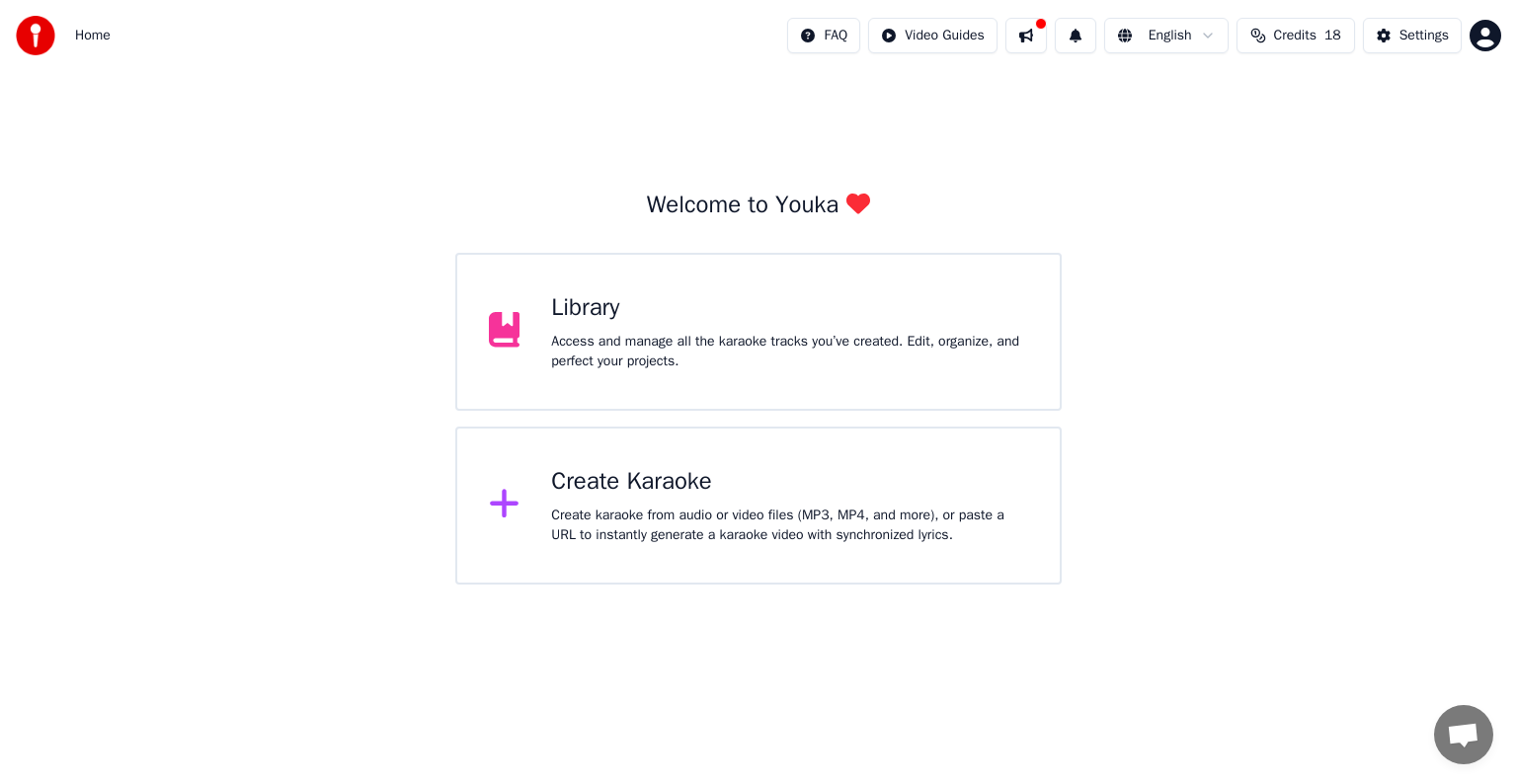 scroll, scrollTop: 0, scrollLeft: 0, axis: both 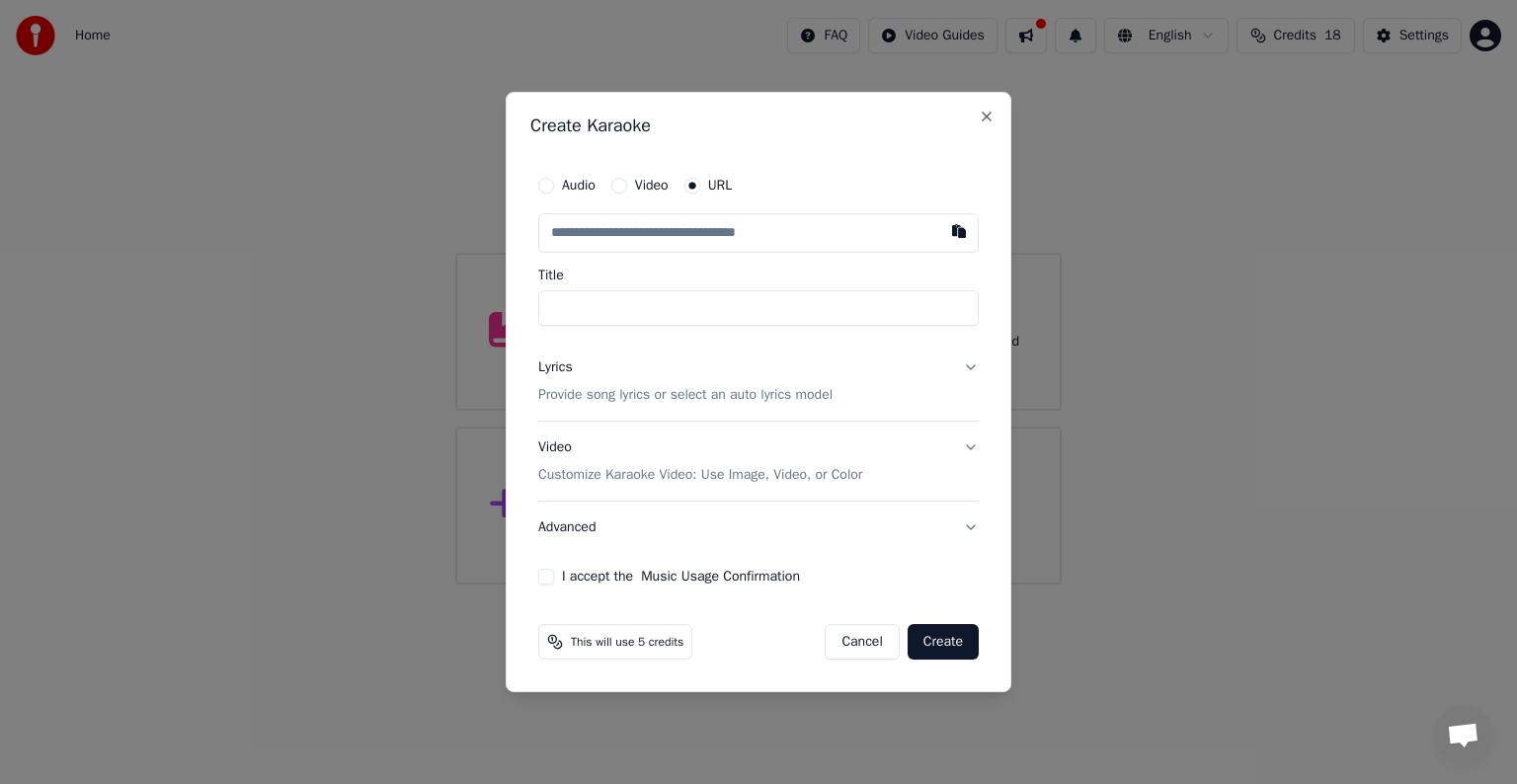 click on "Audio" at bounding box center (579, 186) 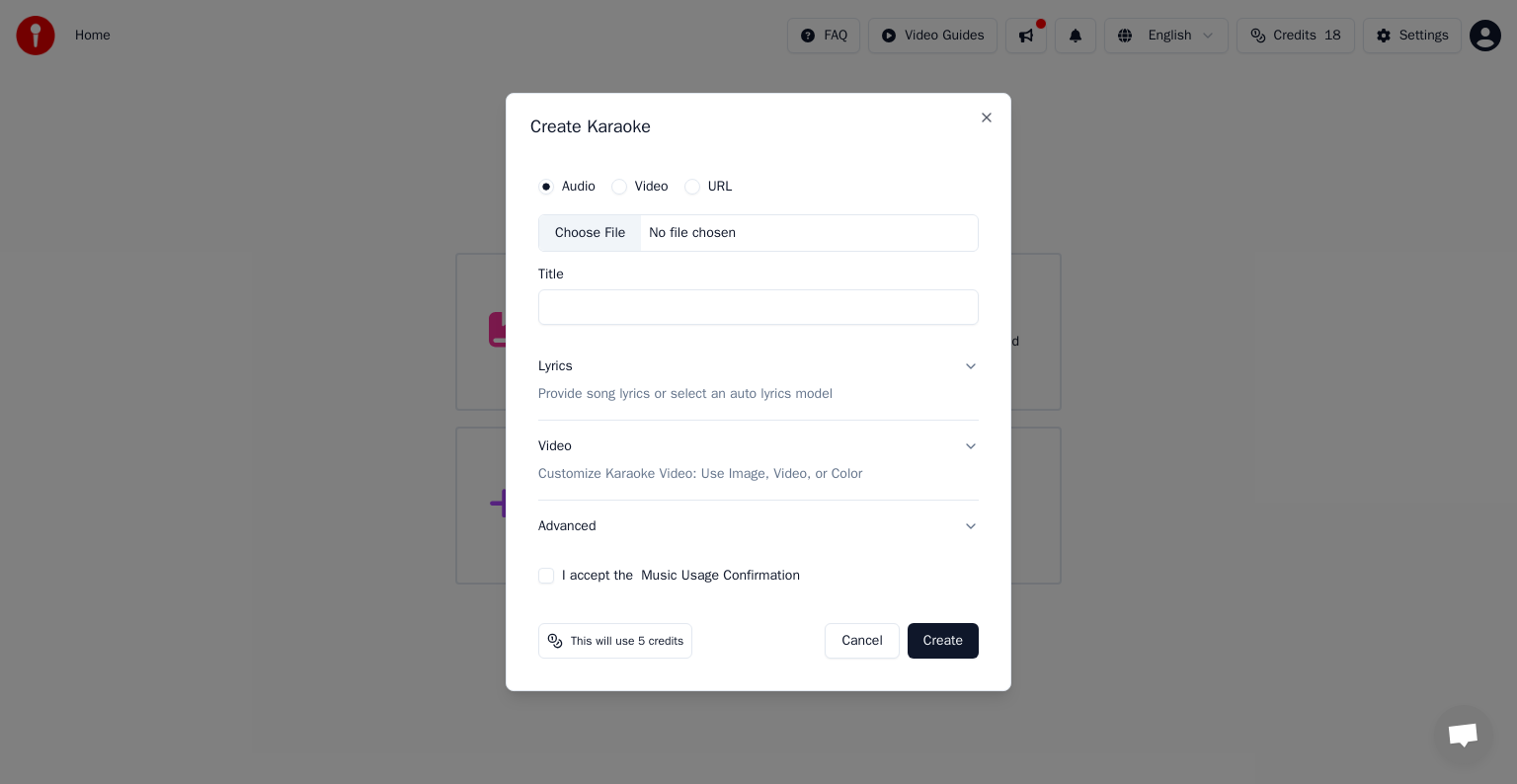 click on "Choose File" at bounding box center (590, 233) 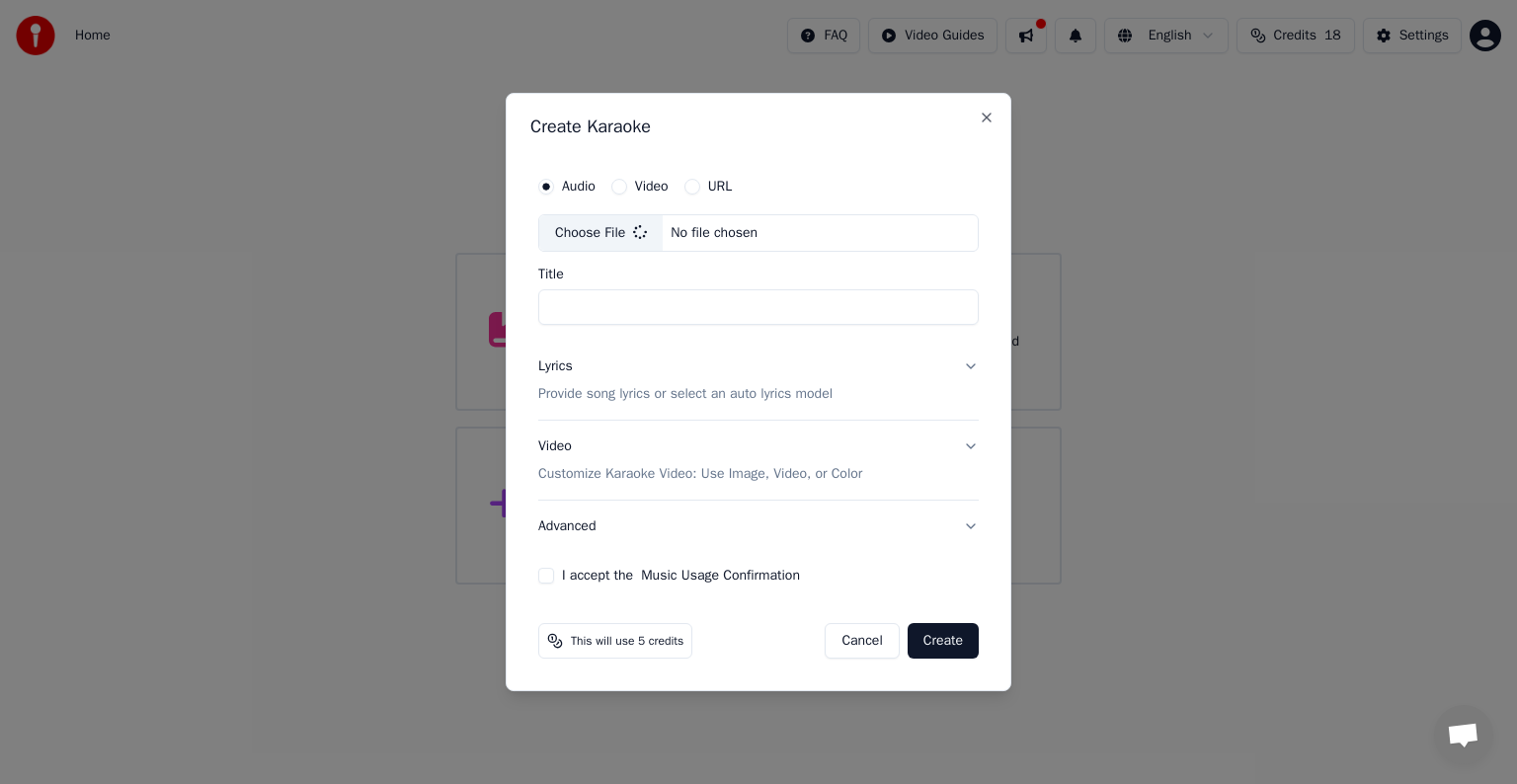 type on "**********" 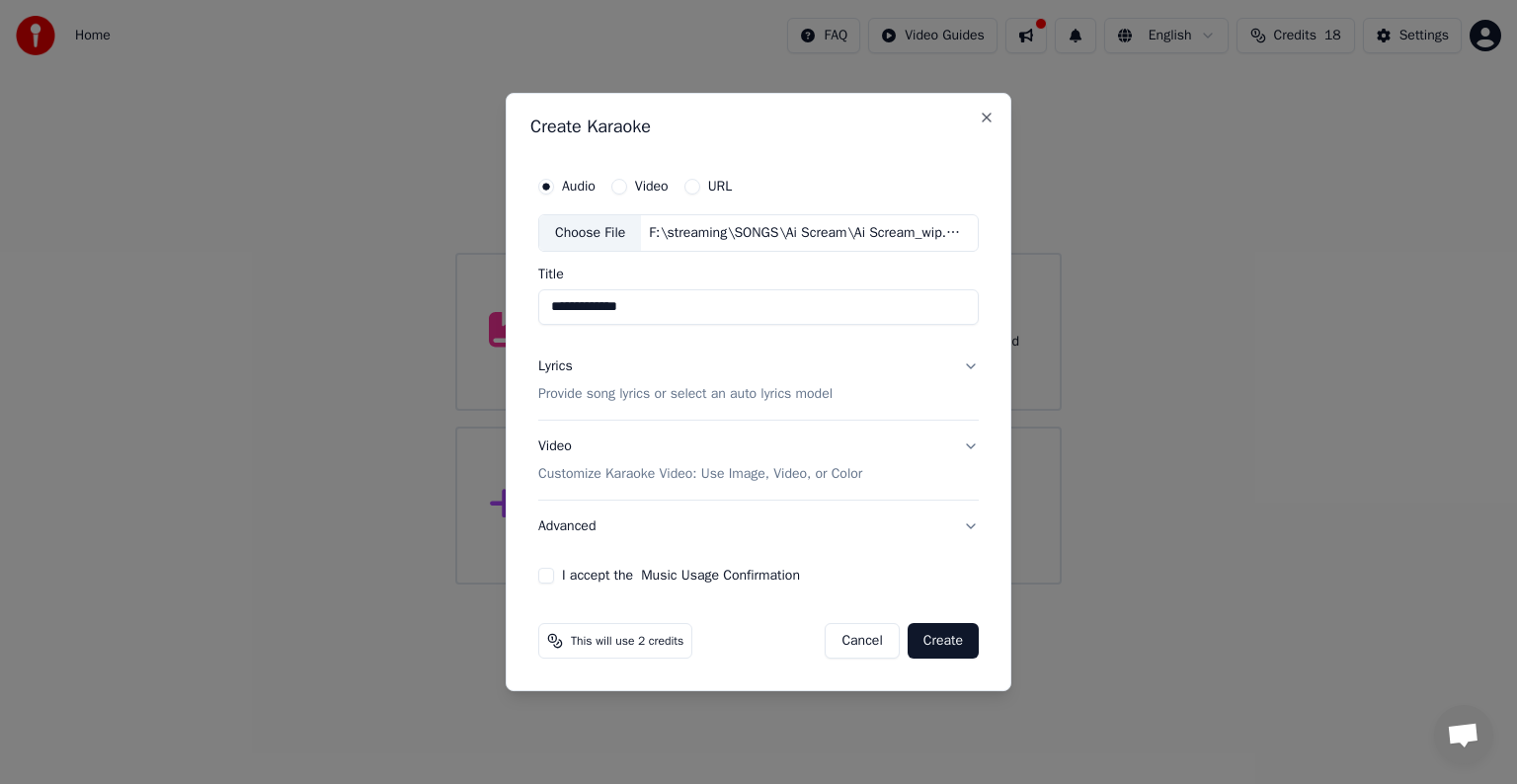 click on "Provide song lyrics or select an auto lyrics model" at bounding box center (685, 394) 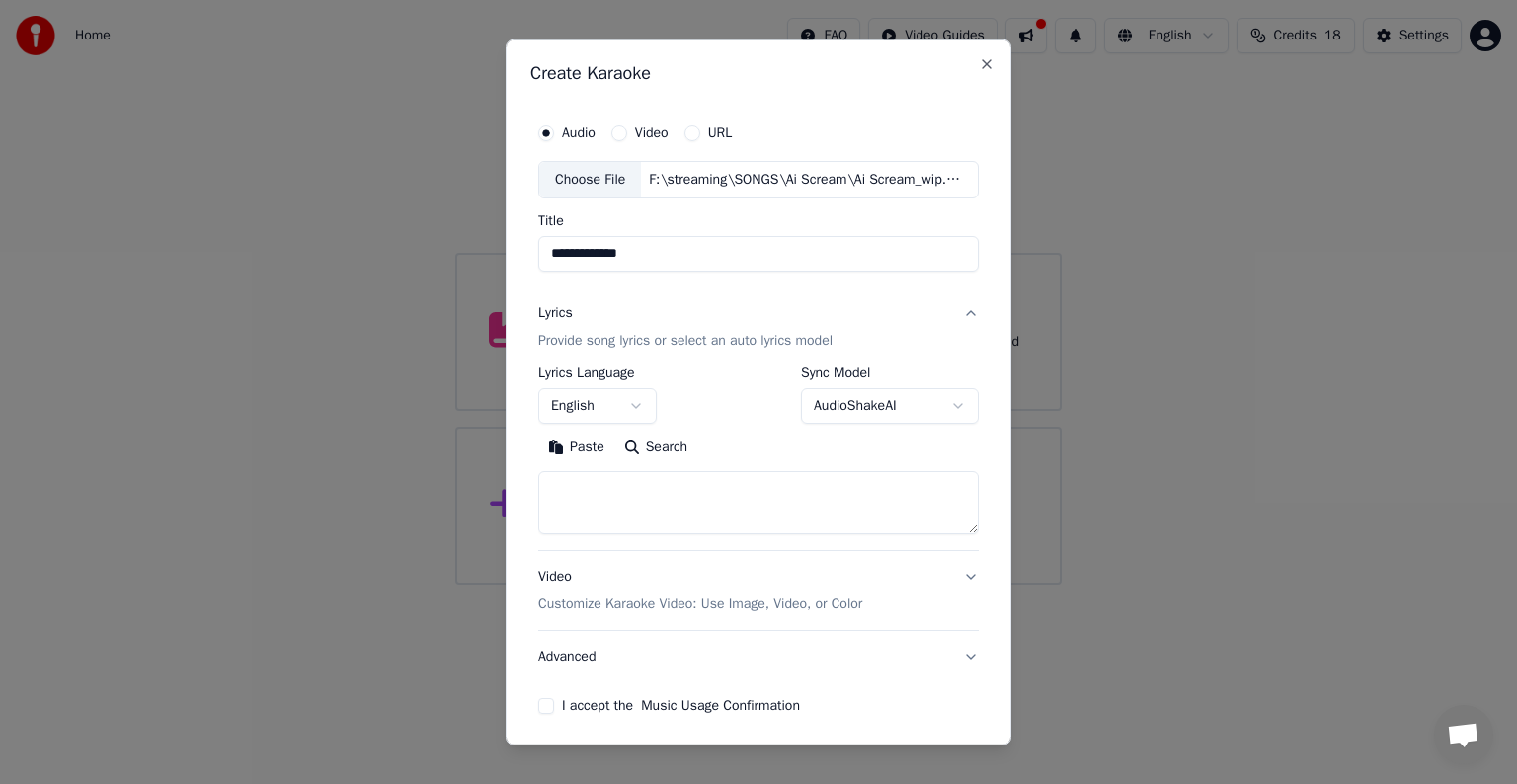 click at bounding box center (758, 503) 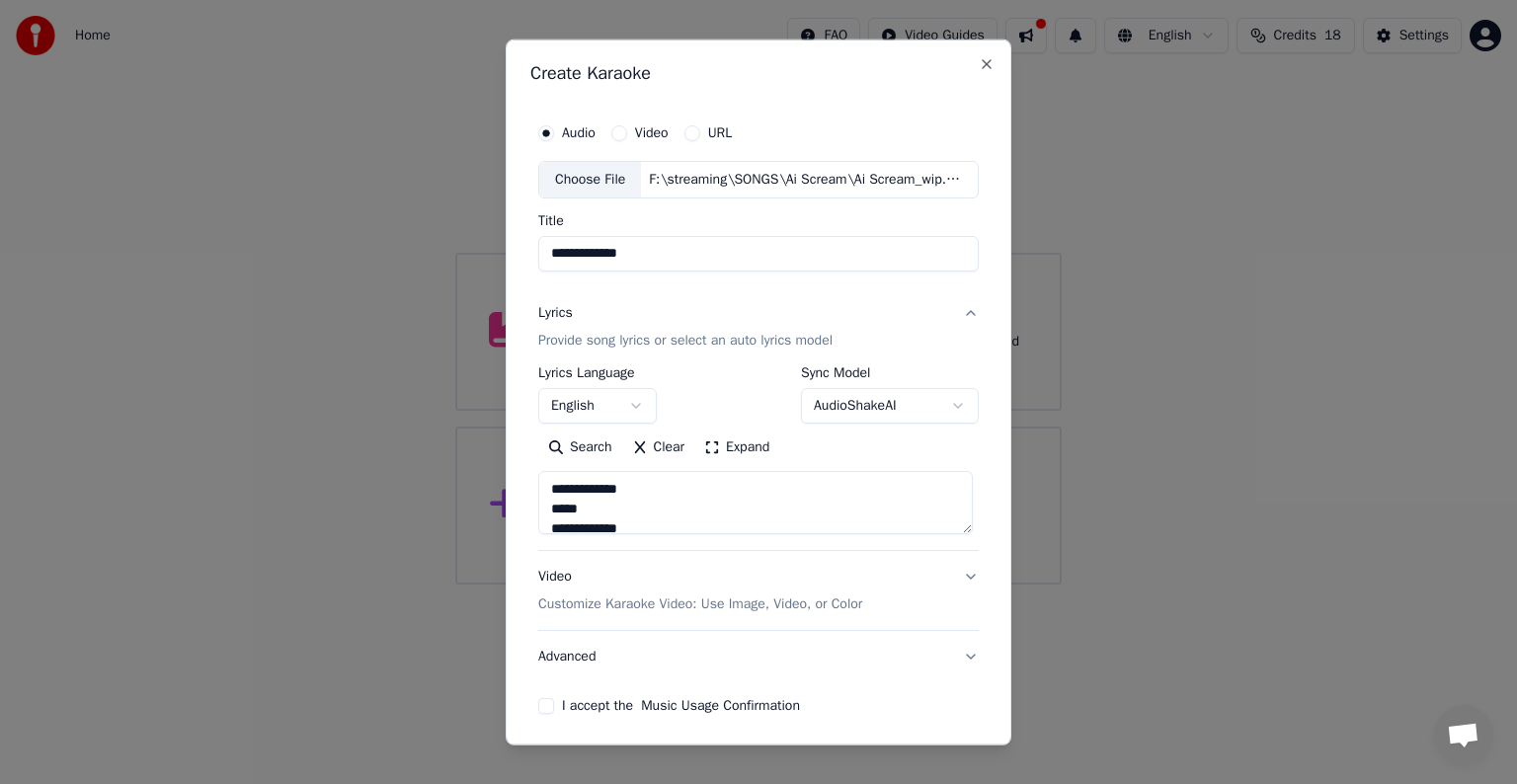 scroll, scrollTop: 419, scrollLeft: 0, axis: vertical 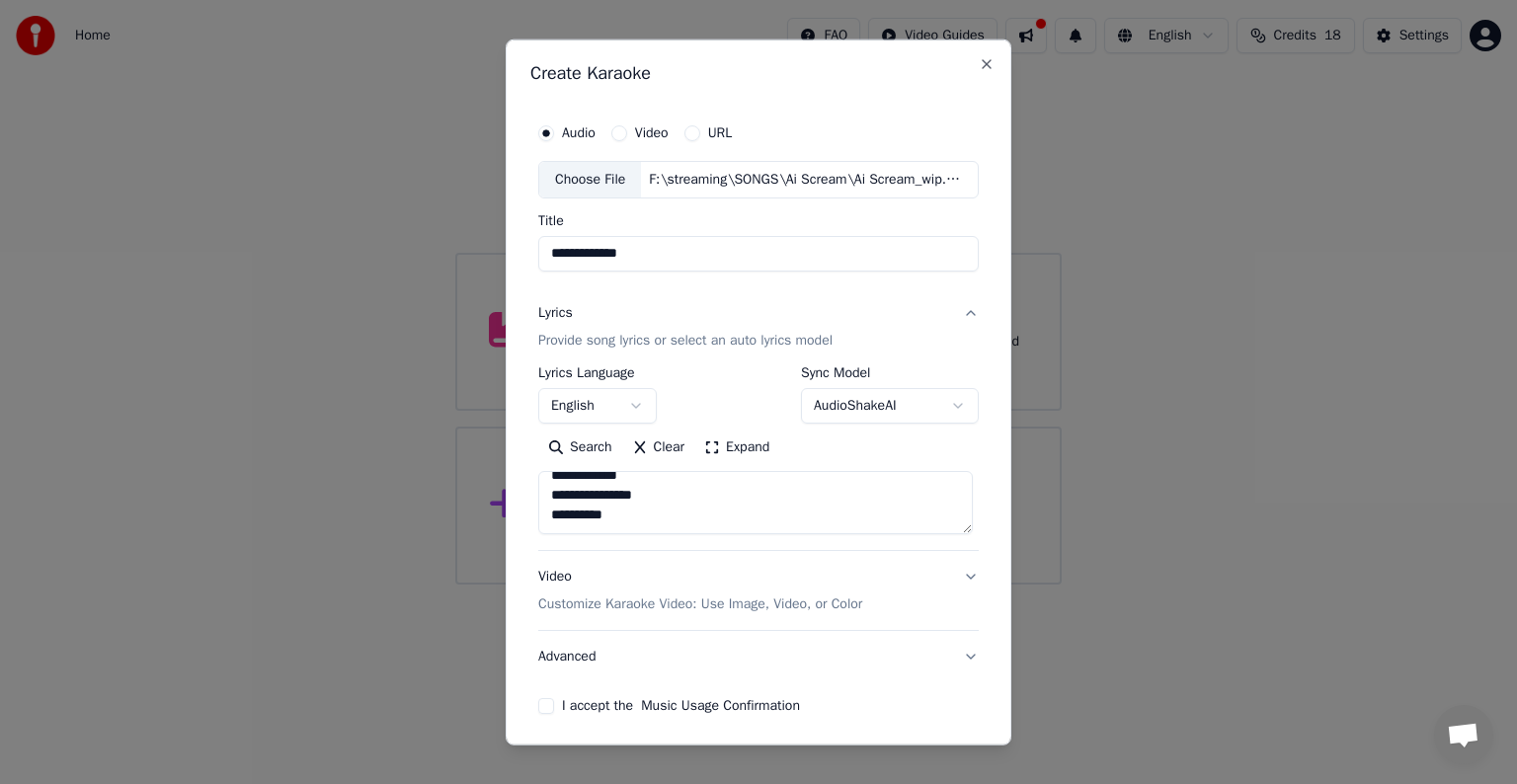 type on "**********" 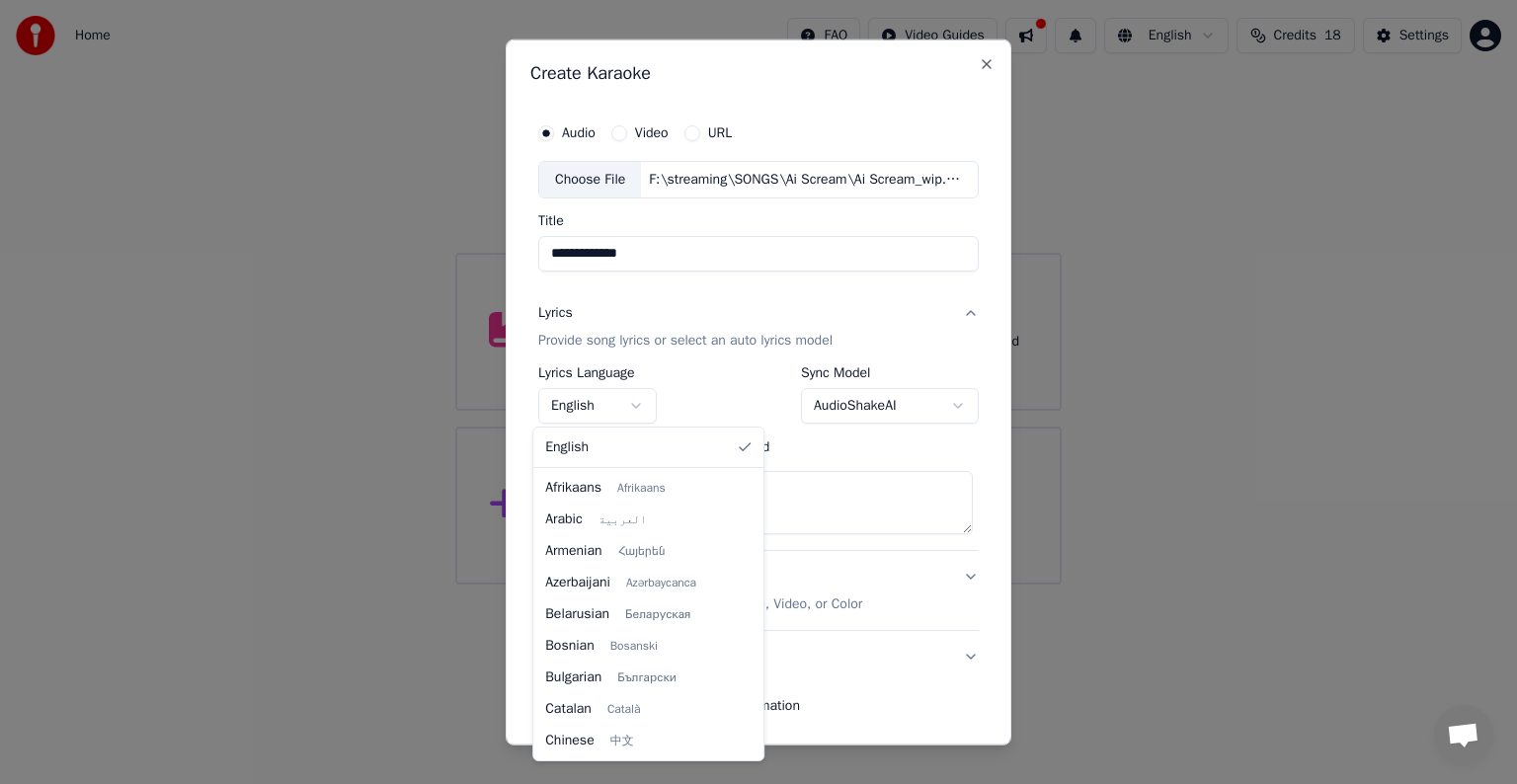 scroll, scrollTop: 695, scrollLeft: 0, axis: vertical 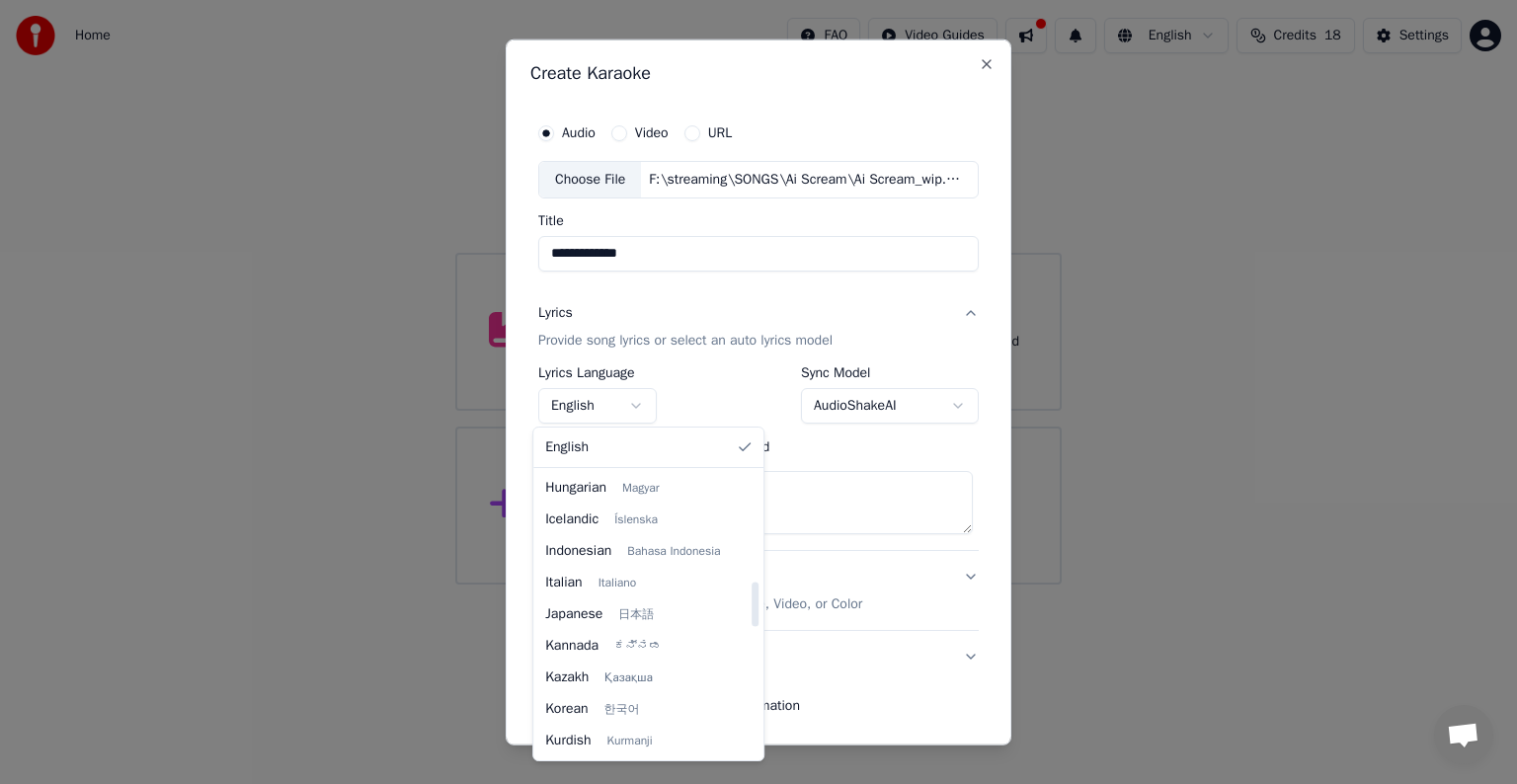 select on "**" 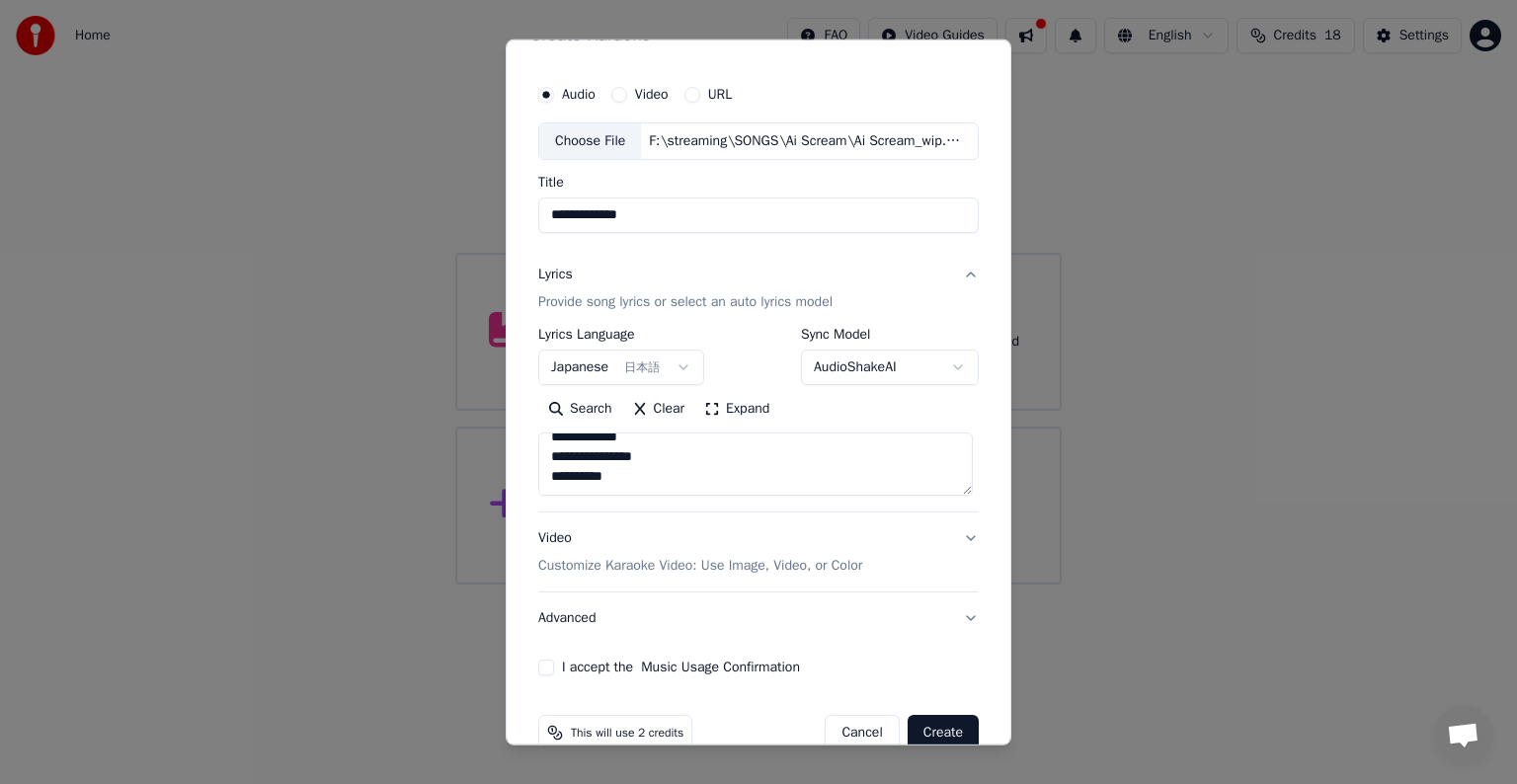 scroll, scrollTop: 75, scrollLeft: 0, axis: vertical 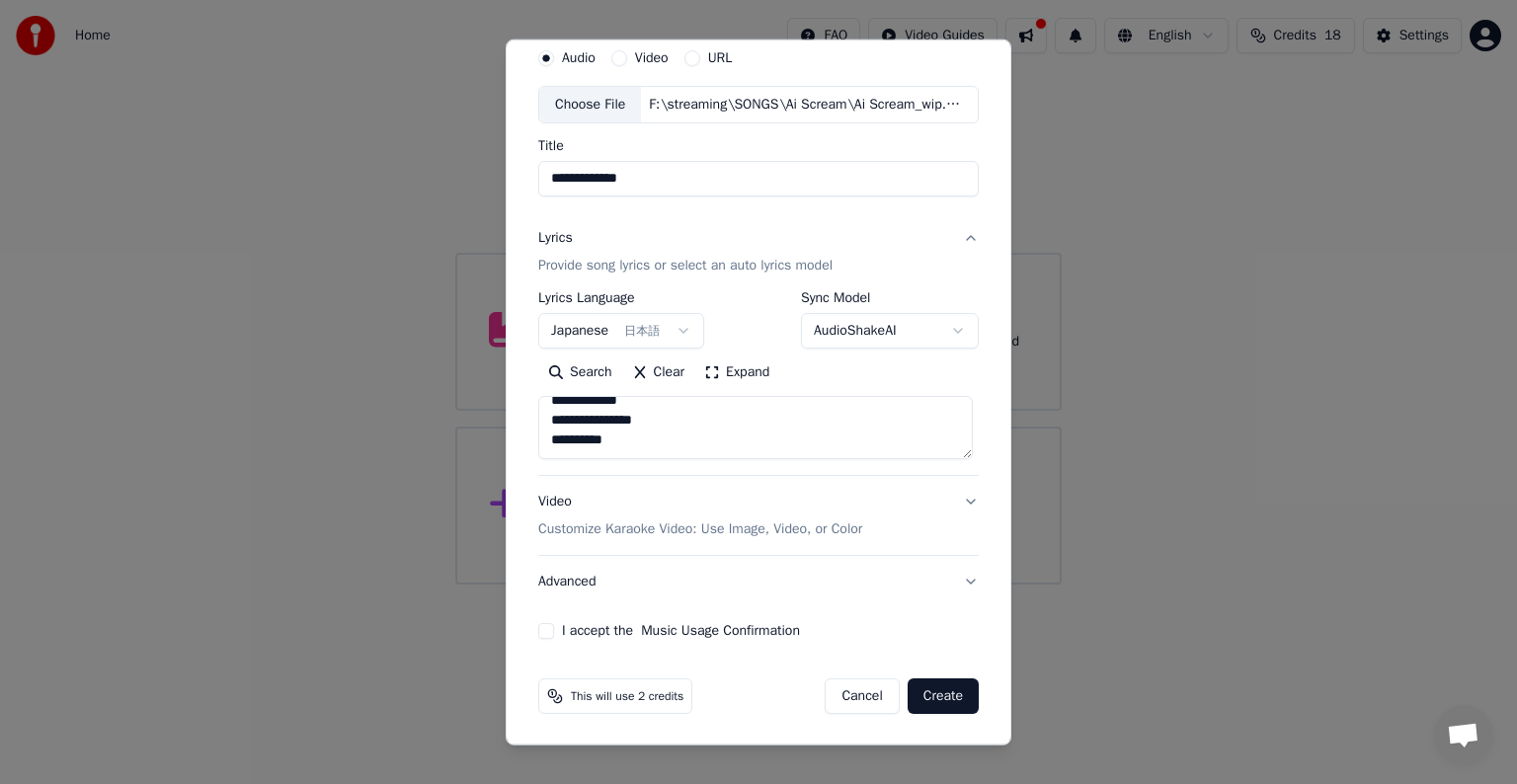 click on "I accept the   Music Usage Confirmation" at bounding box center [680, 631] 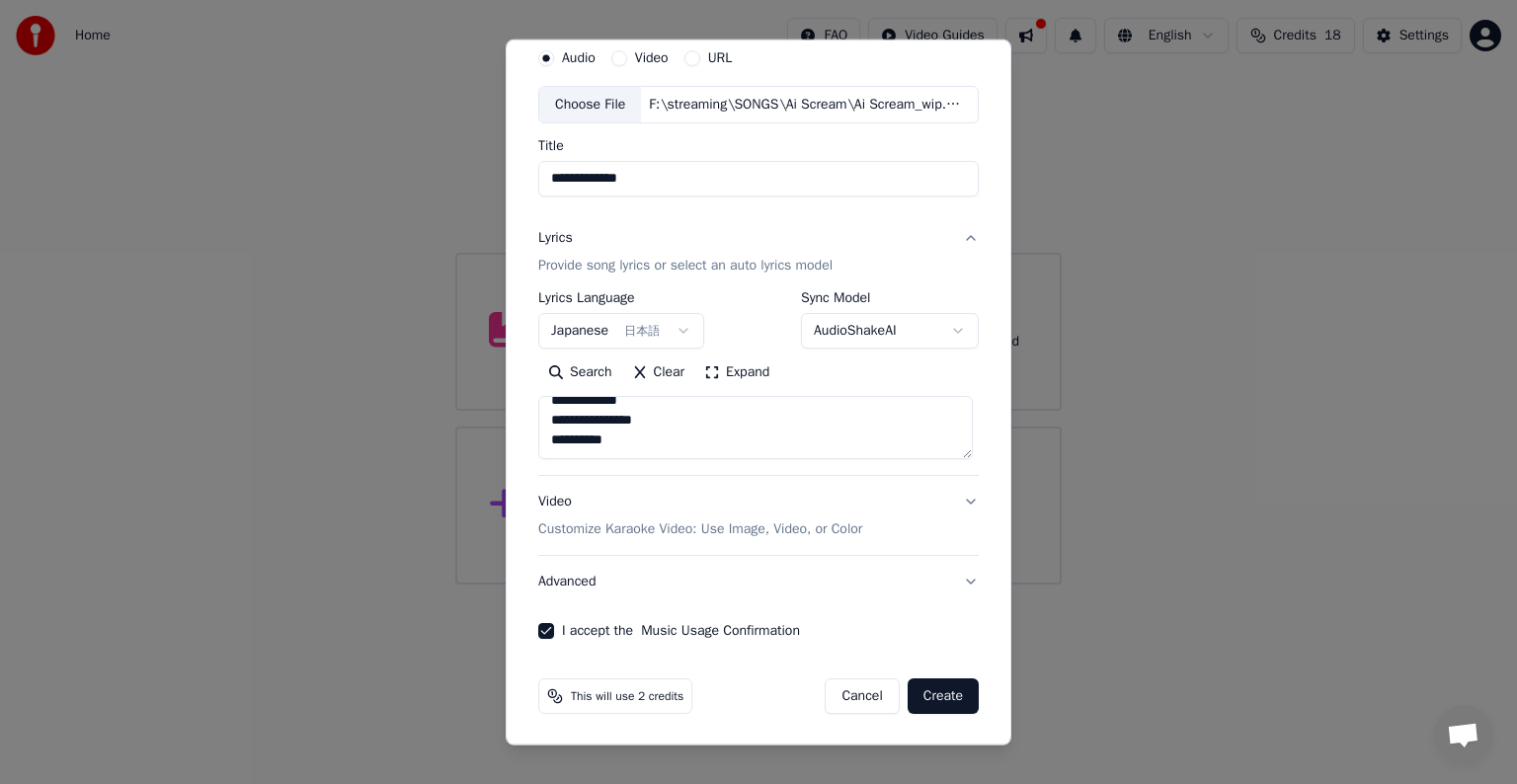 click on "Customize Karaoke Video: Use Image, Video, or Color" at bounding box center (700, 529) 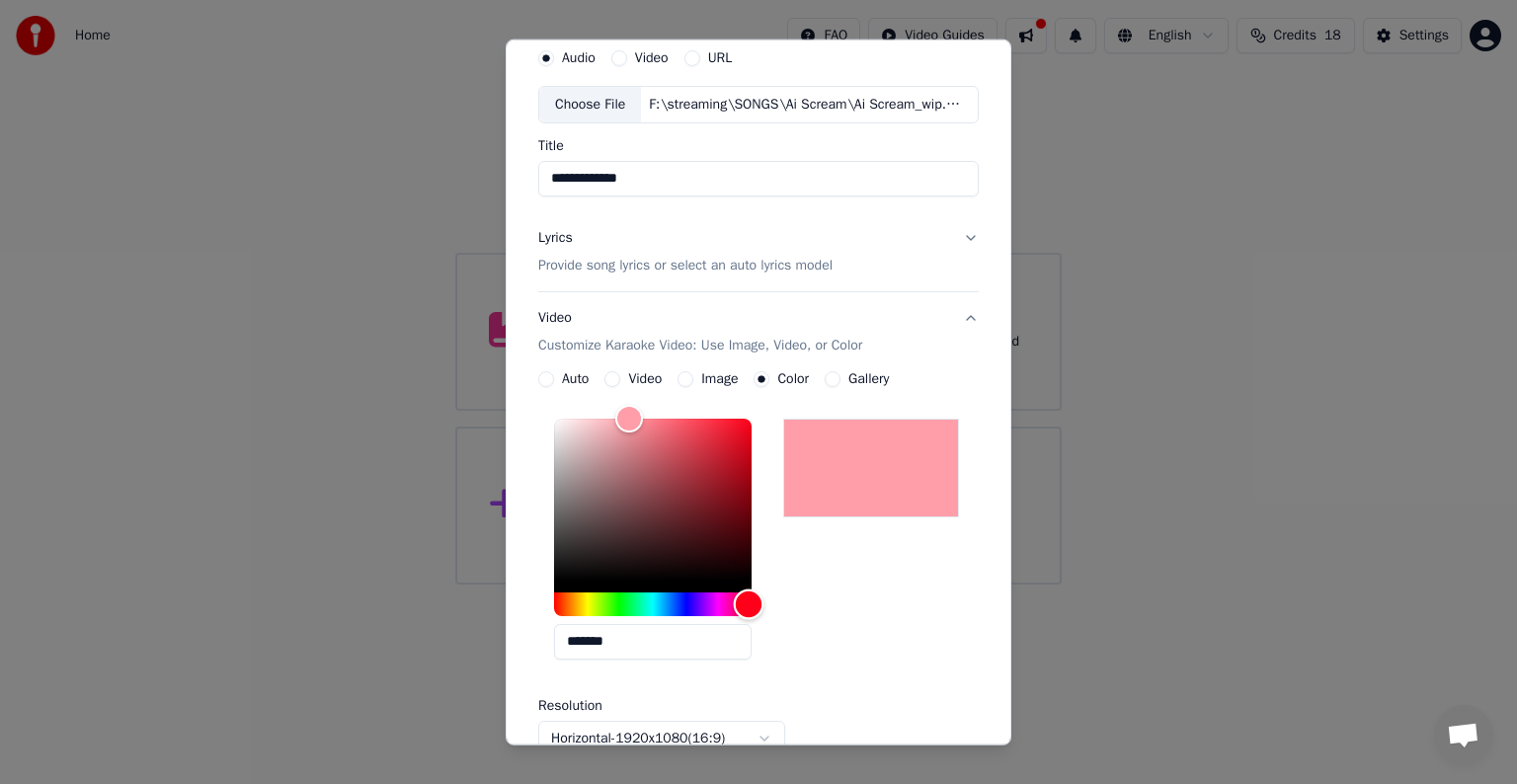 drag, startPoint x: 574, startPoint y: 601, endPoint x: 743, endPoint y: 612, distance: 169.35761 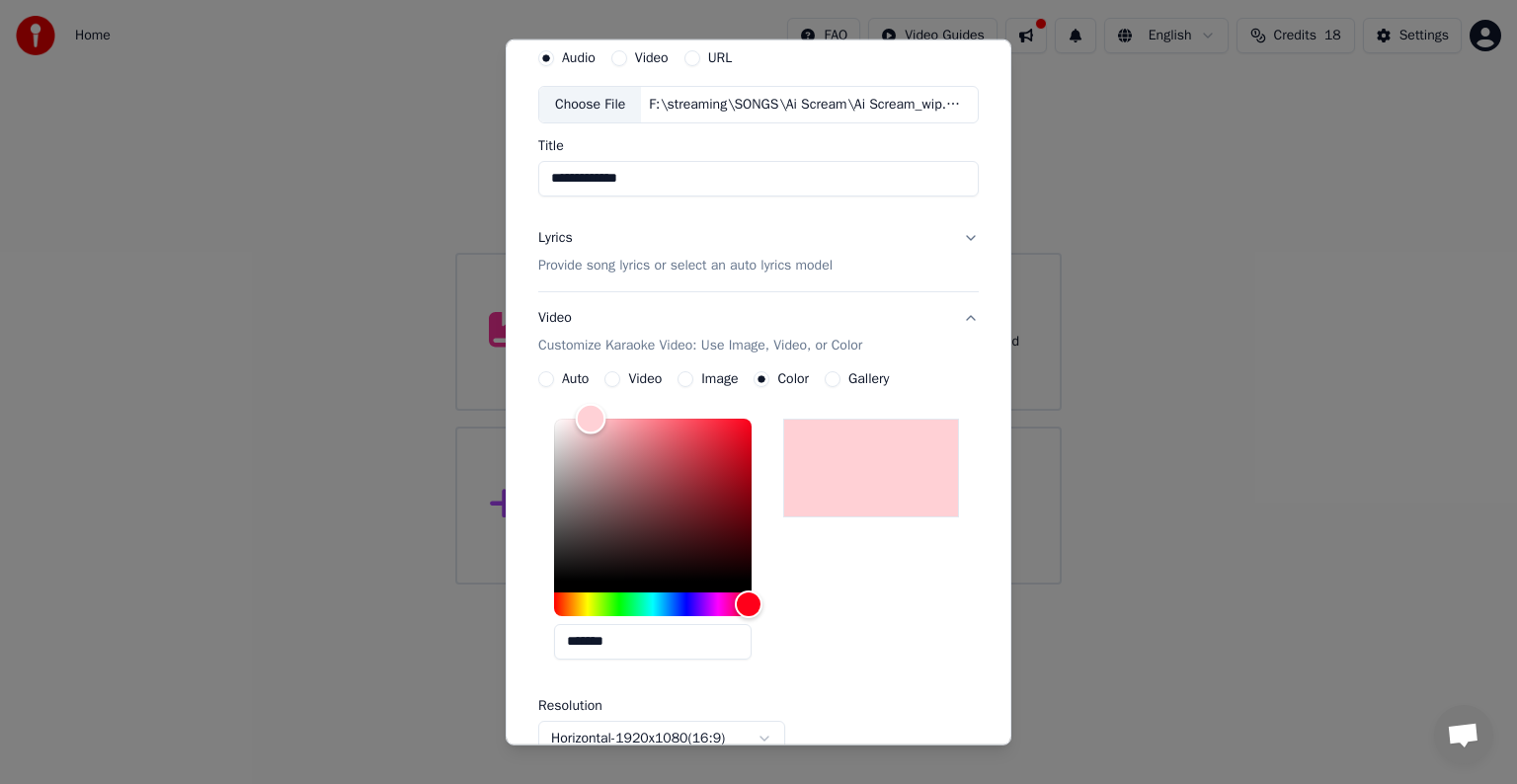 drag, startPoint x: 664, startPoint y: 474, endPoint x: 581, endPoint y: 353, distance: 146.731 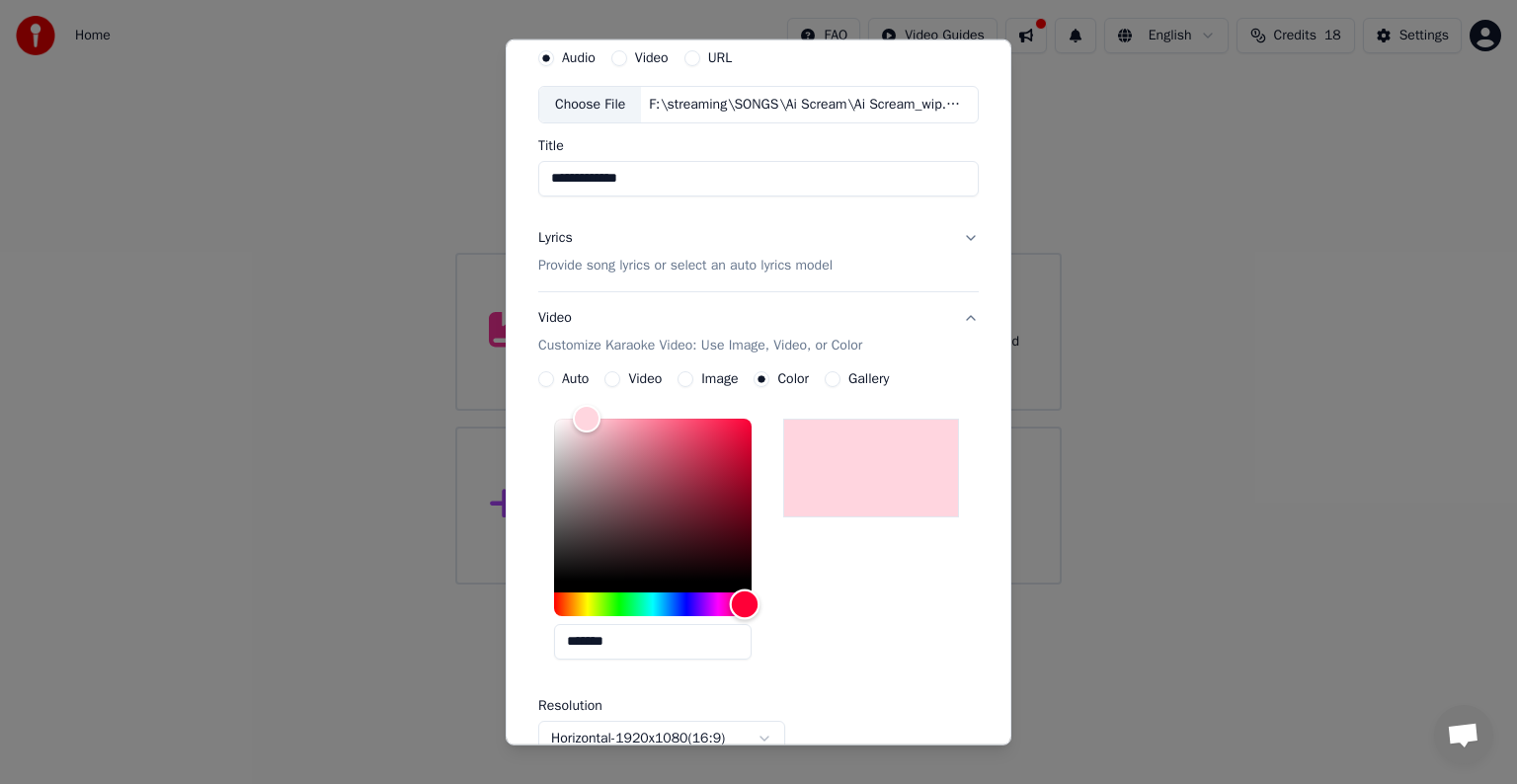 click at bounding box center [744, 603] 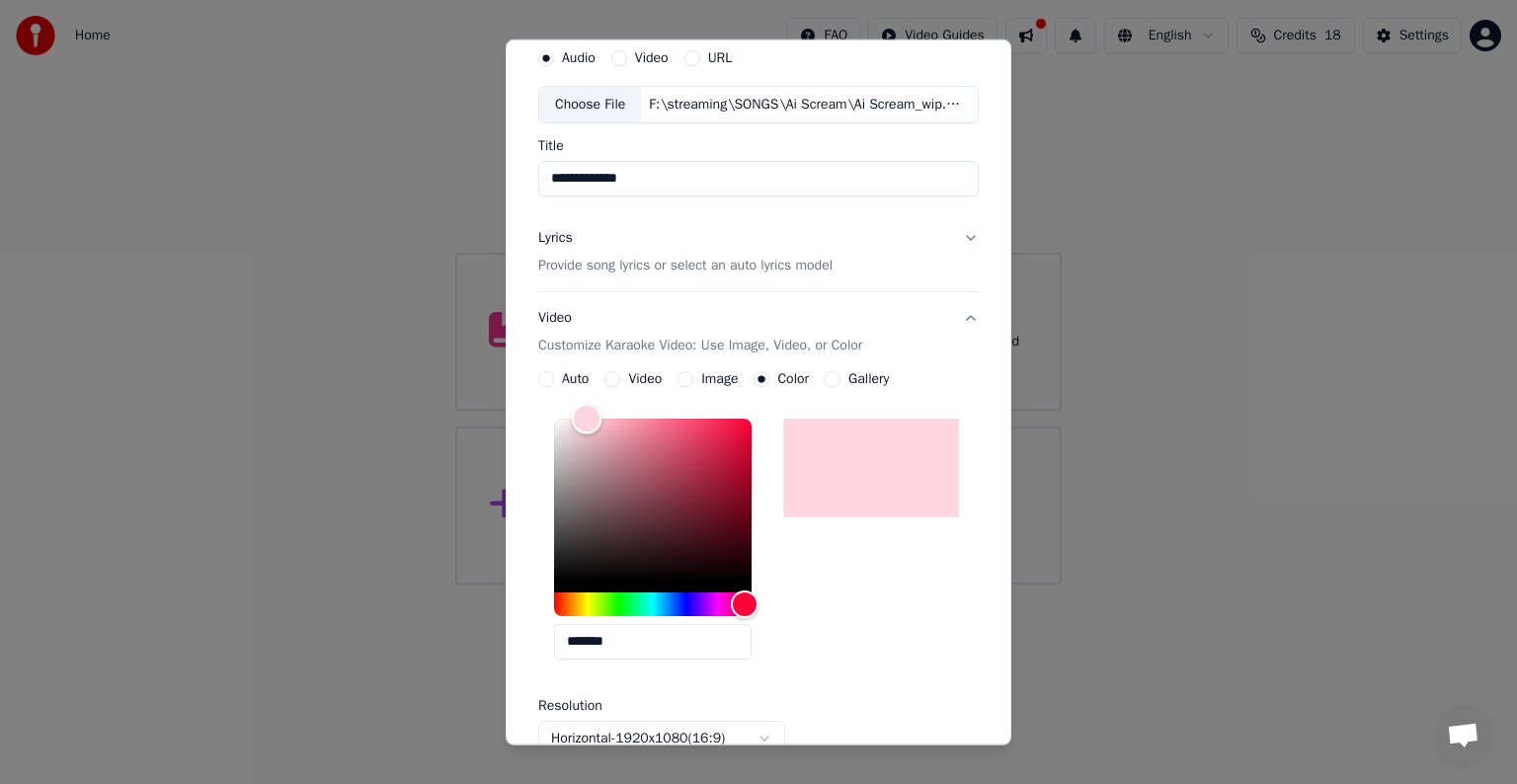 type on "*******" 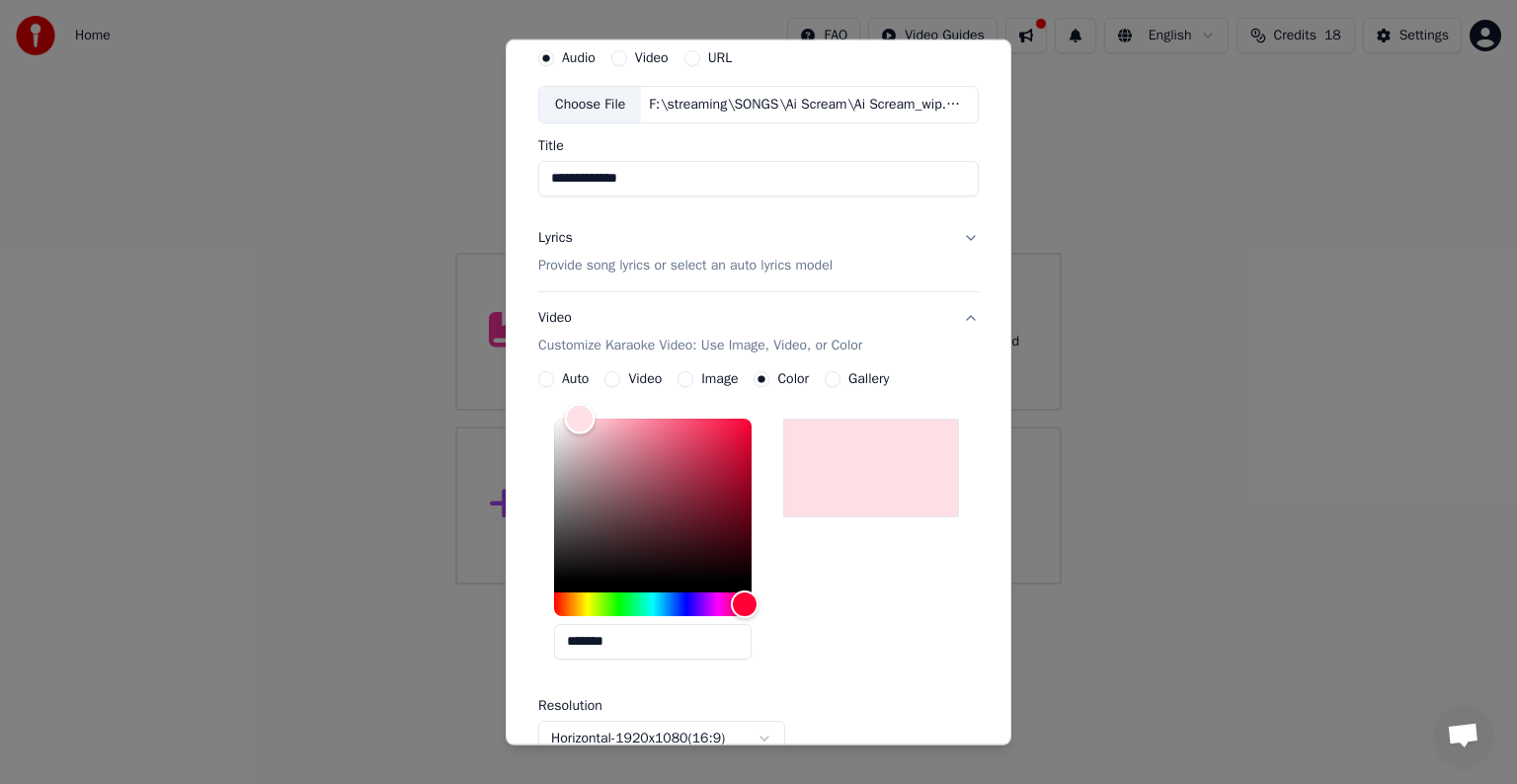 drag, startPoint x: 608, startPoint y: 450, endPoint x: 574, endPoint y: 374, distance: 83.25863 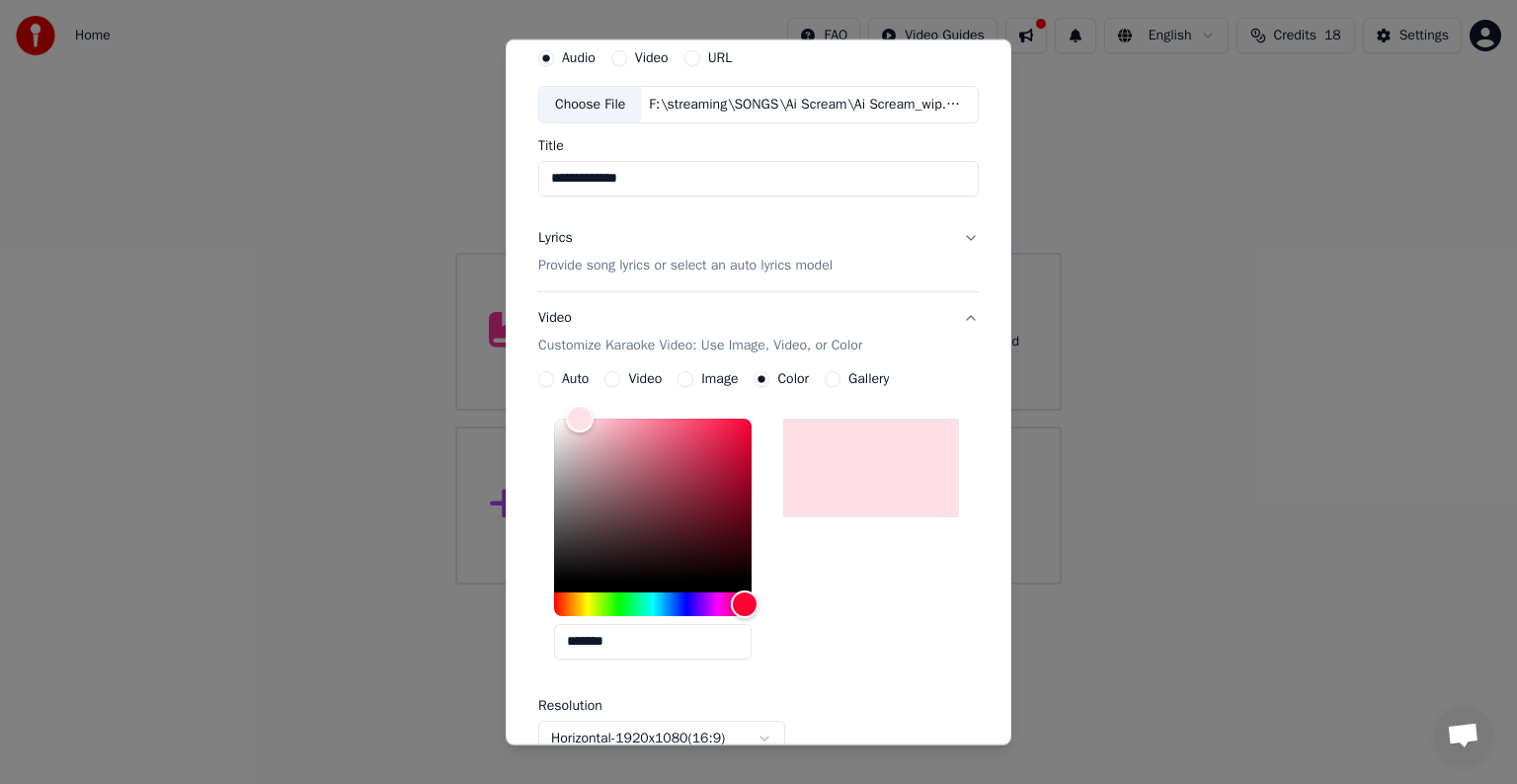 click on "*******" at bounding box center (758, 543) 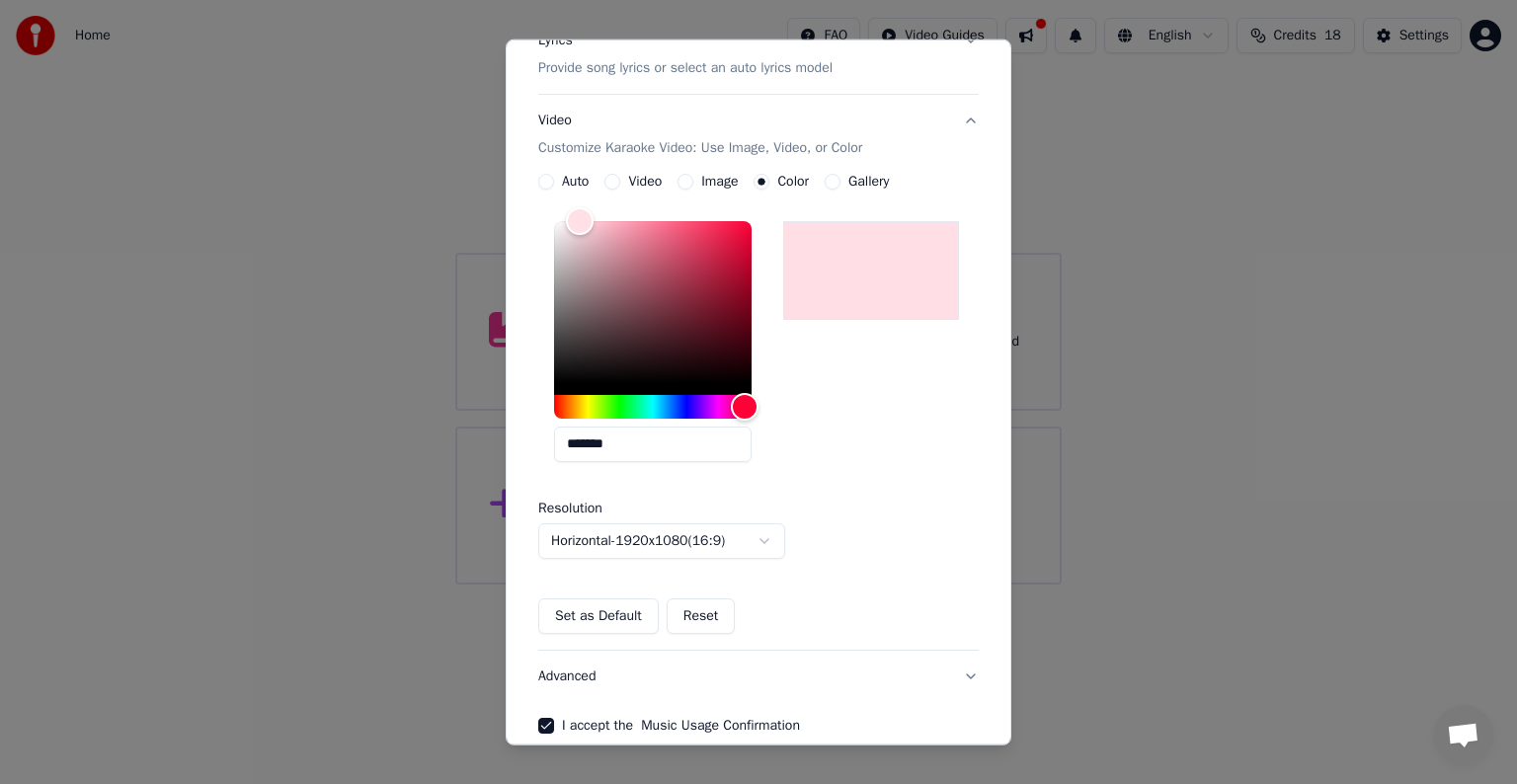 click on "Set as Default" at bounding box center (599, 616) 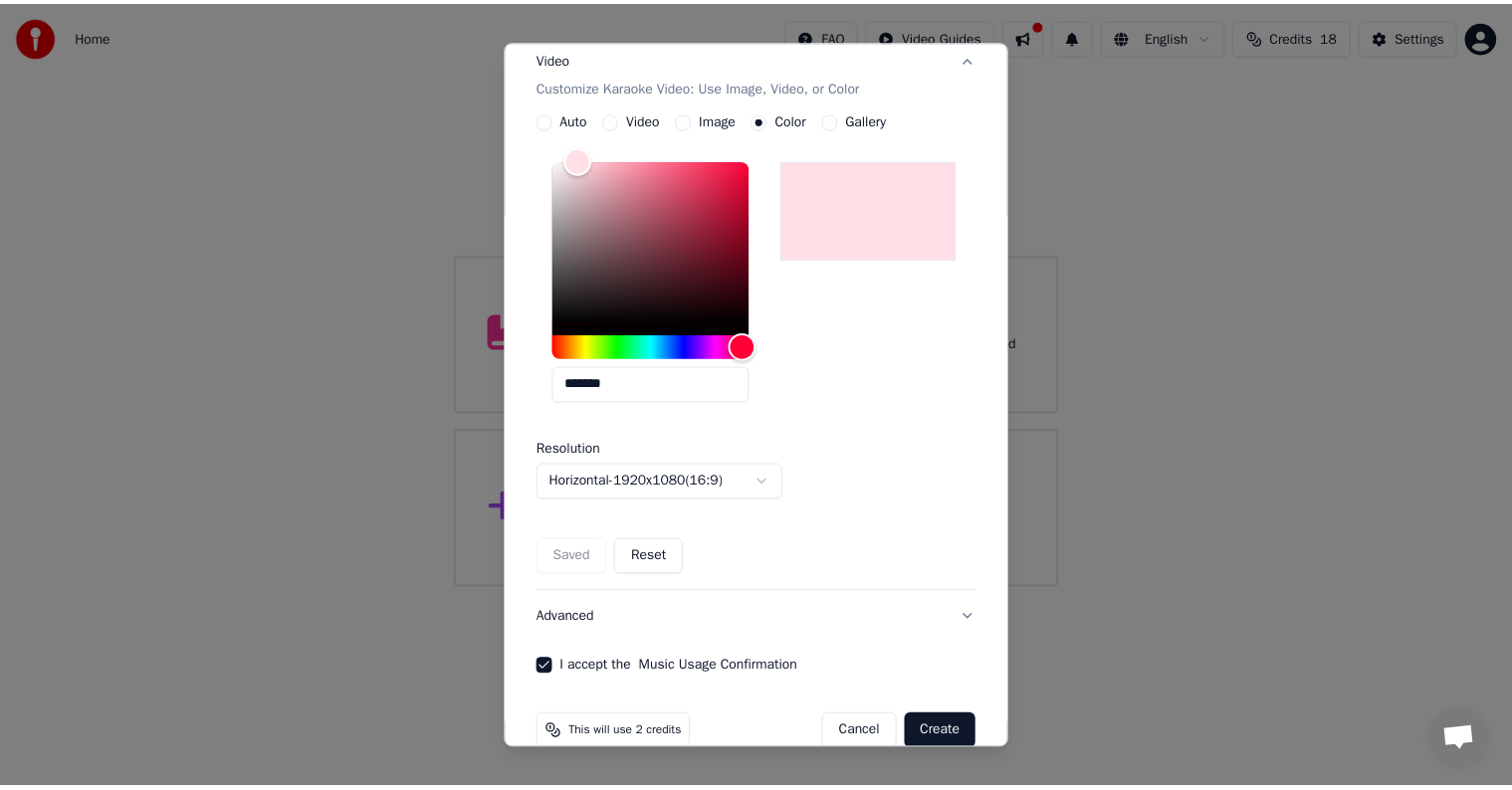 scroll, scrollTop: 370, scrollLeft: 0, axis: vertical 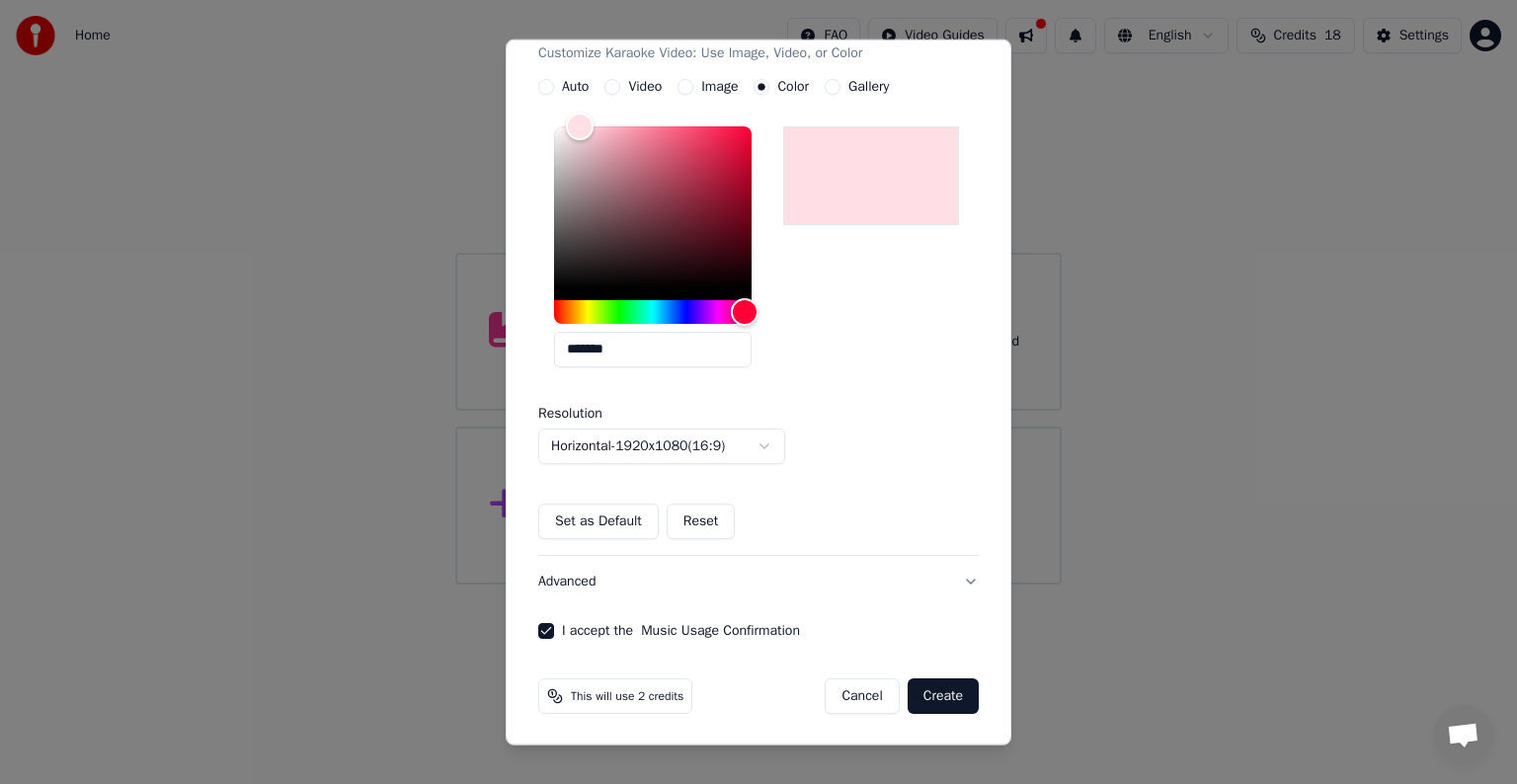 click on "Create" at bounding box center [943, 696] 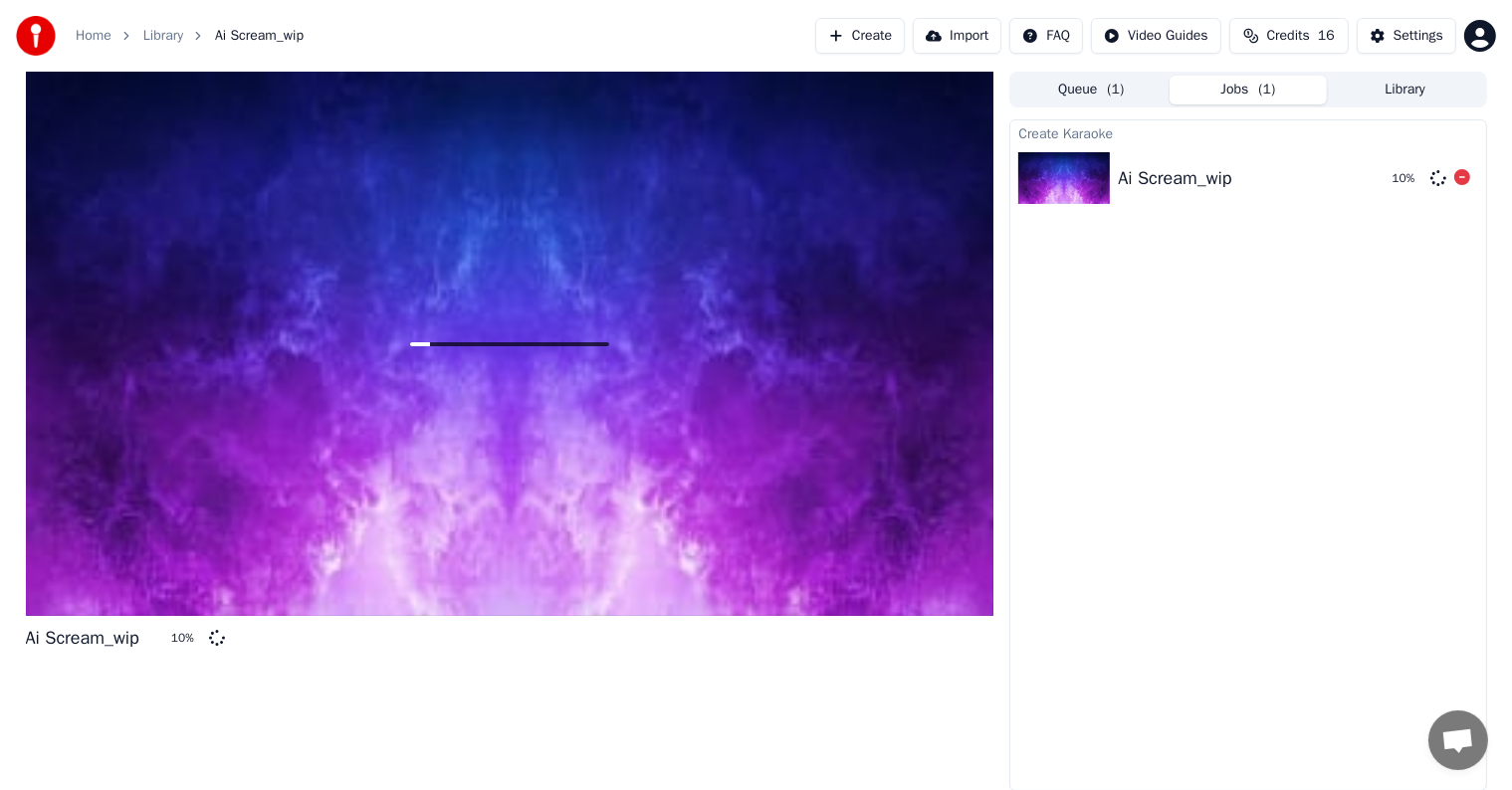 click on "Ai Scream_wip 10 %" at bounding box center (1247, 178) 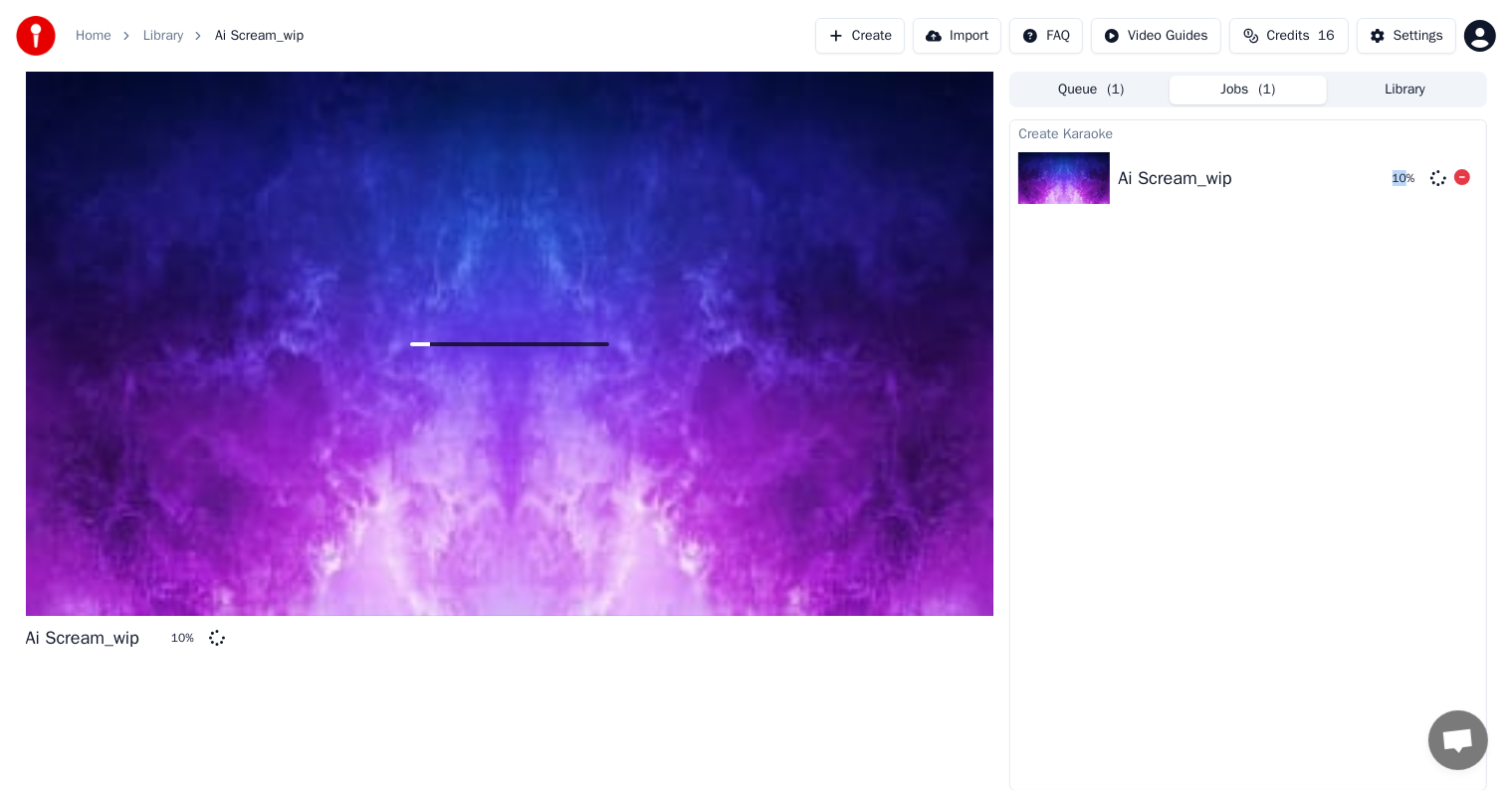 click on "Ai Scream_wip 10 %" at bounding box center (1247, 178) 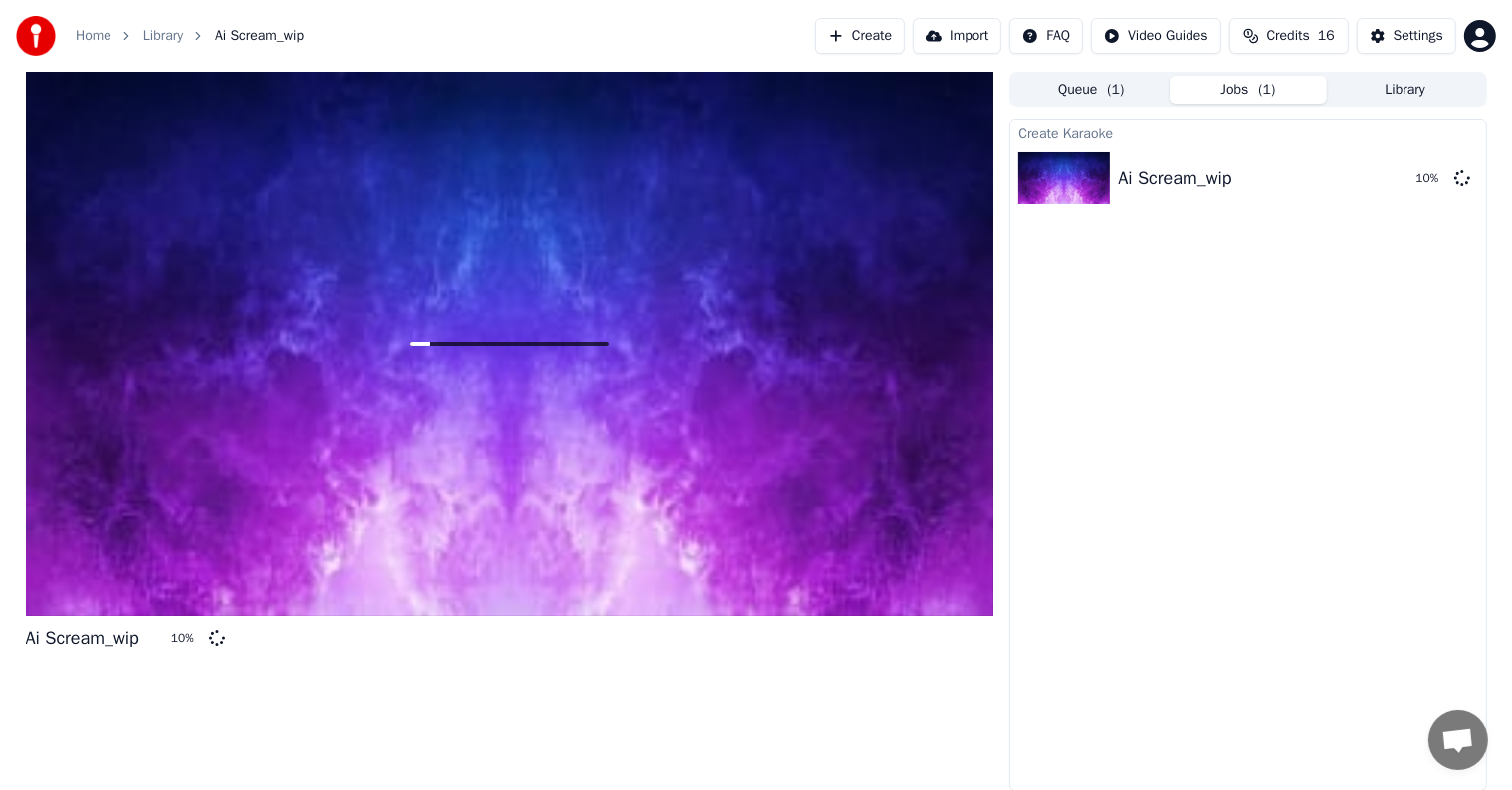 click on "Create Karaoke Ai Scream_wip 10 %" at bounding box center (1247, 455) 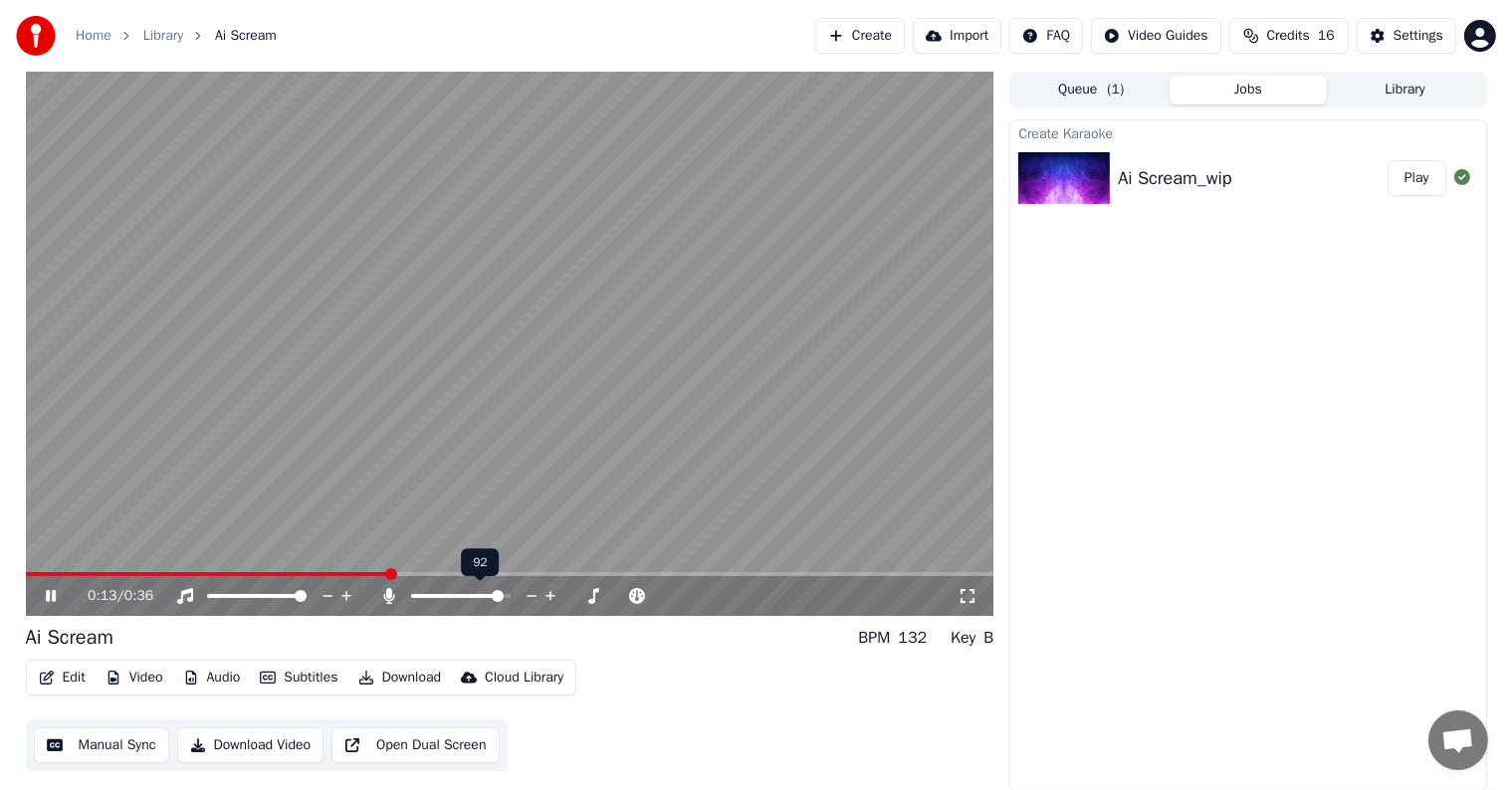 click at bounding box center [498, 596] 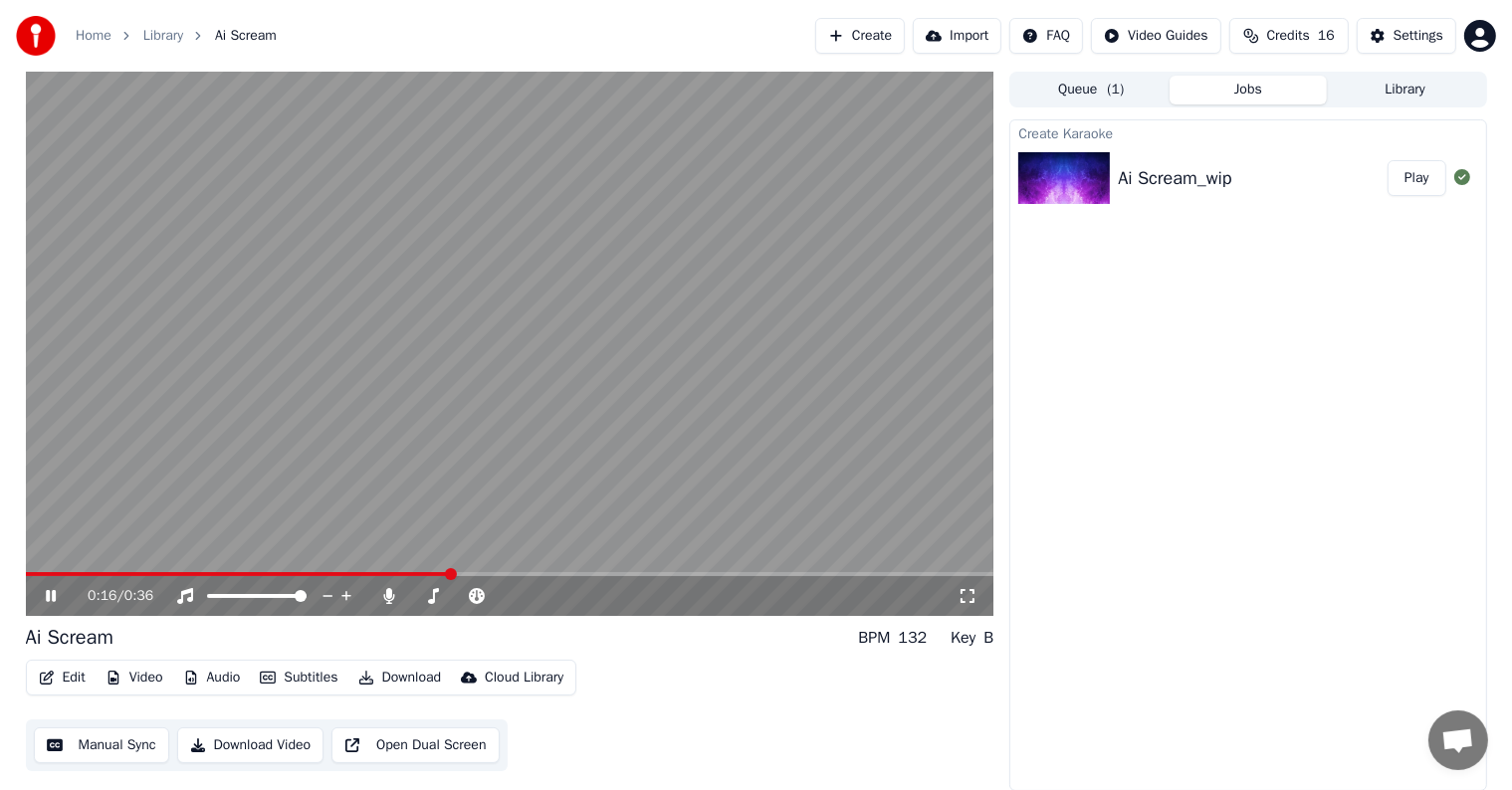 click at bounding box center (510, 343) 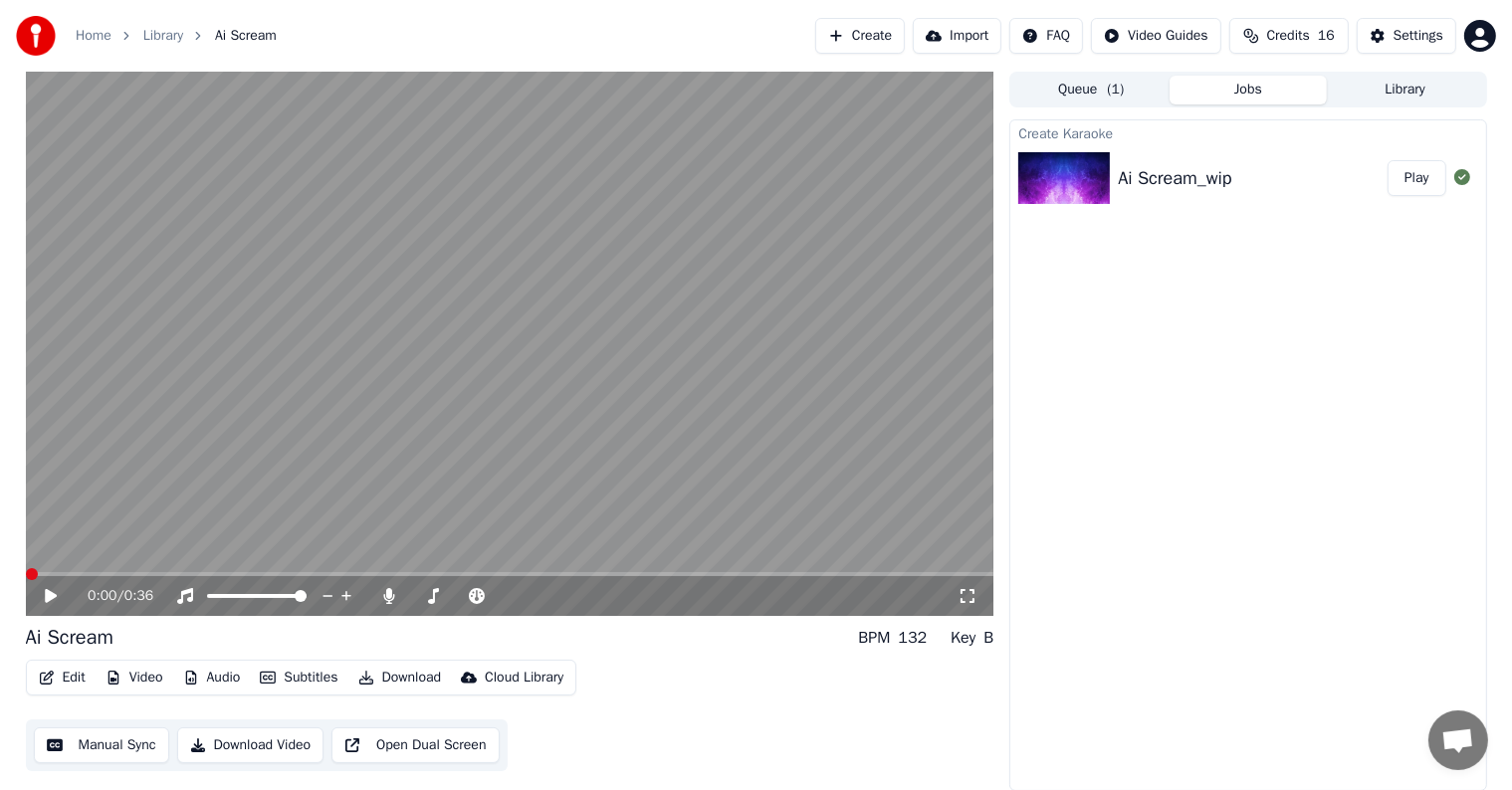 click at bounding box center (26, 574) 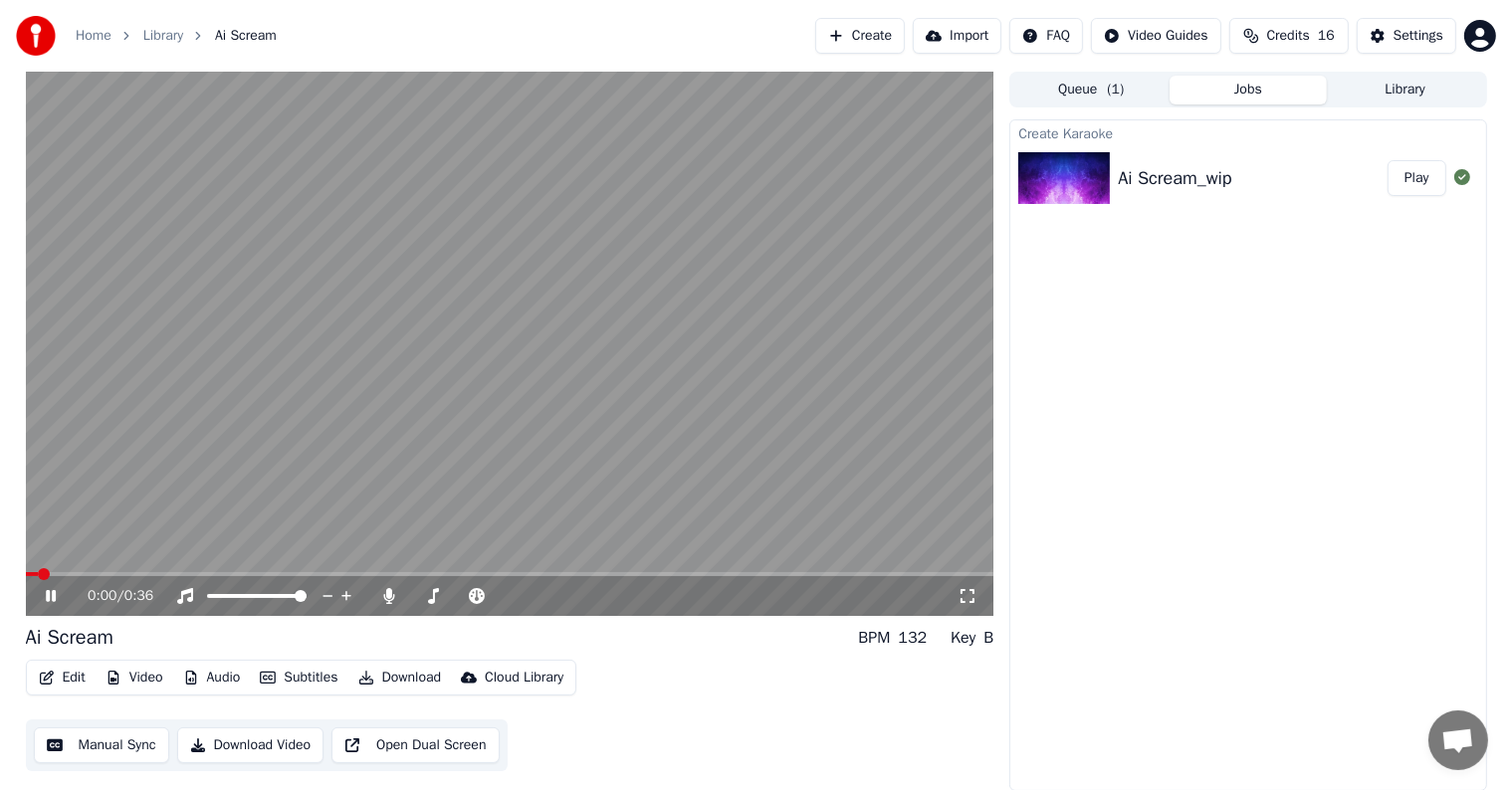 click on "Subtitles" at bounding box center (299, 678) 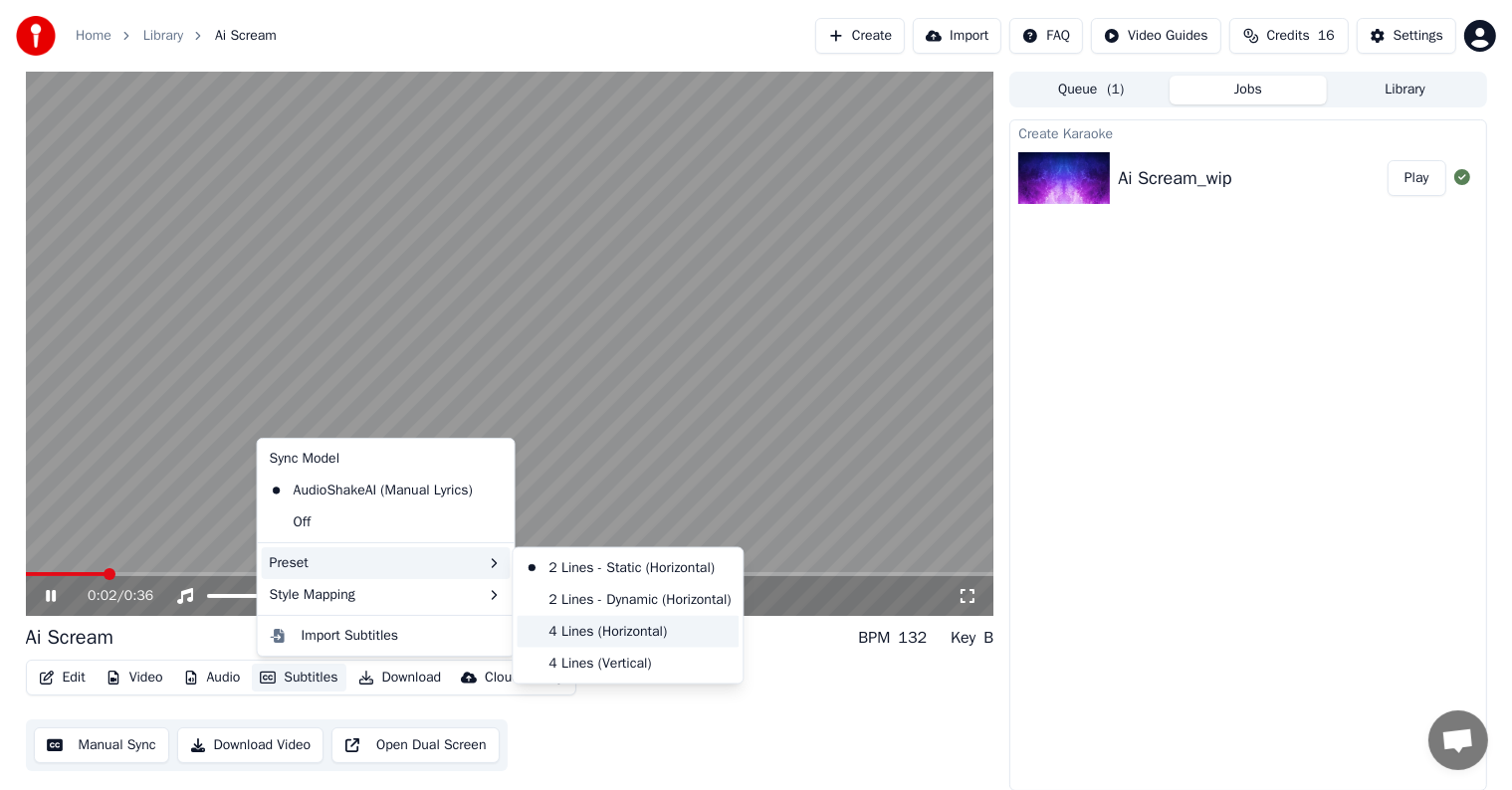 click on "4 Lines (Horizontal)" at bounding box center (627, 632) 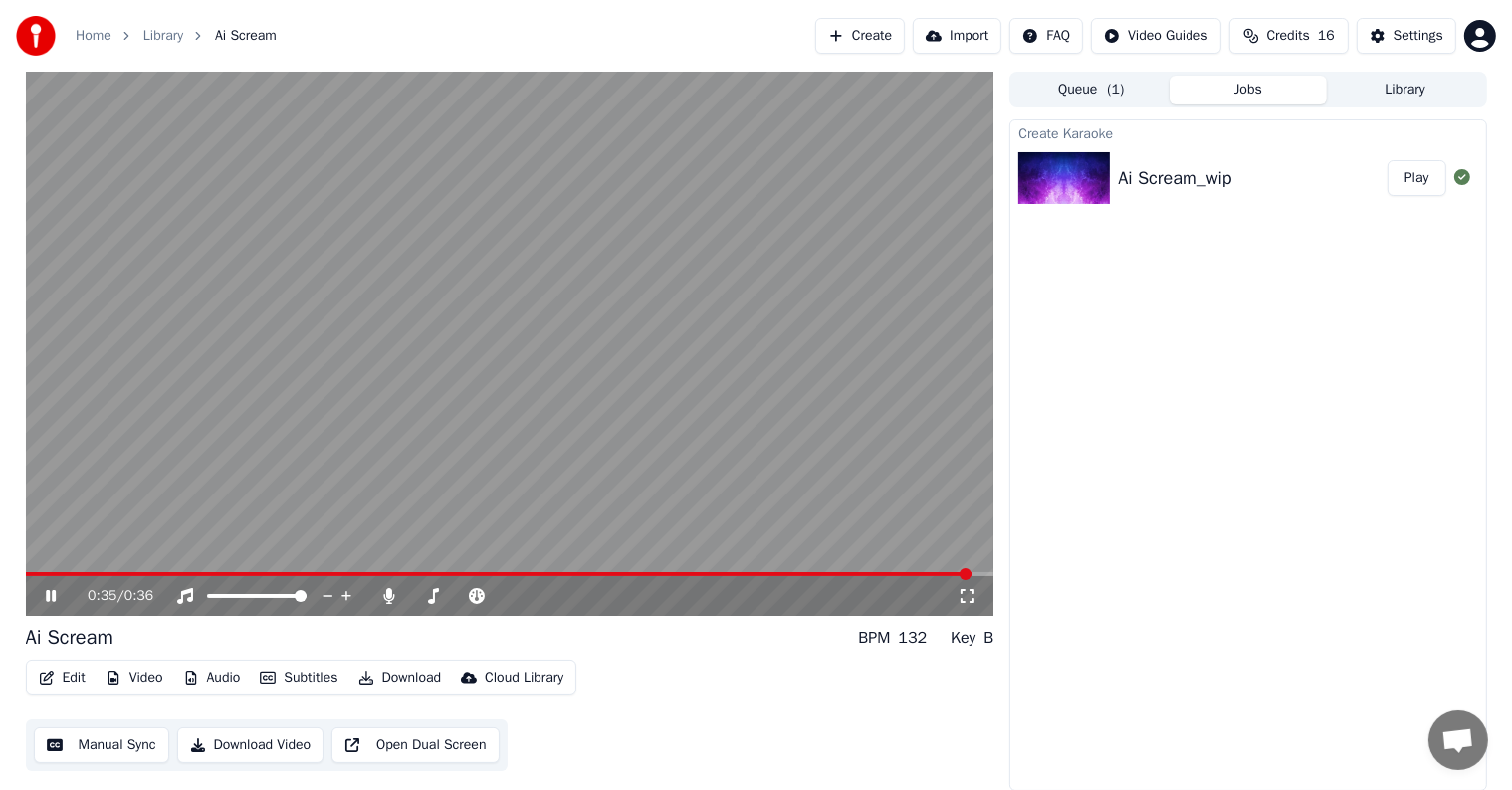 click at bounding box center (510, 343) 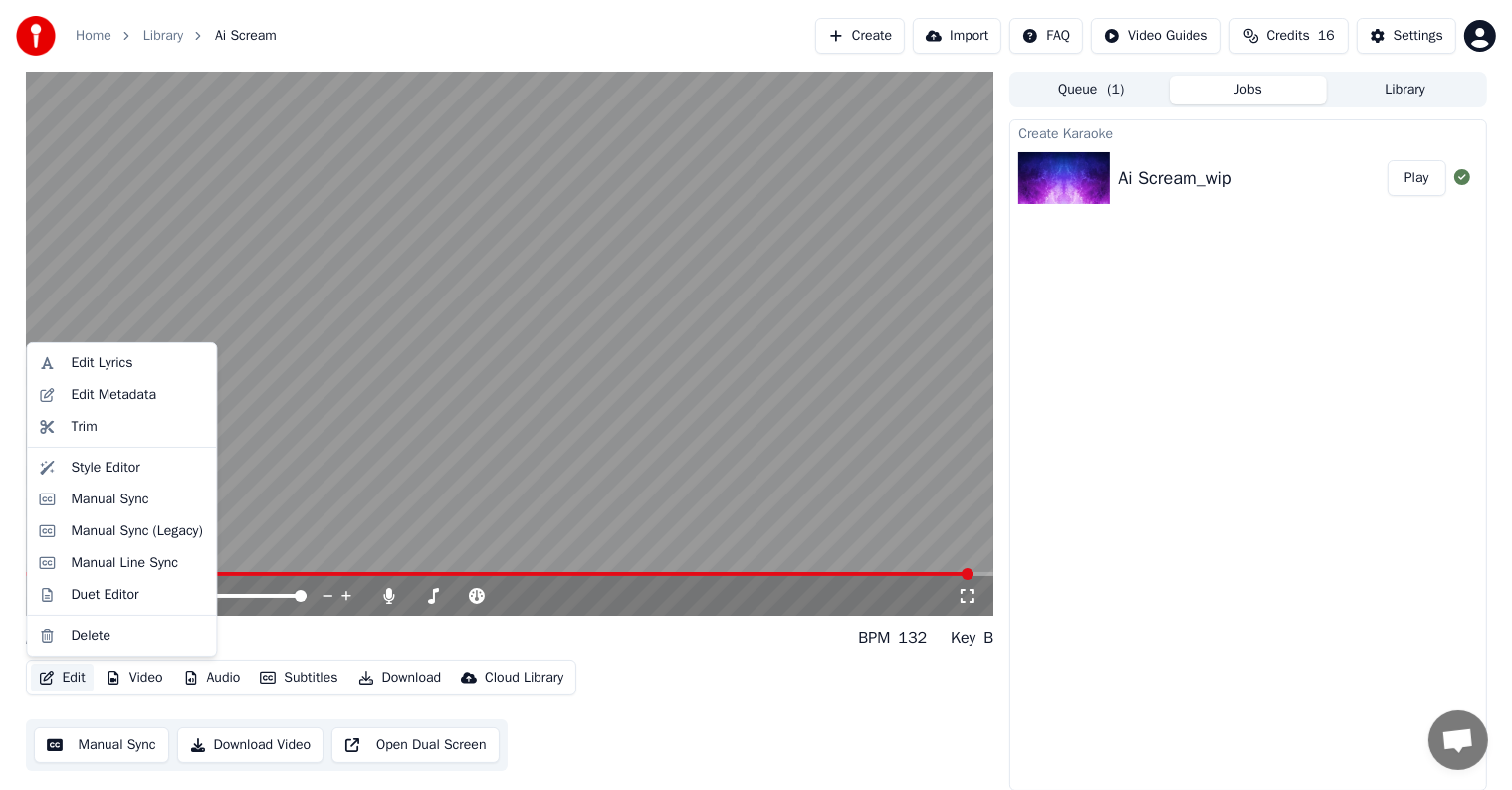 click on "Edit" at bounding box center [62, 678] 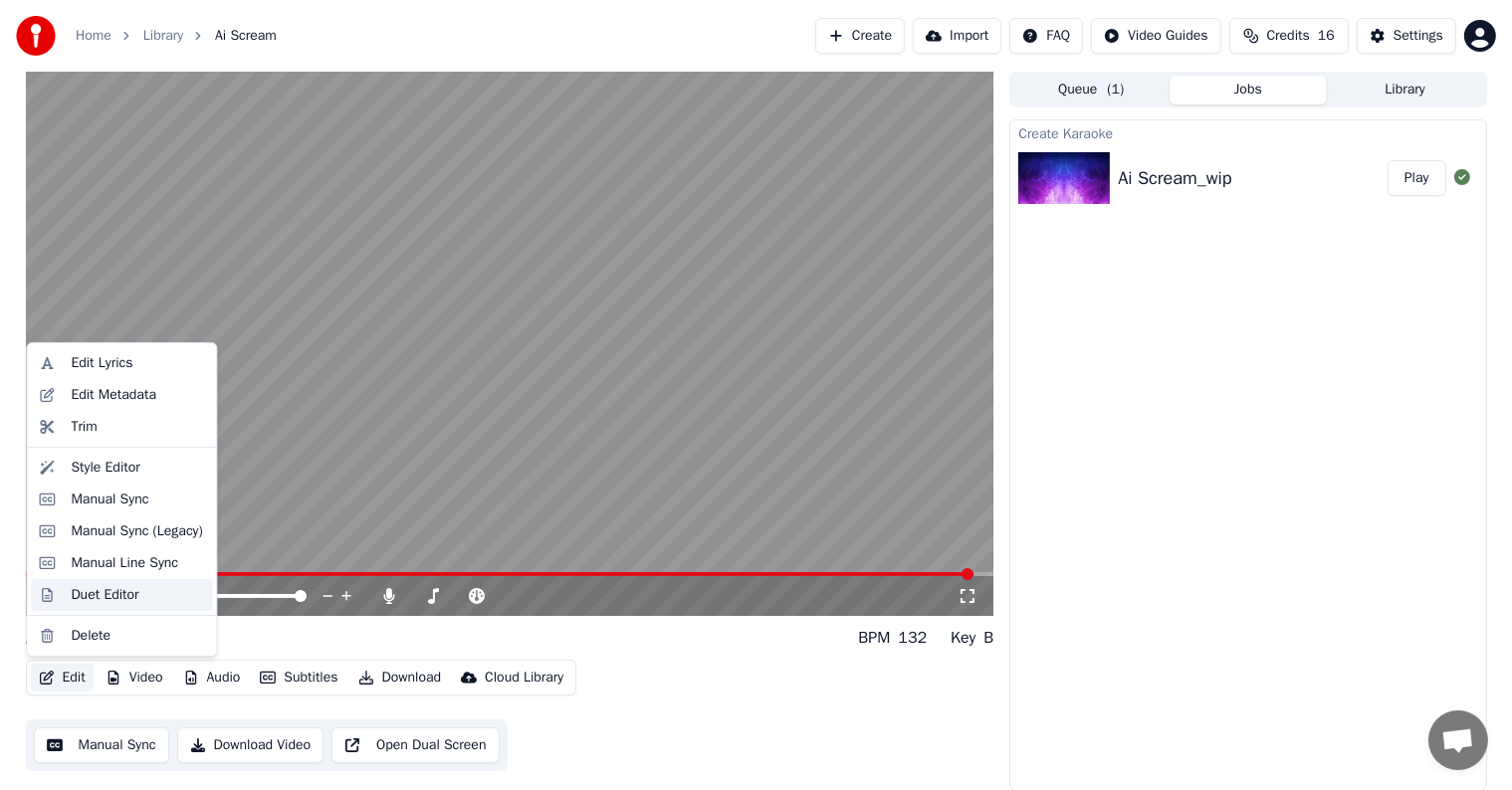 click on "Duet Editor" at bounding box center [105, 595] 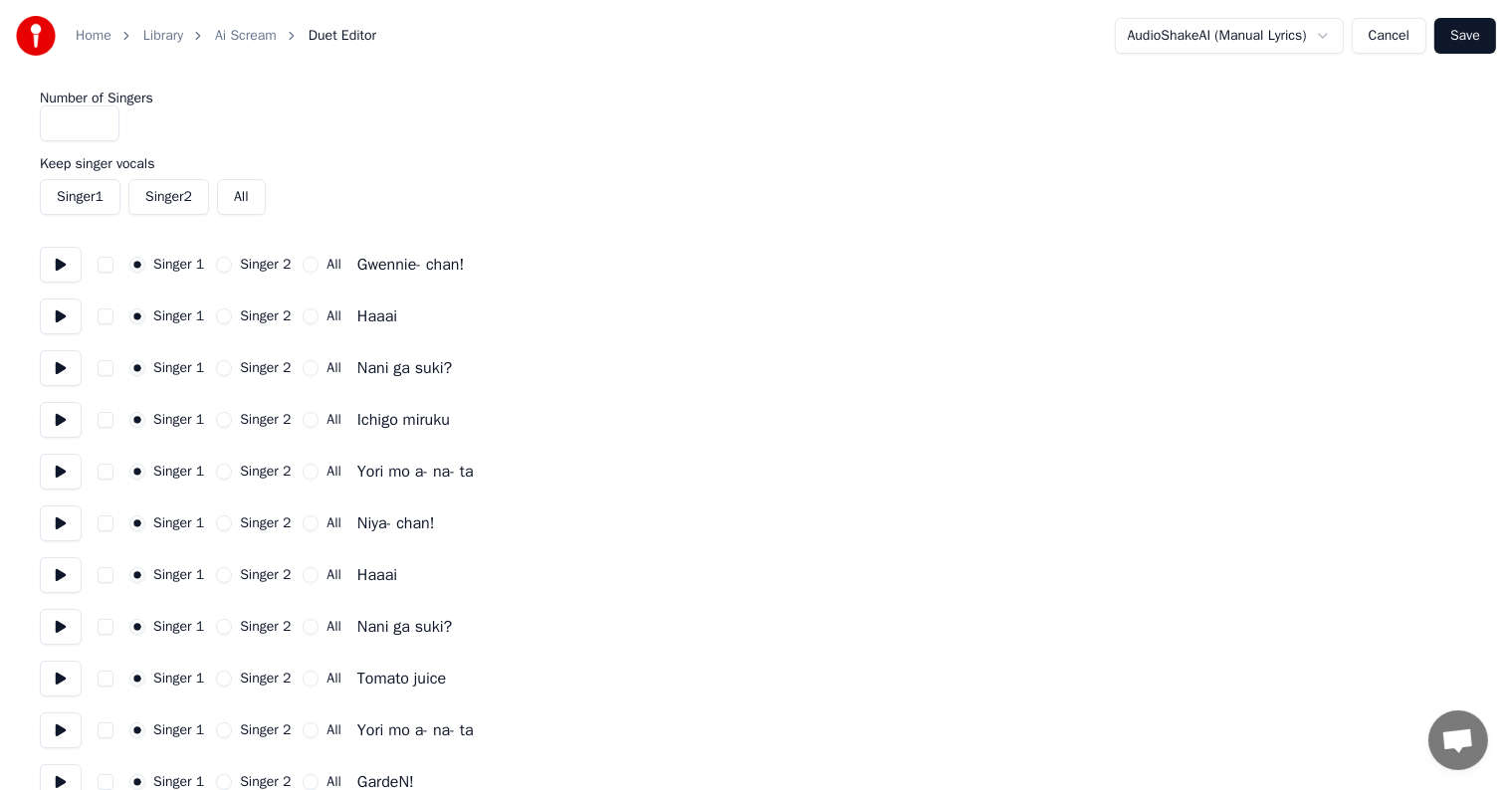 click on "Singer 2" at bounding box center [265, 523] 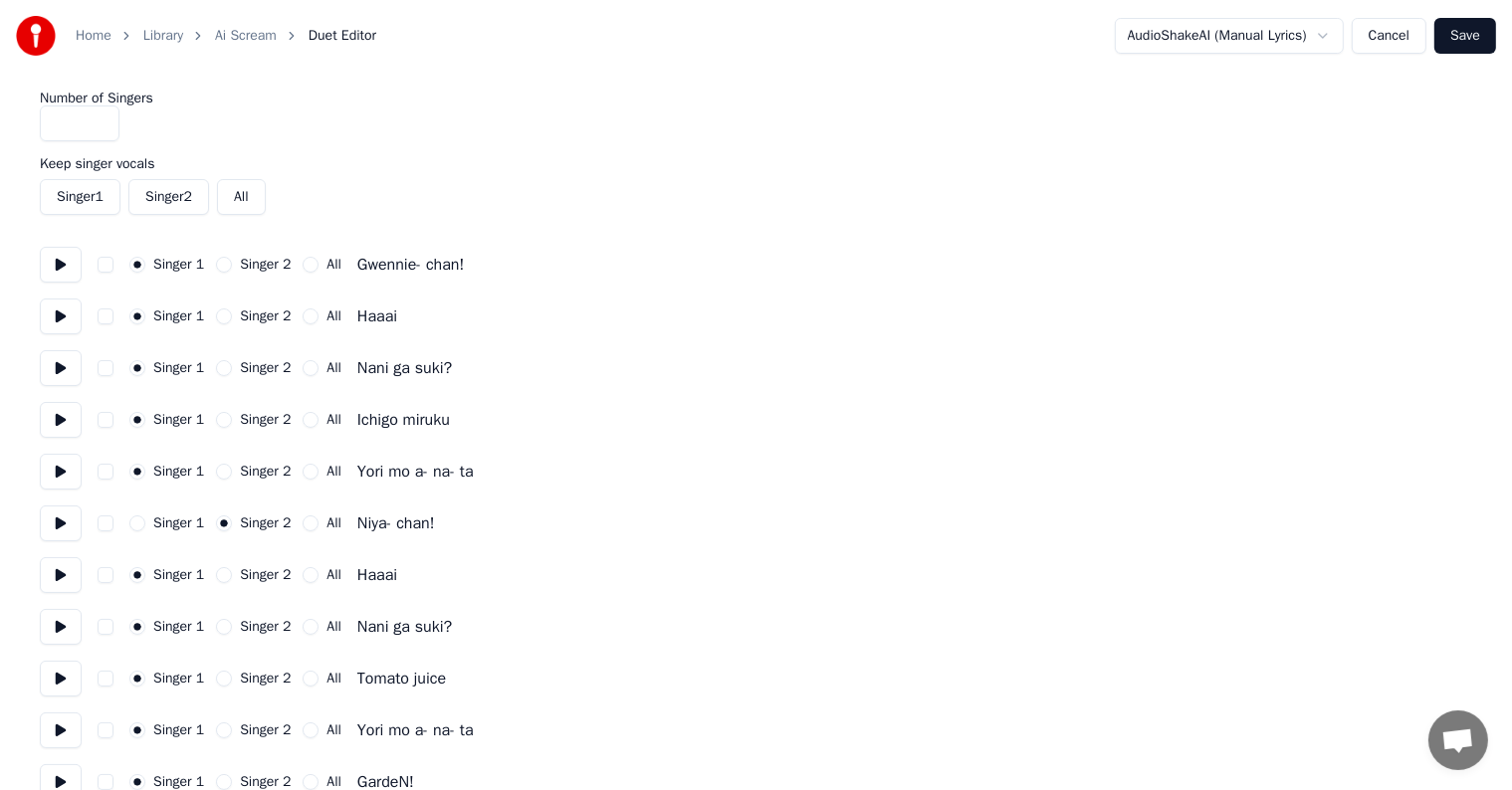 click on "Singer 1" at bounding box center [178, 523] 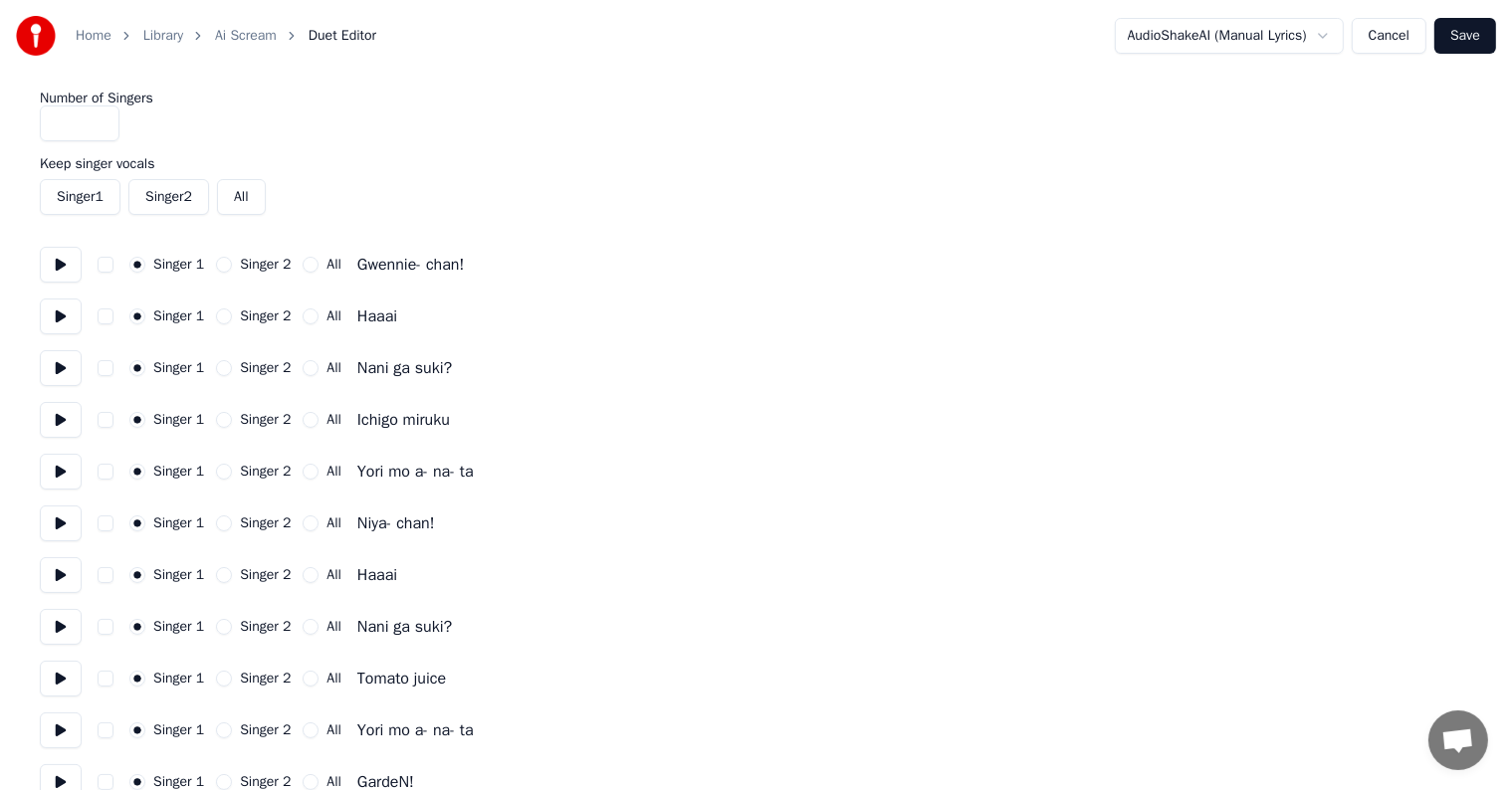 click on "All" at bounding box center [311, 523] 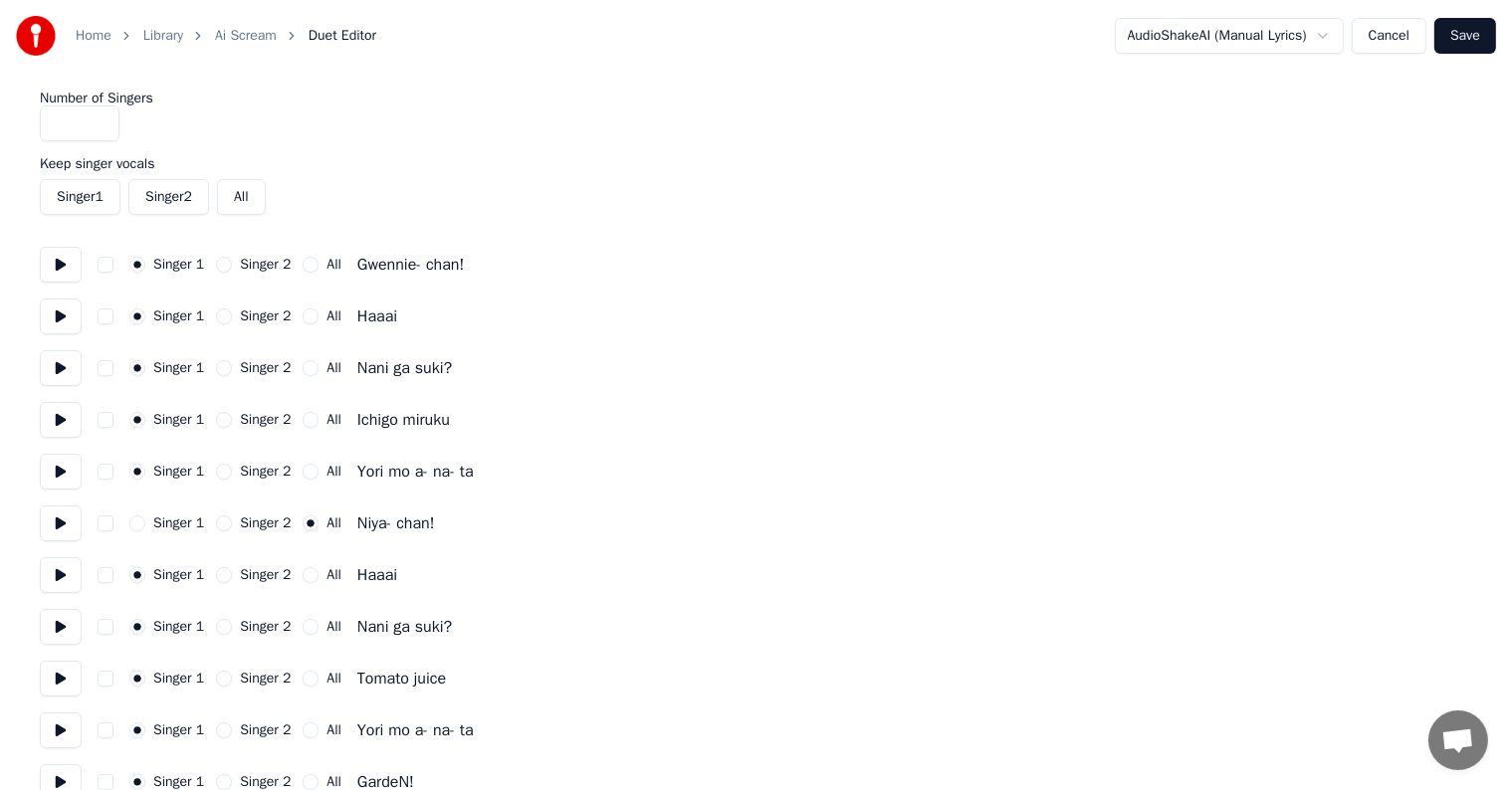 click on "All" at bounding box center (241, 197) 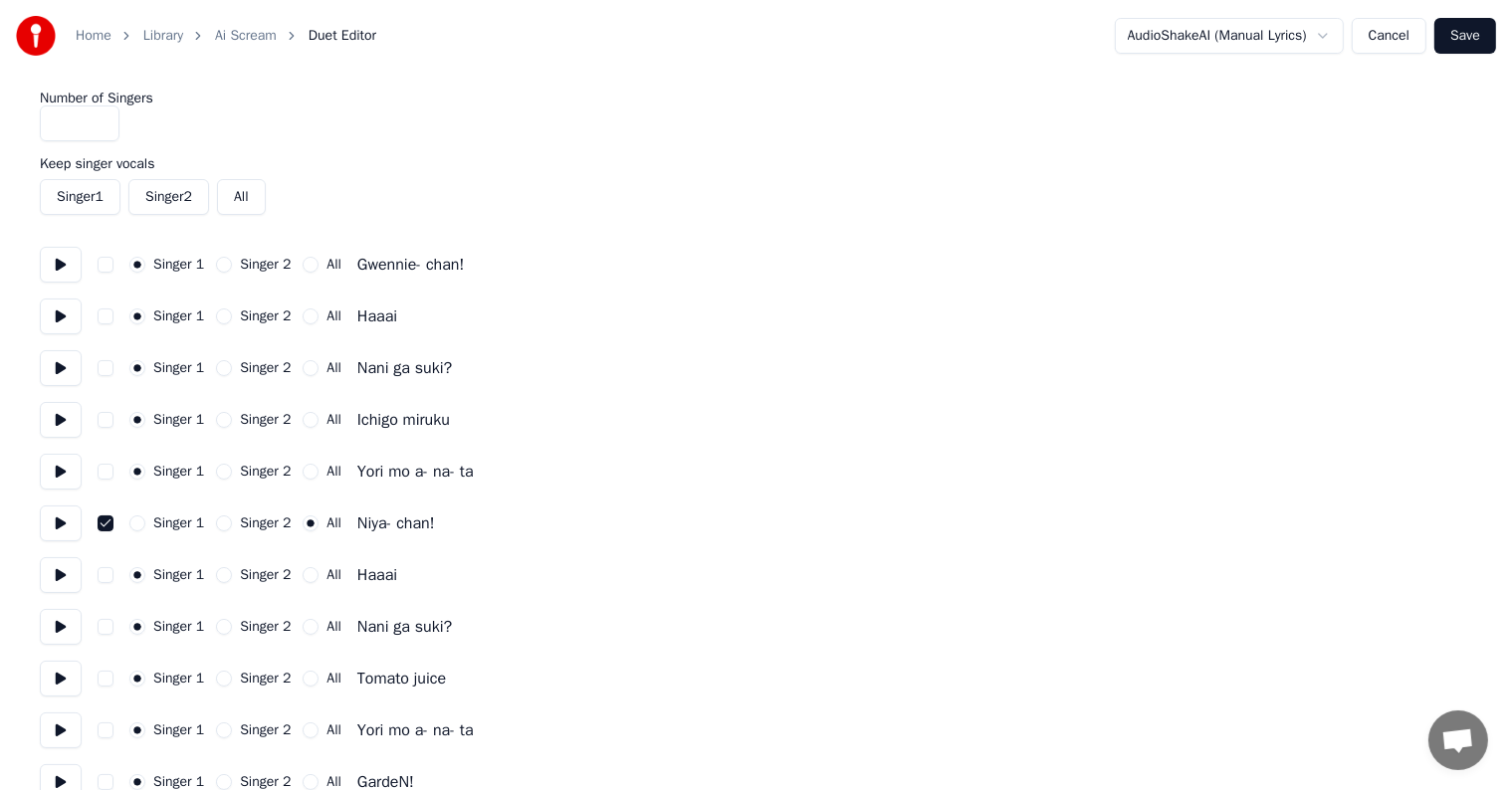 click on "All" at bounding box center (241, 197) 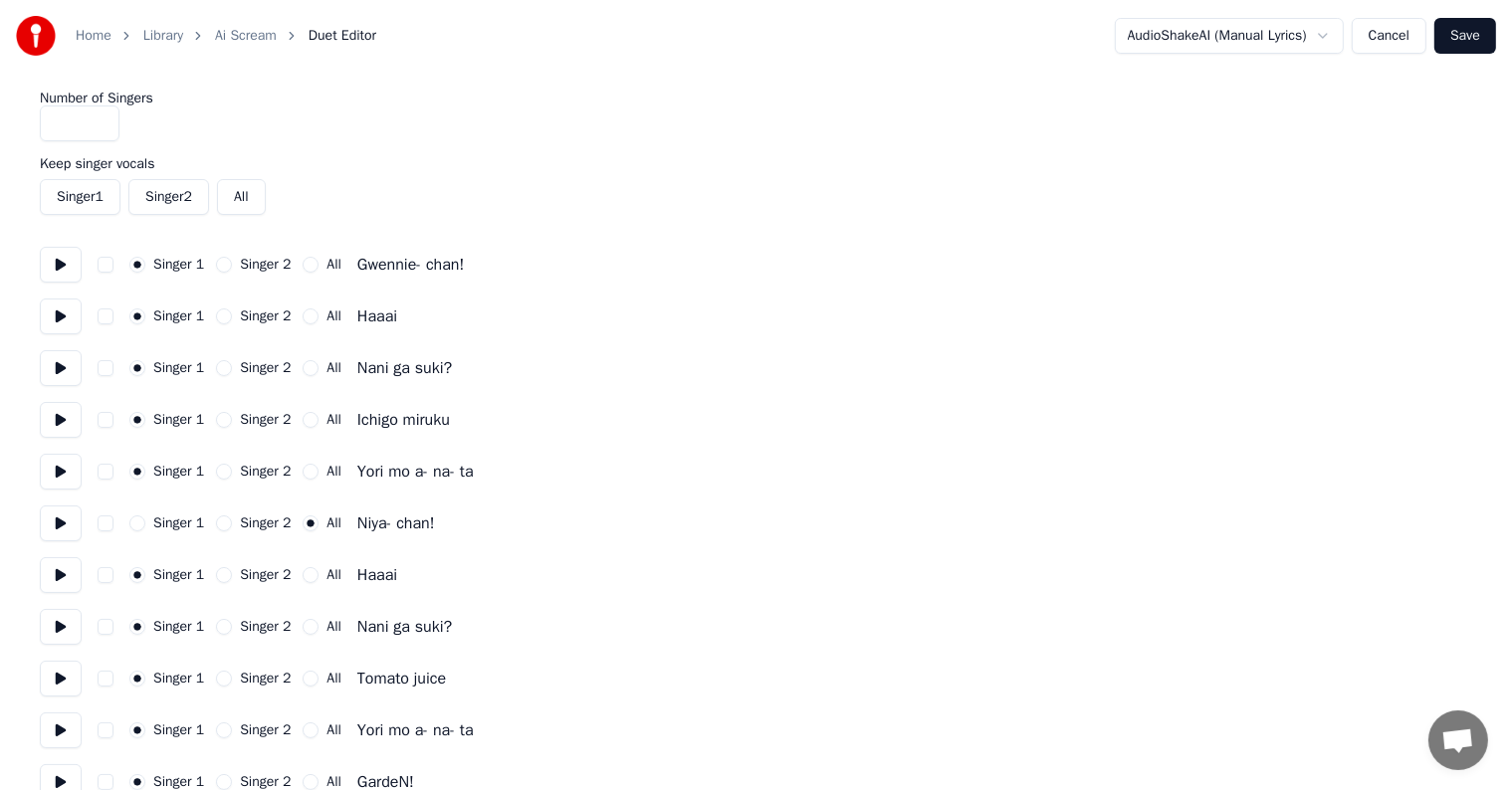 drag, startPoint x: 303, startPoint y: 251, endPoint x: 309, endPoint y: 279, distance: 28.635642 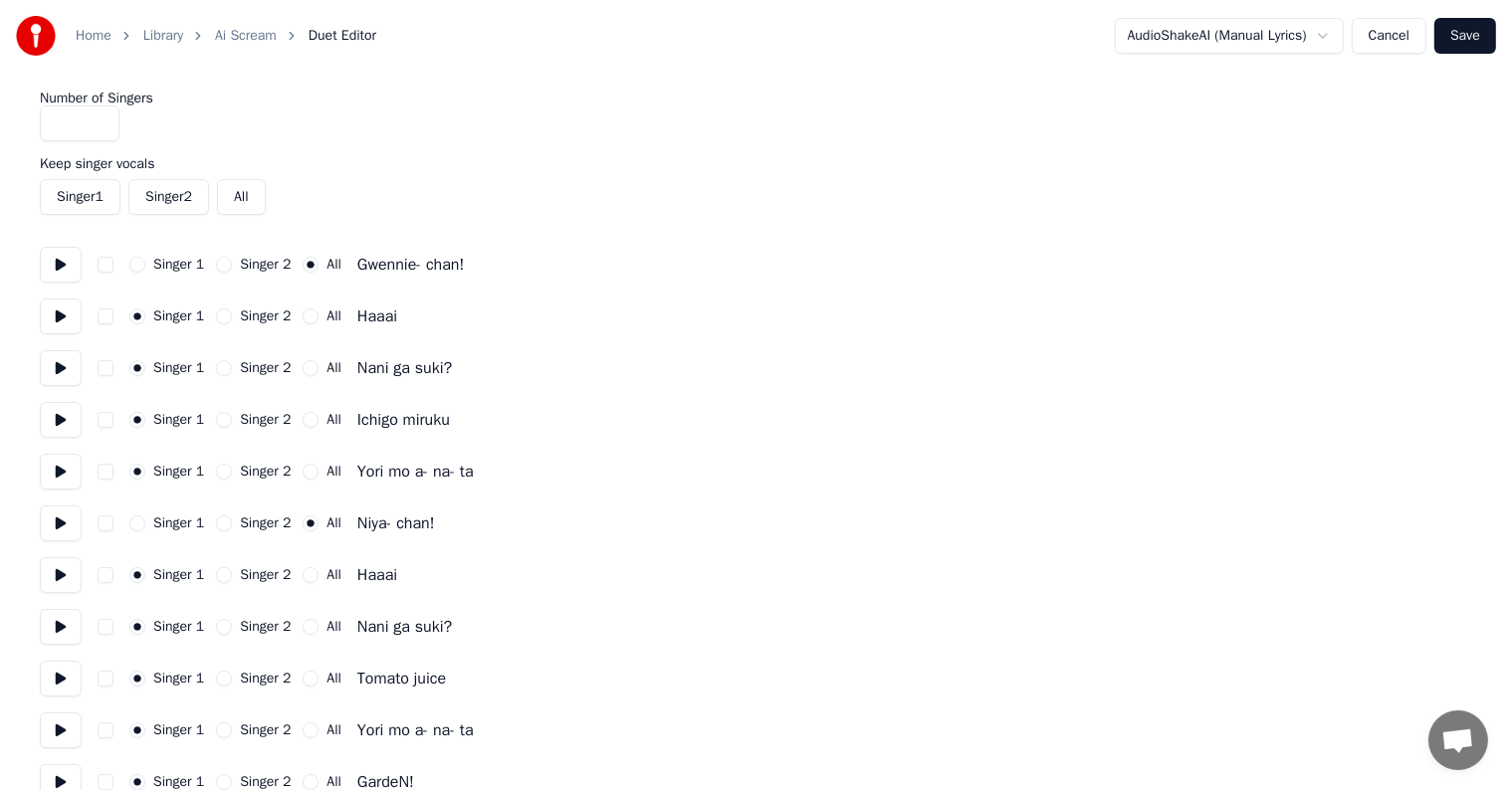 click on "All" at bounding box center (311, 316) 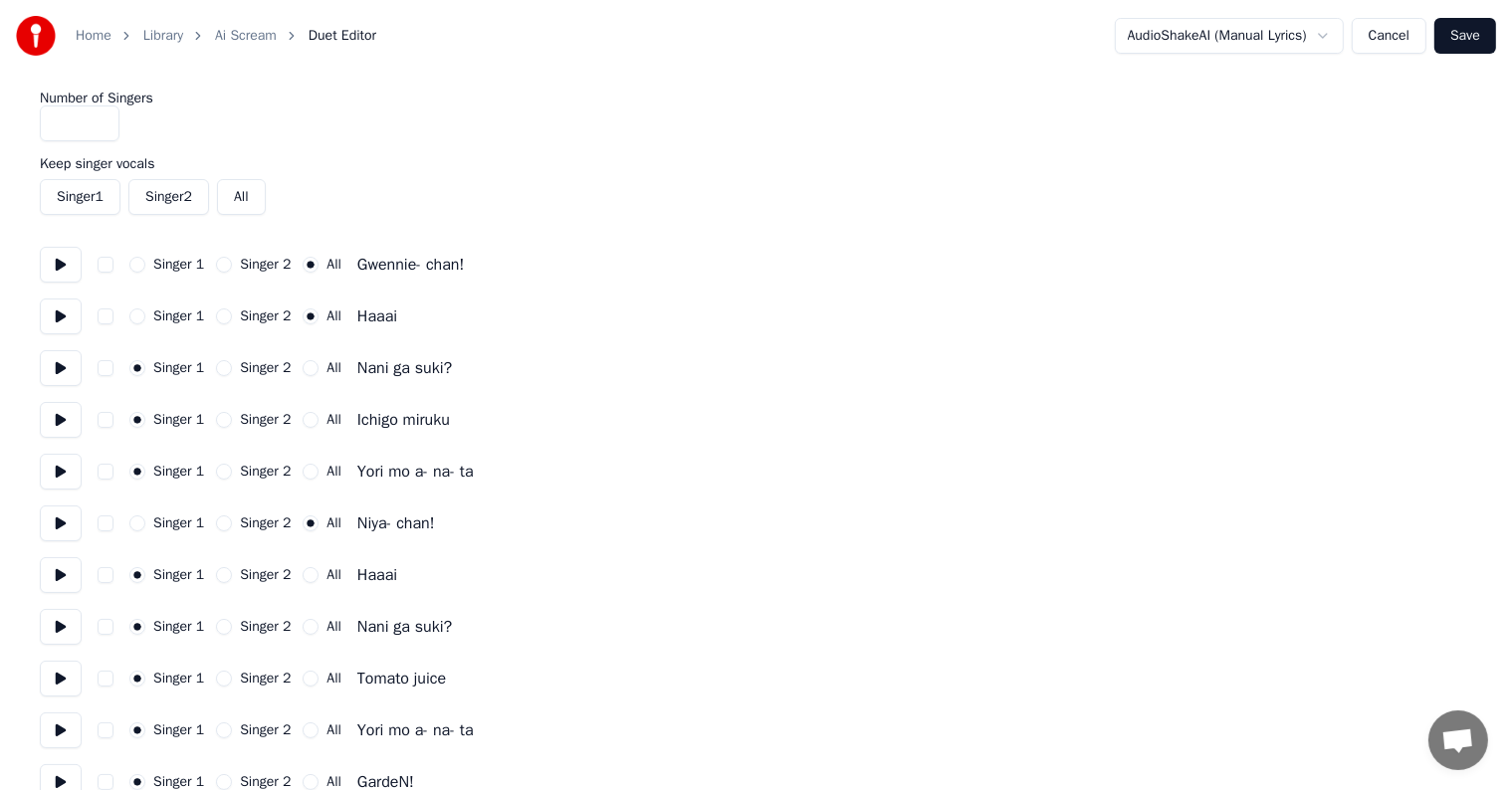 click on "All" at bounding box center (311, 368) 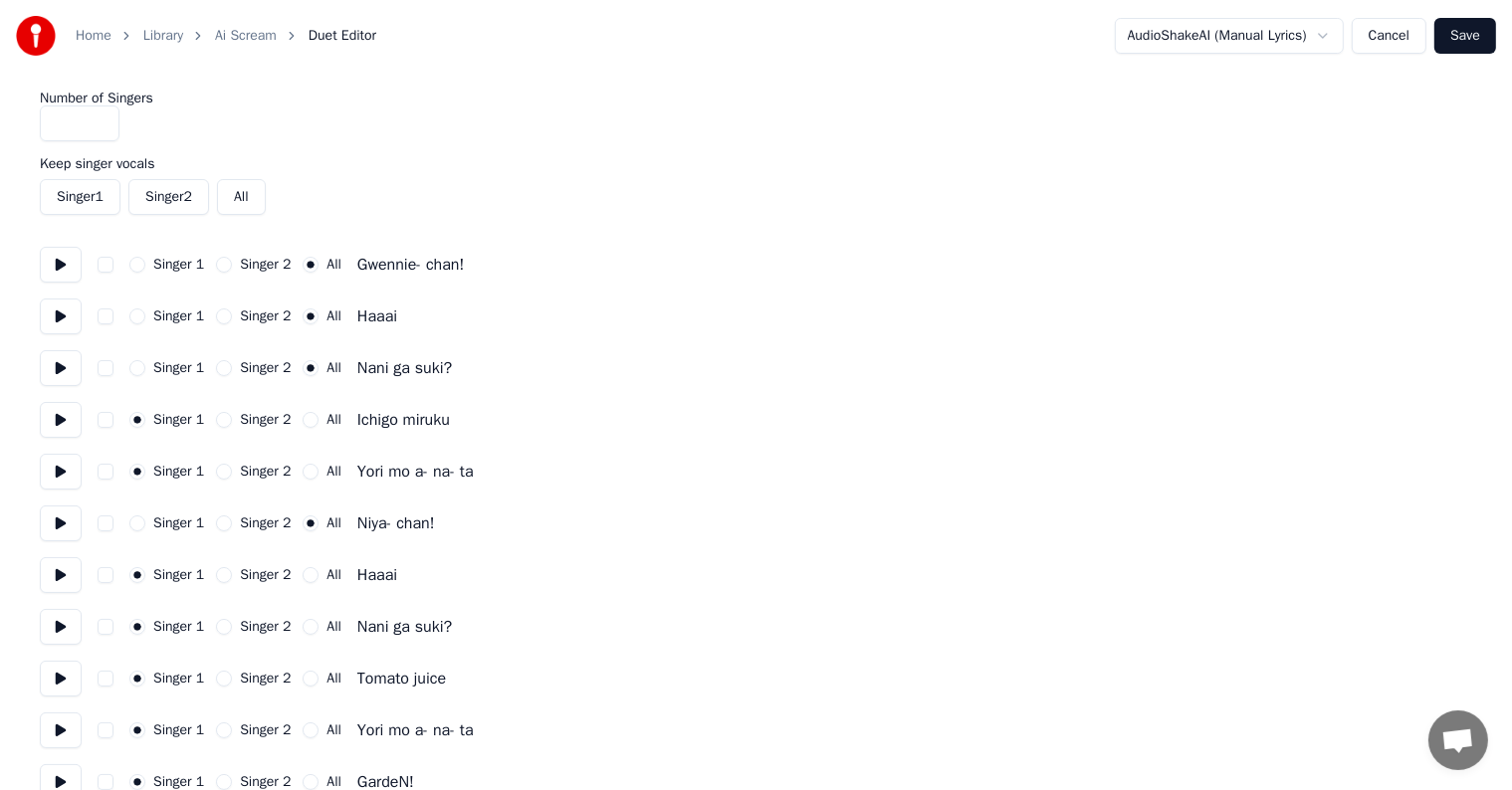 click on "Singer 1 Singer 2 All Ichigo miruku" at bounding box center [756, 420] 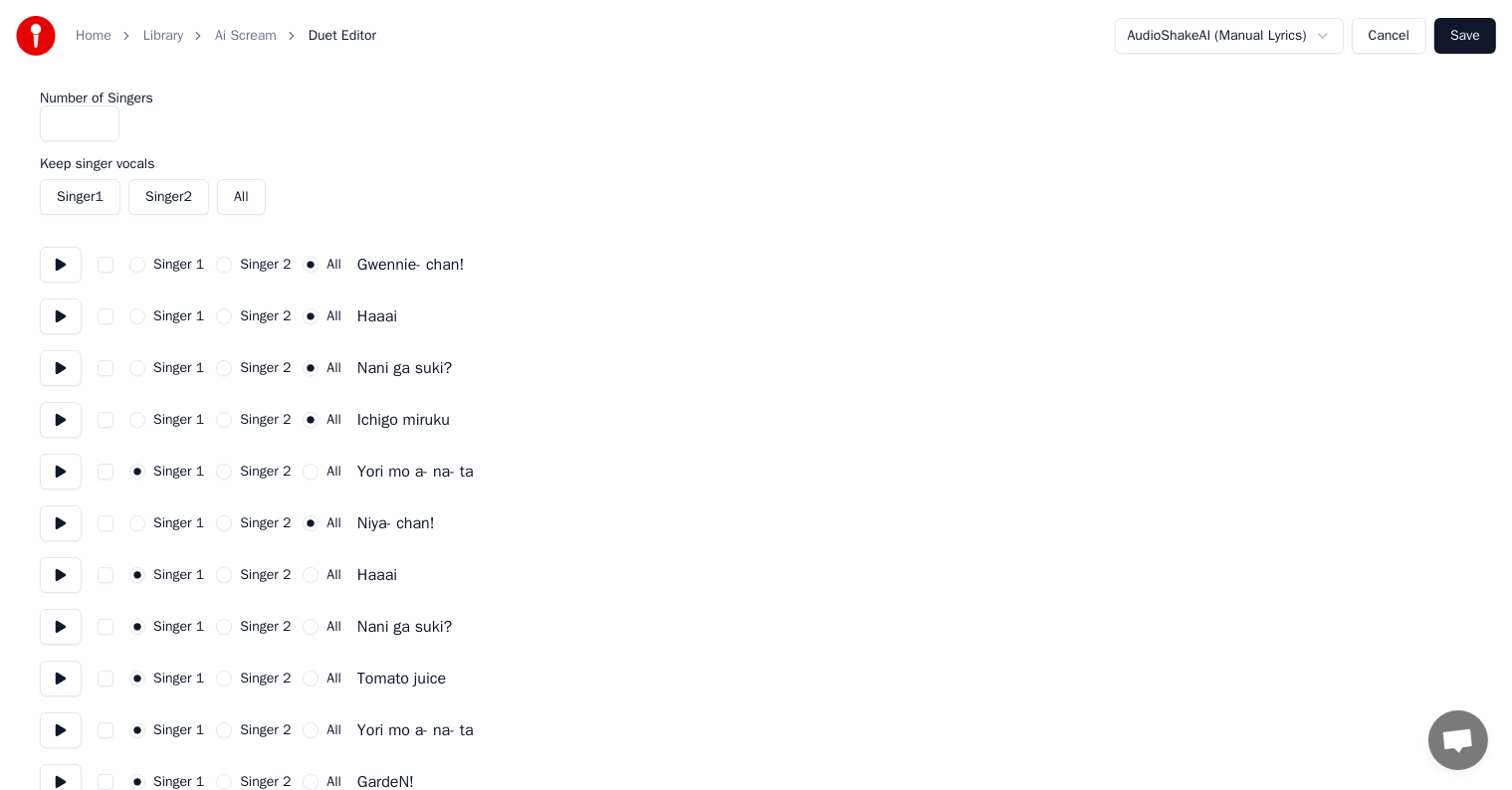 click on "Singer 1 Singer 2 All Yori mo a- na- ta" at bounding box center (756, 472) 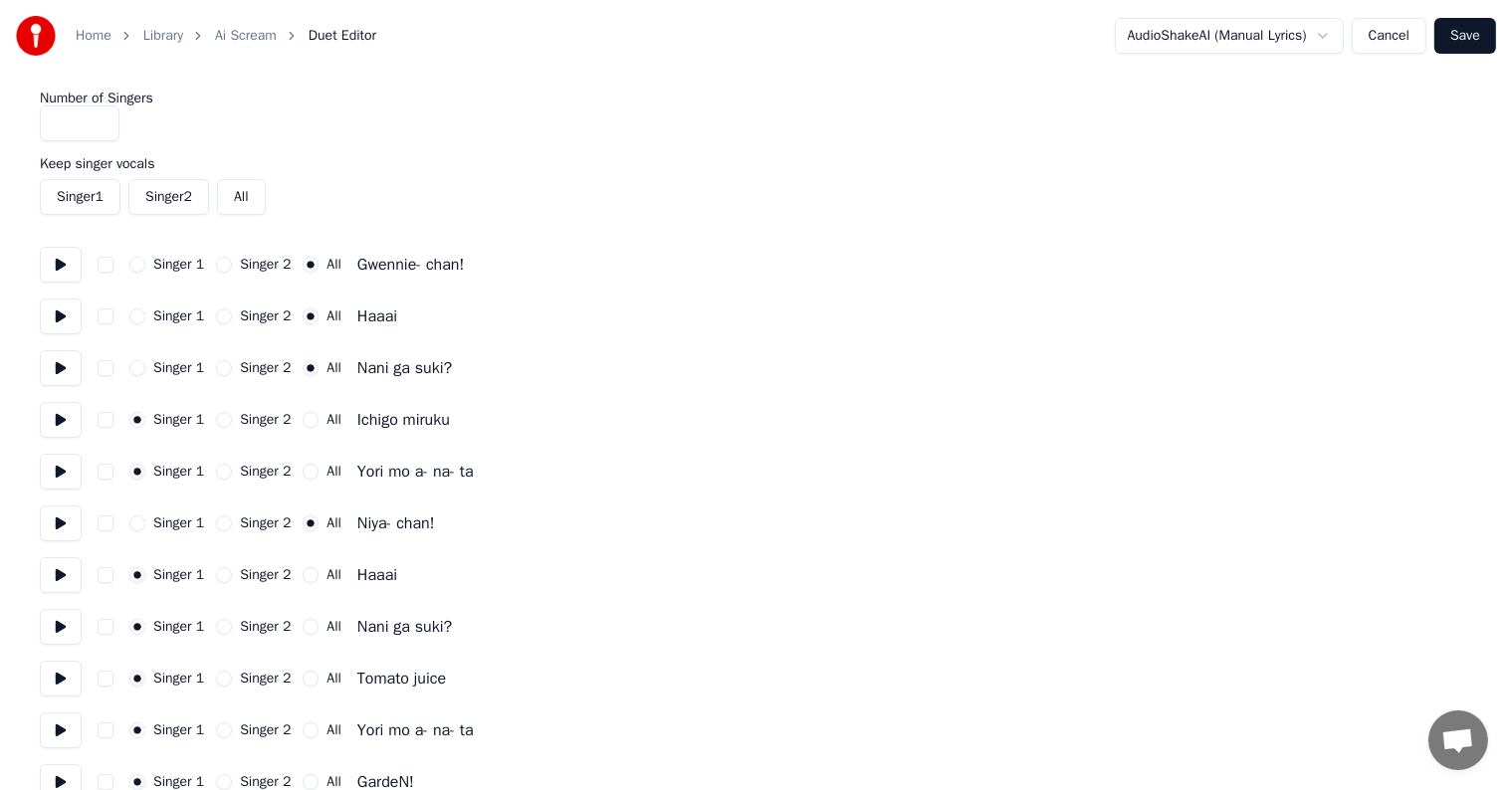 click on "Singer 1" at bounding box center [137, 316] 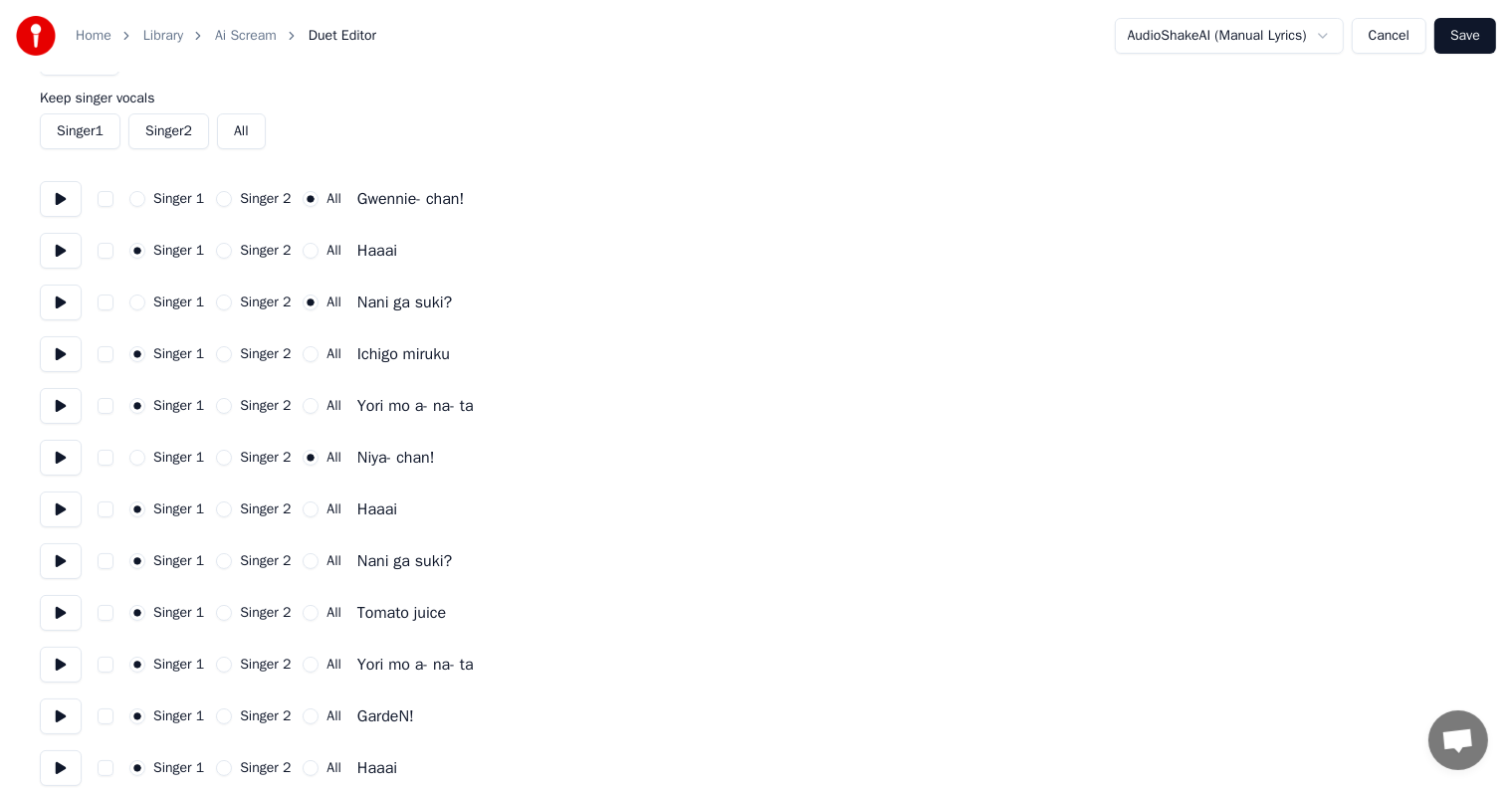 scroll, scrollTop: 99, scrollLeft: 0, axis: vertical 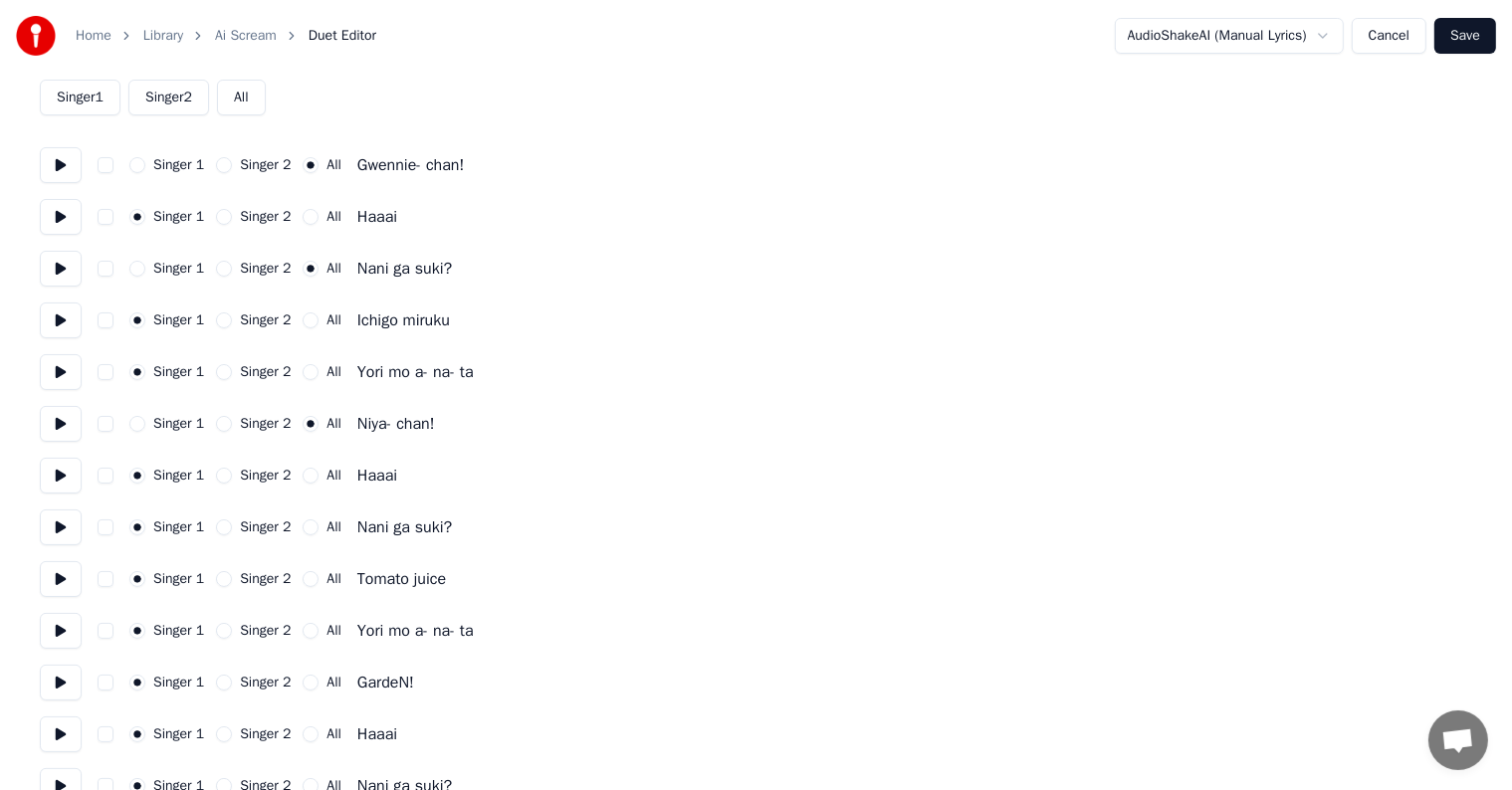 click on "Singer 2" at bounding box center [224, 476] 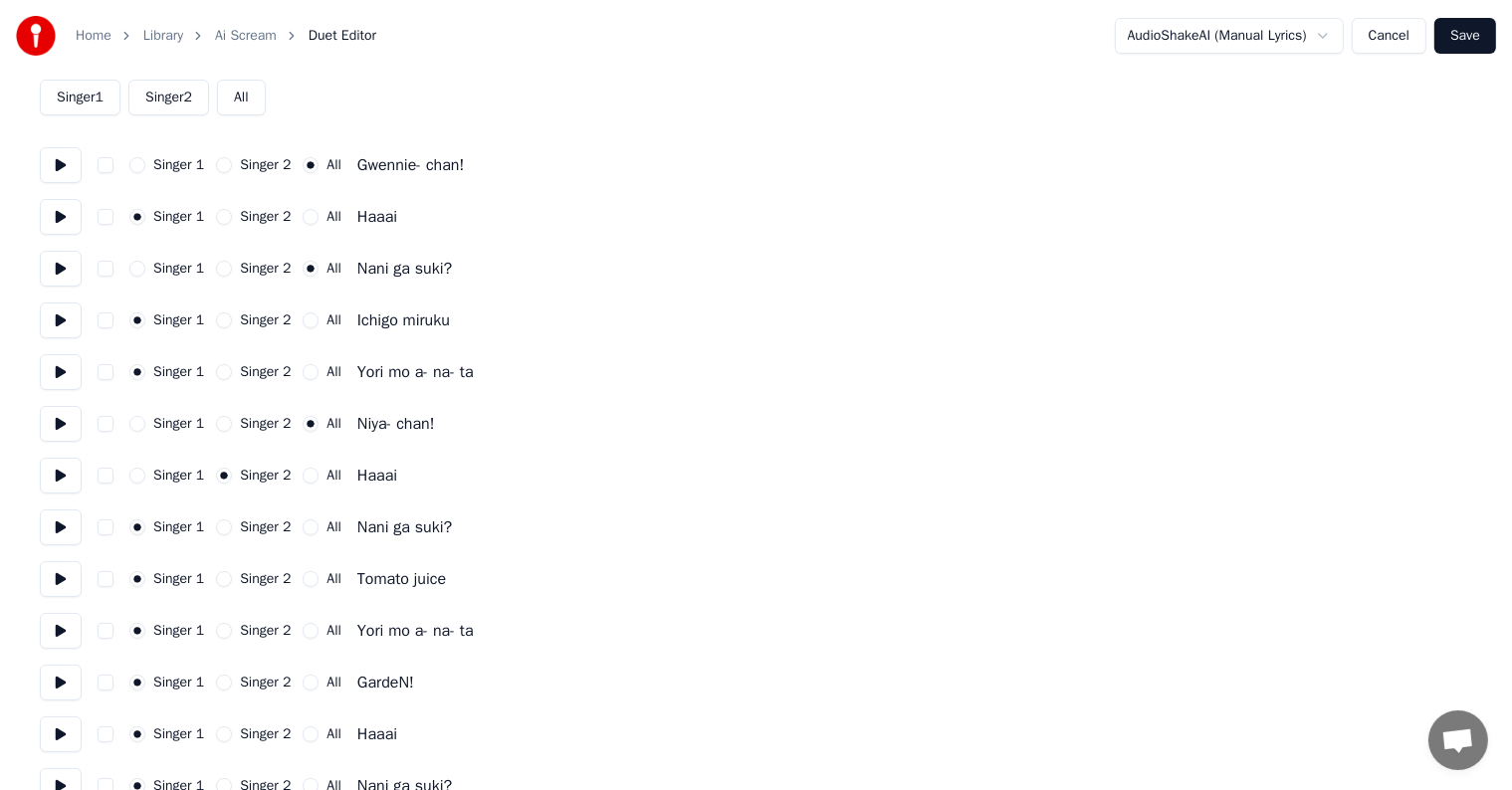 click on "All" at bounding box center [311, 527] 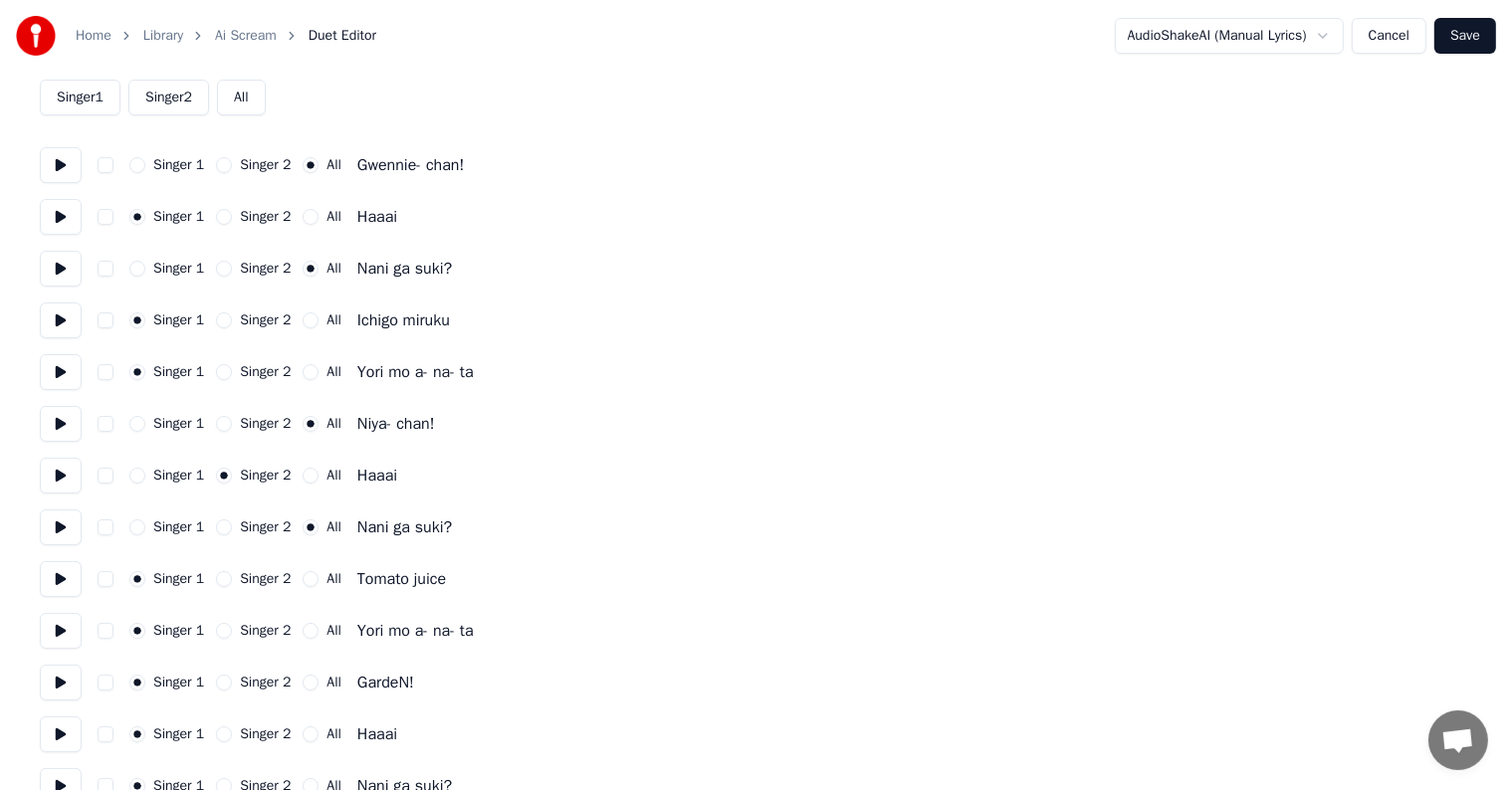 click on "Singer 2" at bounding box center [224, 579] 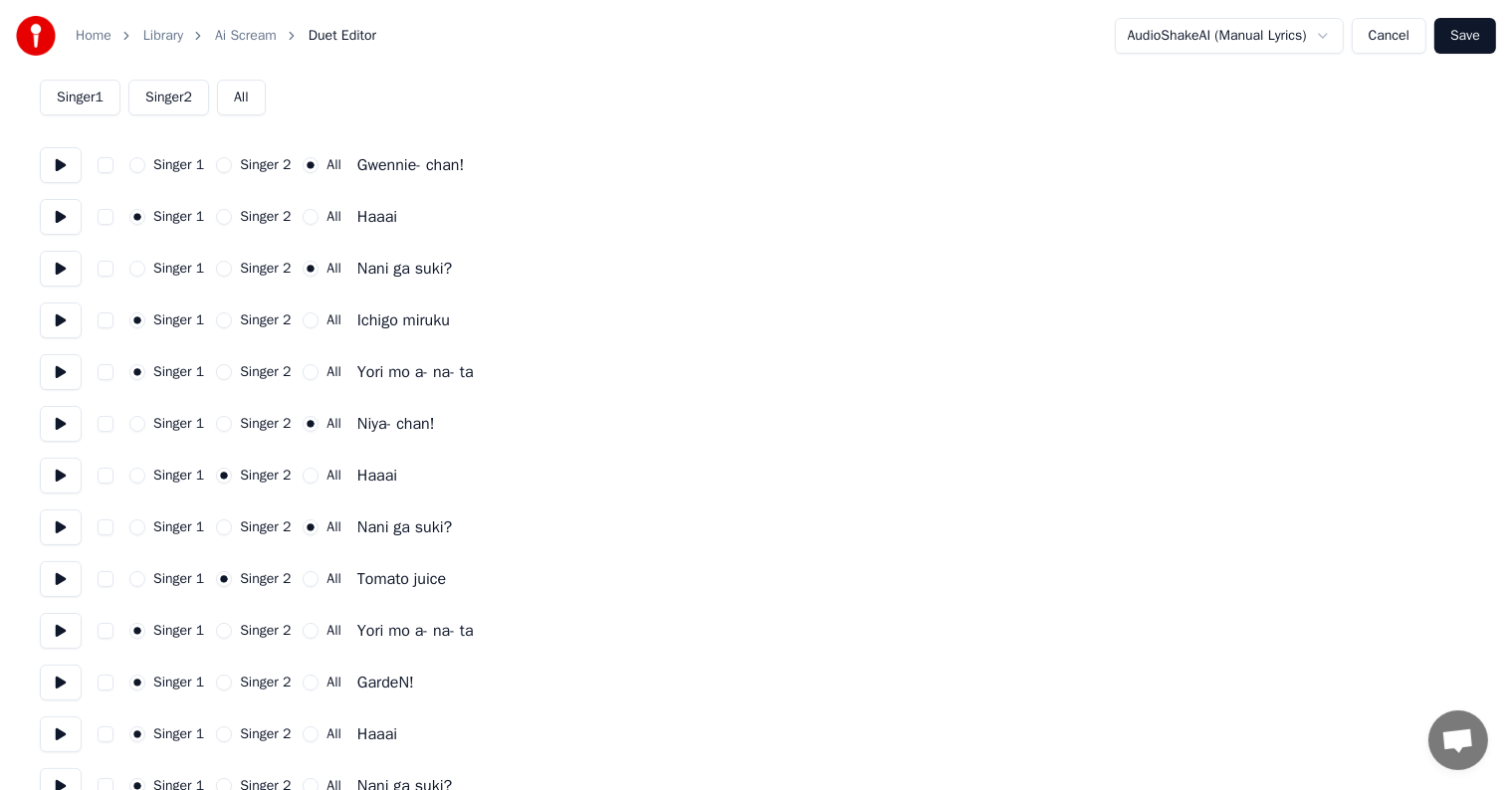 click on "Singer 2" at bounding box center [224, 631] 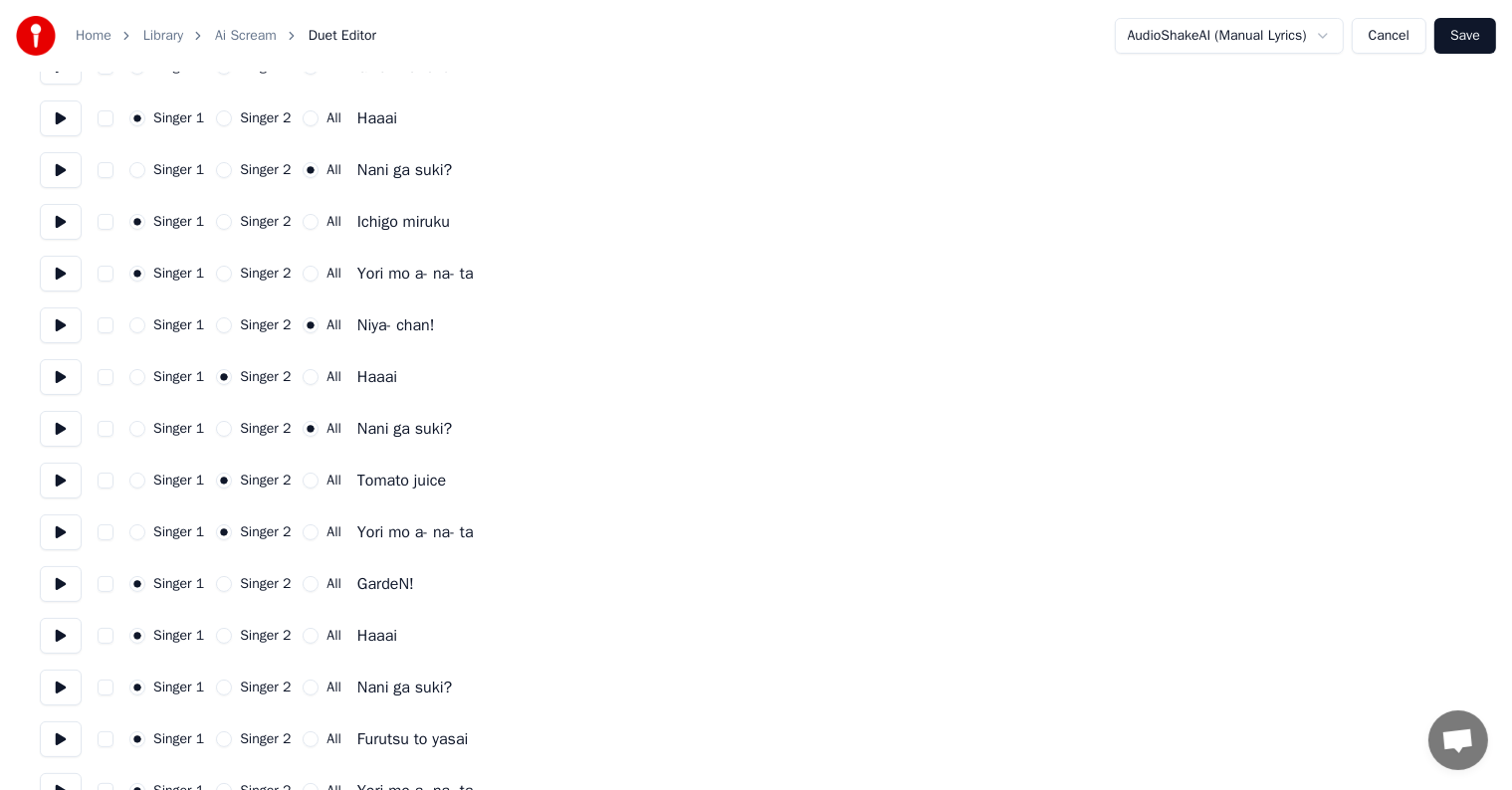 scroll, scrollTop: 199, scrollLeft: 0, axis: vertical 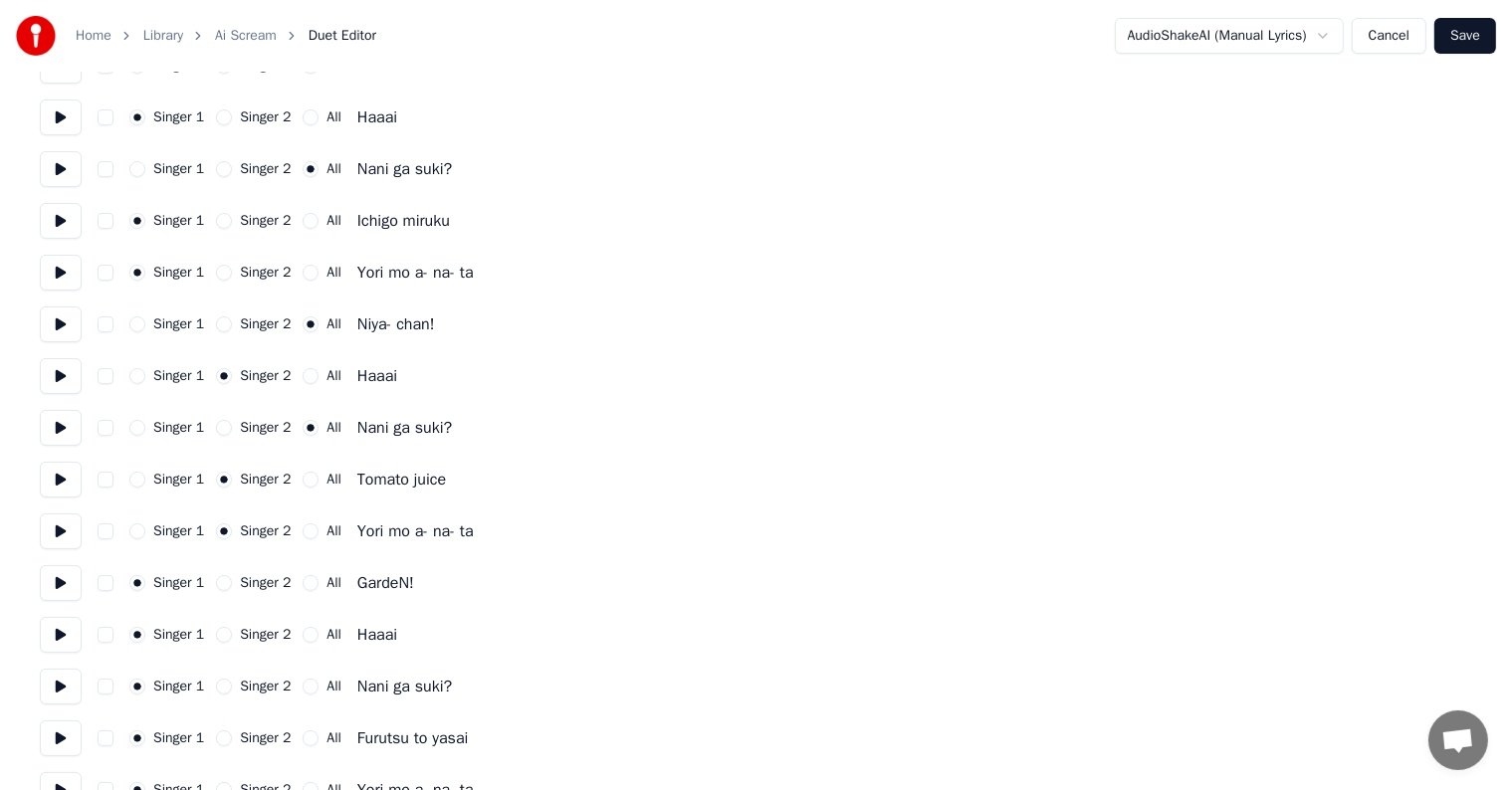 drag, startPoint x: 309, startPoint y: 575, endPoint x: 307, endPoint y: 609, distance: 34.058773 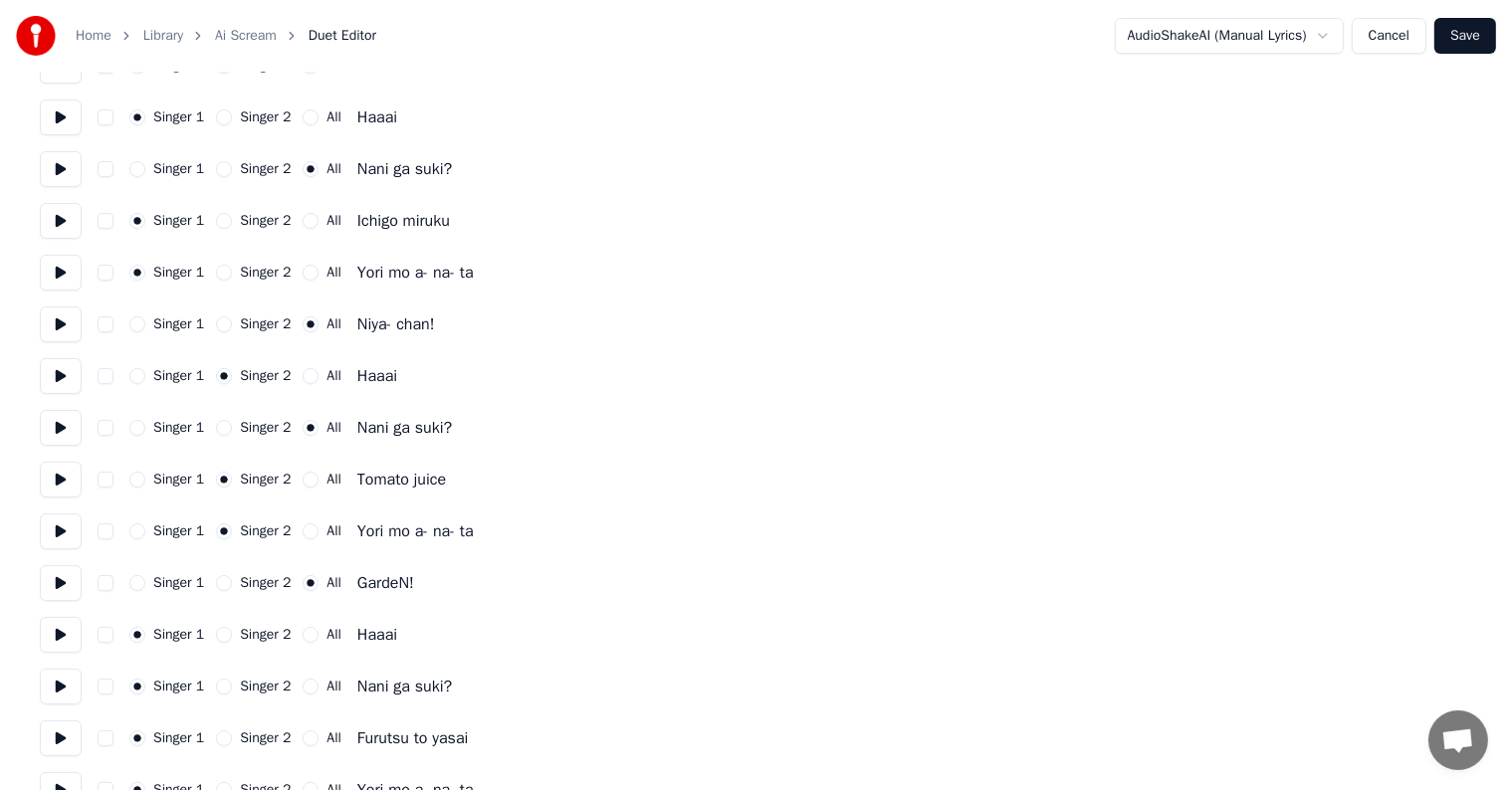 click on "All" at bounding box center (311, 635) 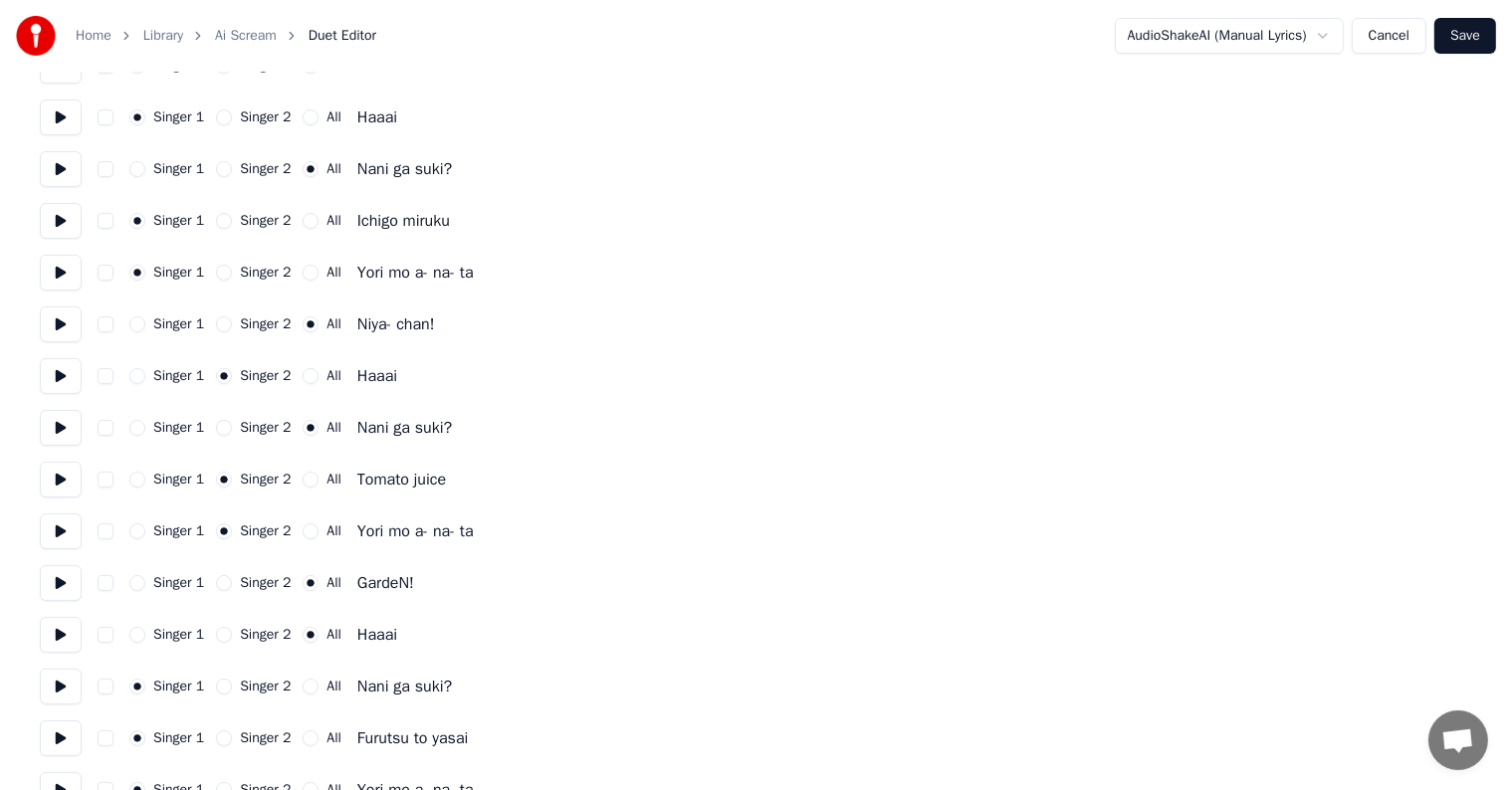 drag, startPoint x: 309, startPoint y: 676, endPoint x: 307, endPoint y: 696, distance: 20.099751 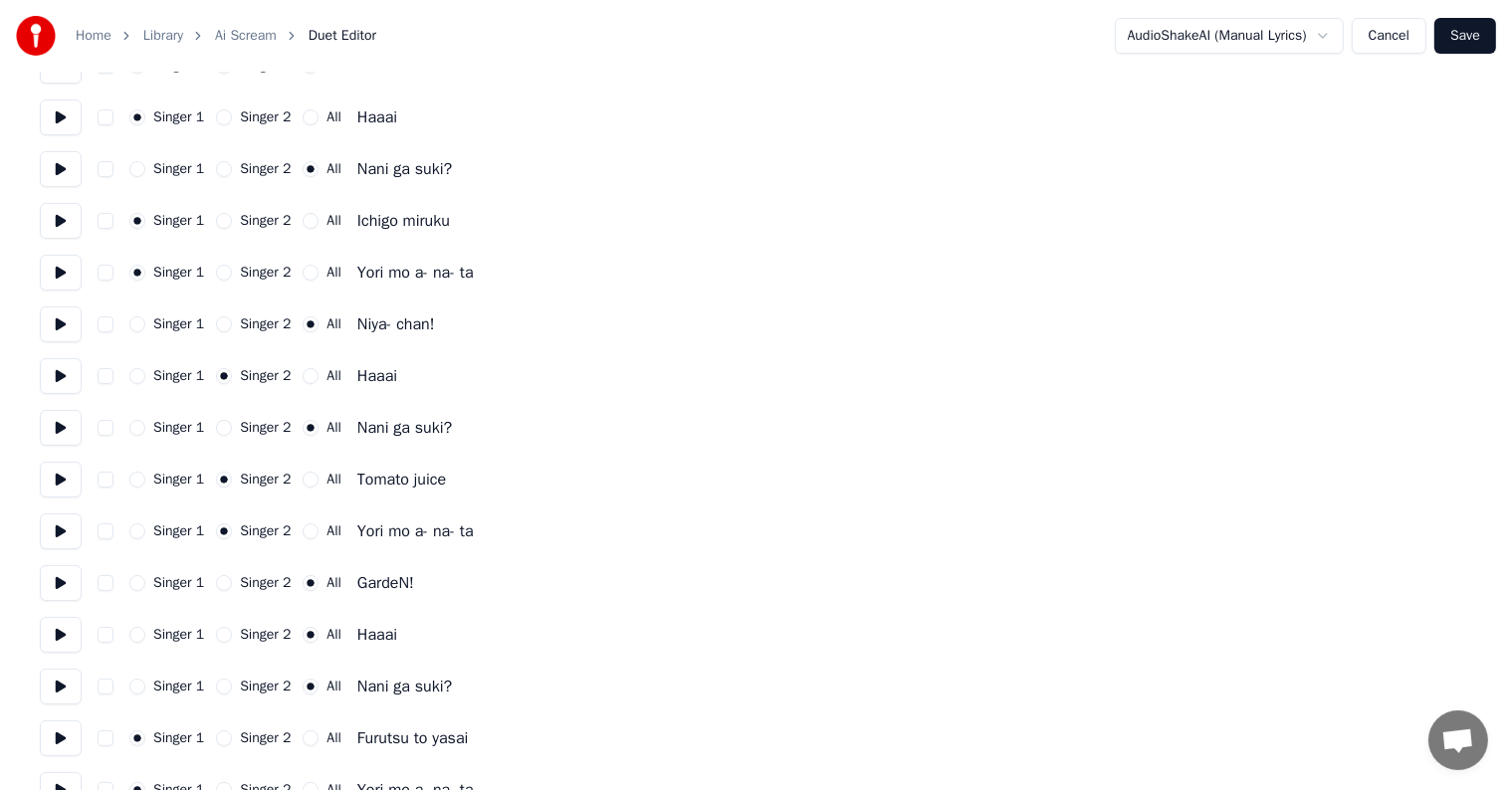 click on "All" at bounding box center [311, 738] 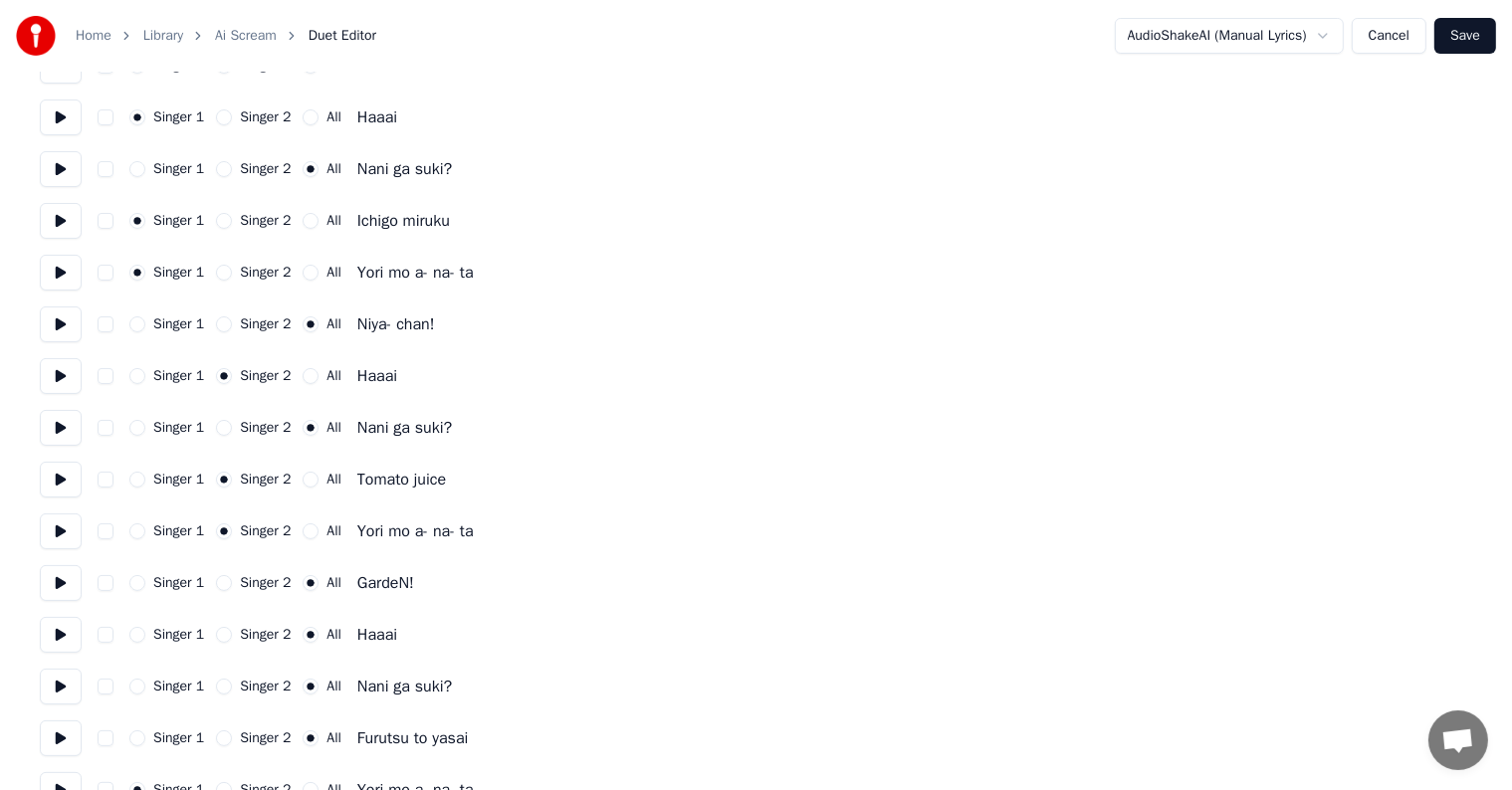 scroll, scrollTop: 398, scrollLeft: 0, axis: vertical 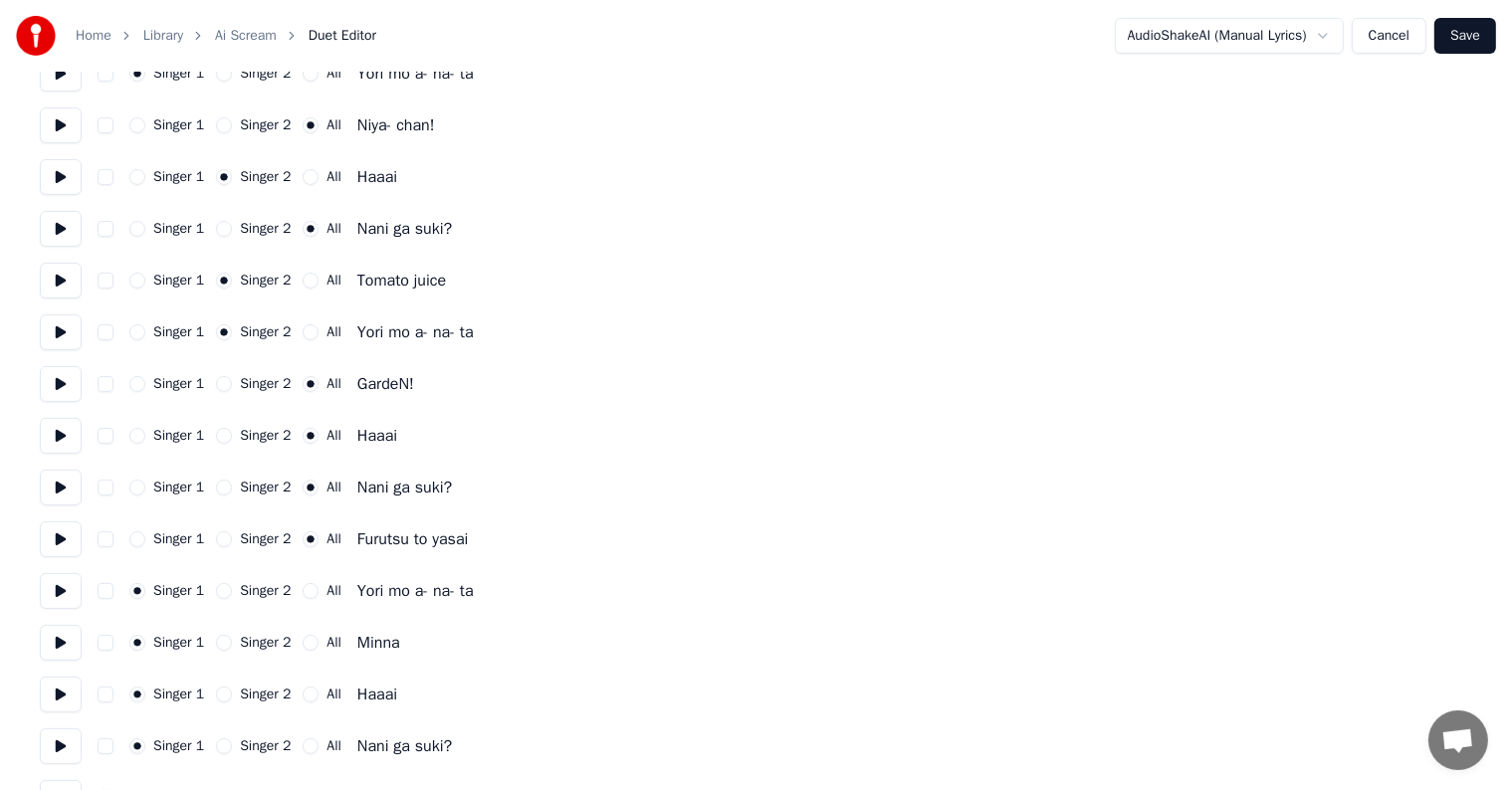 click on "All" at bounding box center [311, 591] 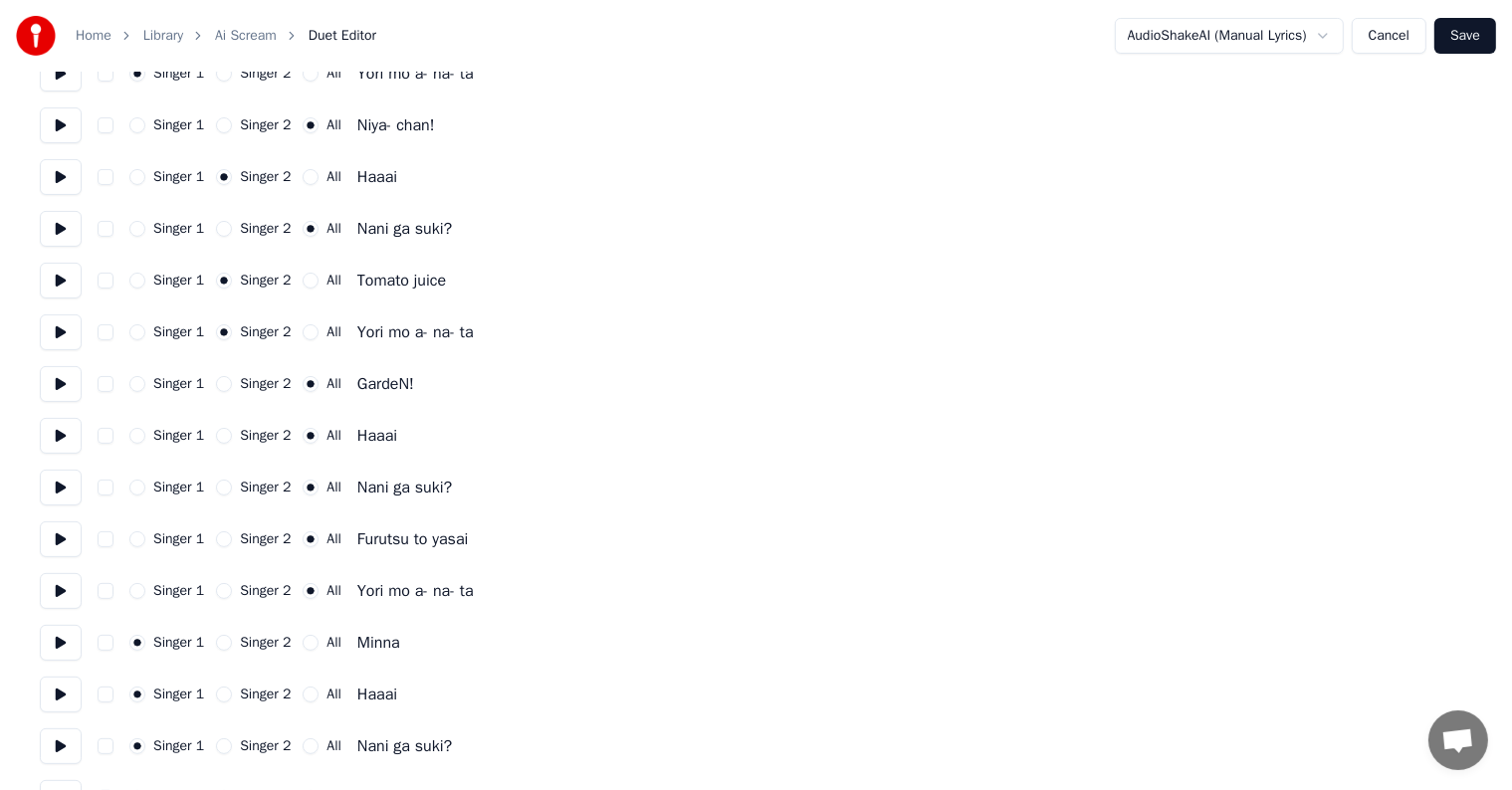 click on "All" at bounding box center [311, 643] 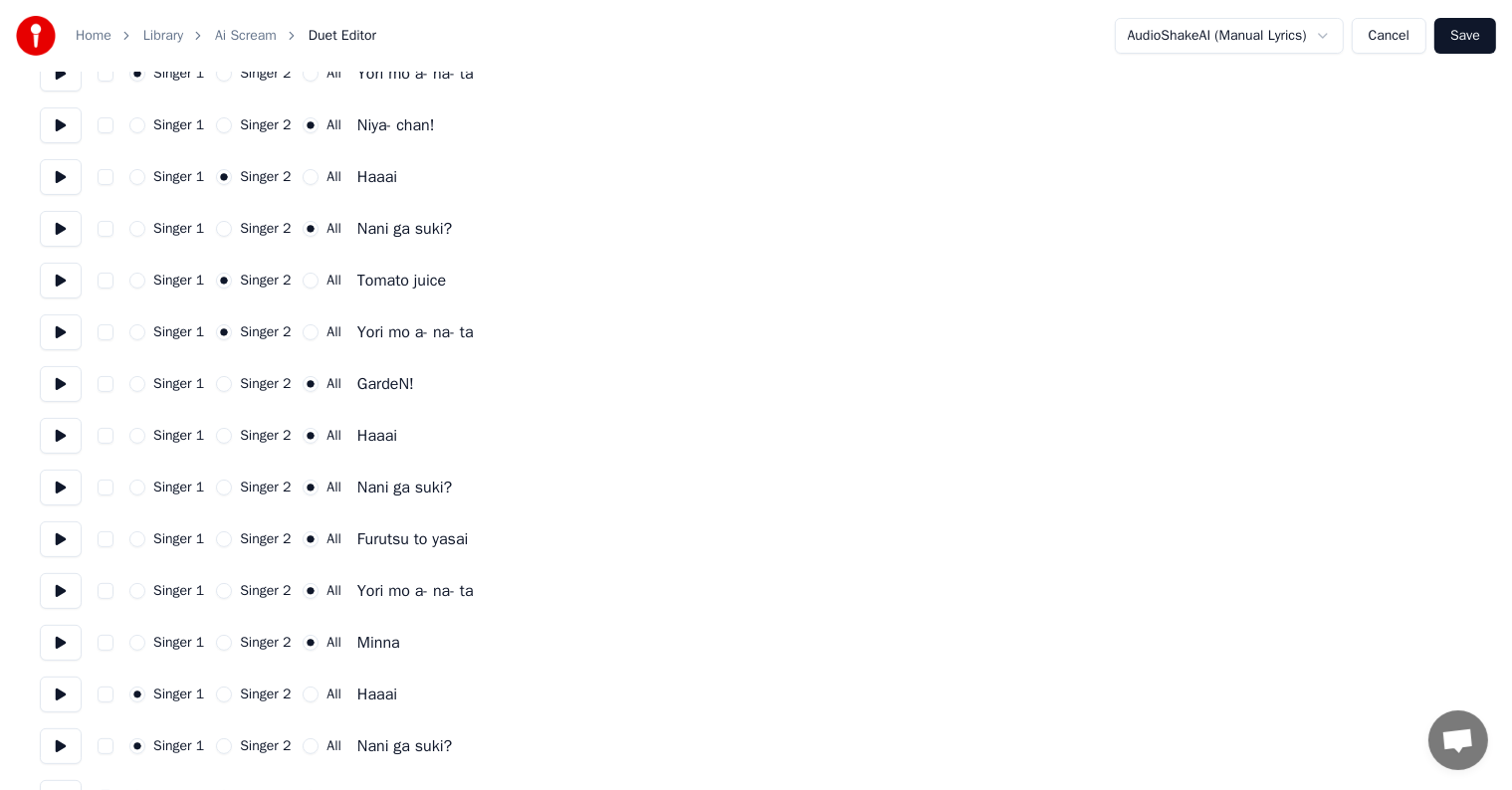 click on "Singer 1 Singer 2 All Haaai" at bounding box center [756, 694] 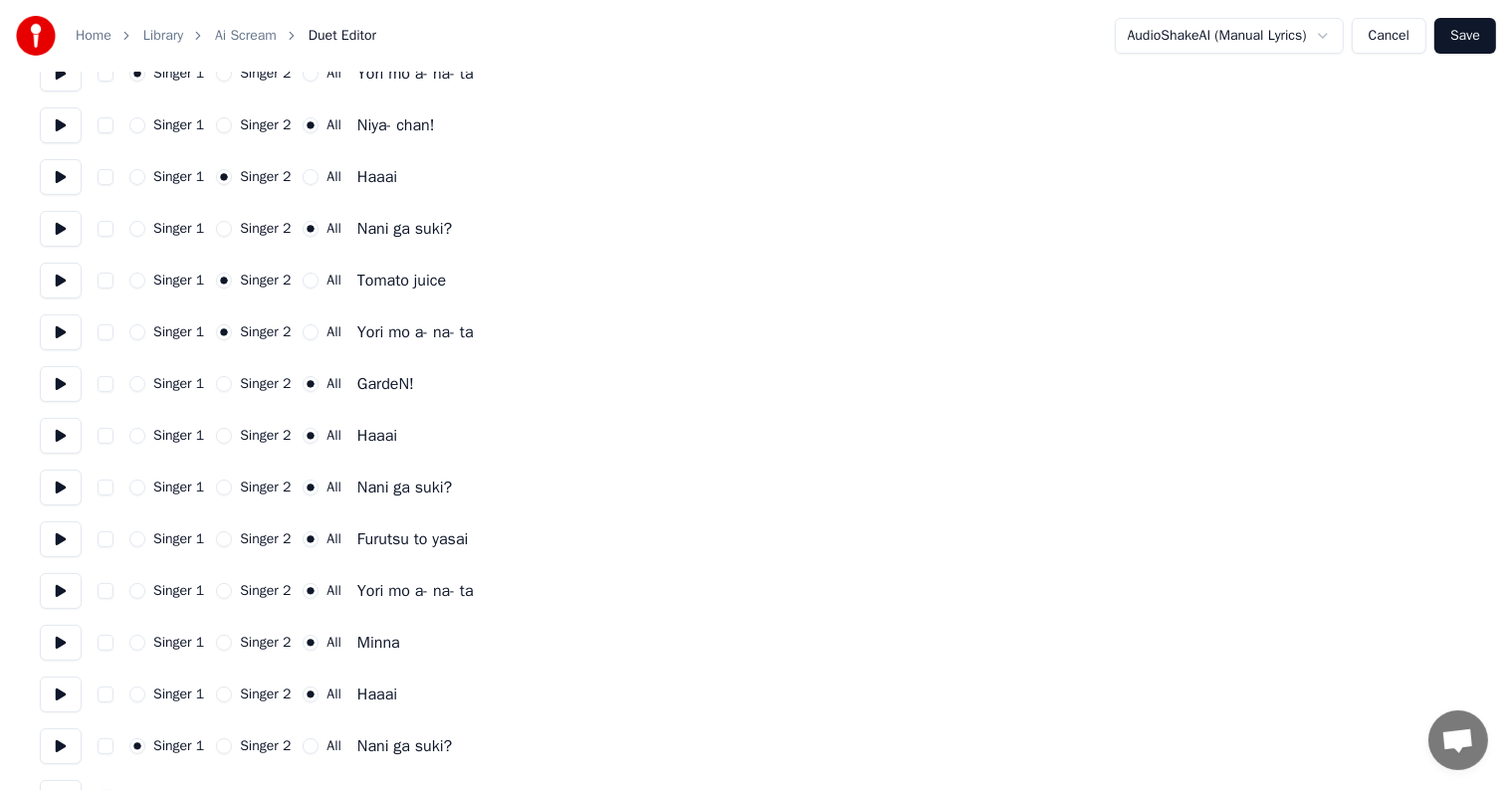 click on "All" at bounding box center (311, 746) 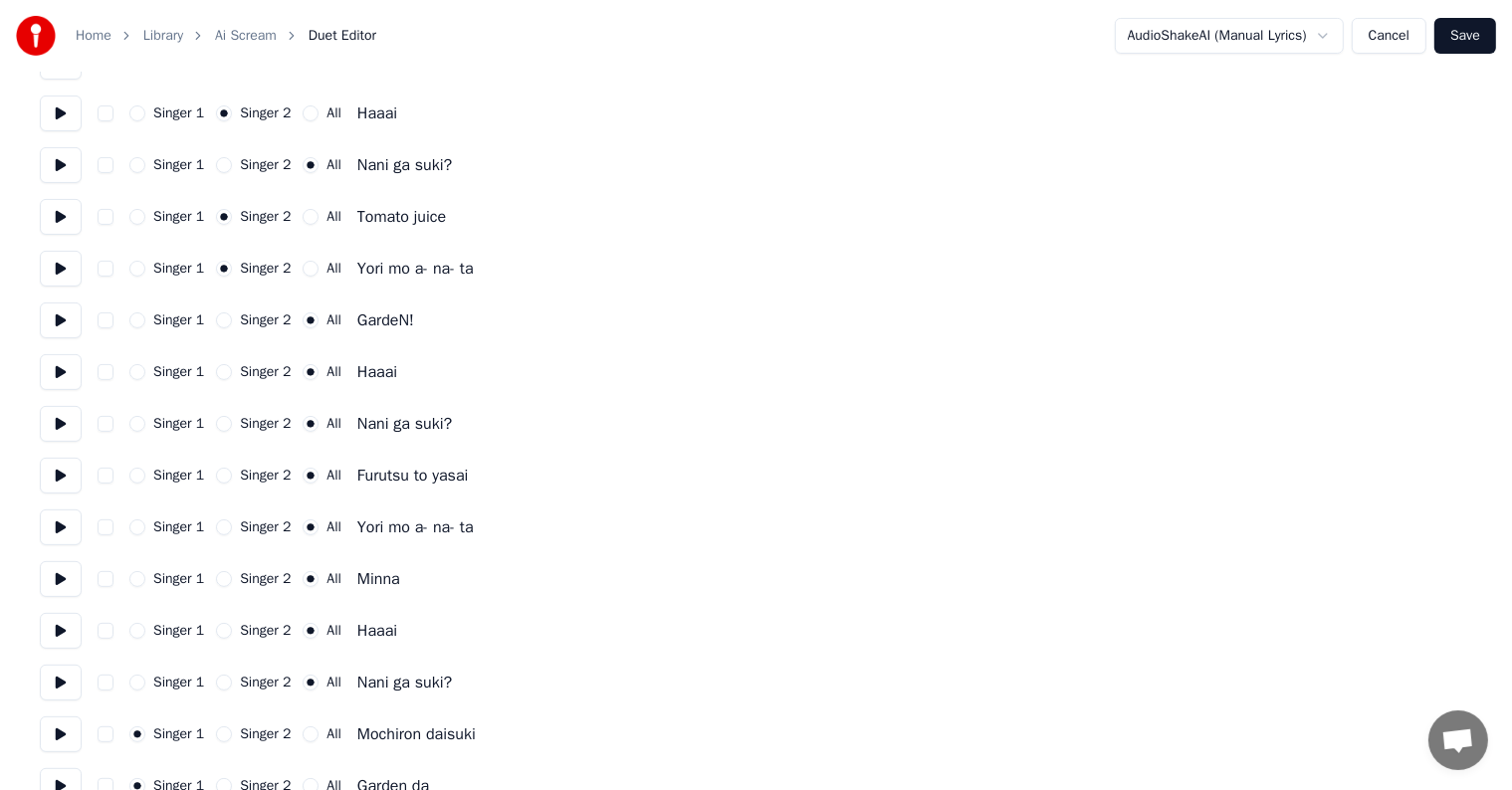 scroll, scrollTop: 495, scrollLeft: 0, axis: vertical 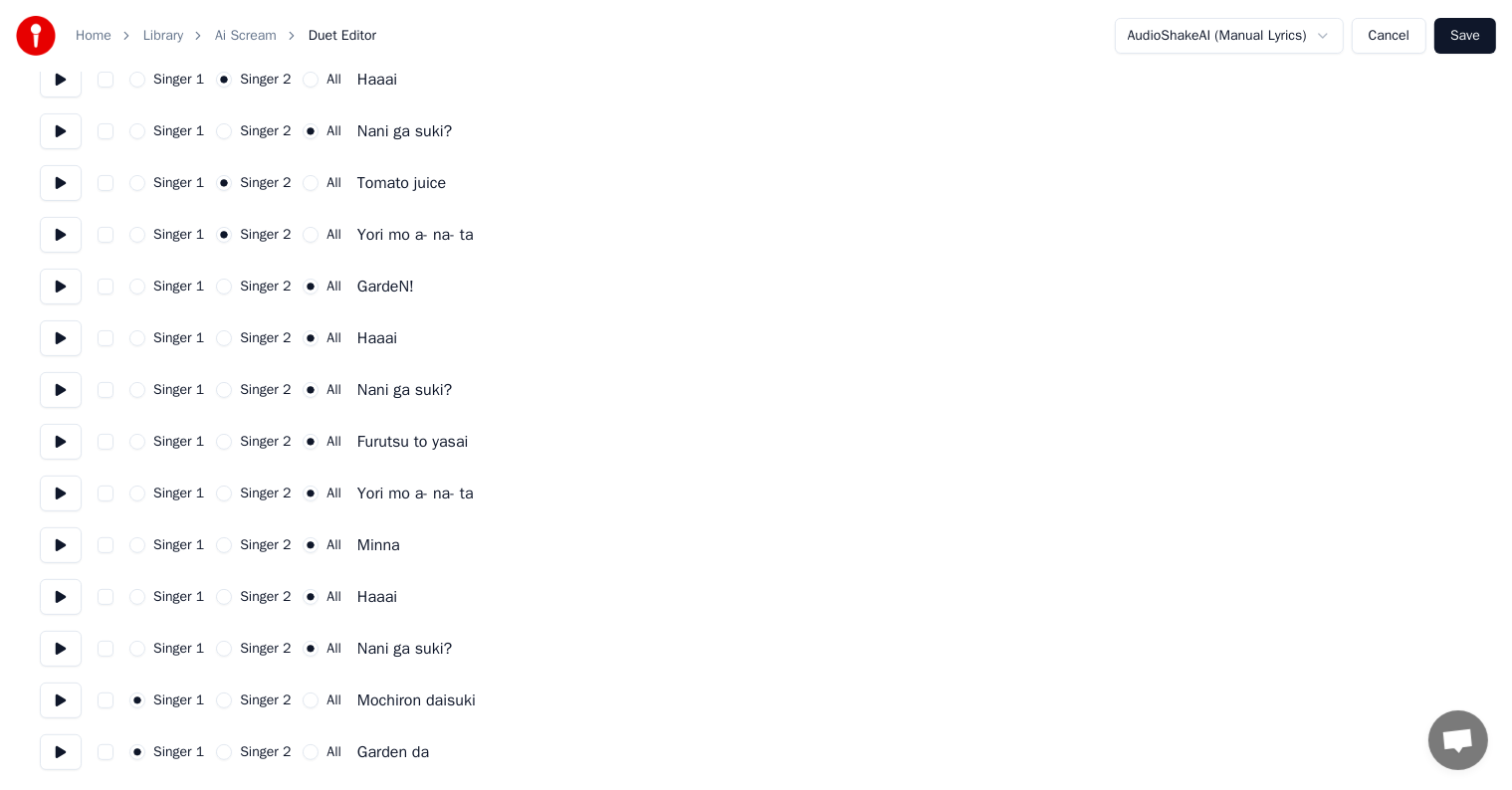 click on "All" at bounding box center (311, 700) 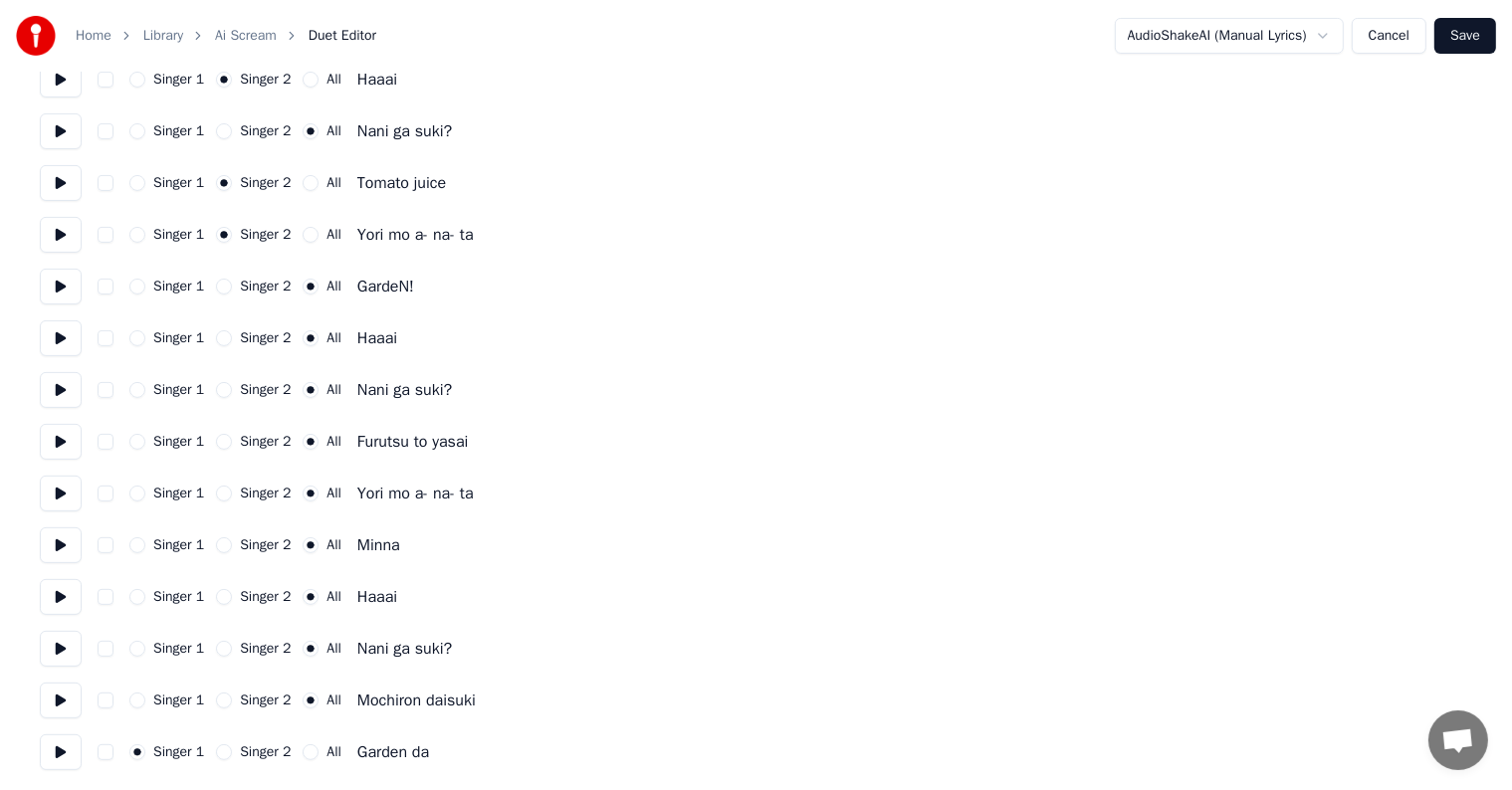 click on "Singer 1 Singer 2 All Garden da" at bounding box center [756, 752] 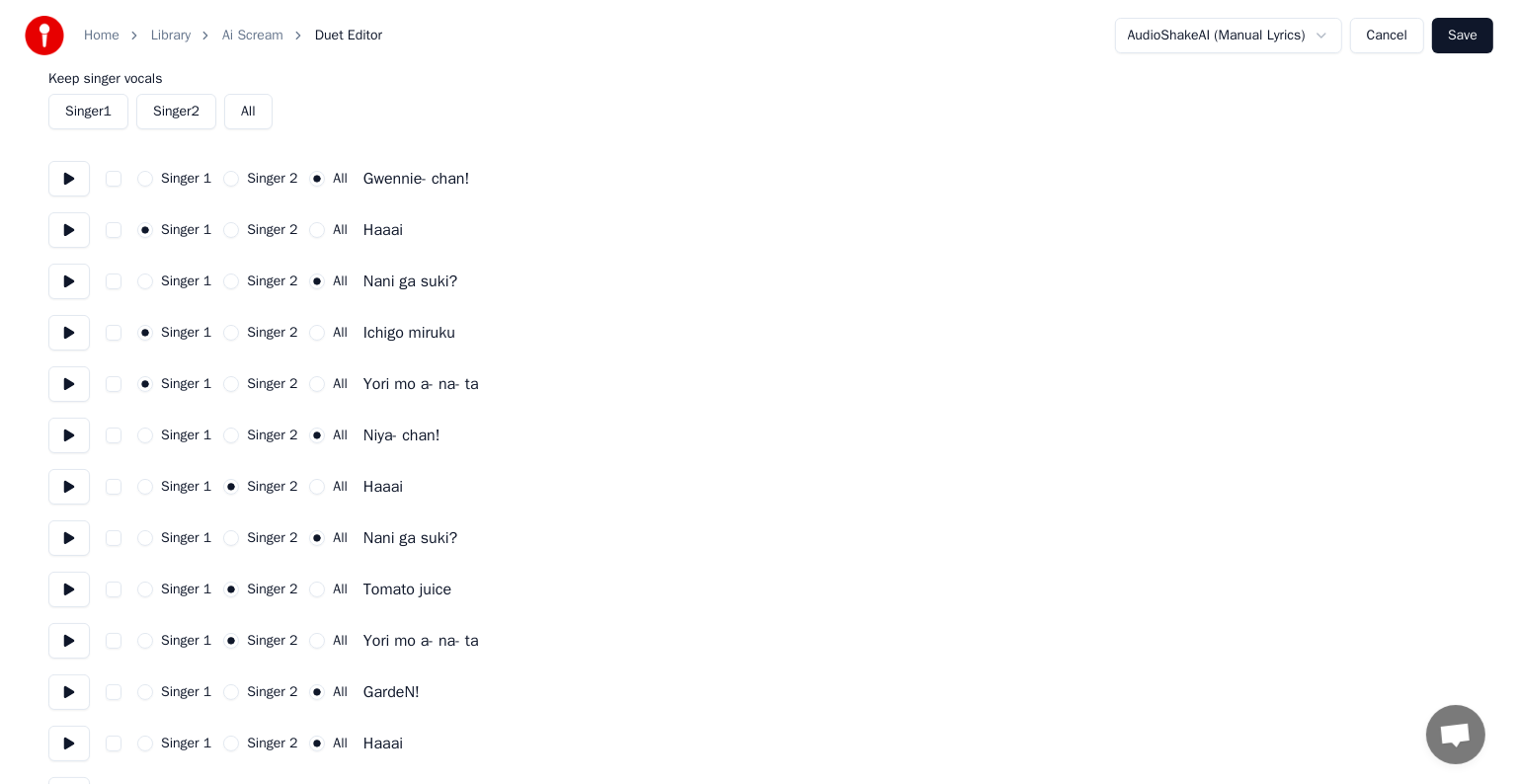 scroll, scrollTop: 0, scrollLeft: 0, axis: both 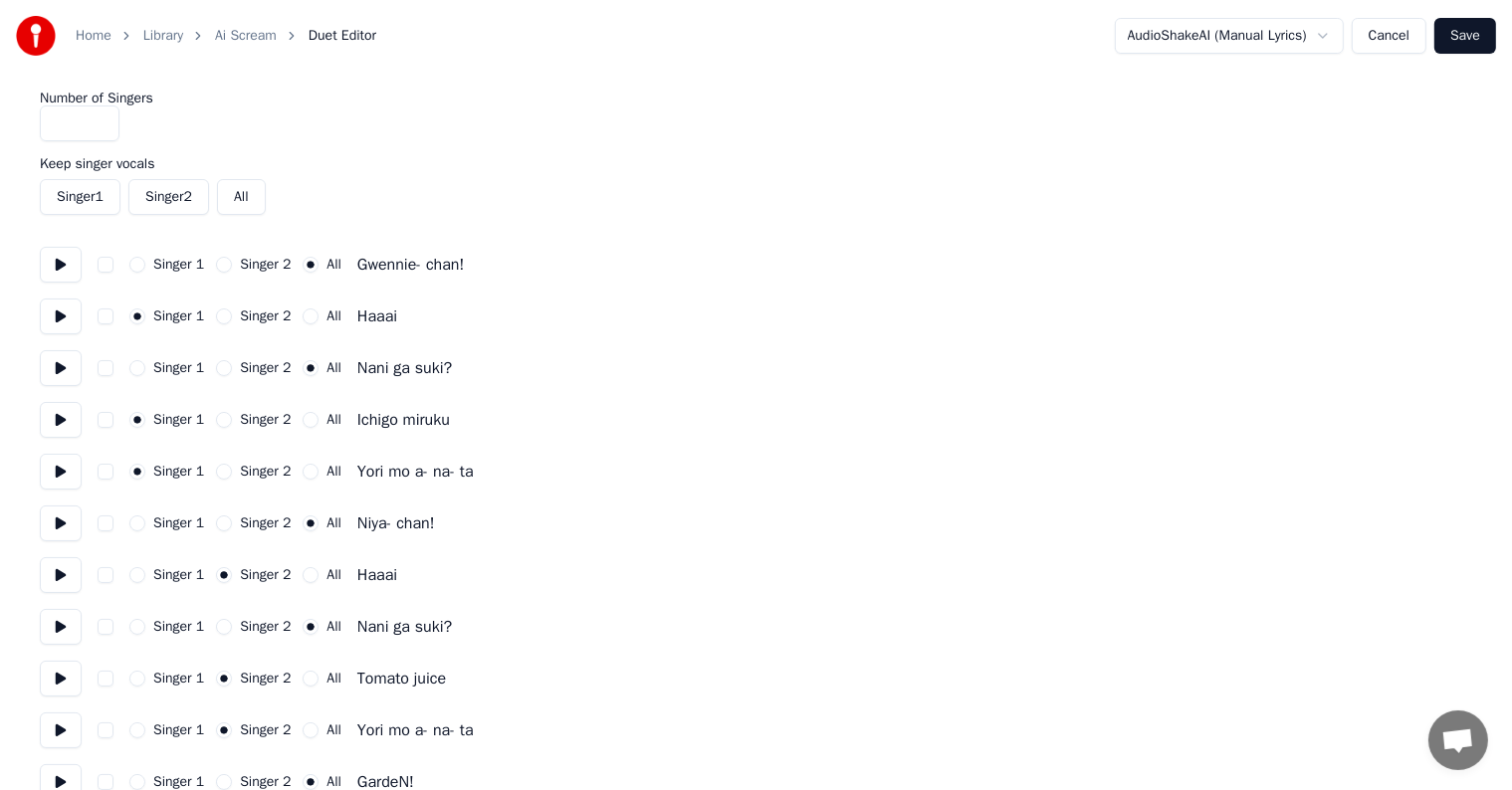 click on "Save" at bounding box center (1465, 36) 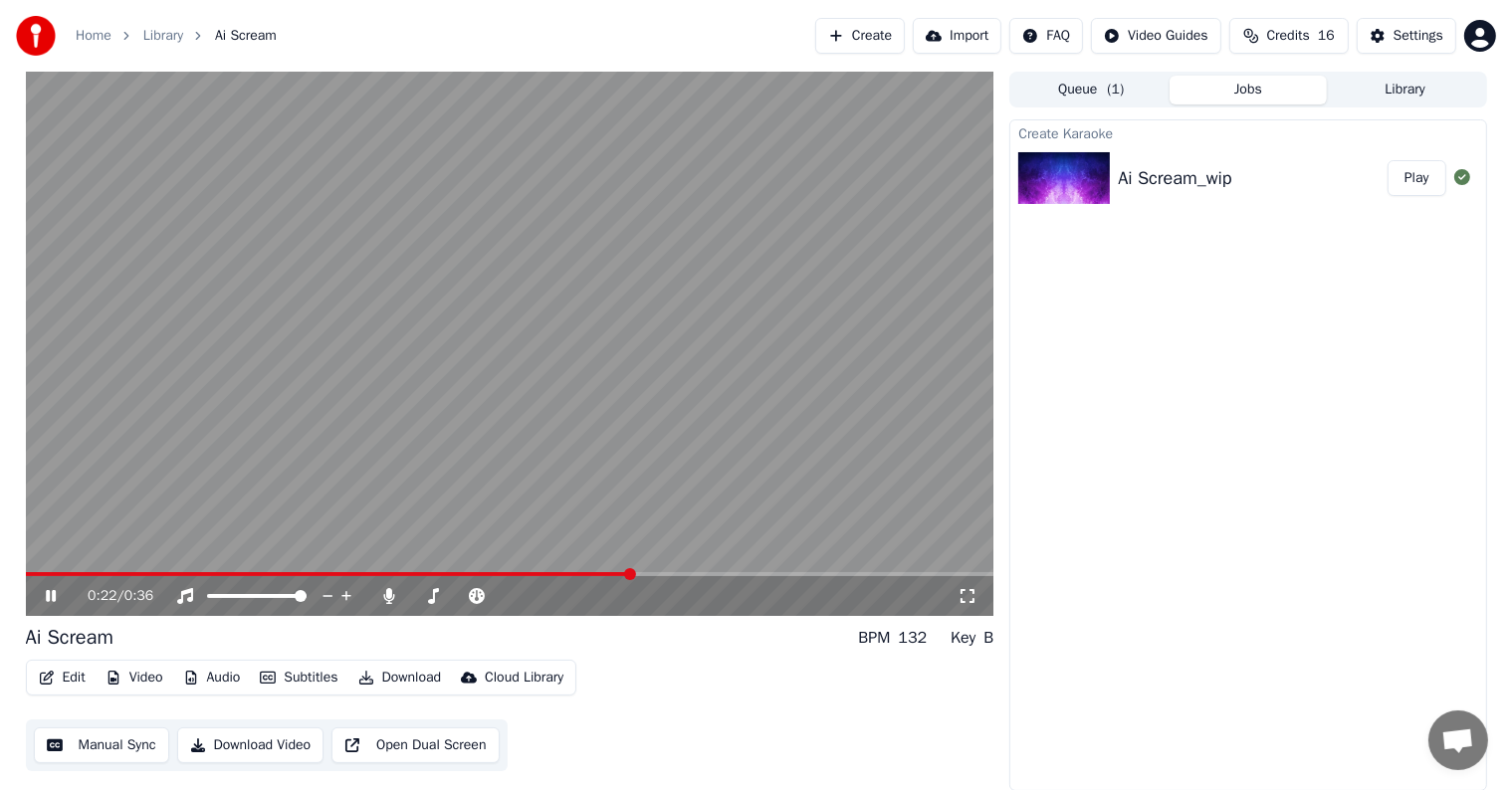 click 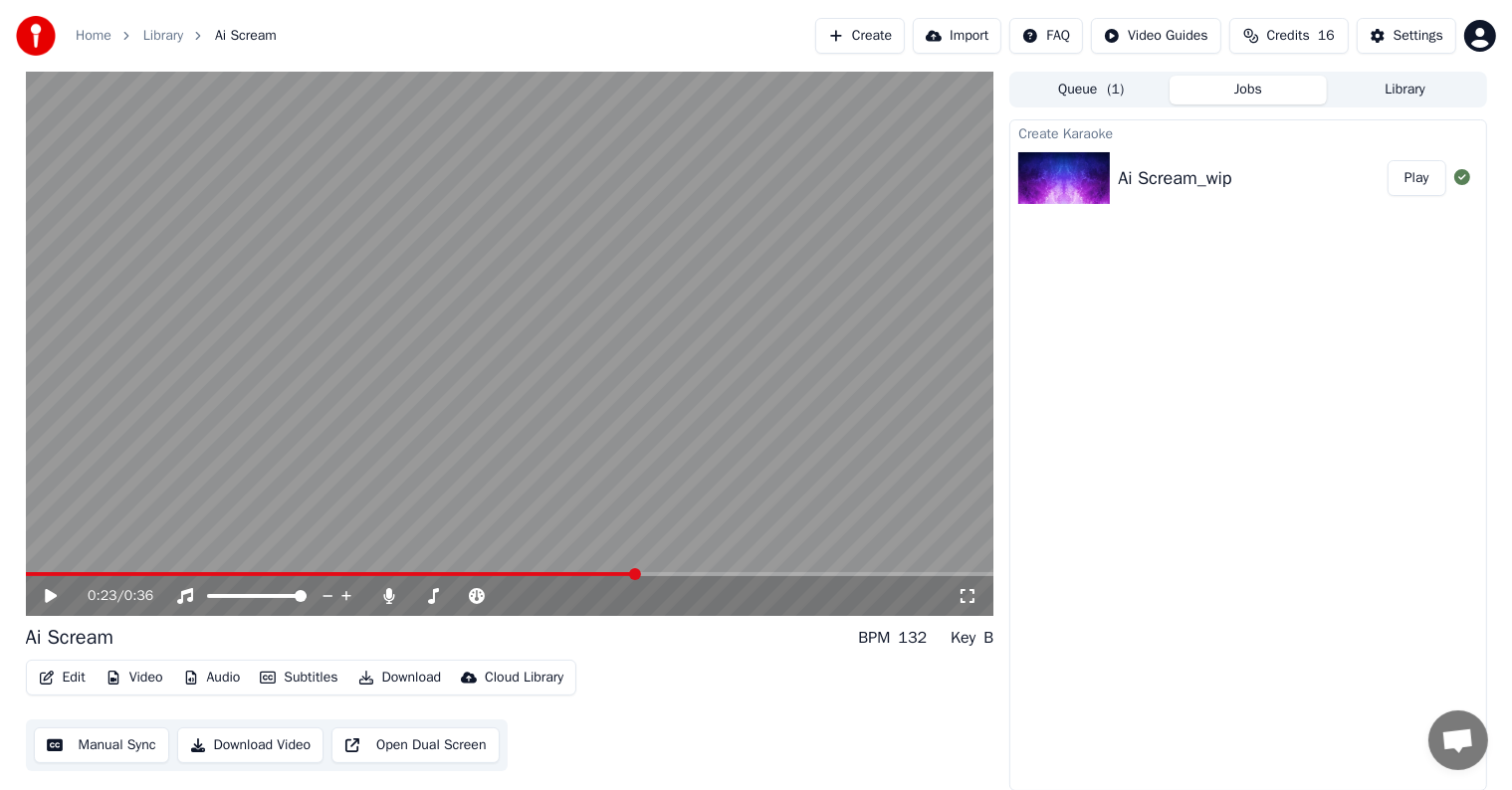 click 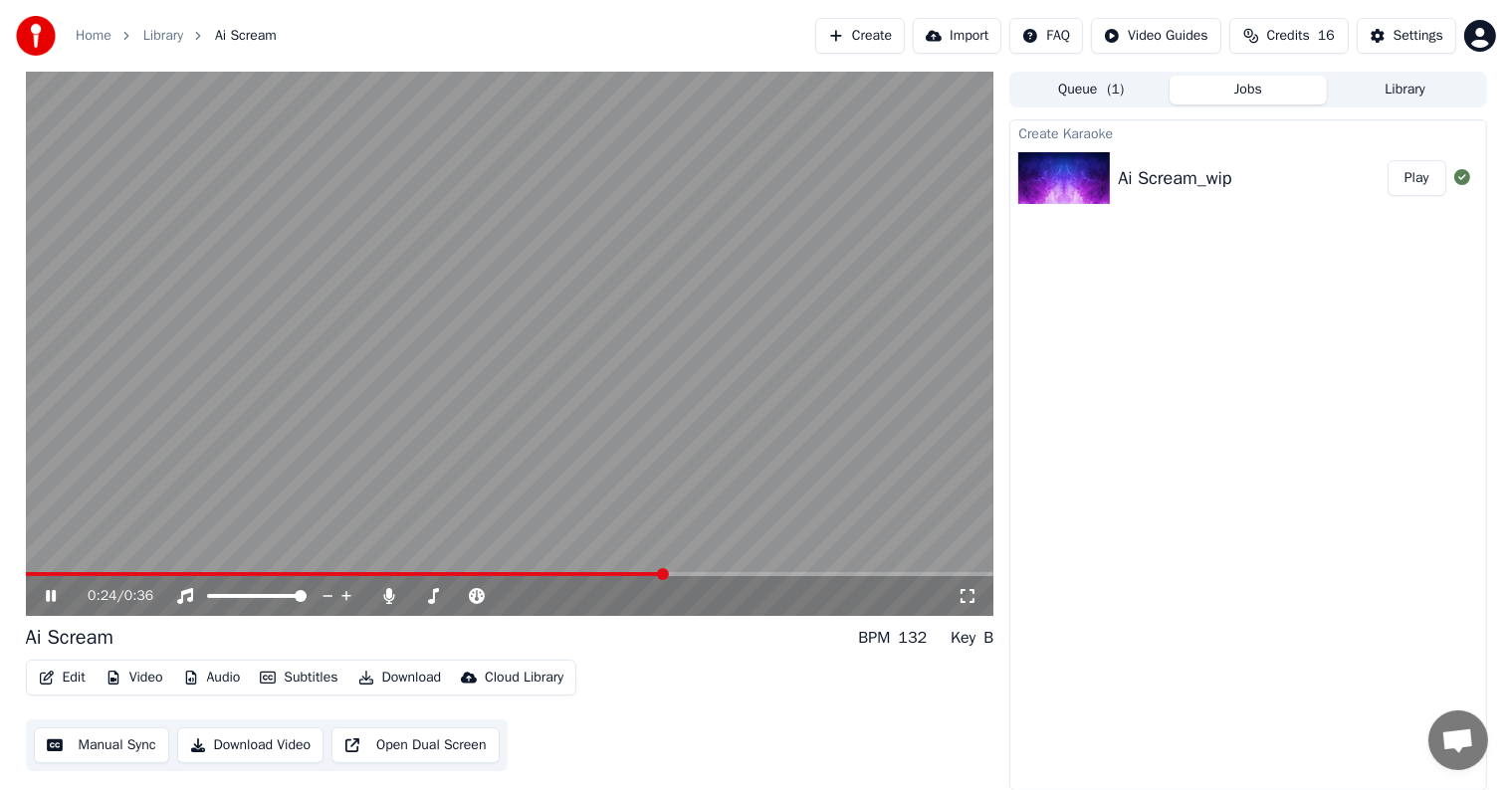 click 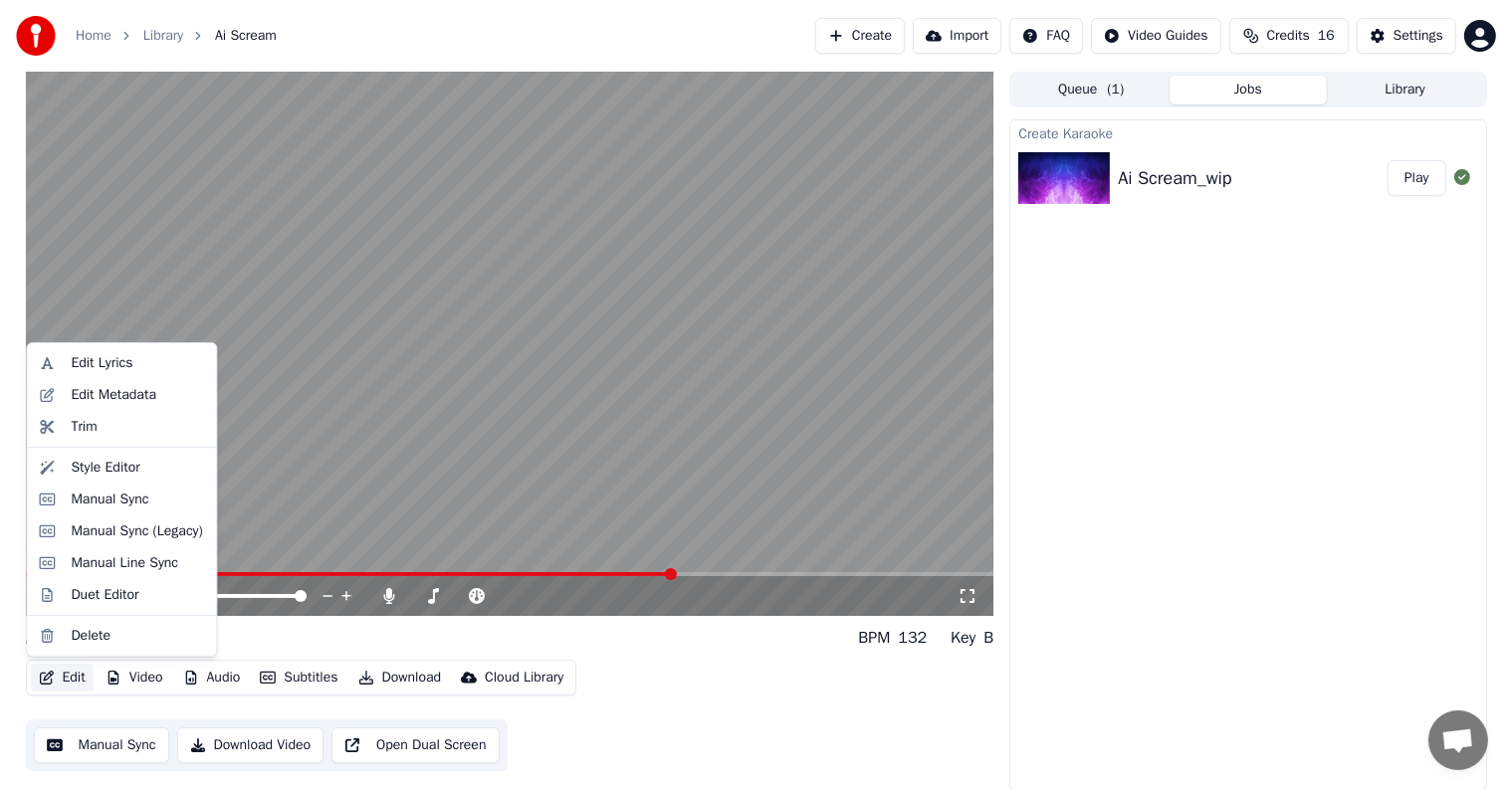 click on "Edit" at bounding box center [62, 678] 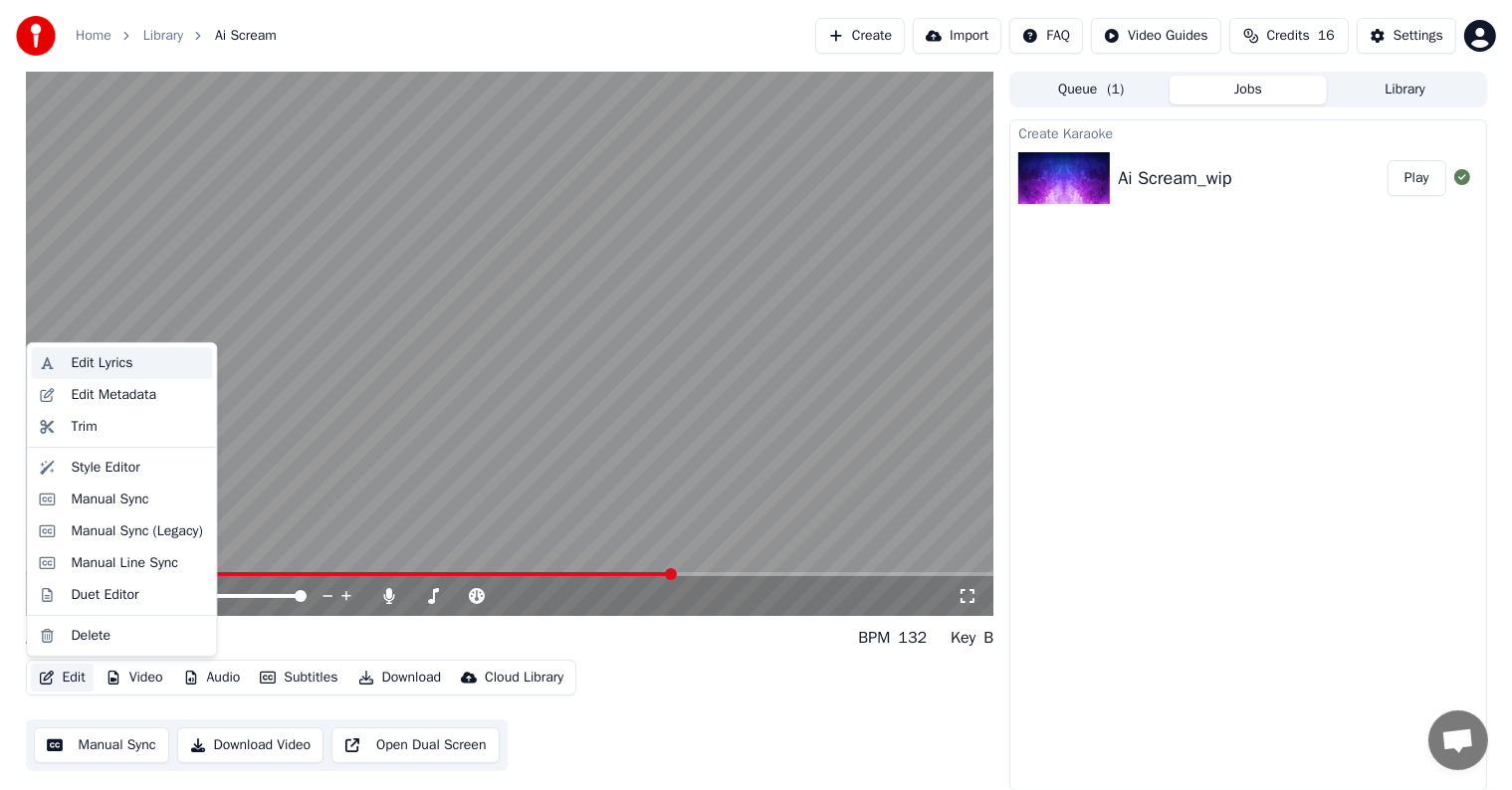 click on "Edit Lyrics" at bounding box center [137, 363] 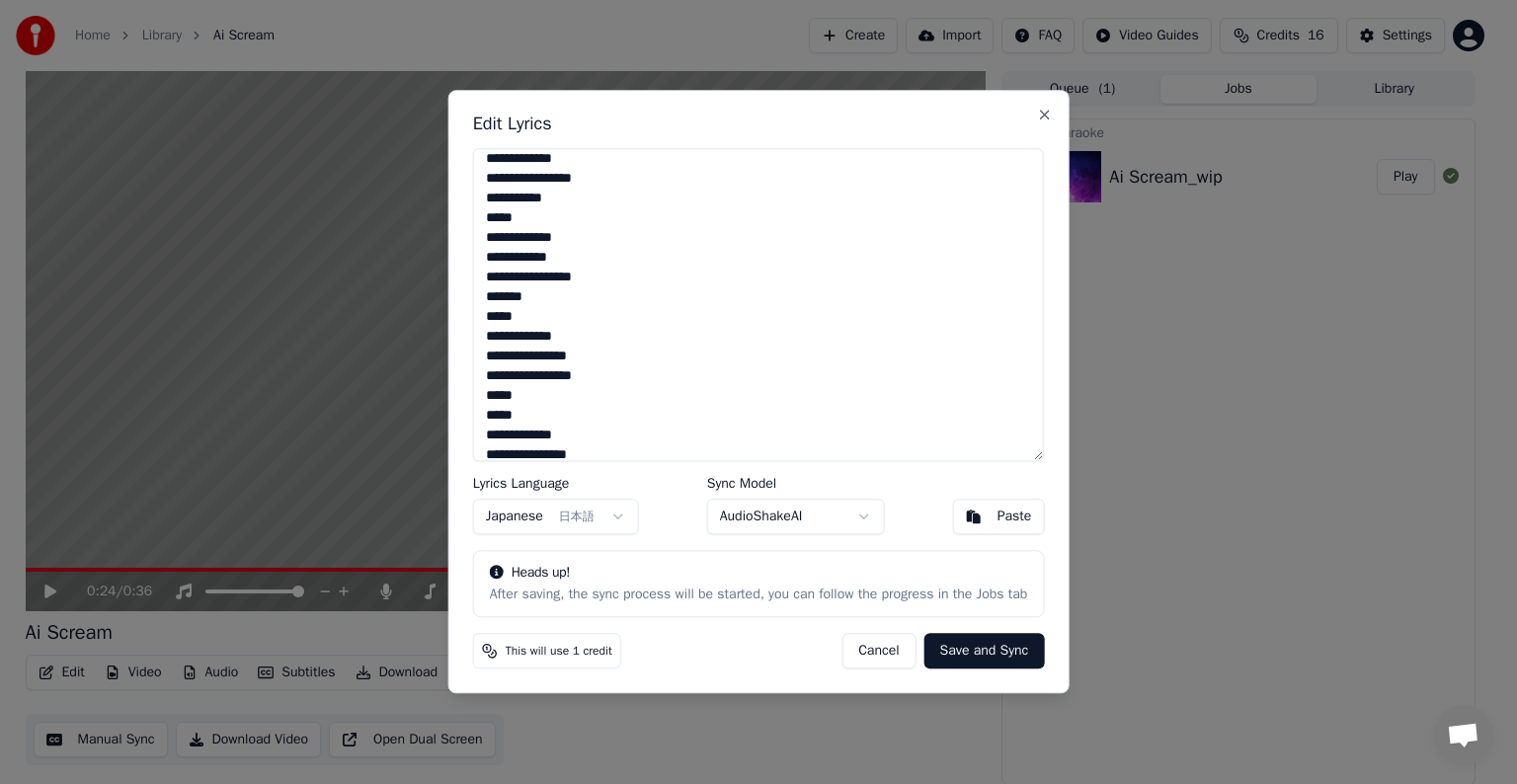 scroll, scrollTop: 99, scrollLeft: 0, axis: vertical 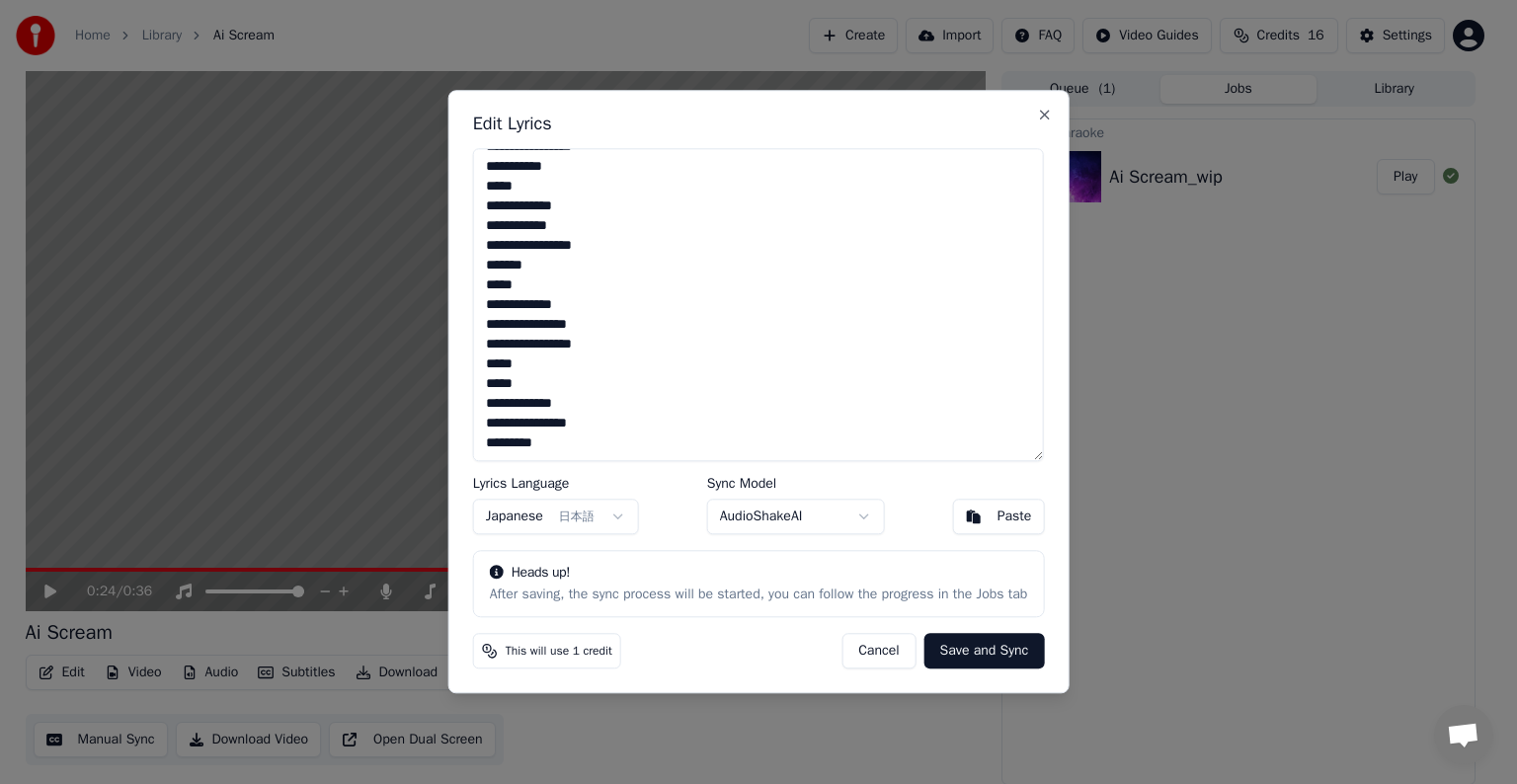 click on "Cancel" at bounding box center [878, 652] 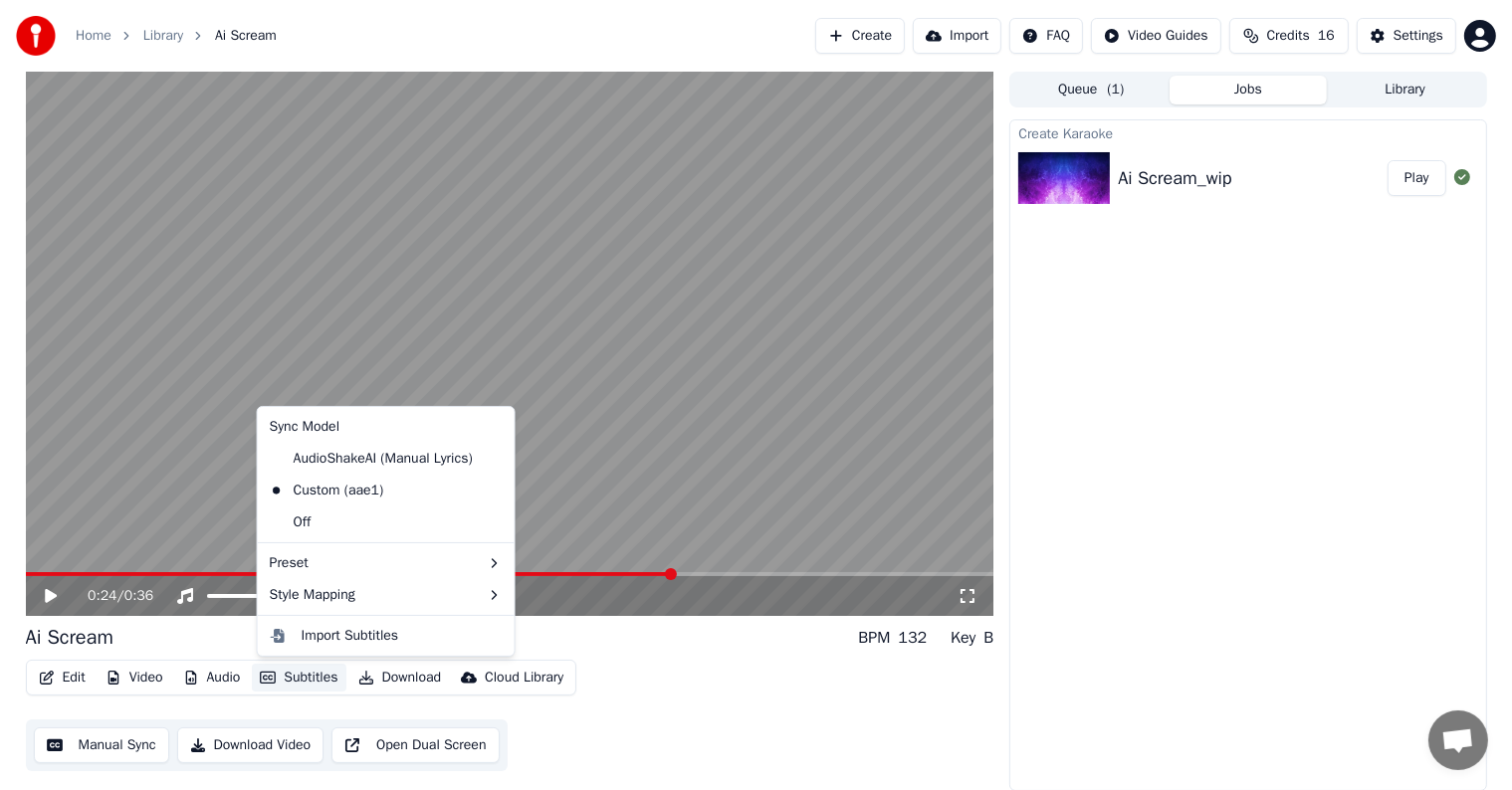 click on "Subtitles" at bounding box center [299, 678] 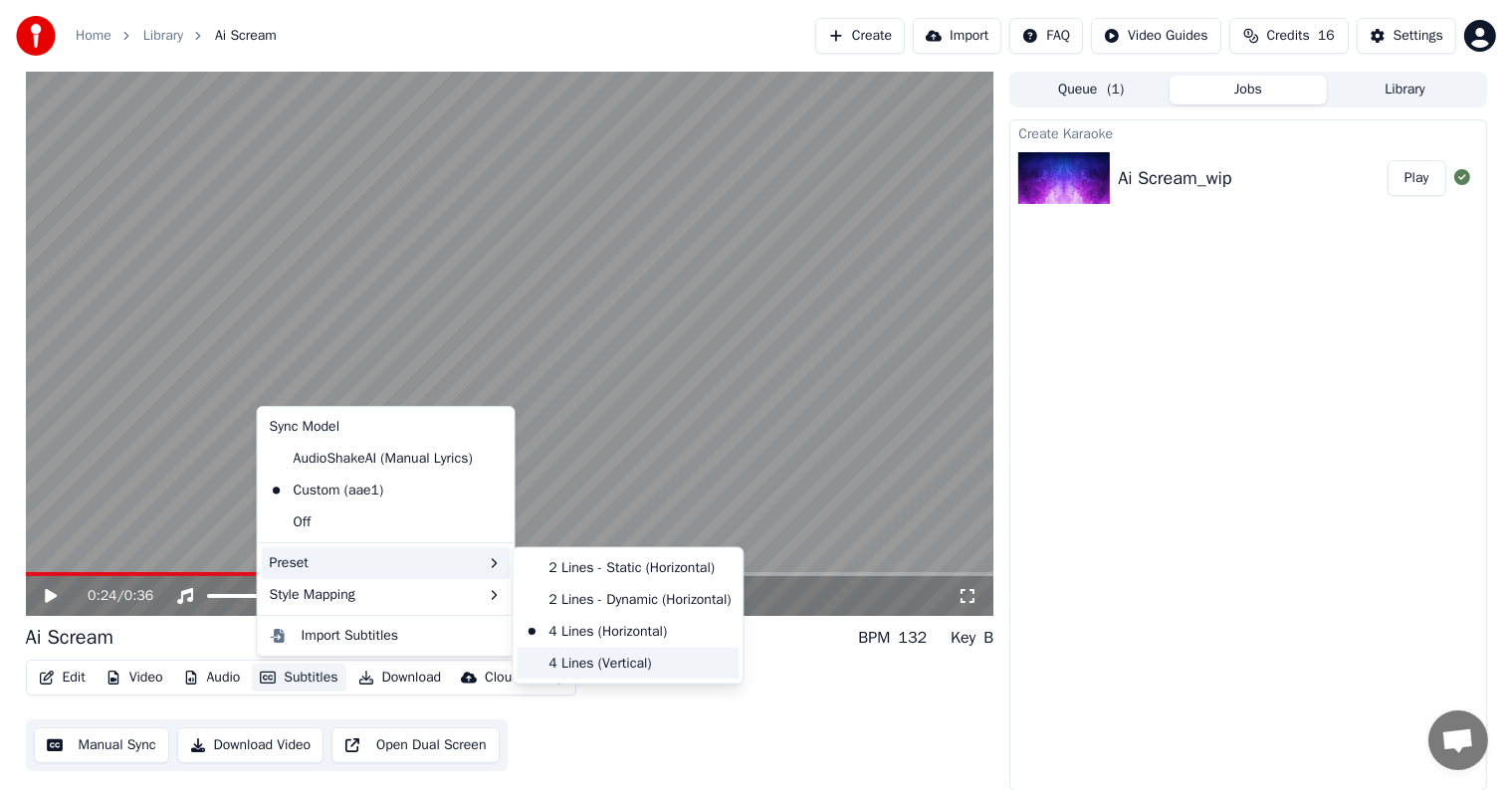 click on "4 Lines (Vertical)" at bounding box center [627, 664] 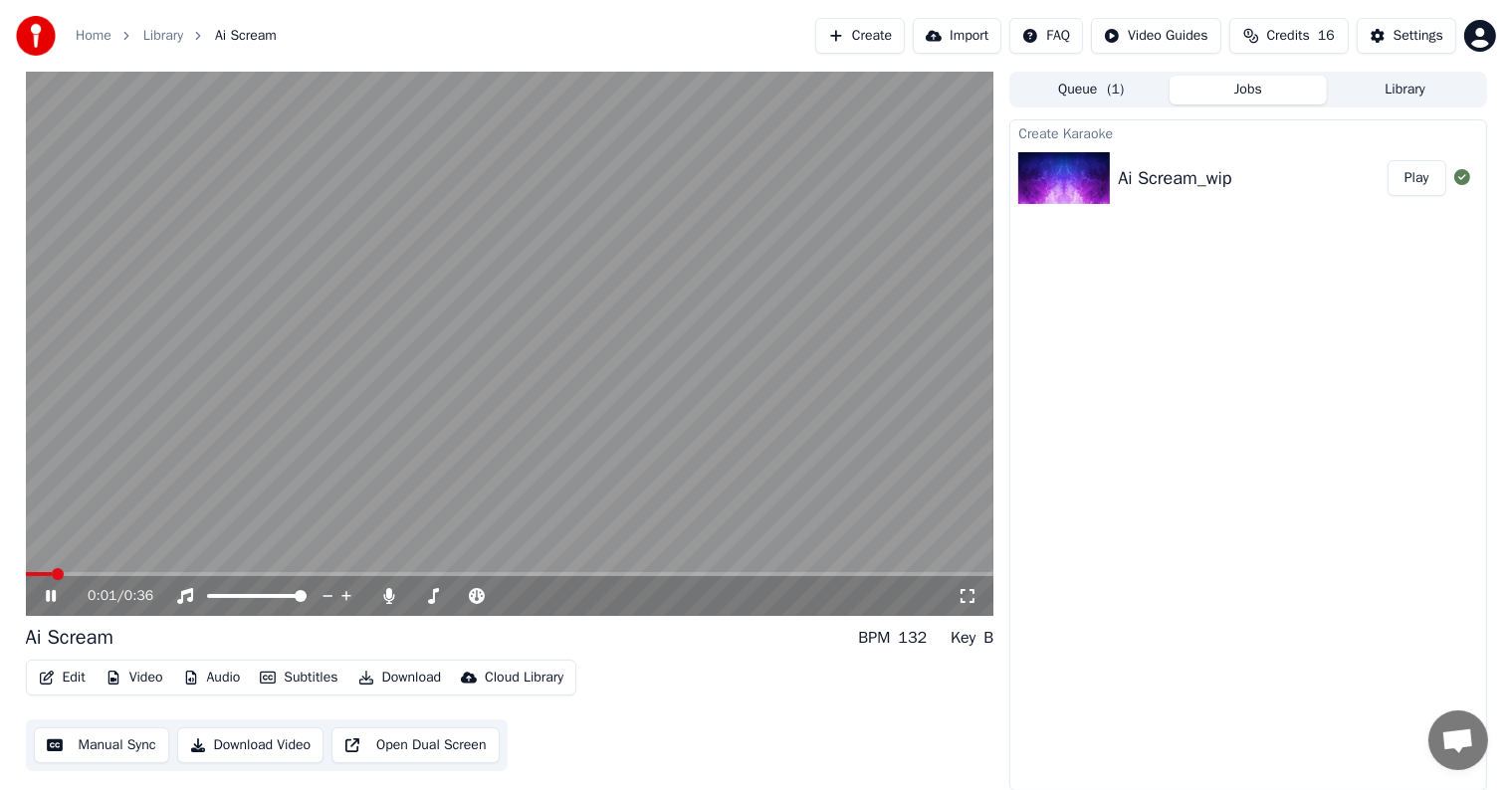 click at bounding box center (39, 574) 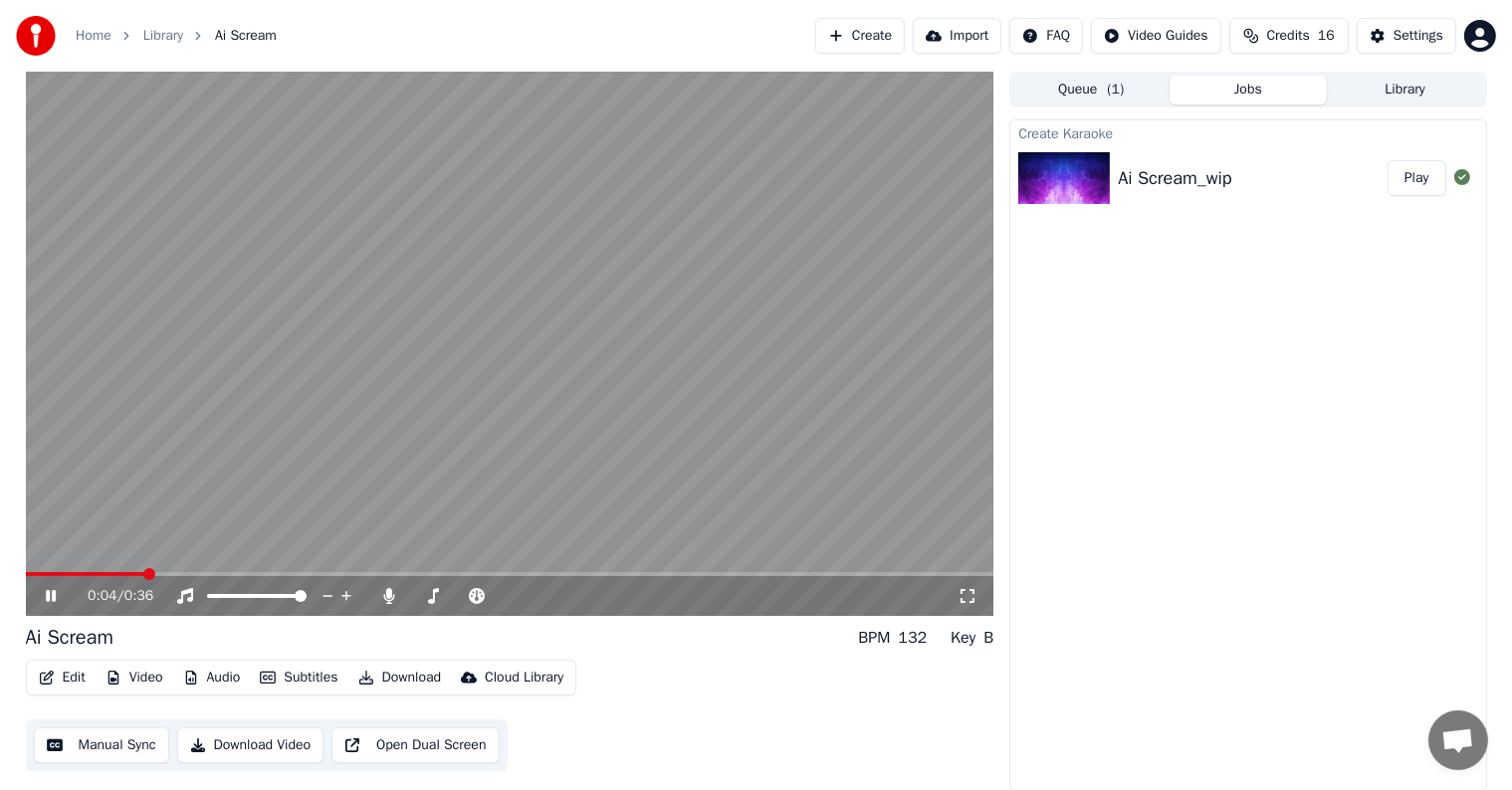 click on "Subtitles" at bounding box center (299, 678) 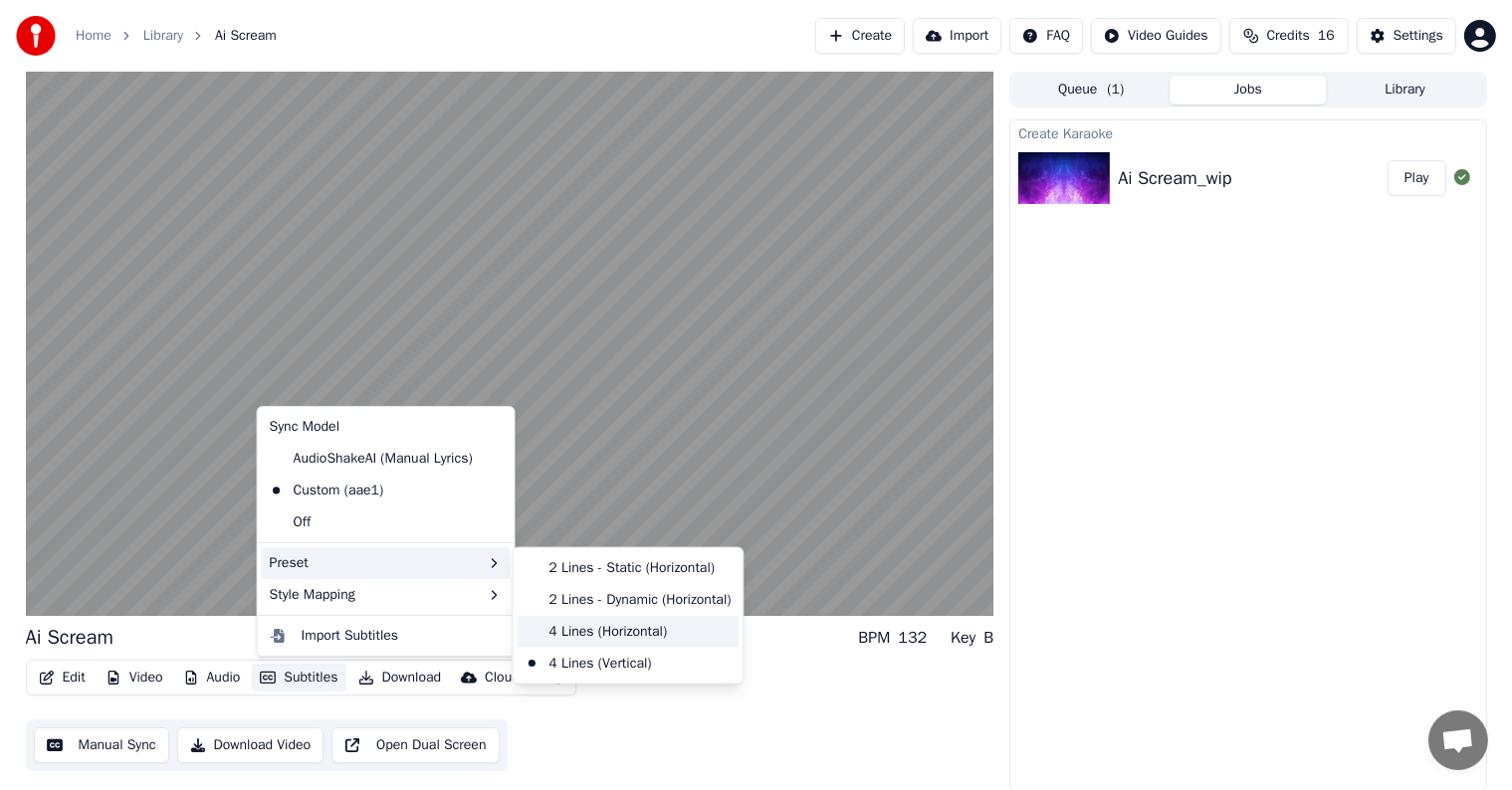 click on "4 Lines (Horizontal)" at bounding box center (627, 632) 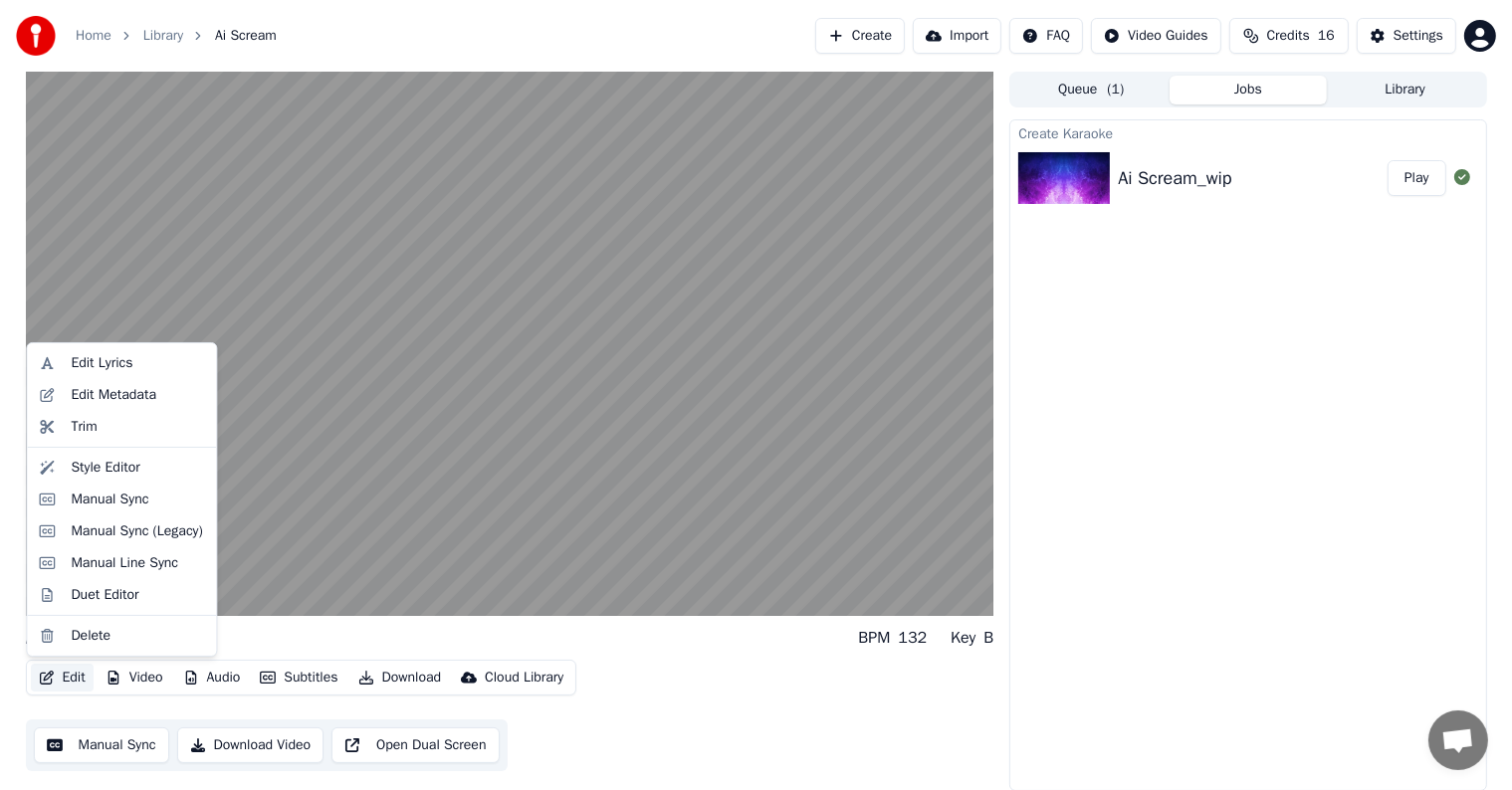 click on "Edit" at bounding box center [62, 678] 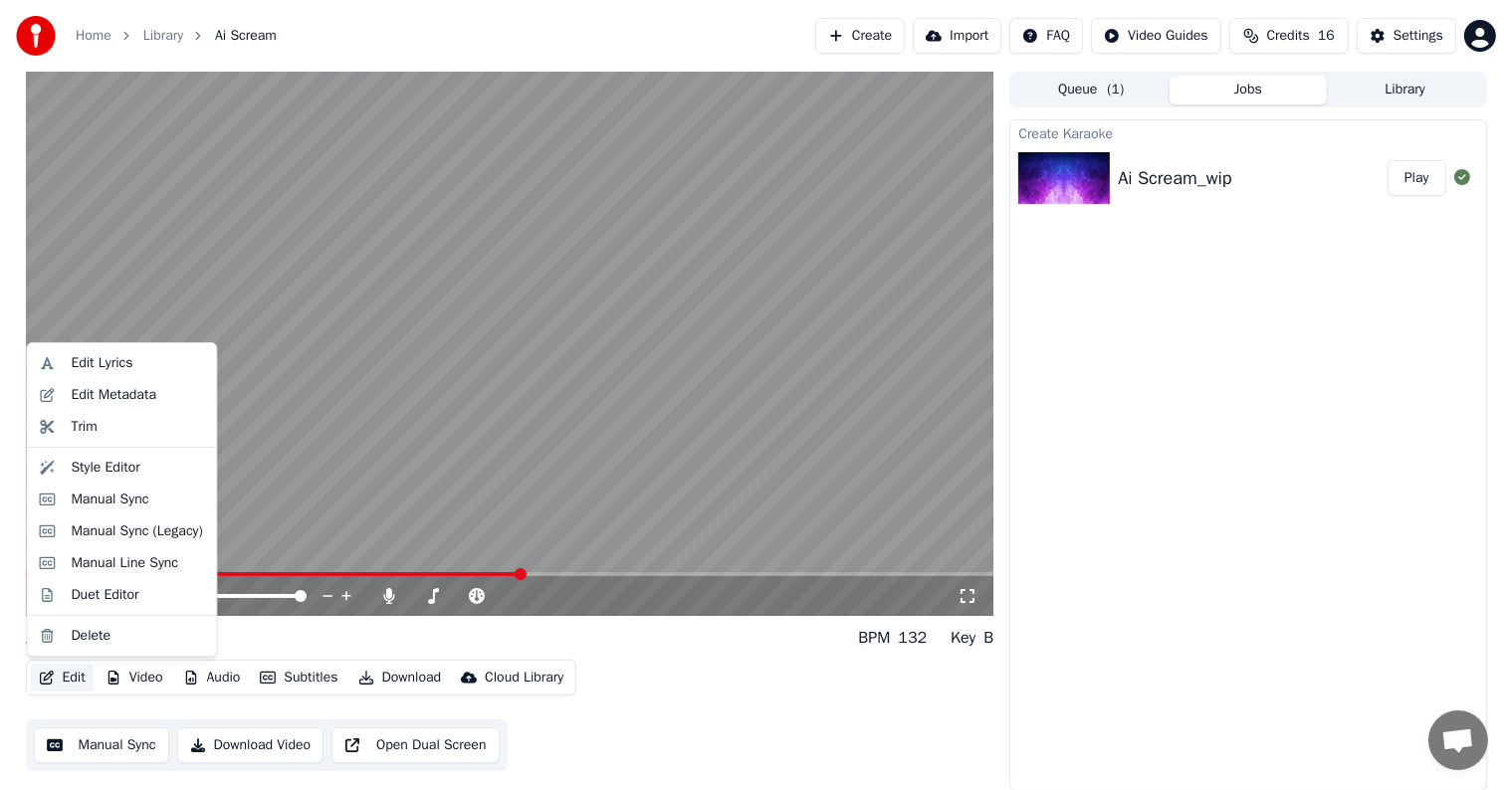 click on "Create Karaoke Ai Scream_wip Play" at bounding box center [1247, 455] 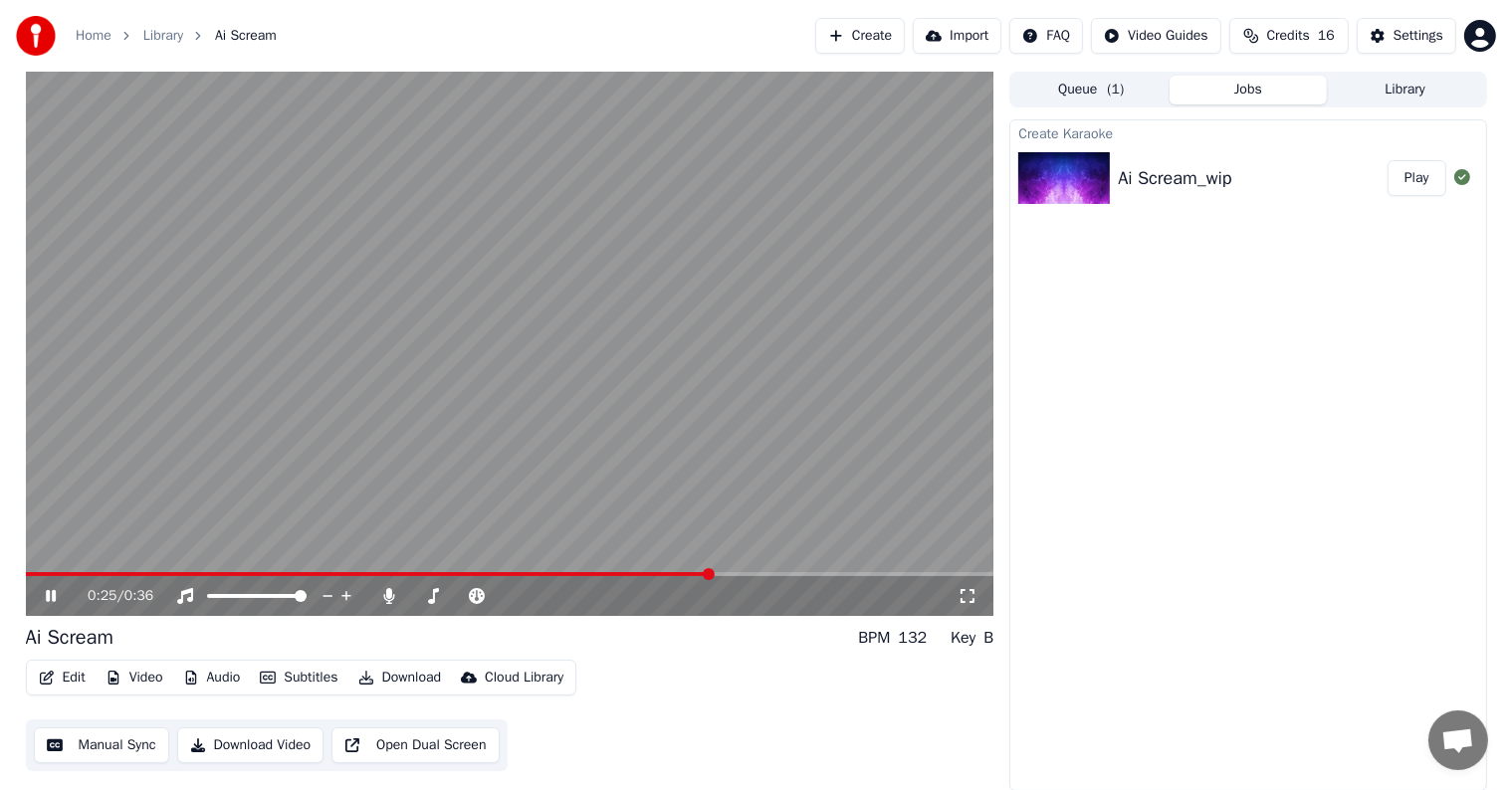 click on "Create Karaoke Ai Scream_wip Play" at bounding box center [1247, 455] 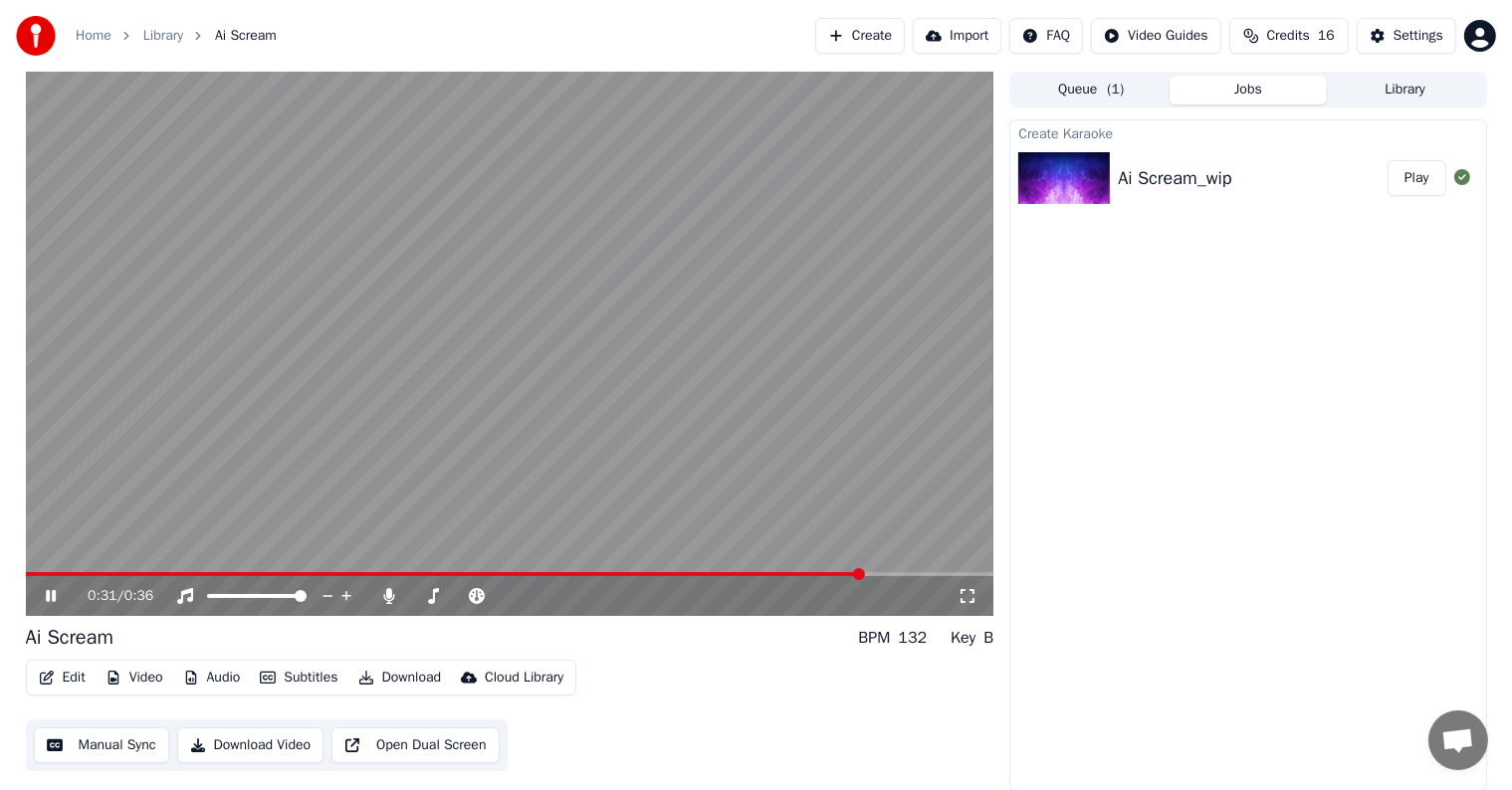 click on "Edit" at bounding box center [62, 678] 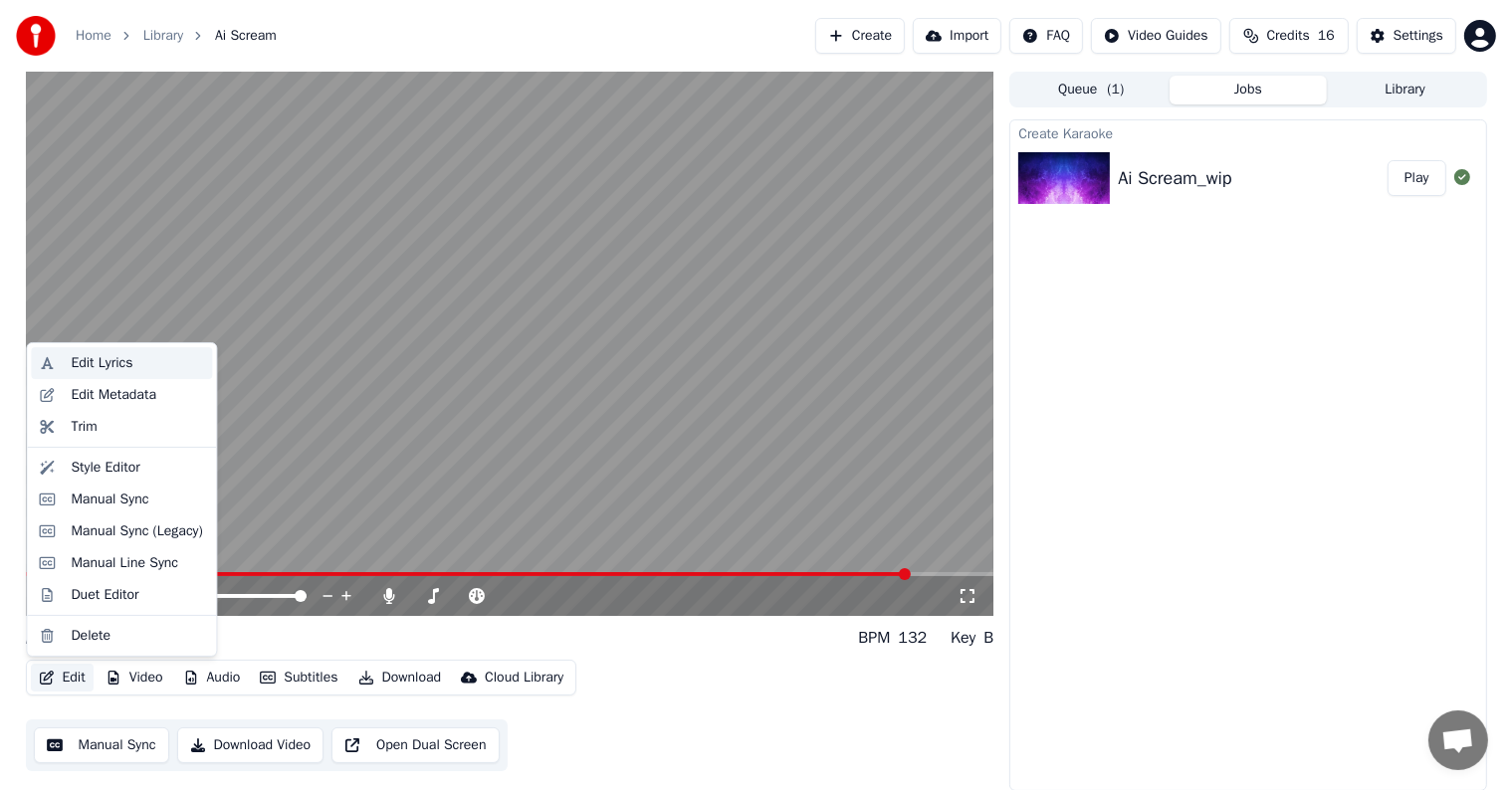 click on "Edit Lyrics" at bounding box center [121, 363] 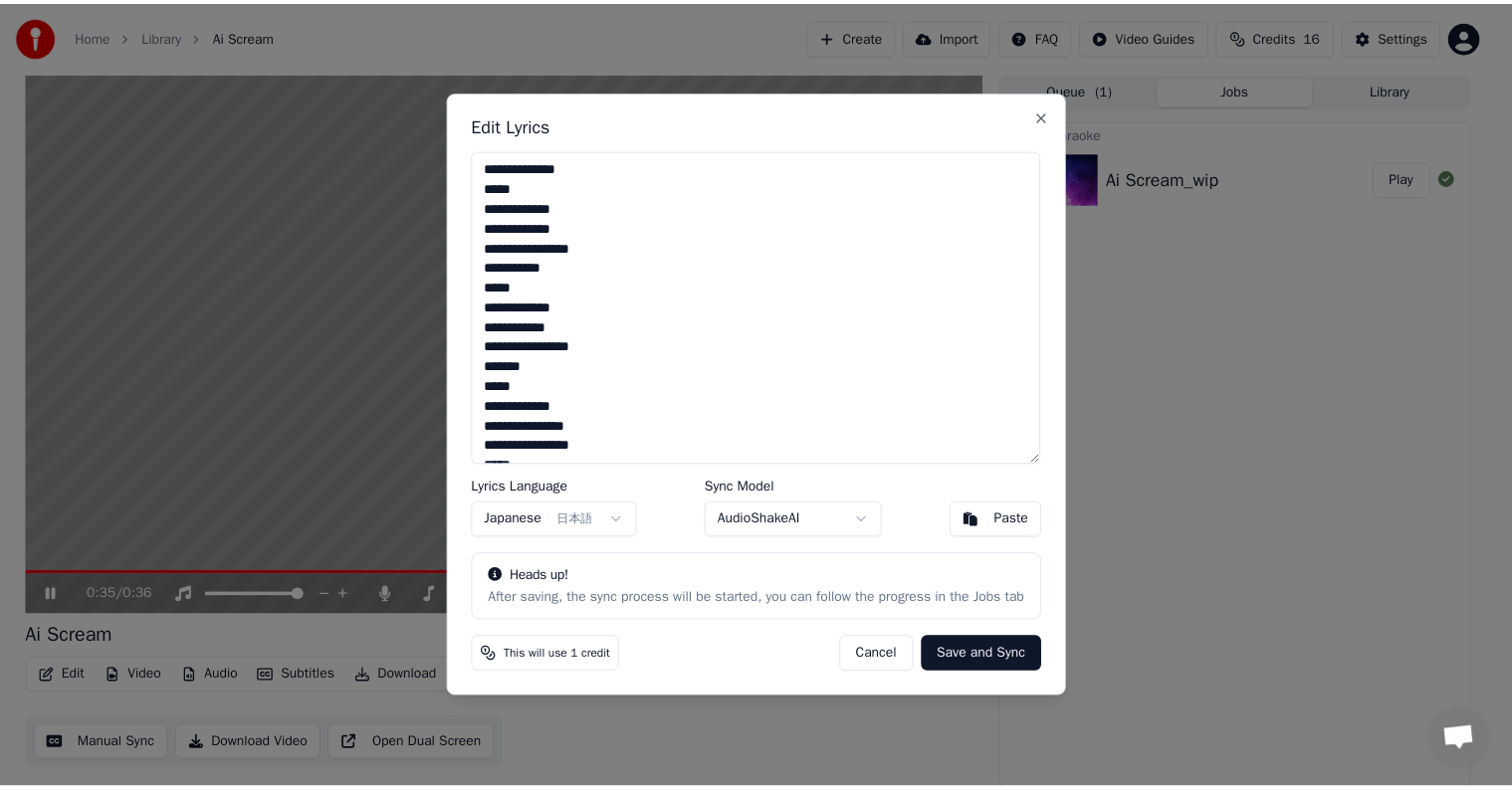 scroll, scrollTop: 99, scrollLeft: 0, axis: vertical 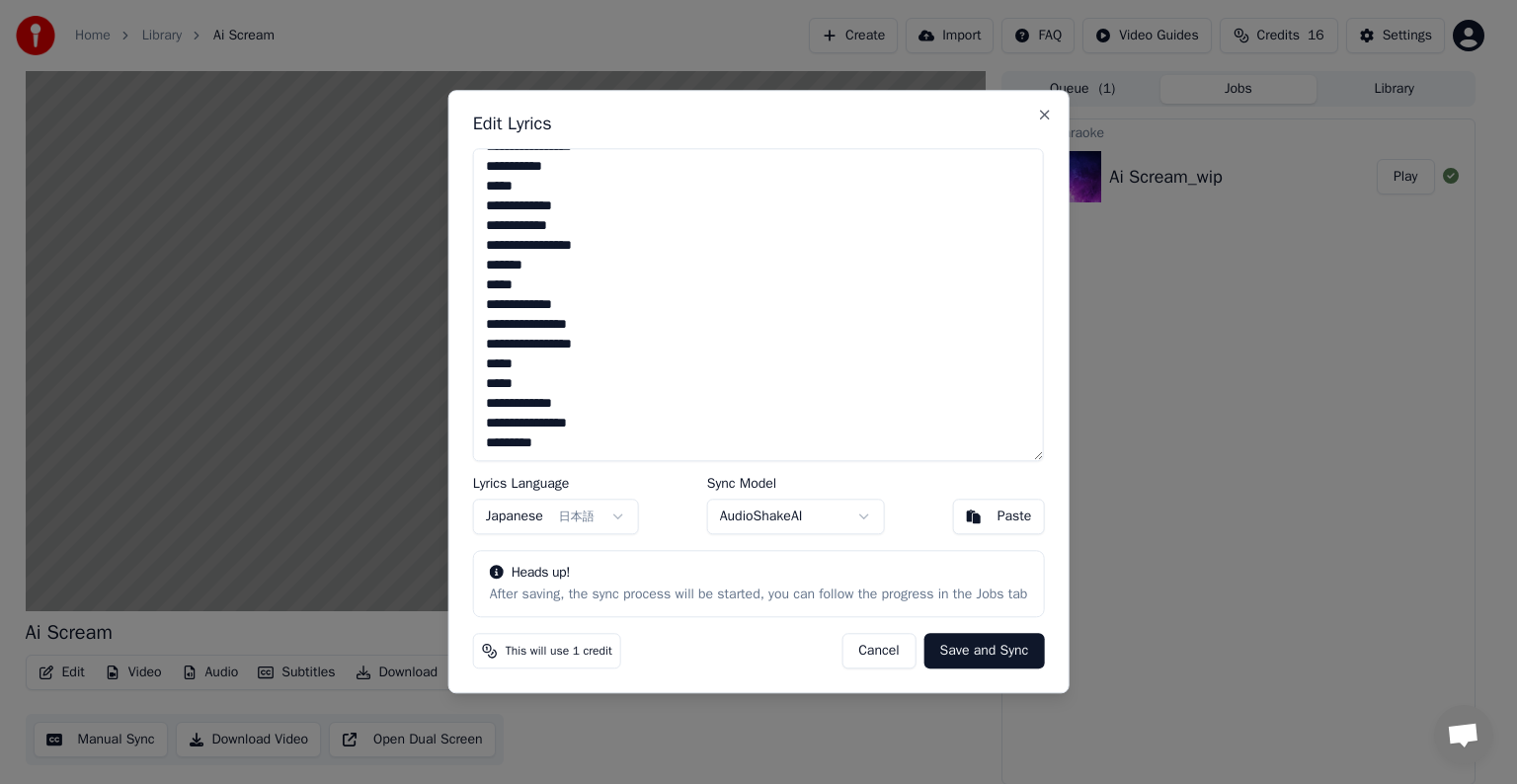click on "**********" at bounding box center (750, 392) 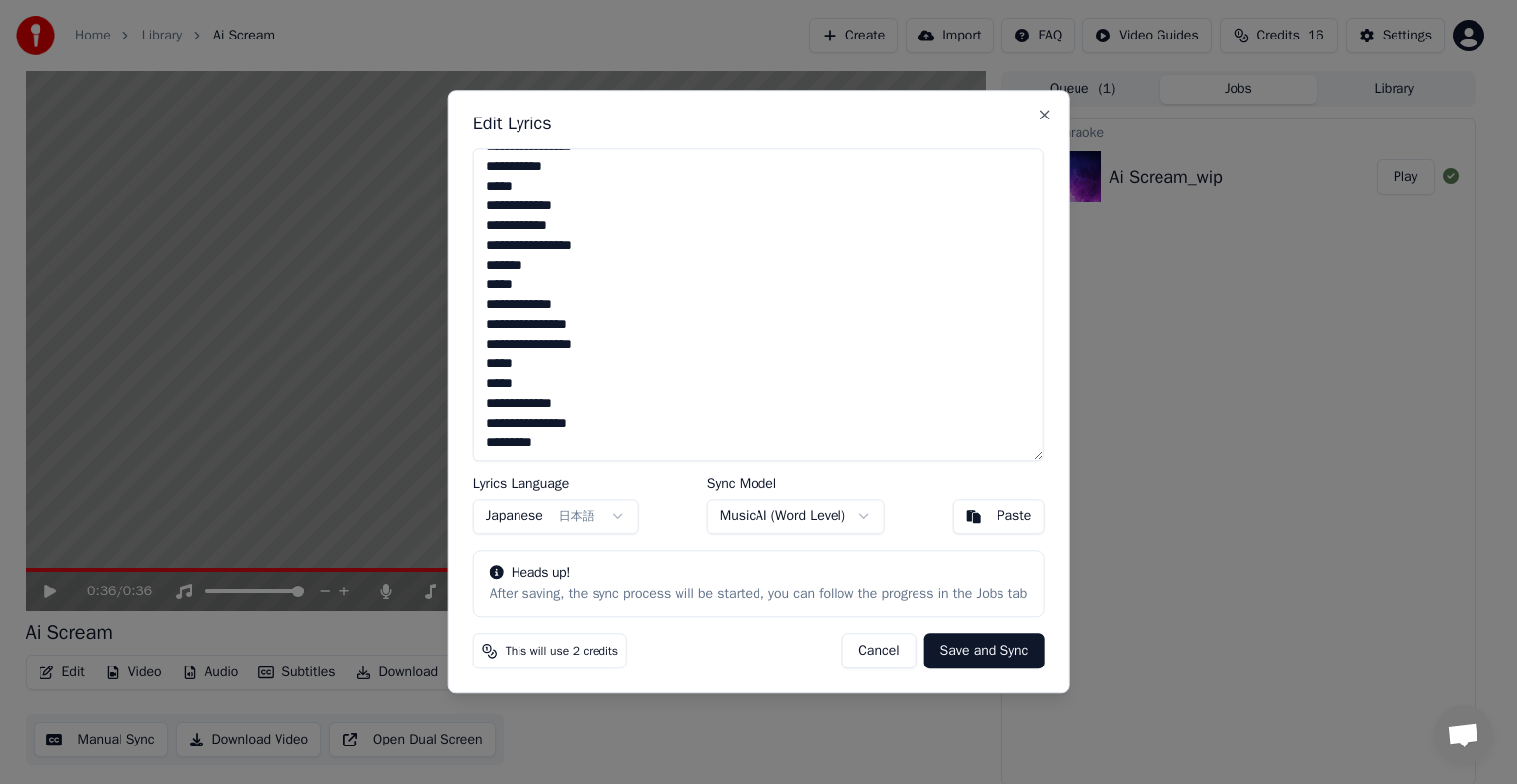 click on "Save and Sync" at bounding box center (985, 652) 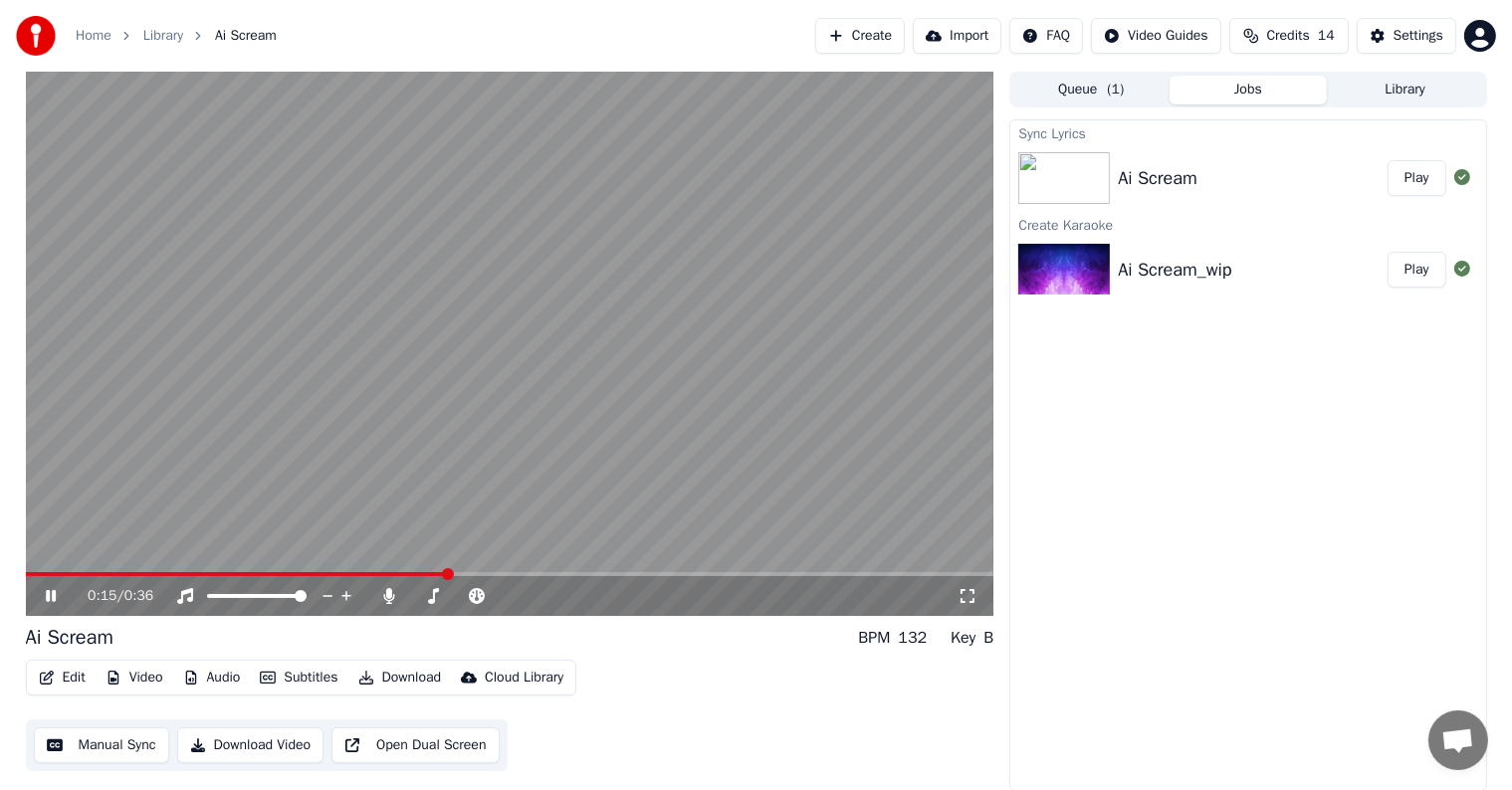 click on "Edit" at bounding box center [62, 678] 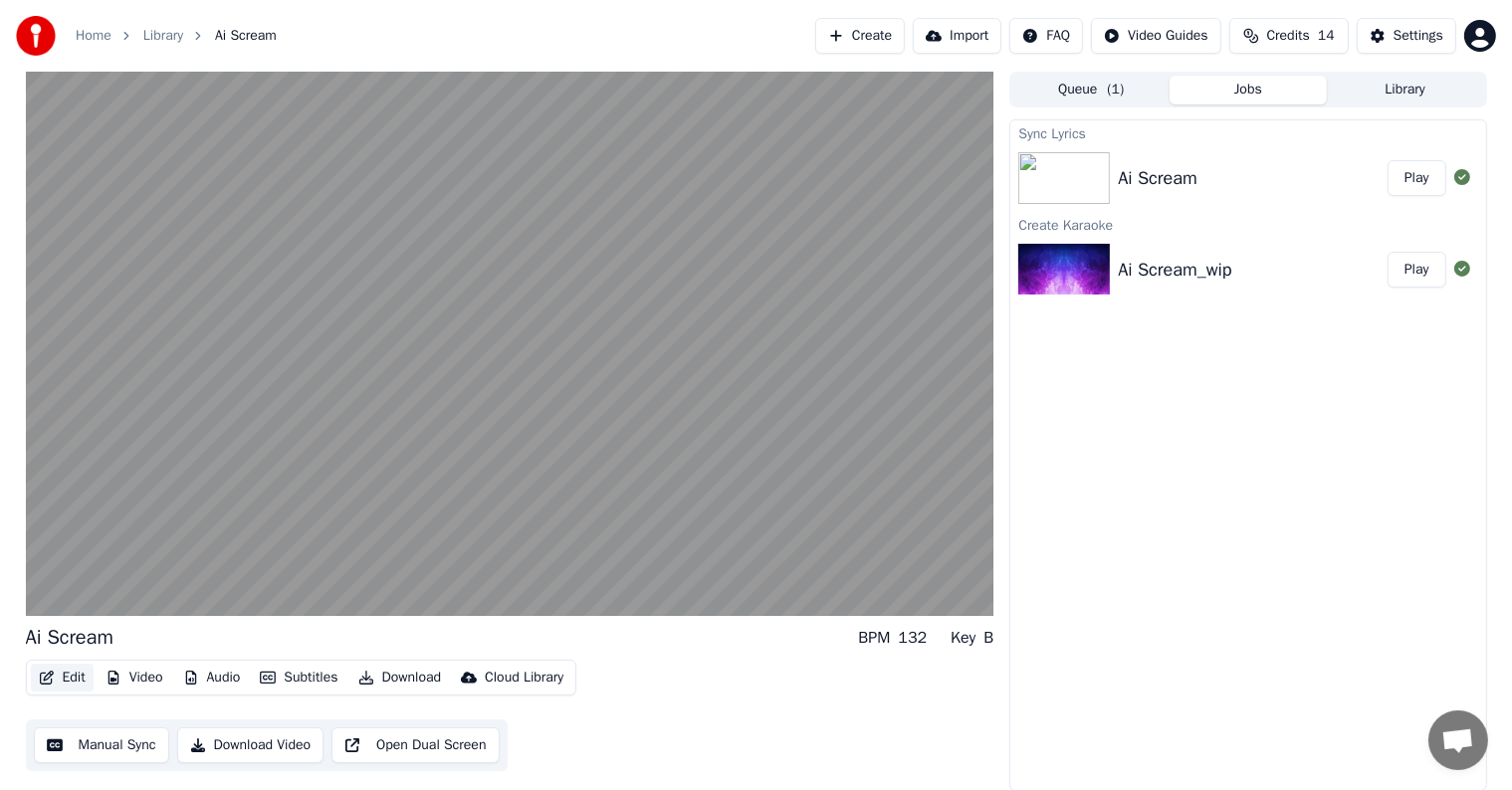 click on "Edit" at bounding box center [62, 678] 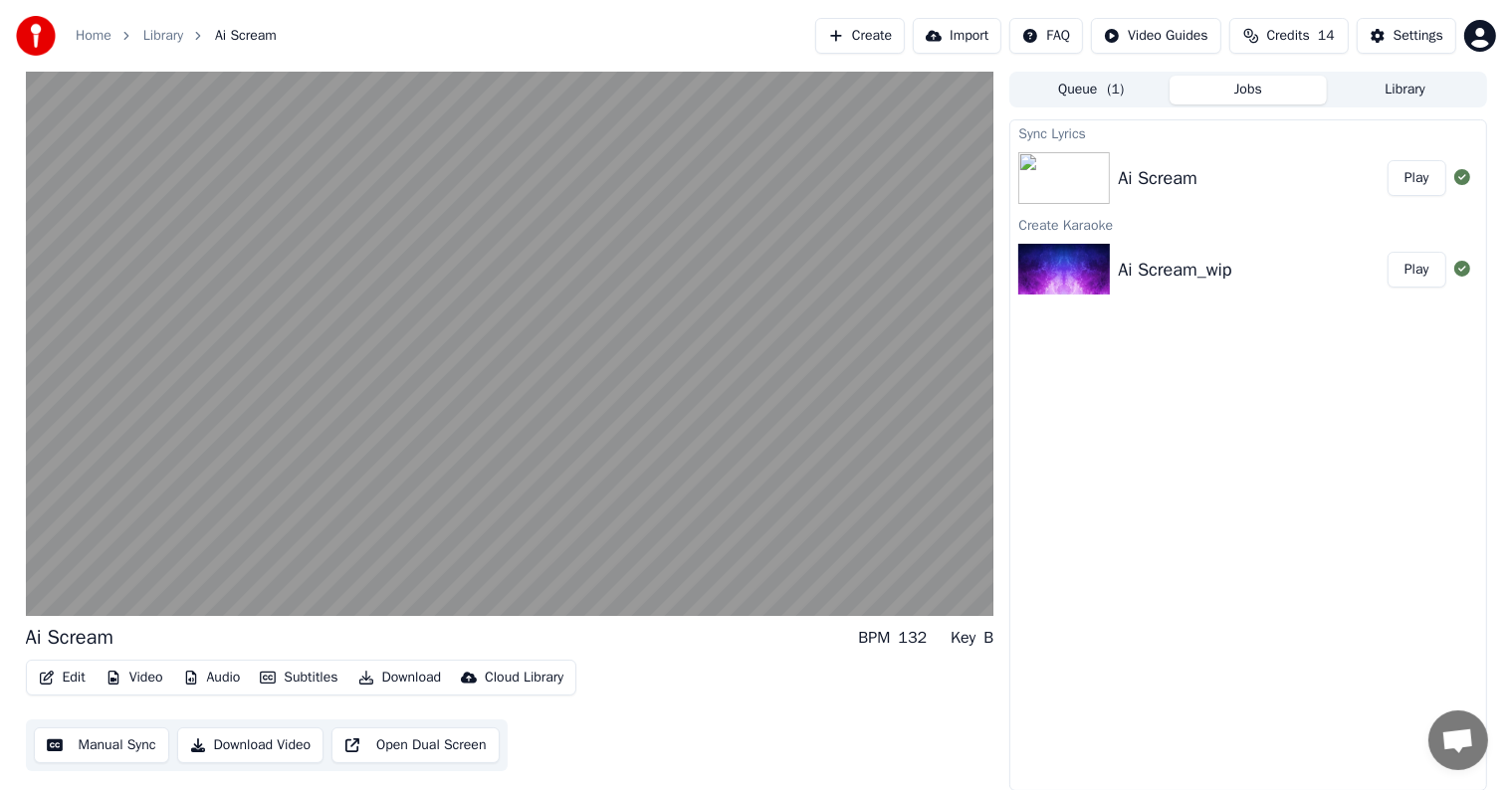click on "Edit" at bounding box center (62, 678) 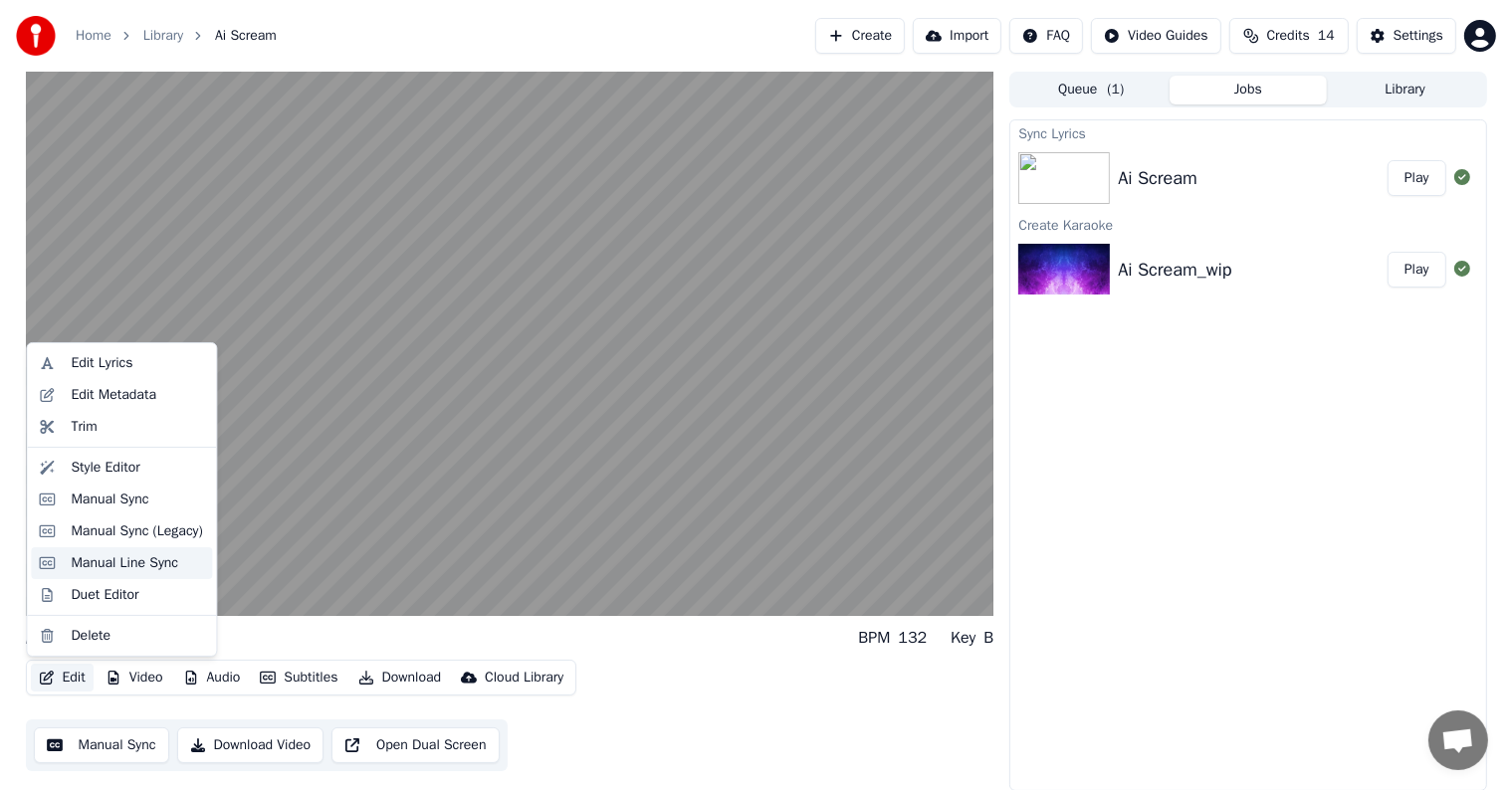 click on "Manual Line Sync" at bounding box center (124, 563) 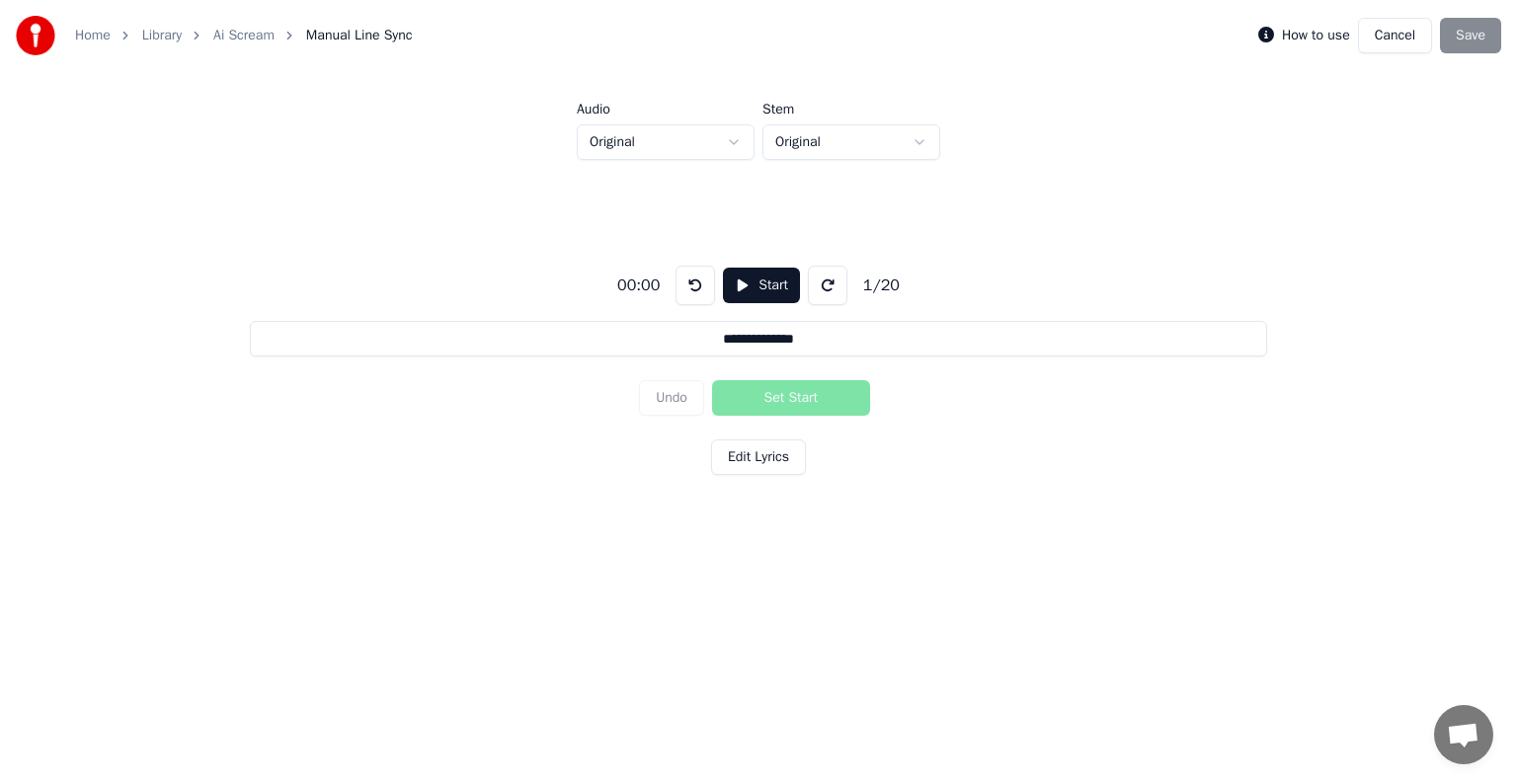 click on "Cancel" at bounding box center [1395, 36] 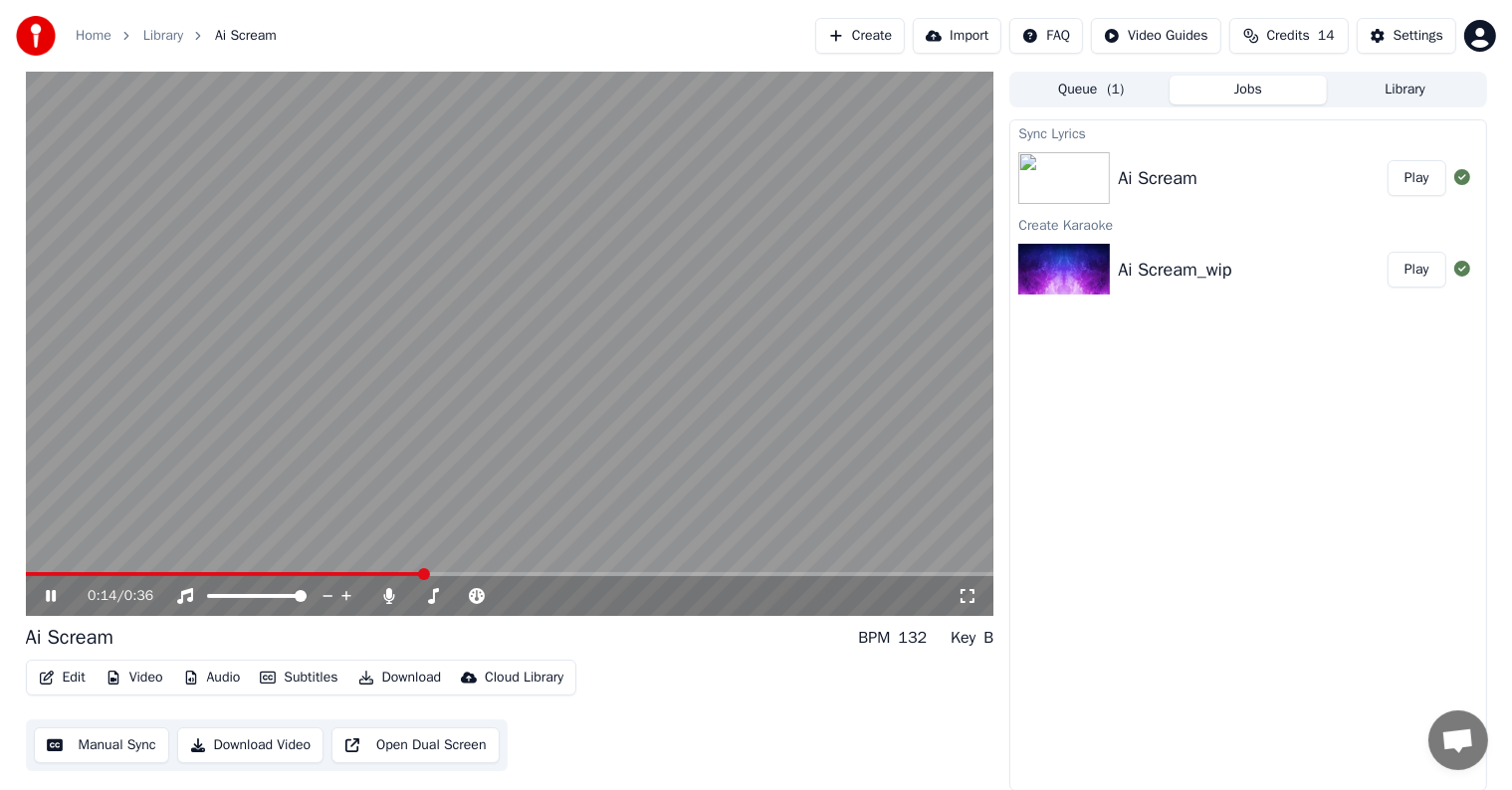 click 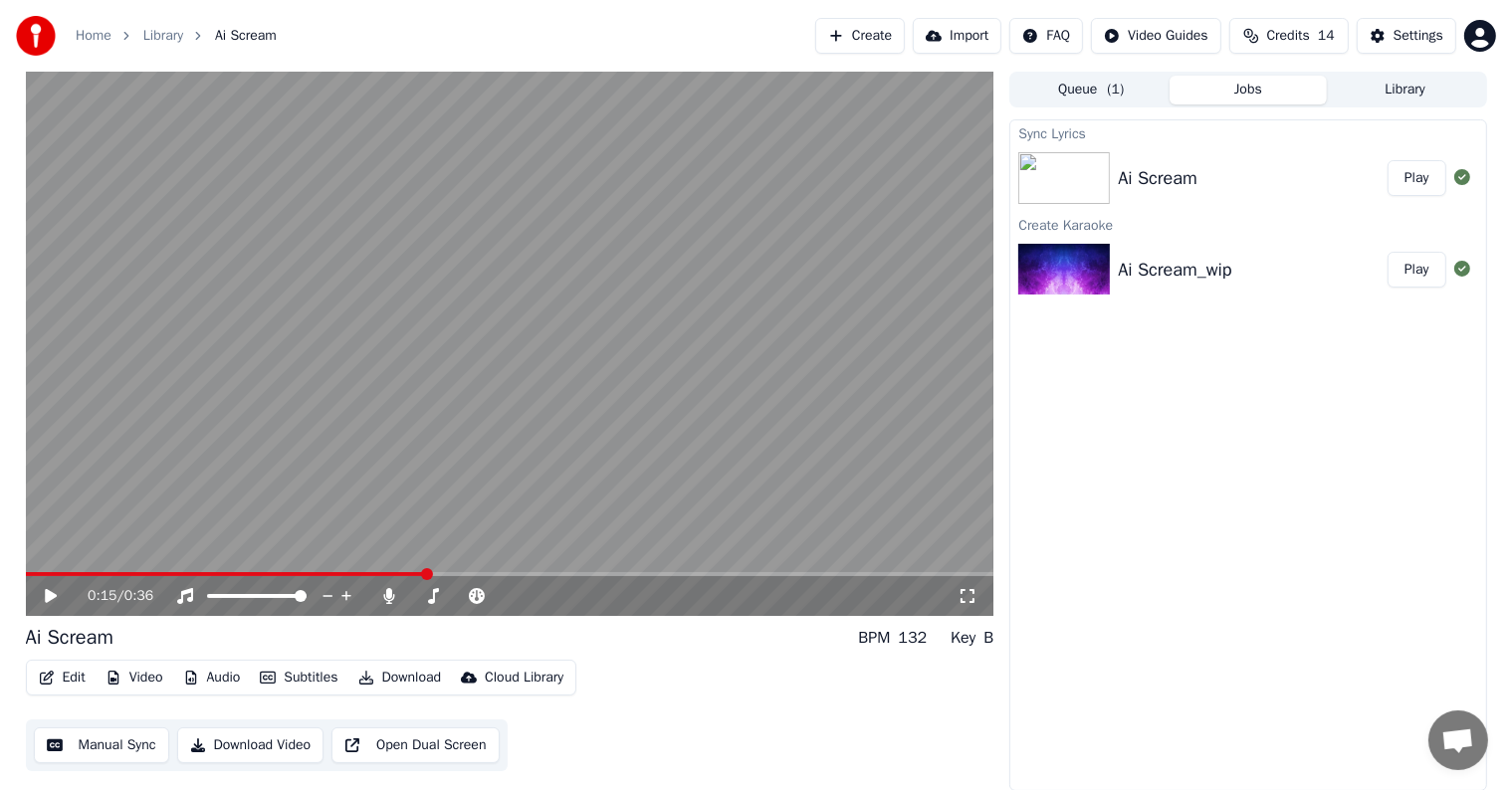 click on "Edit" at bounding box center [62, 678] 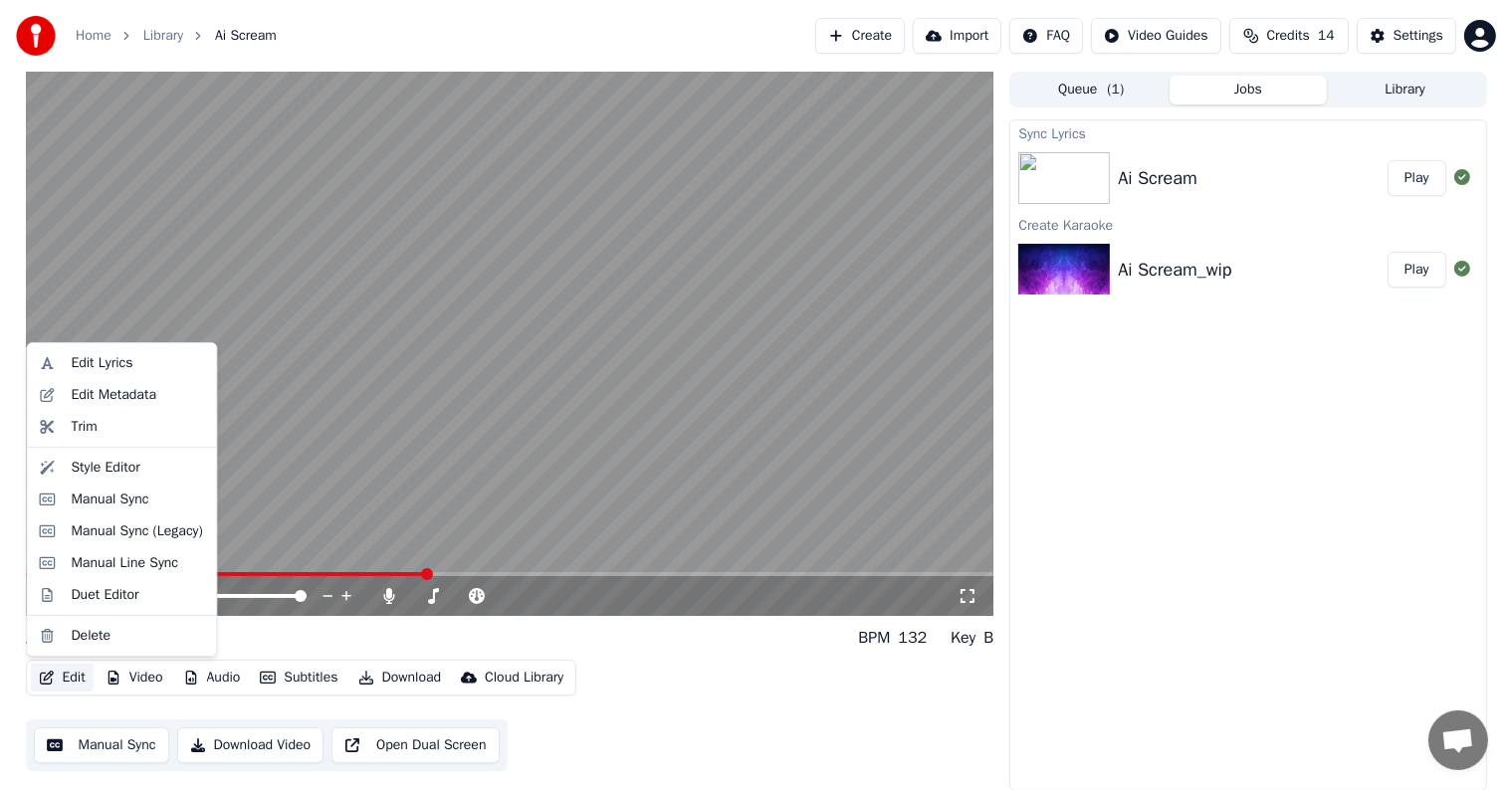 click on "Edit" at bounding box center [62, 678] 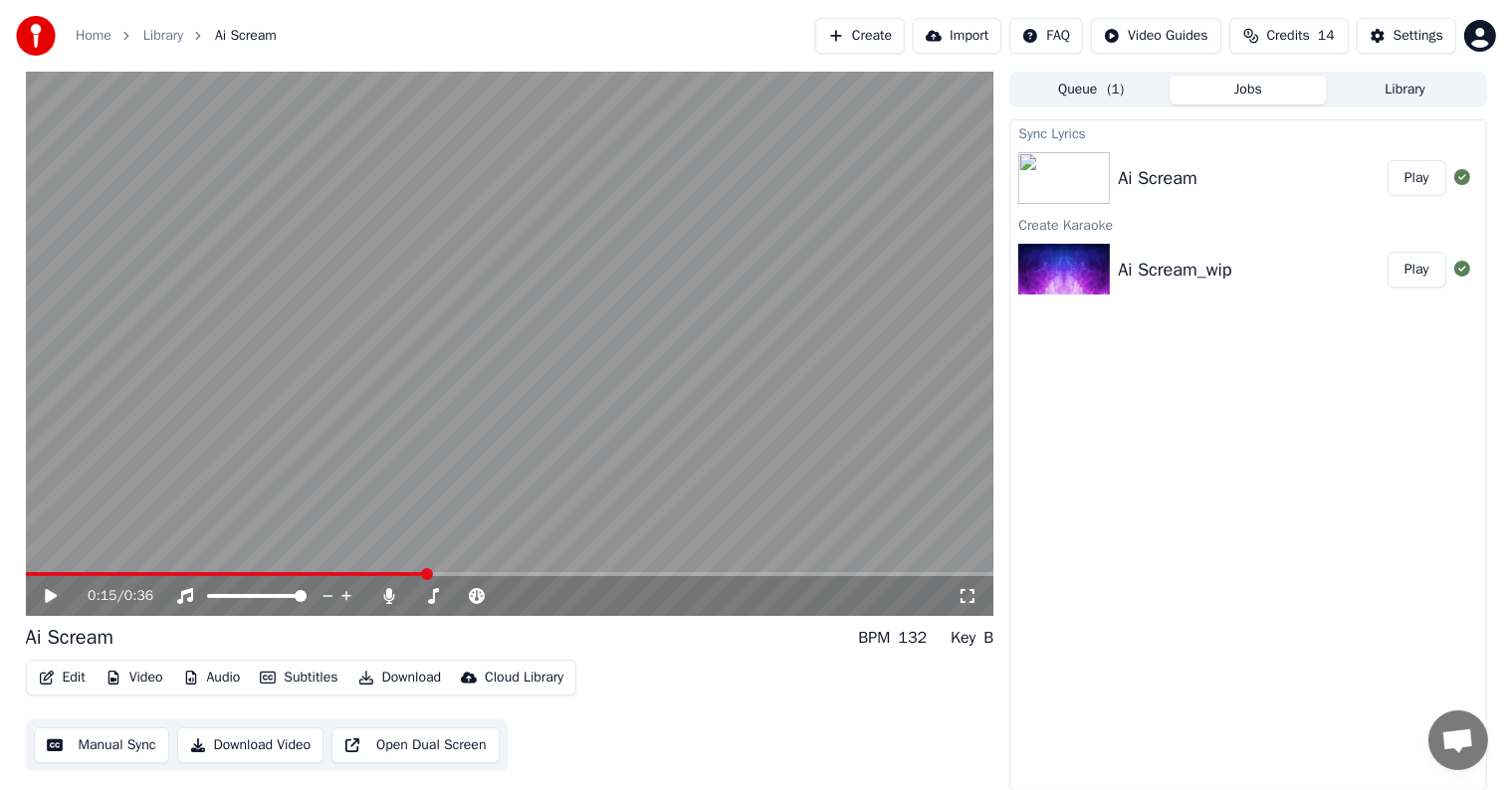click on "Edit" at bounding box center (62, 678) 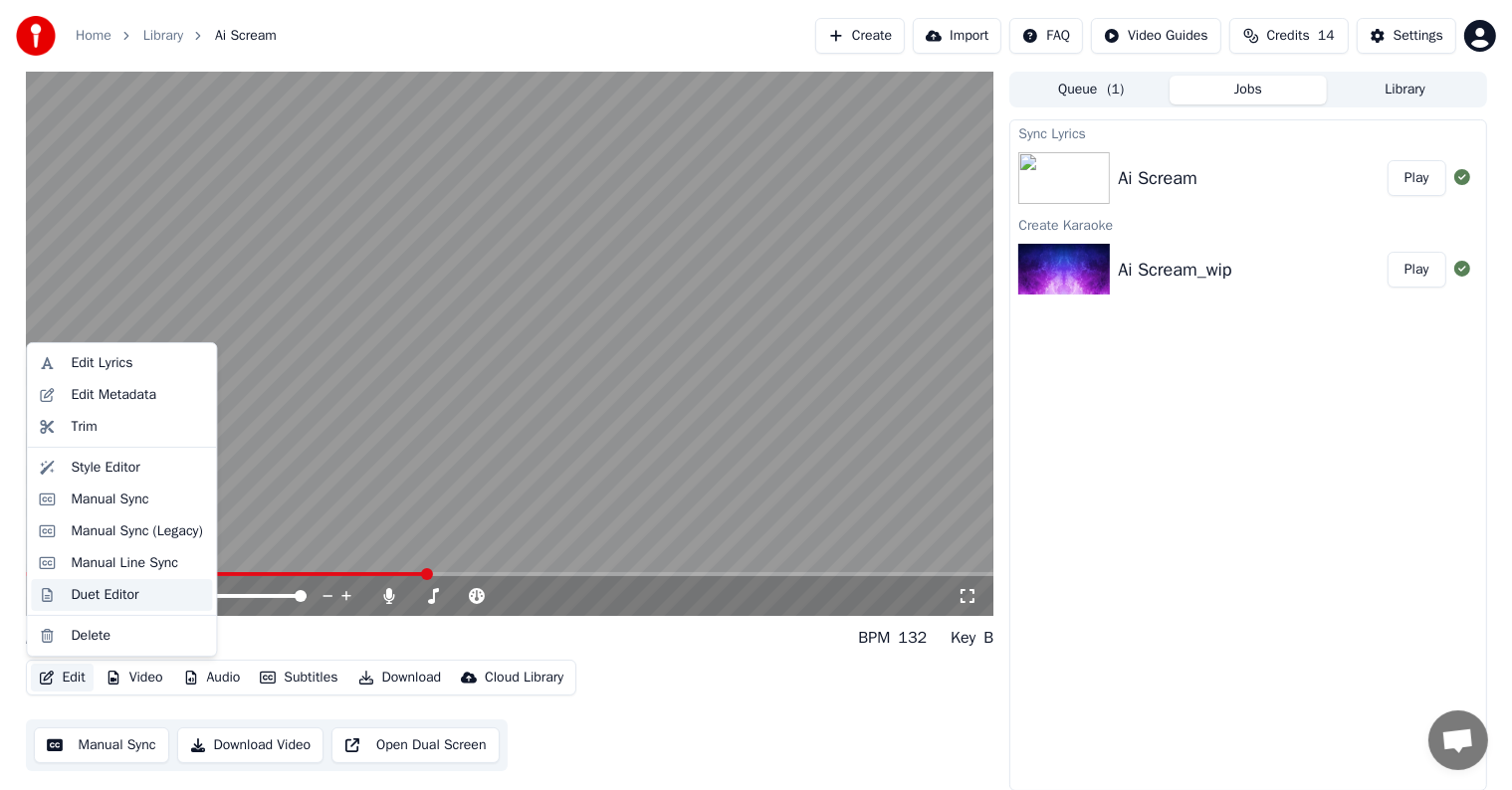 click on "Duet Editor" at bounding box center (105, 595) 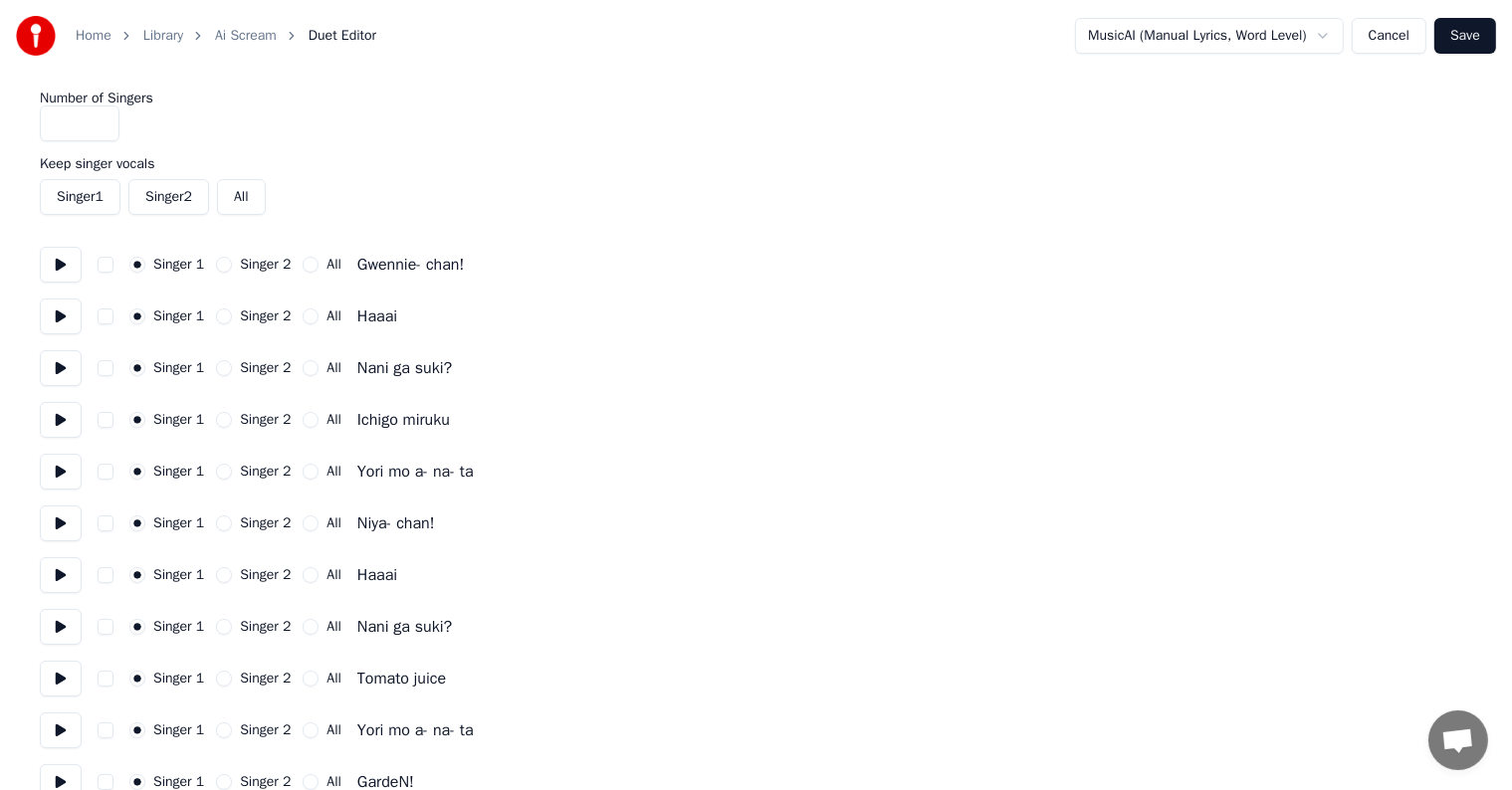 click at bounding box center [61, 265] 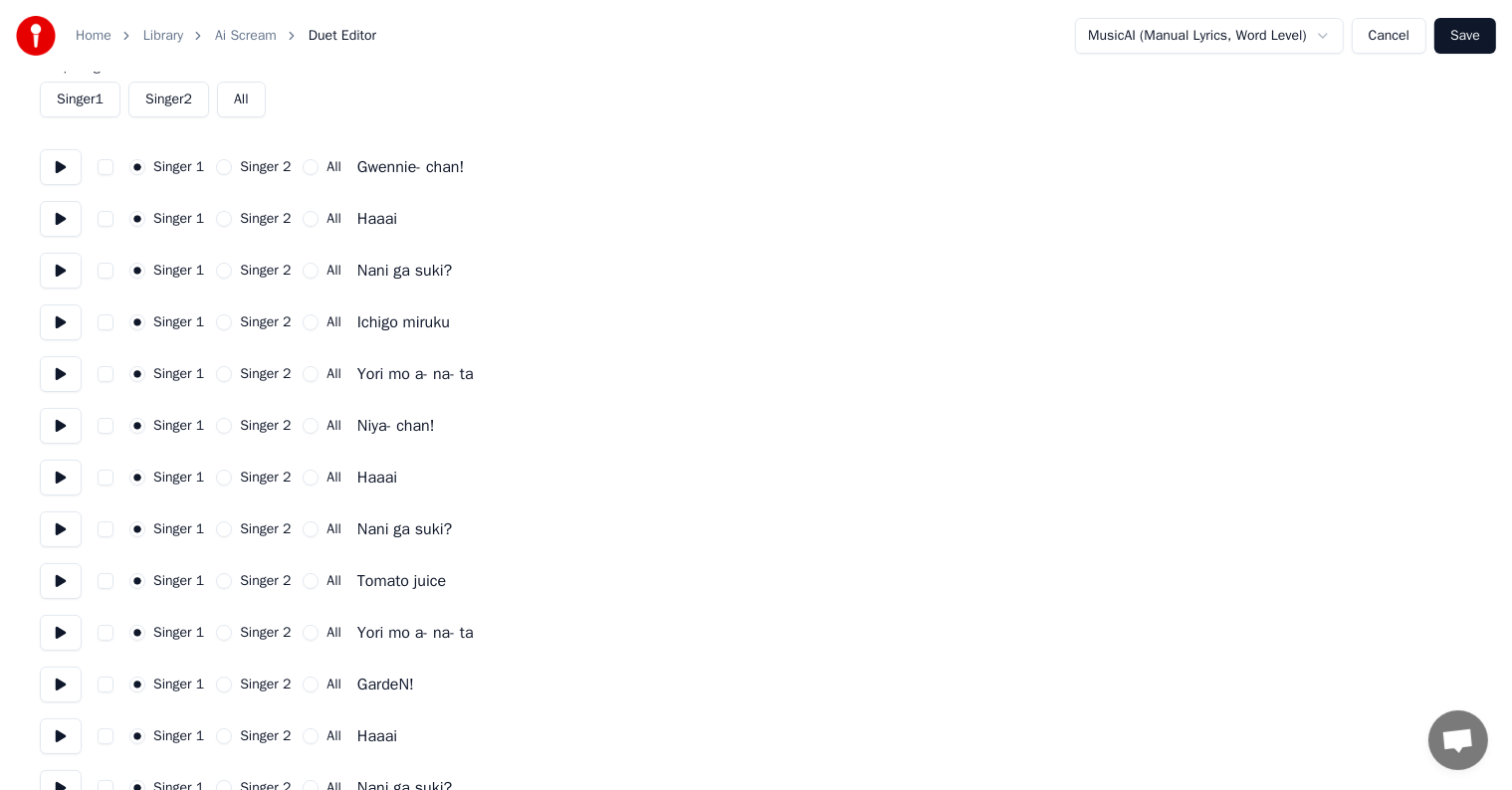 scroll, scrollTop: 0, scrollLeft: 0, axis: both 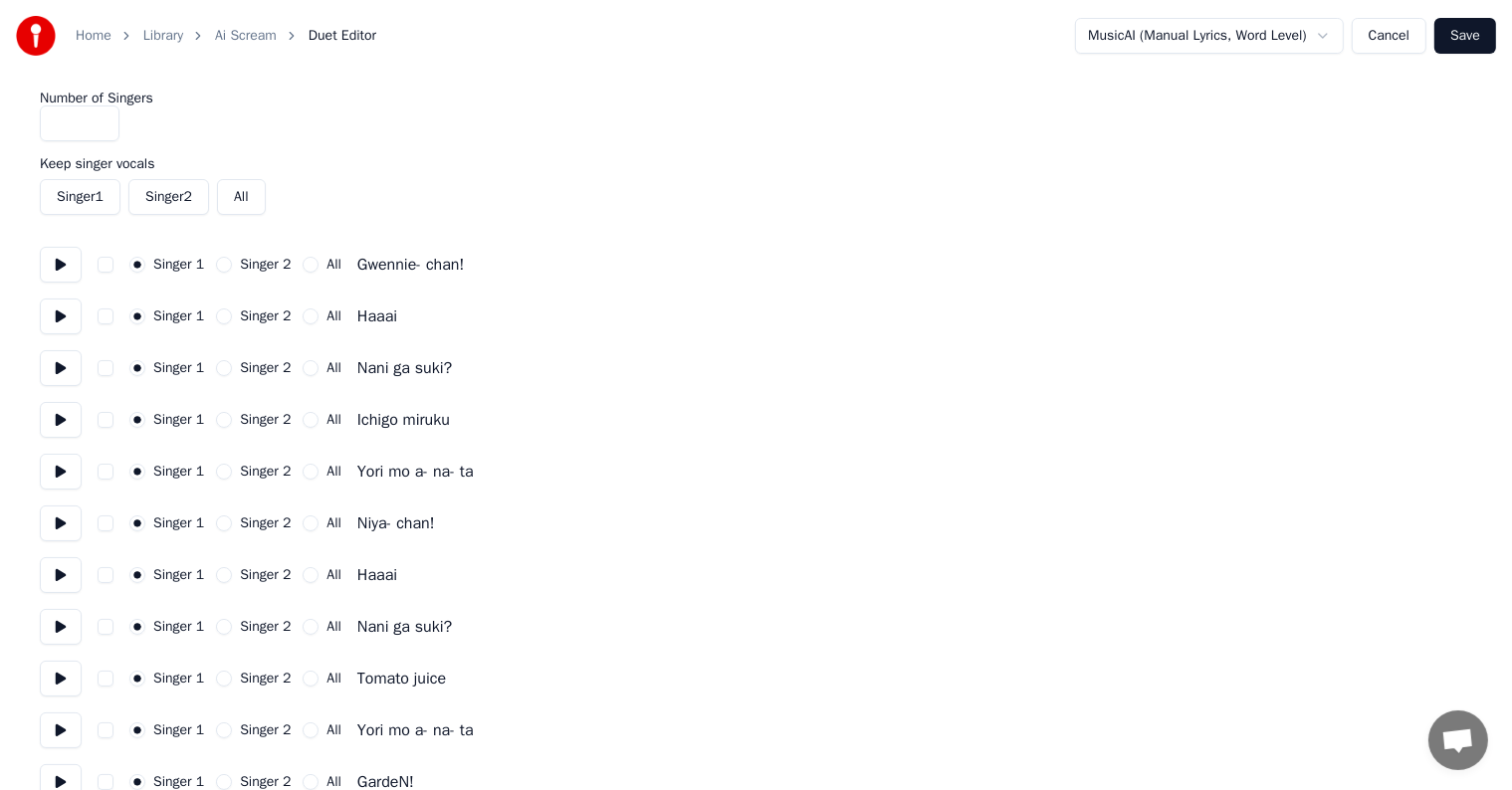 click on "Singer 1 Singer 2 All Gwennie- chan!" at bounding box center [756, 265] 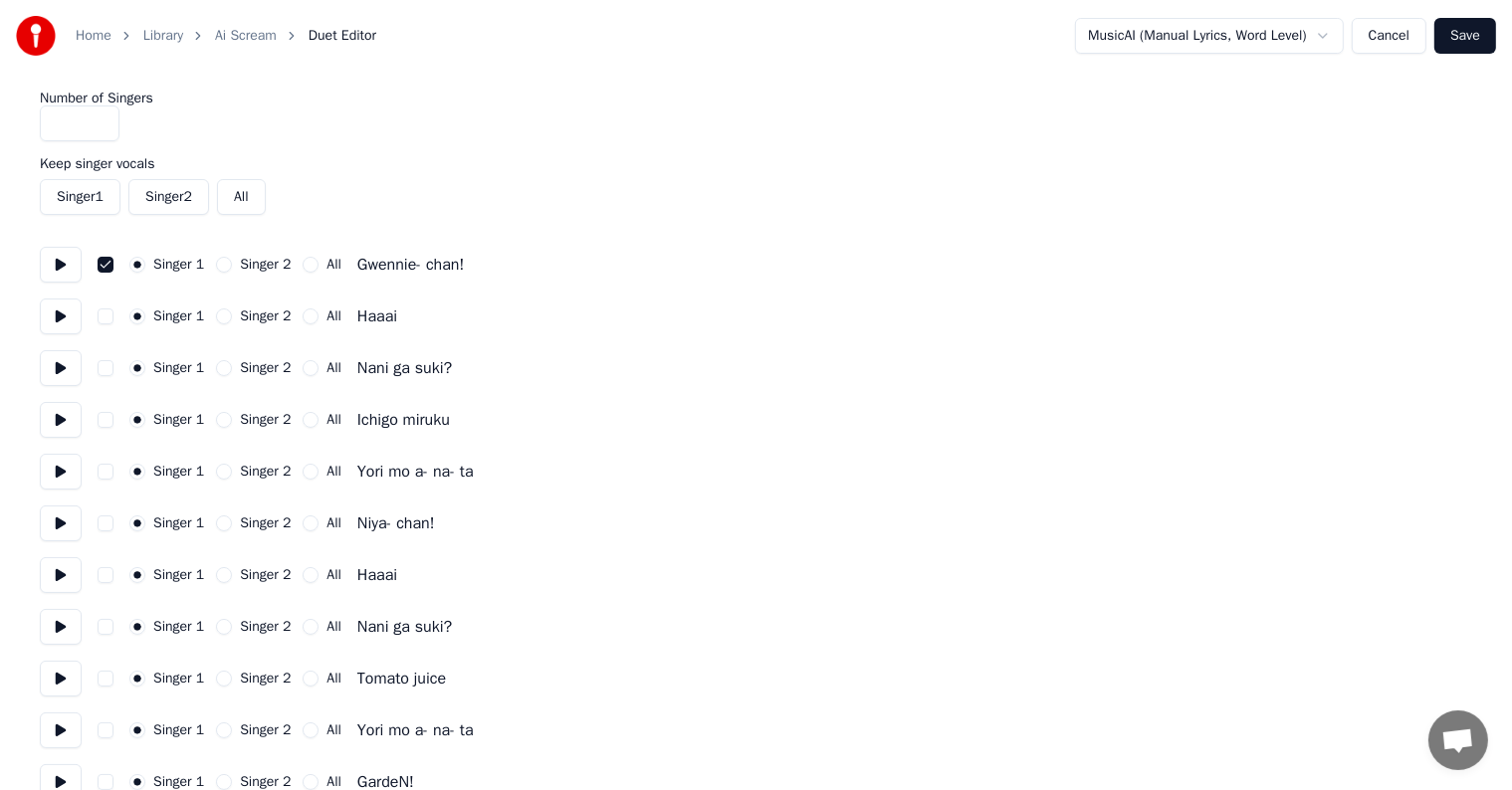 click on "Cancel" at bounding box center [1389, 36] 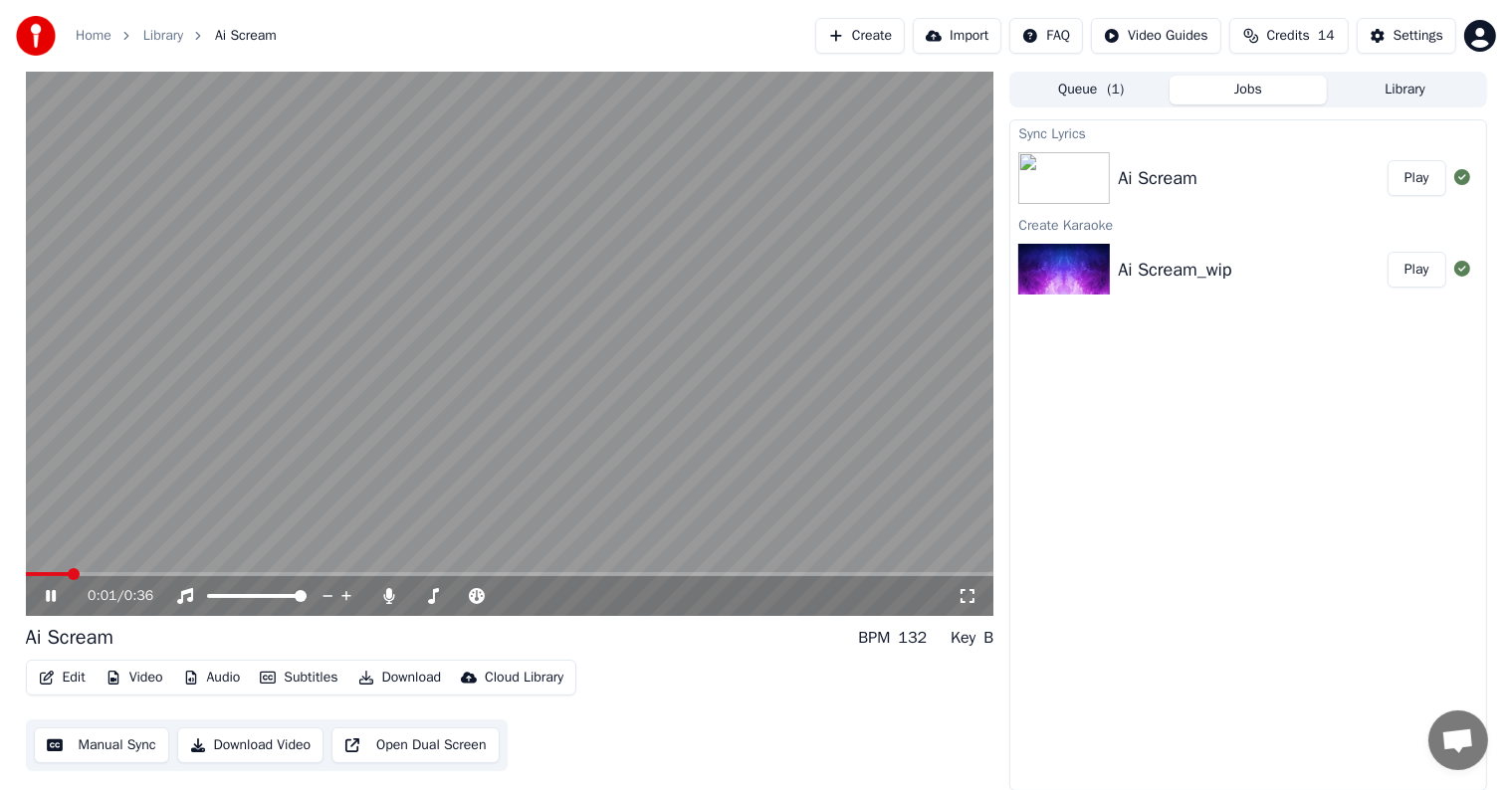 click at bounding box center [510, 574] 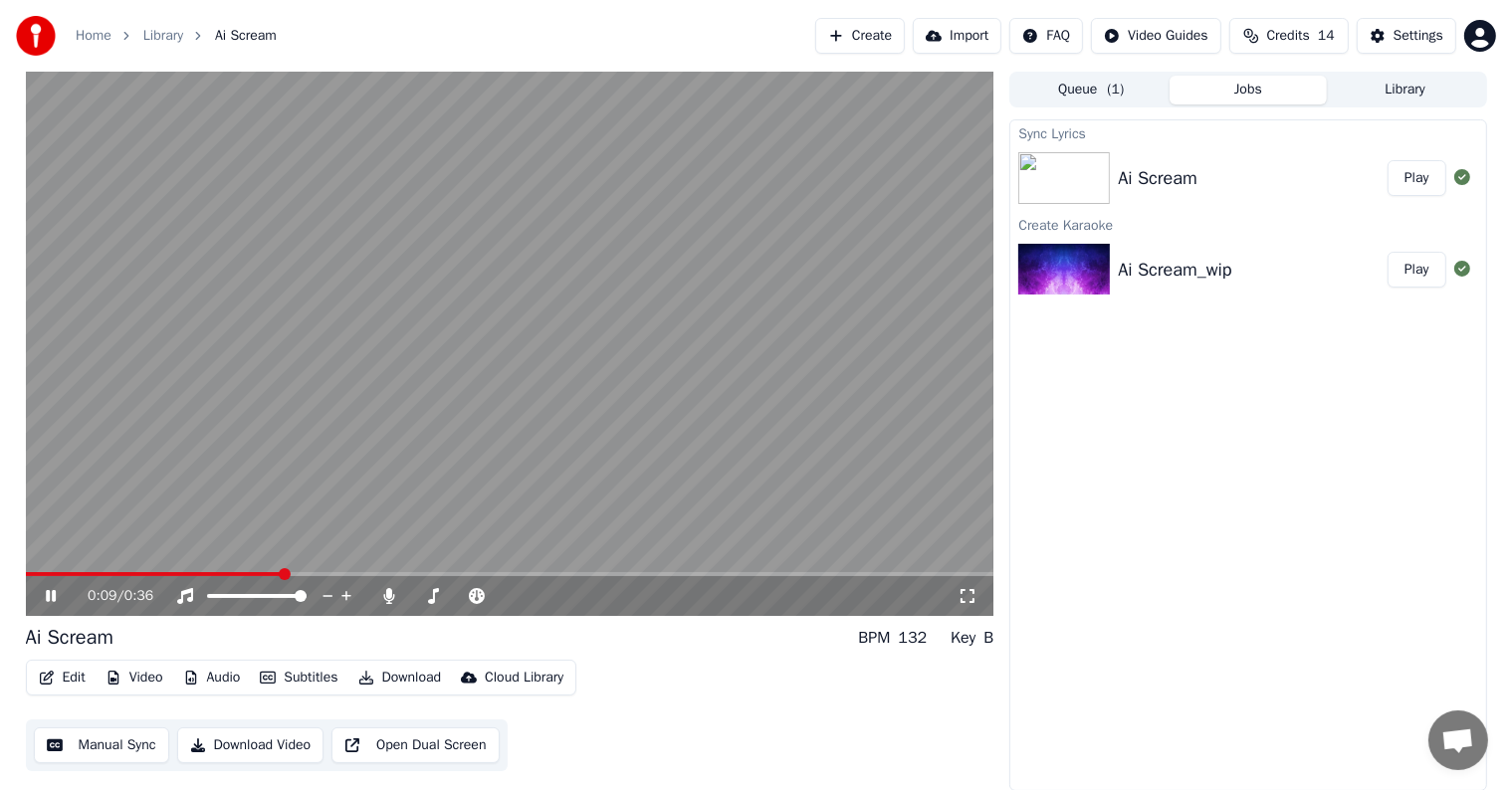 click 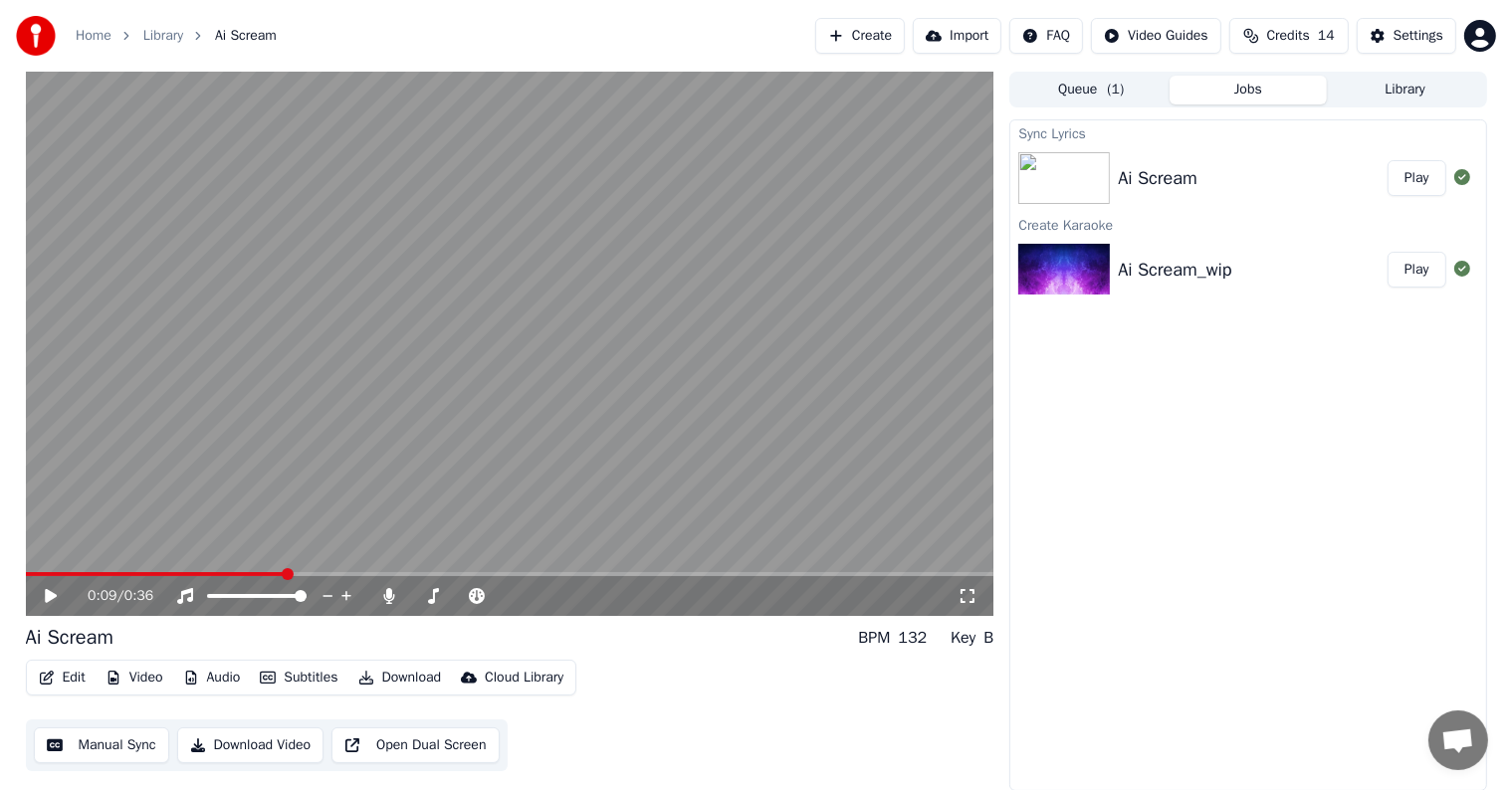 click on "Edit" at bounding box center (62, 678) 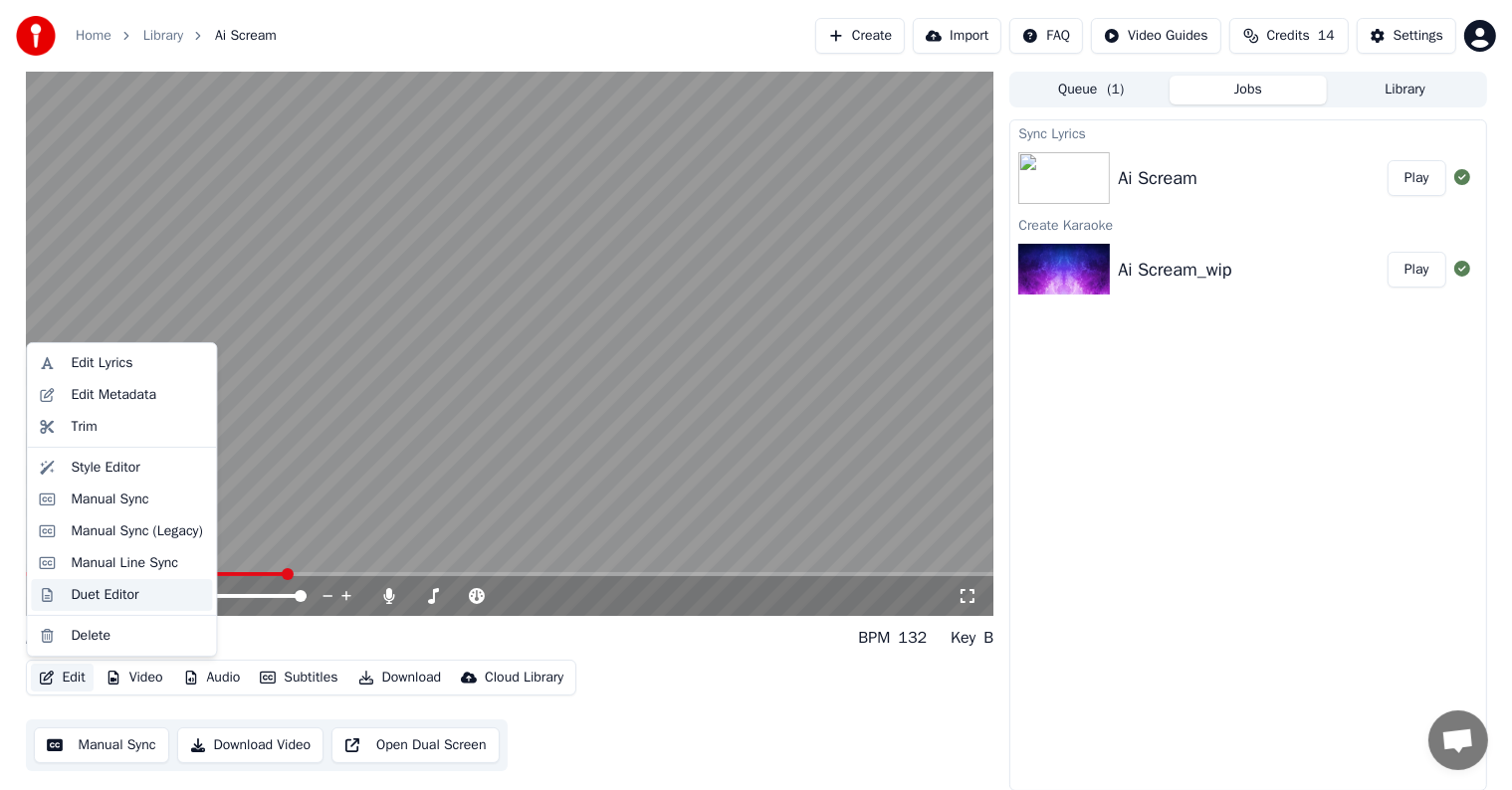 click on "Duet Editor" at bounding box center (105, 595) 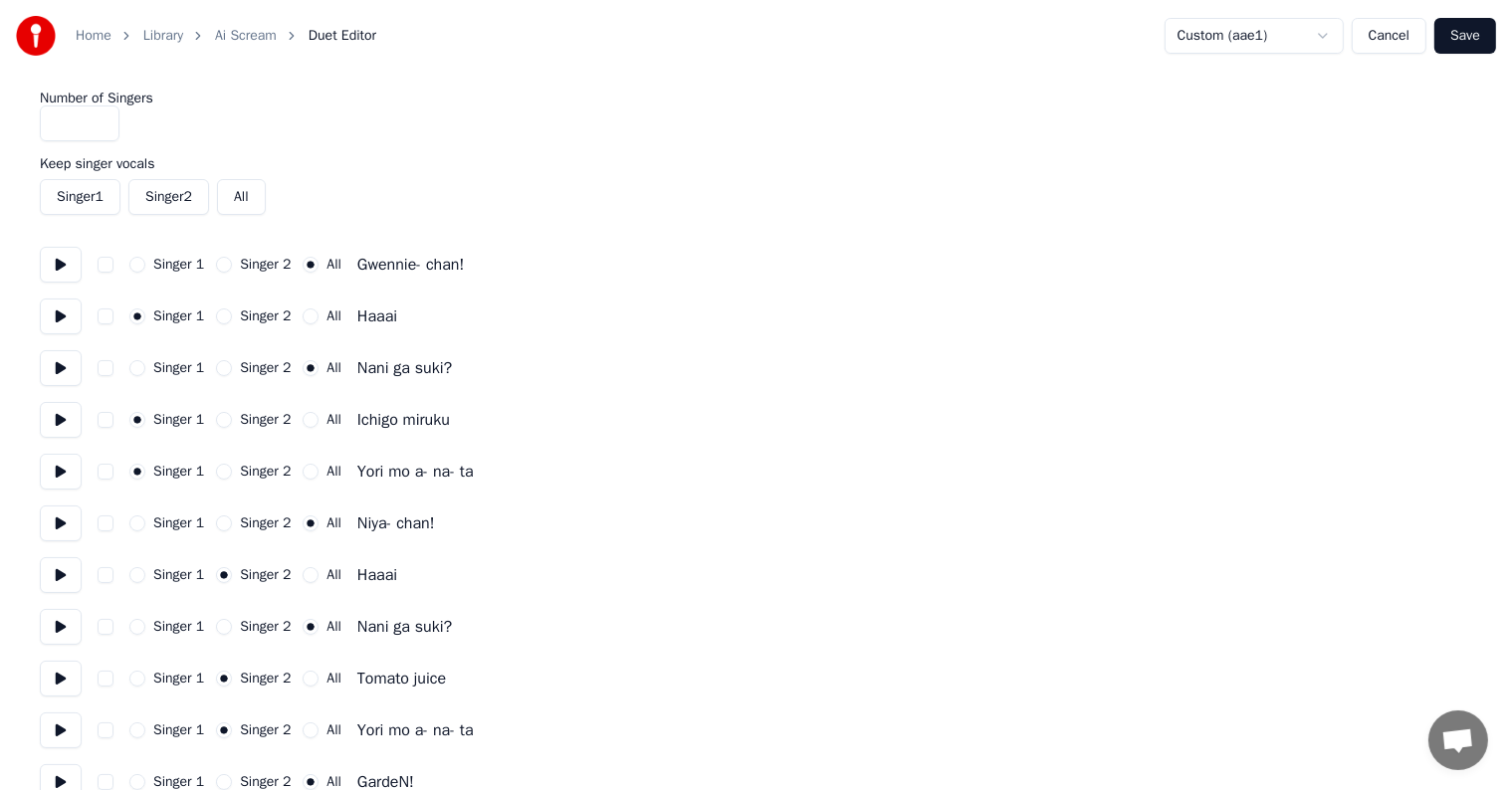 click at bounding box center (106, 265) 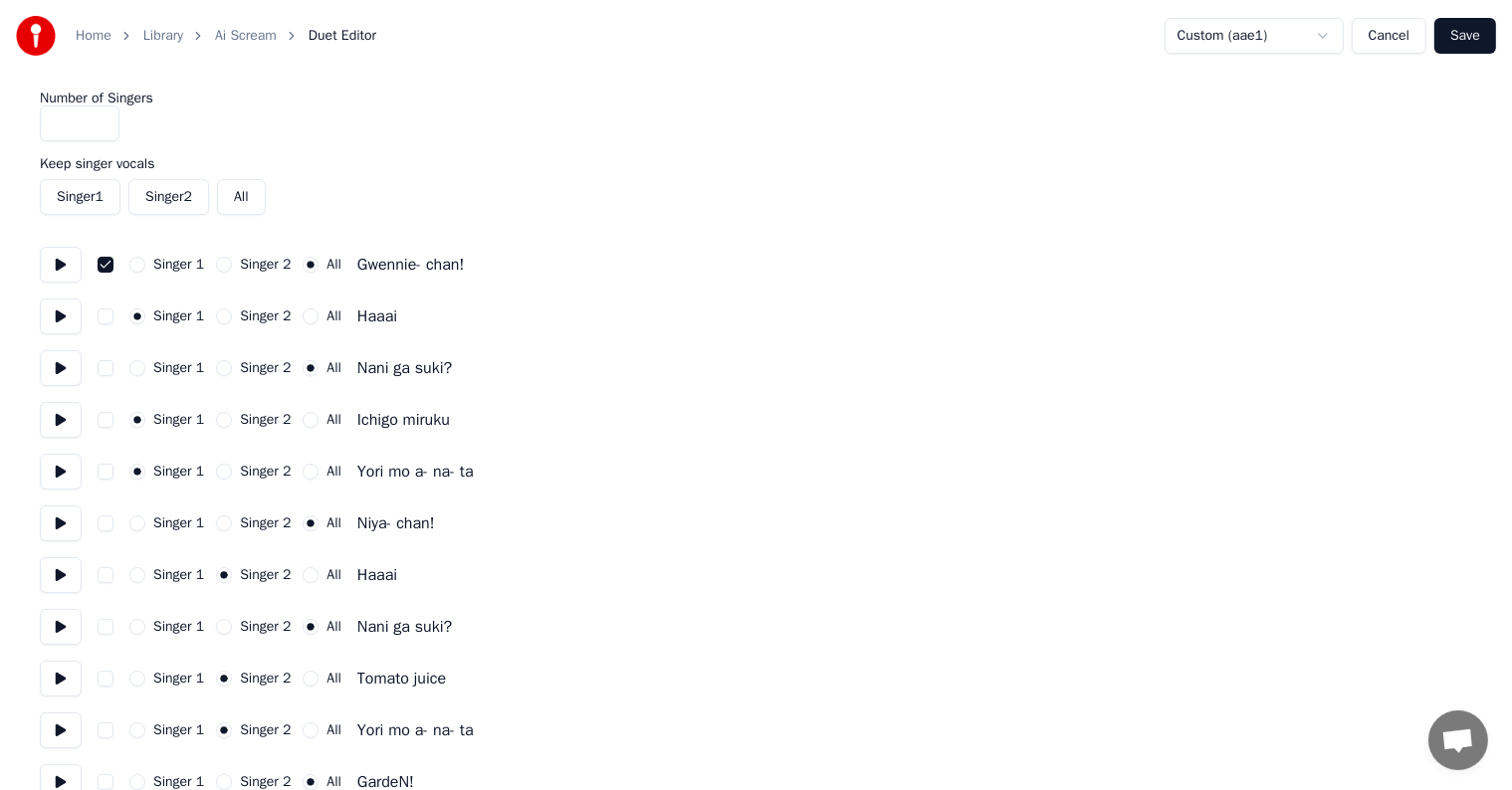 click at bounding box center [106, 265] 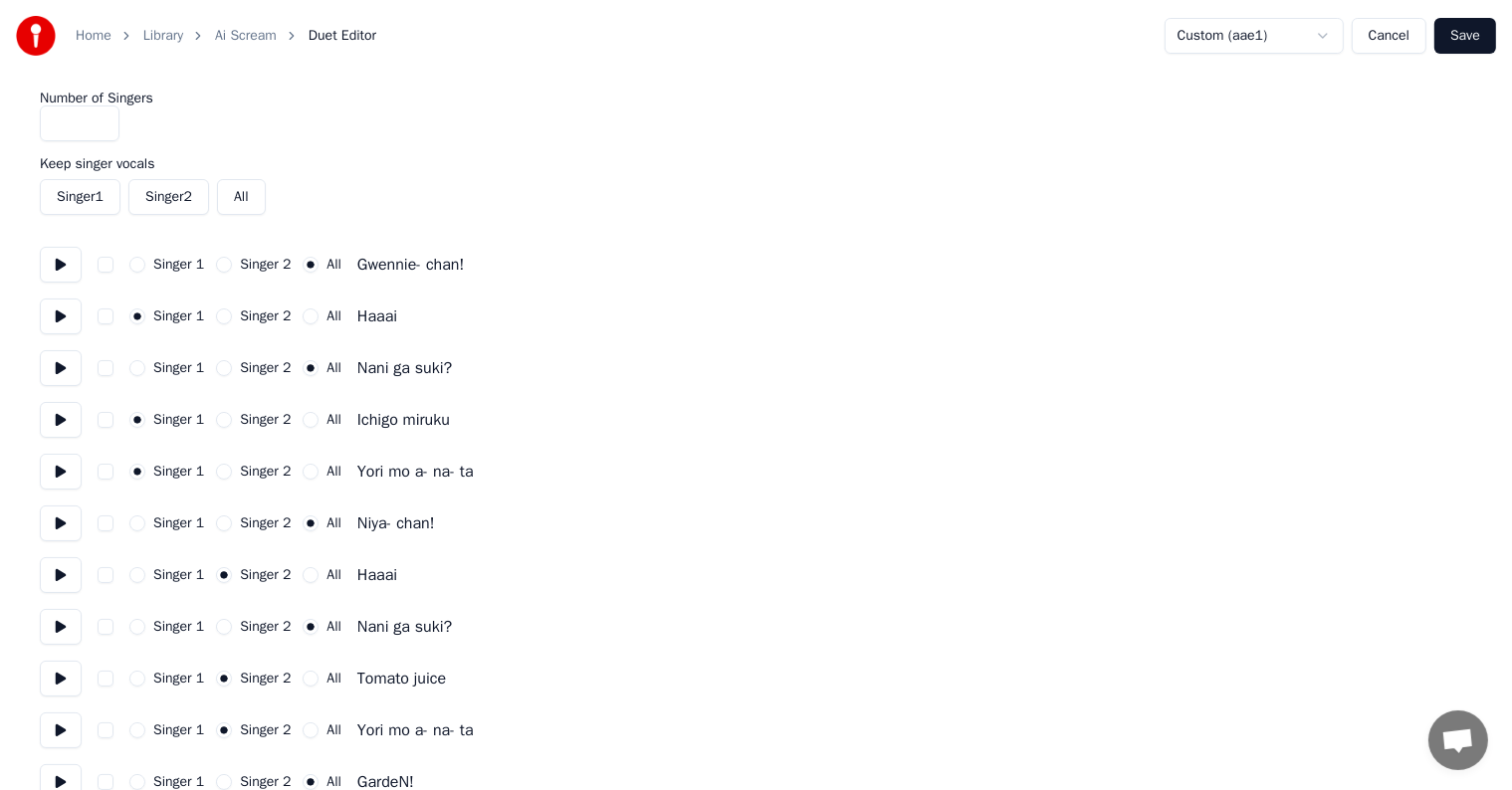 click at bounding box center (106, 265) 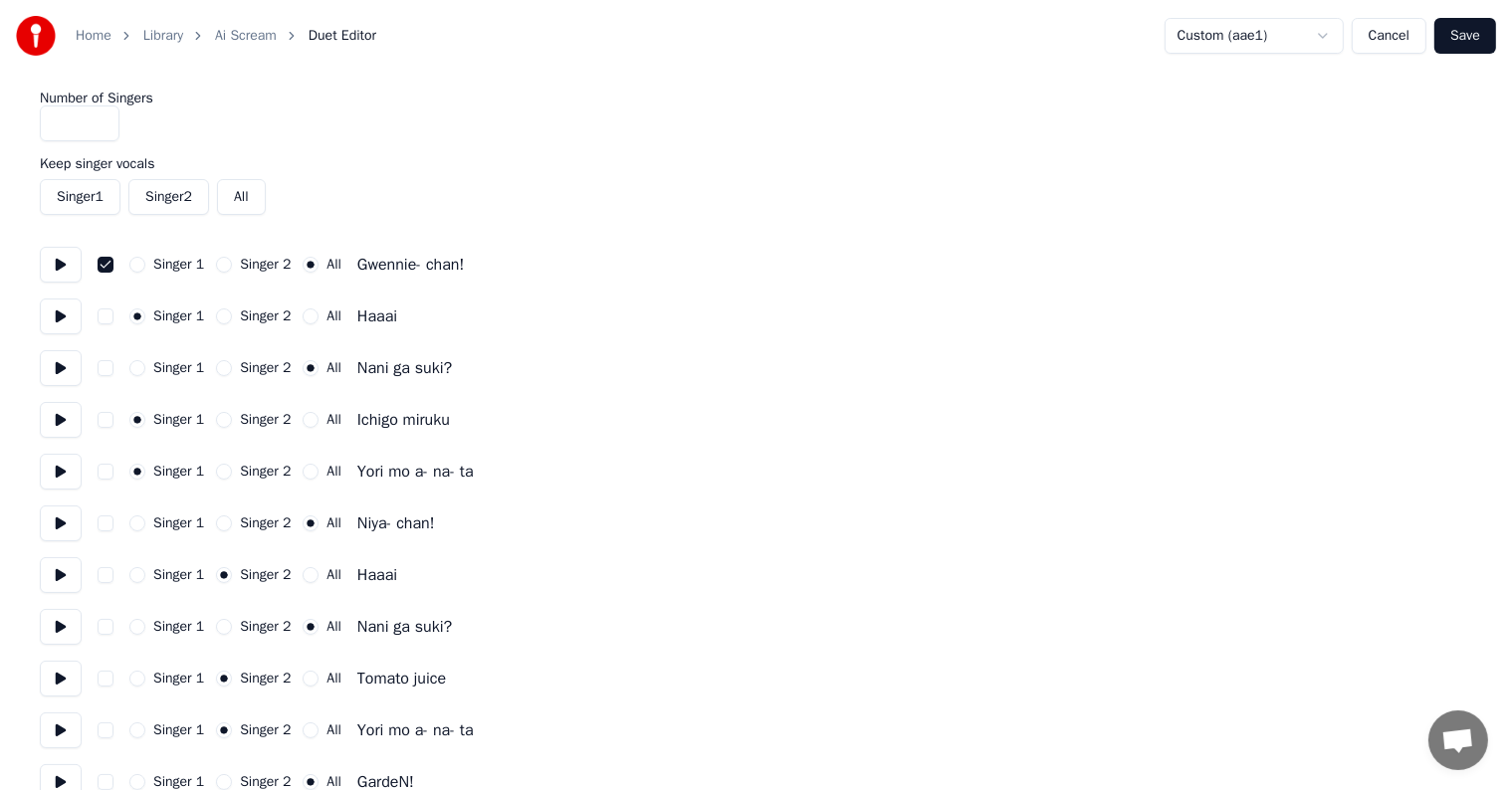 click on "Singer 1 Singer 2 All Haaai" at bounding box center (756, 316) 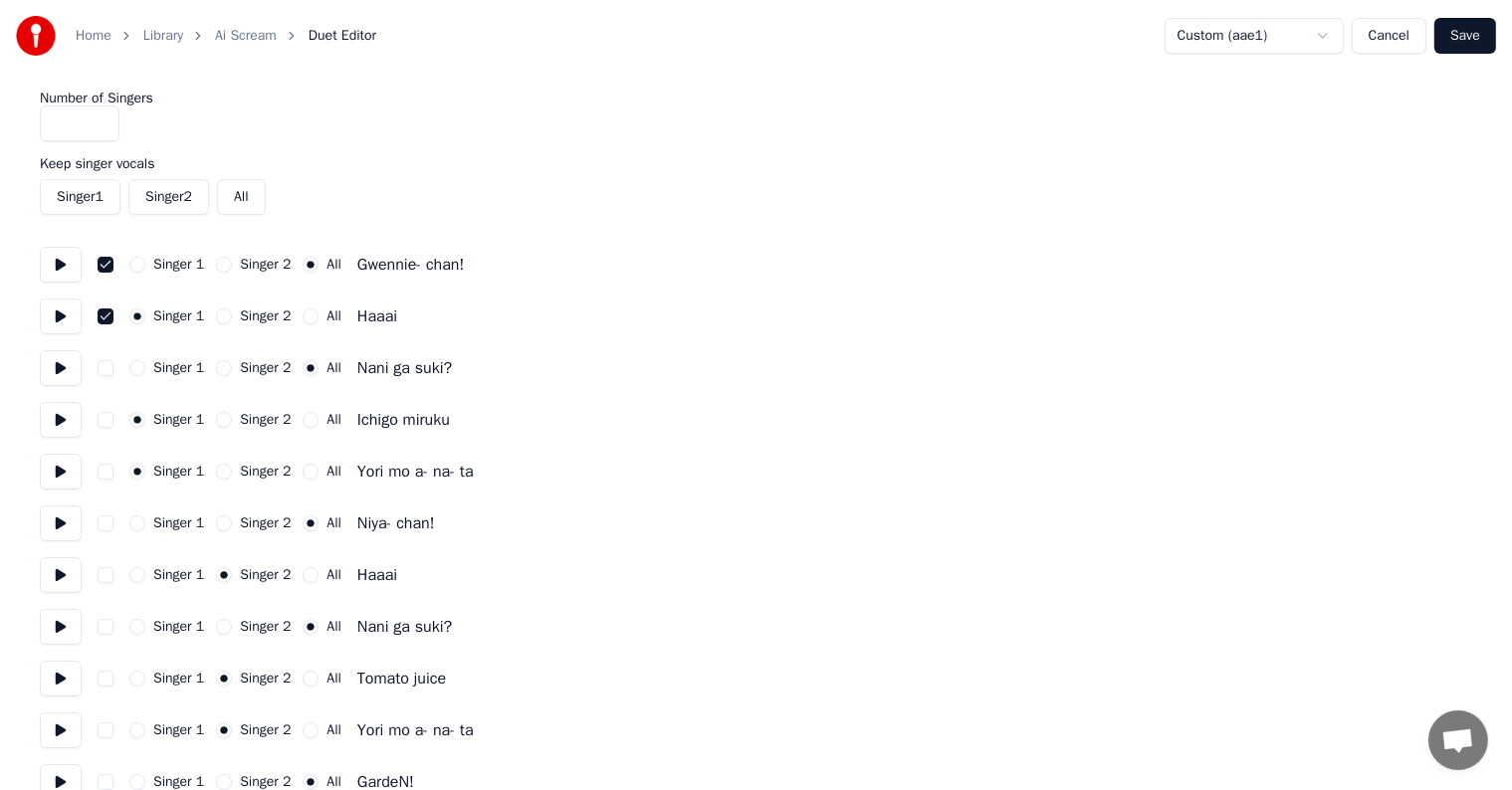 click on "Singer 1 Singer 2 All Nani ga suki?" at bounding box center [756, 368] 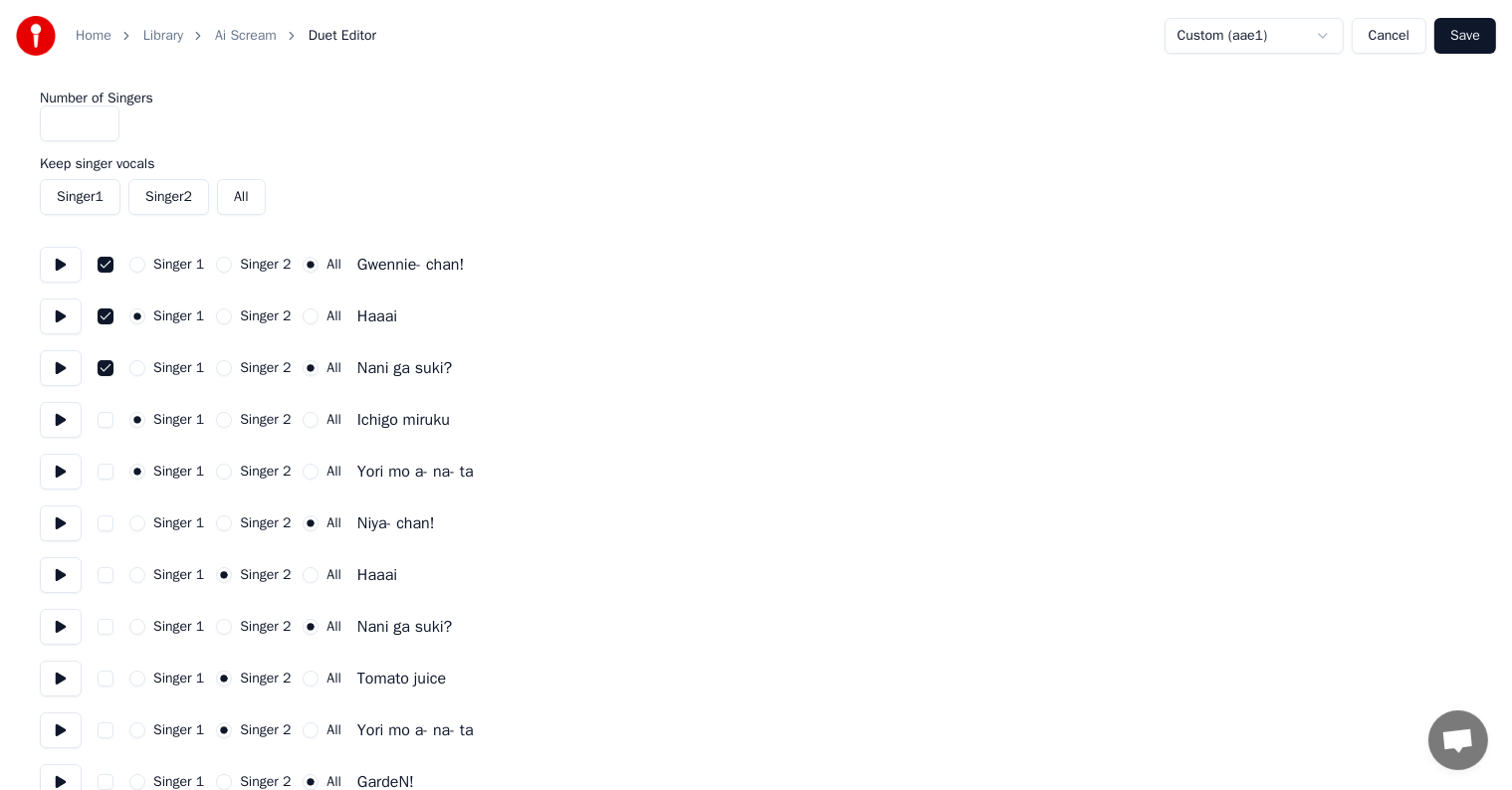 click at bounding box center [106, 420] 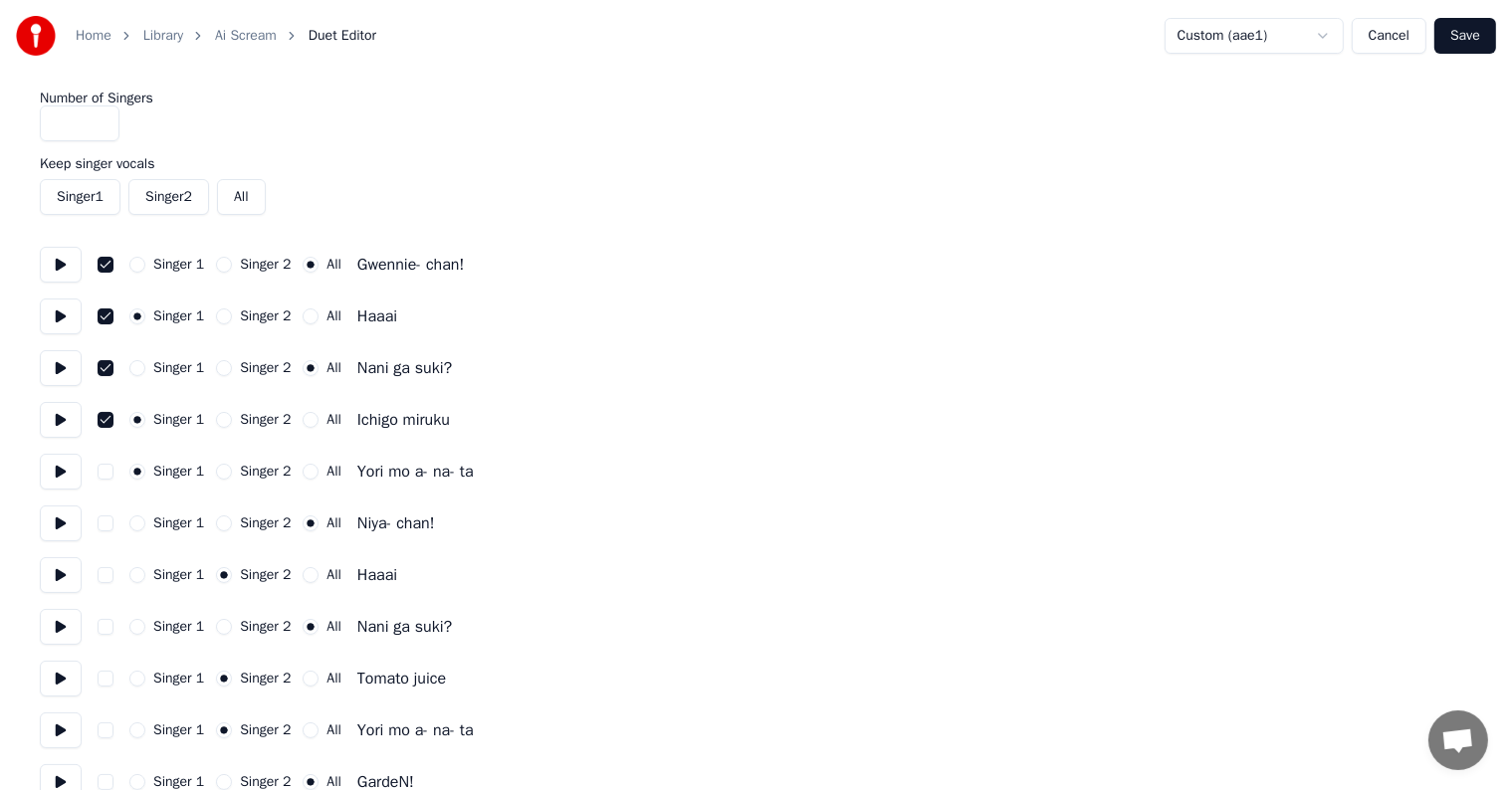click at bounding box center [106, 472] 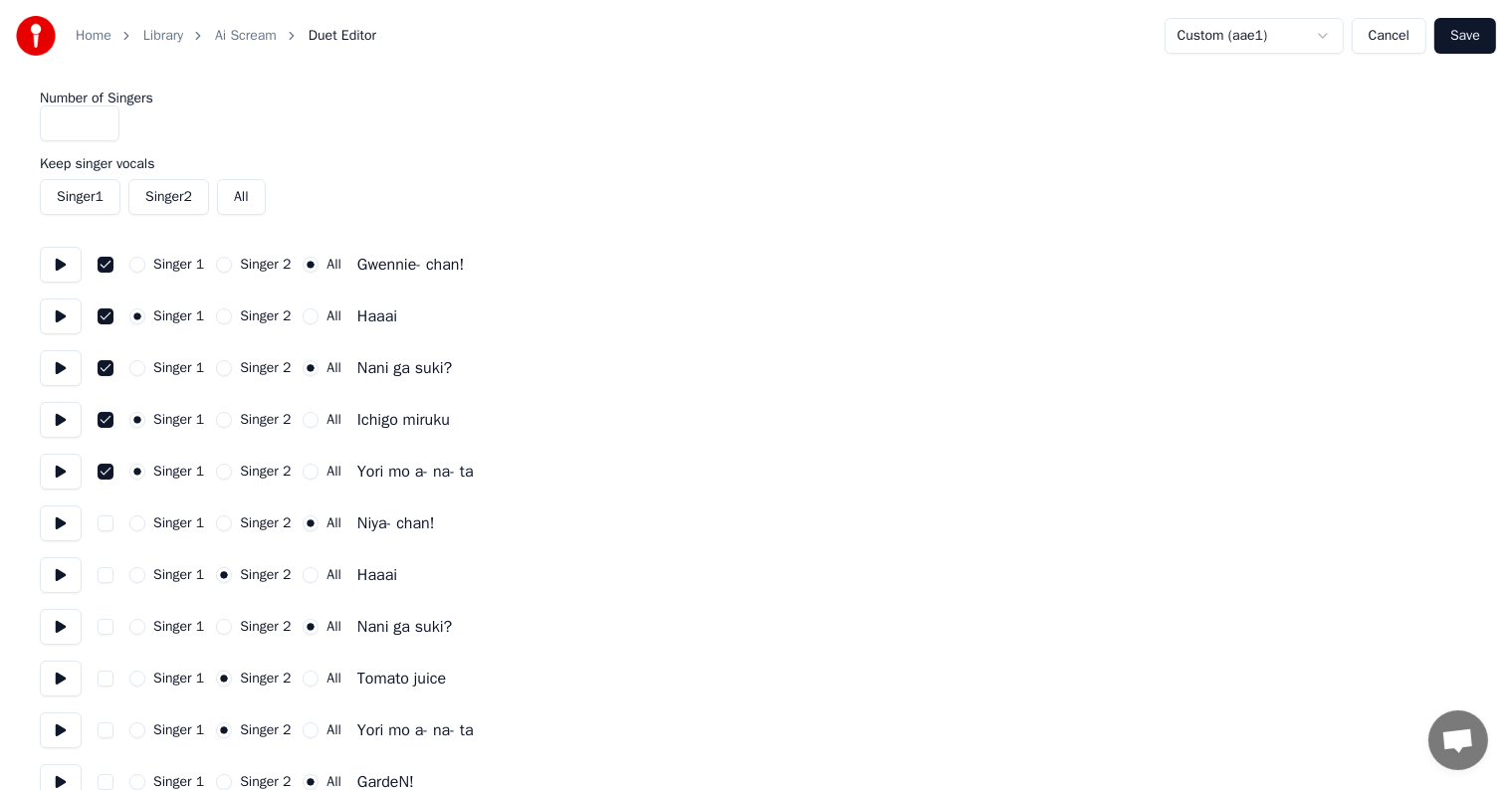 click at bounding box center [106, 523] 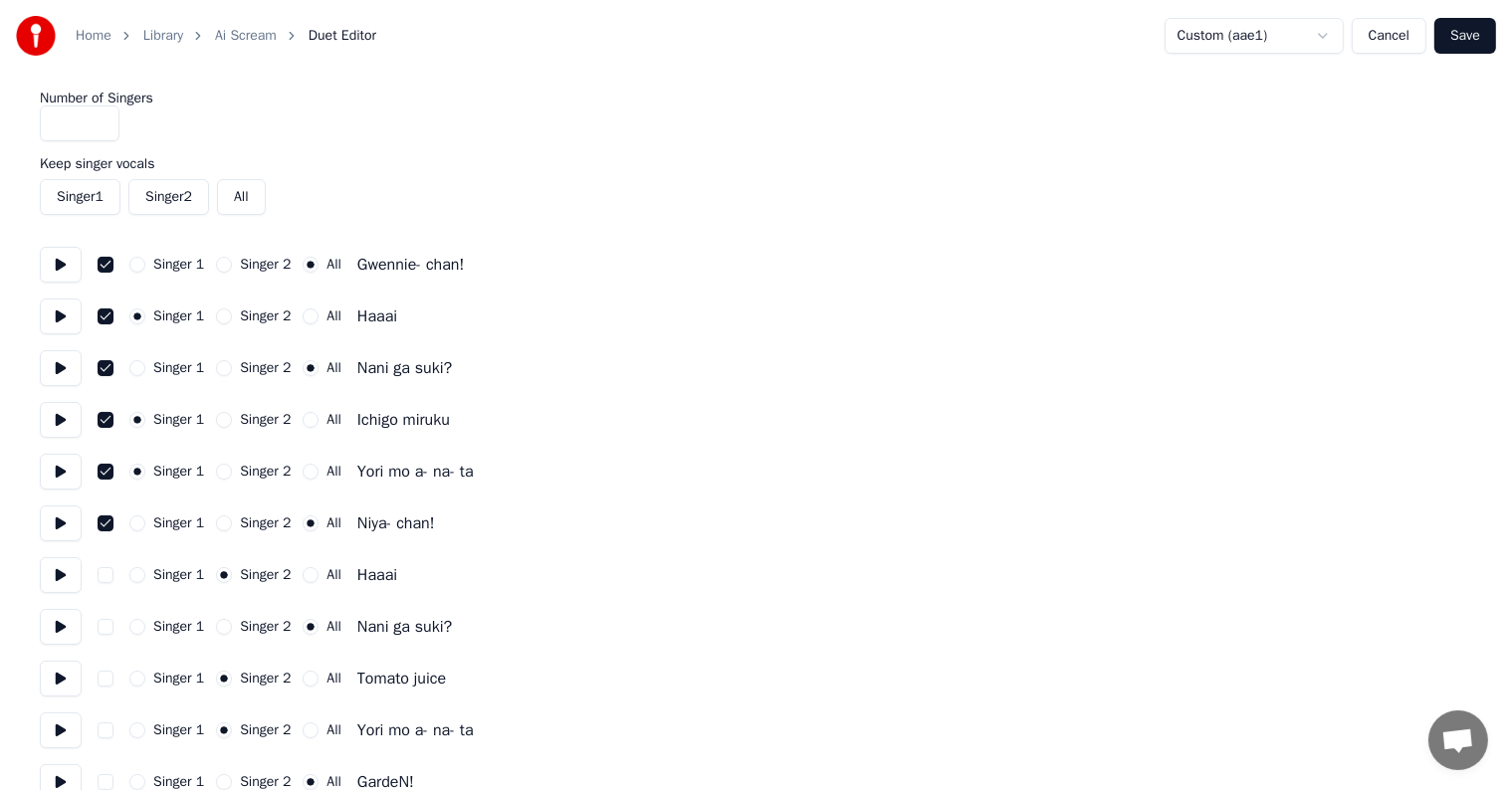 click at bounding box center (106, 627) 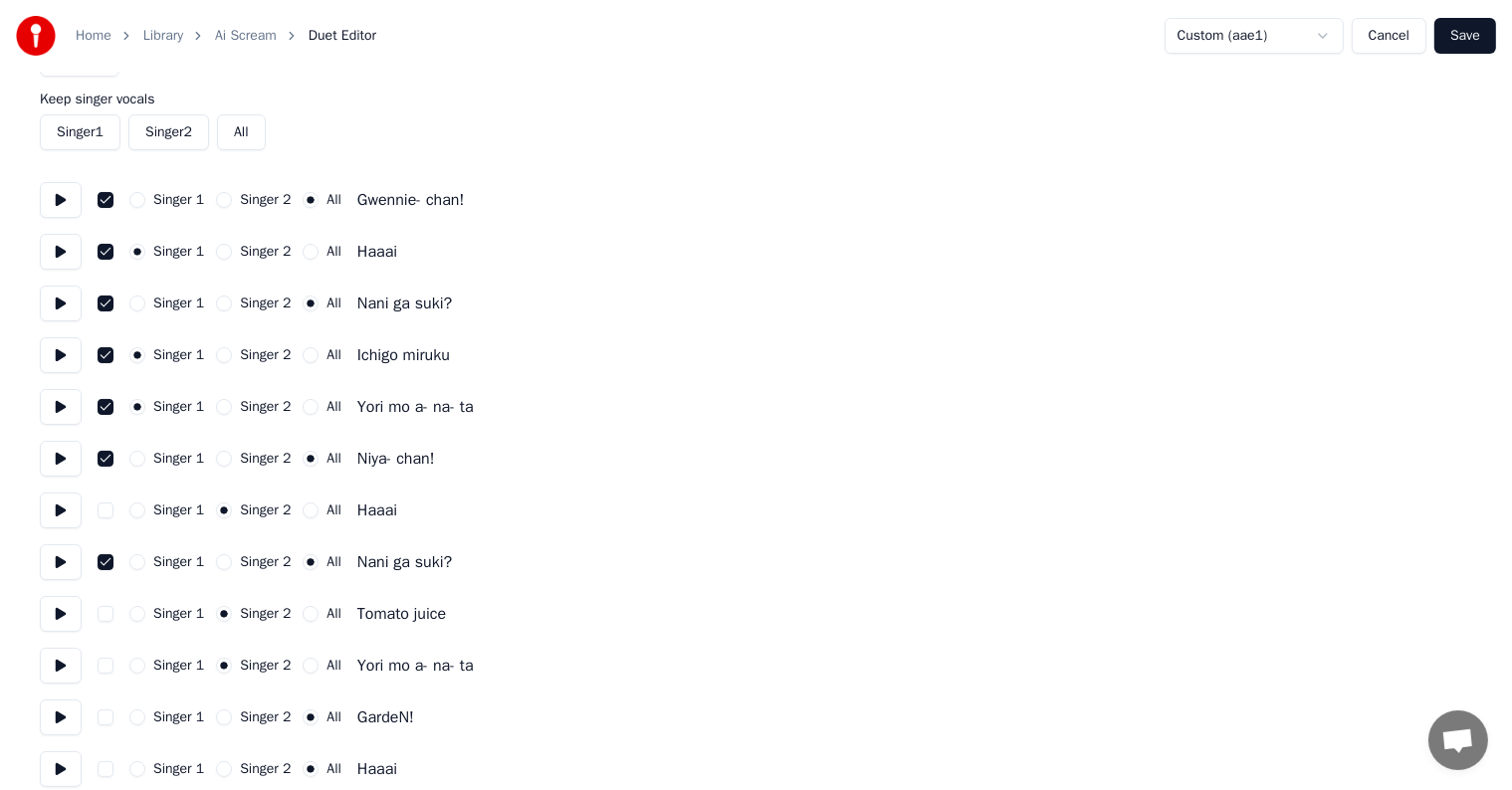 scroll, scrollTop: 99, scrollLeft: 0, axis: vertical 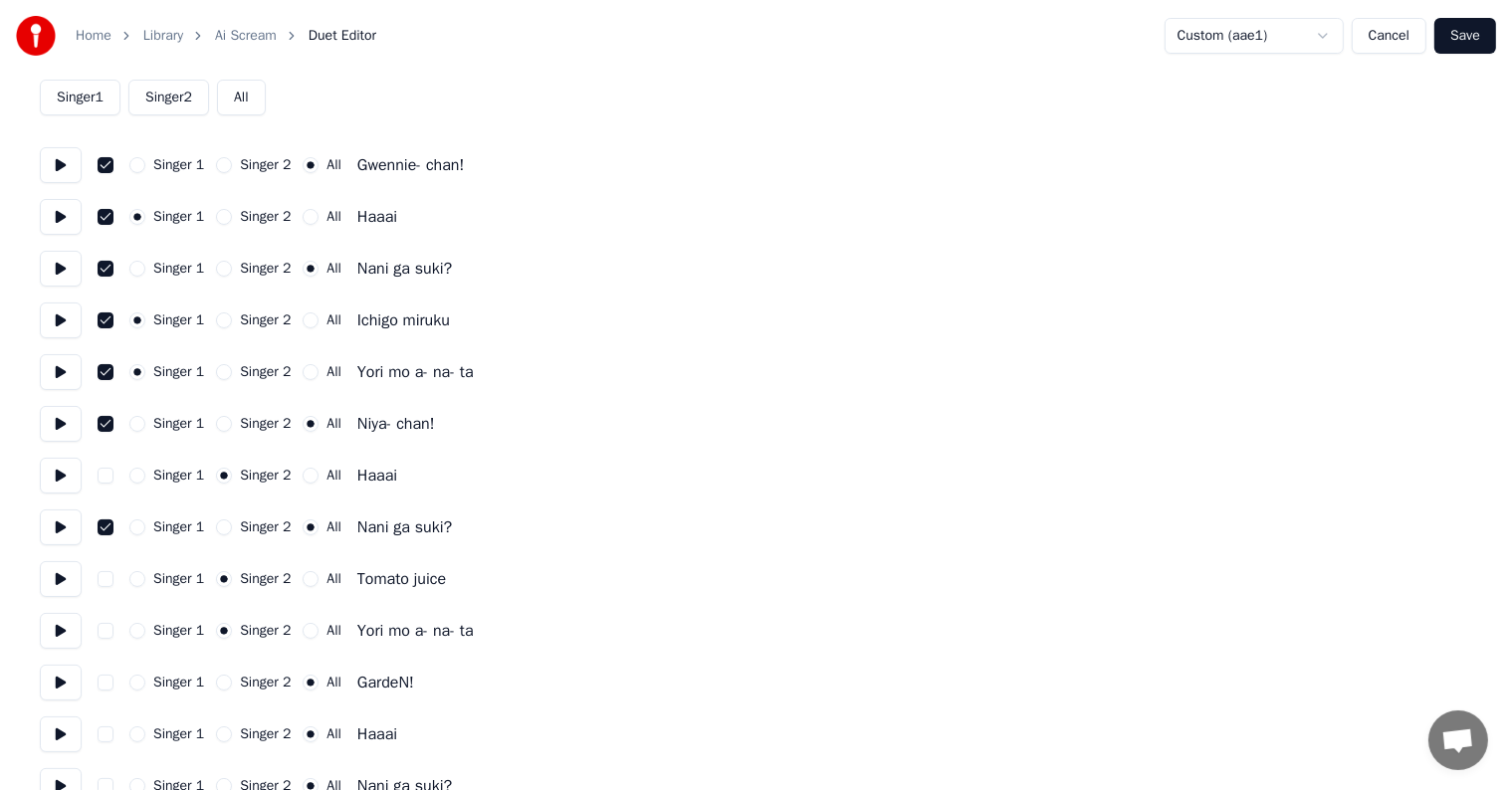 drag, startPoint x: 110, startPoint y: 681, endPoint x: 104, endPoint y: 732, distance: 51.35173 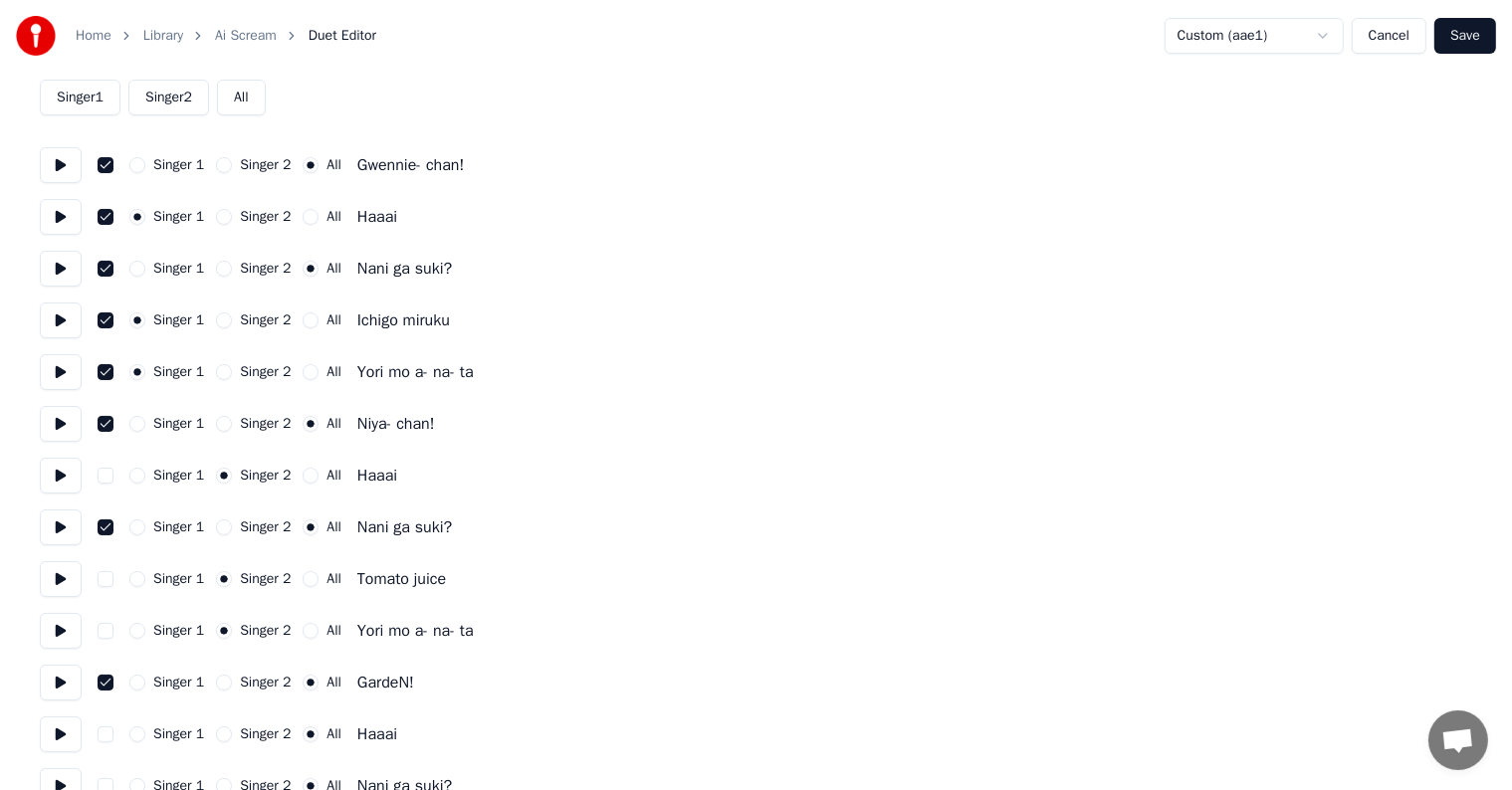 click on "Singer 1 Singer 2 All Haaai" at bounding box center (756, 734) 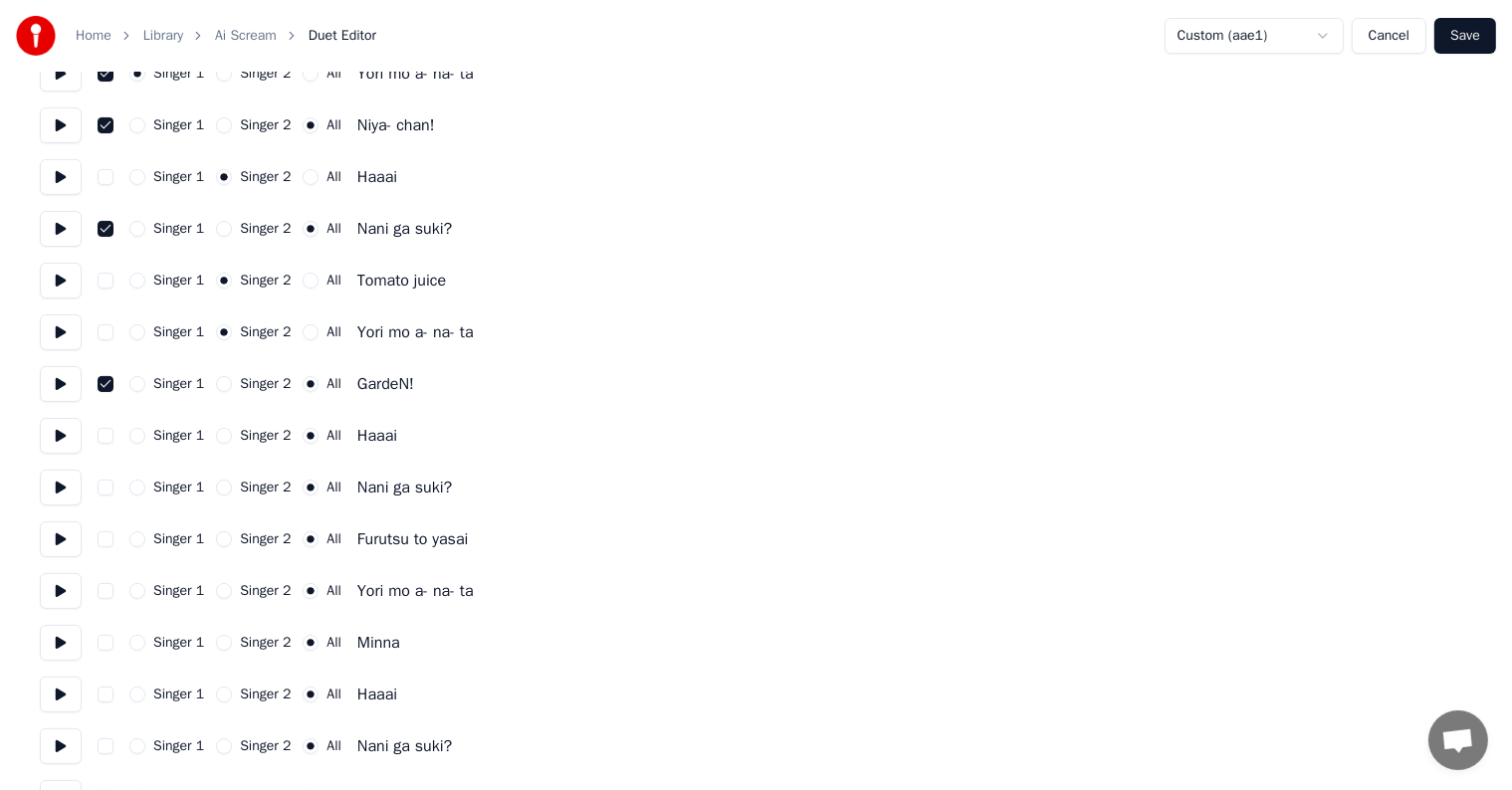 click at bounding box center (106, 436) 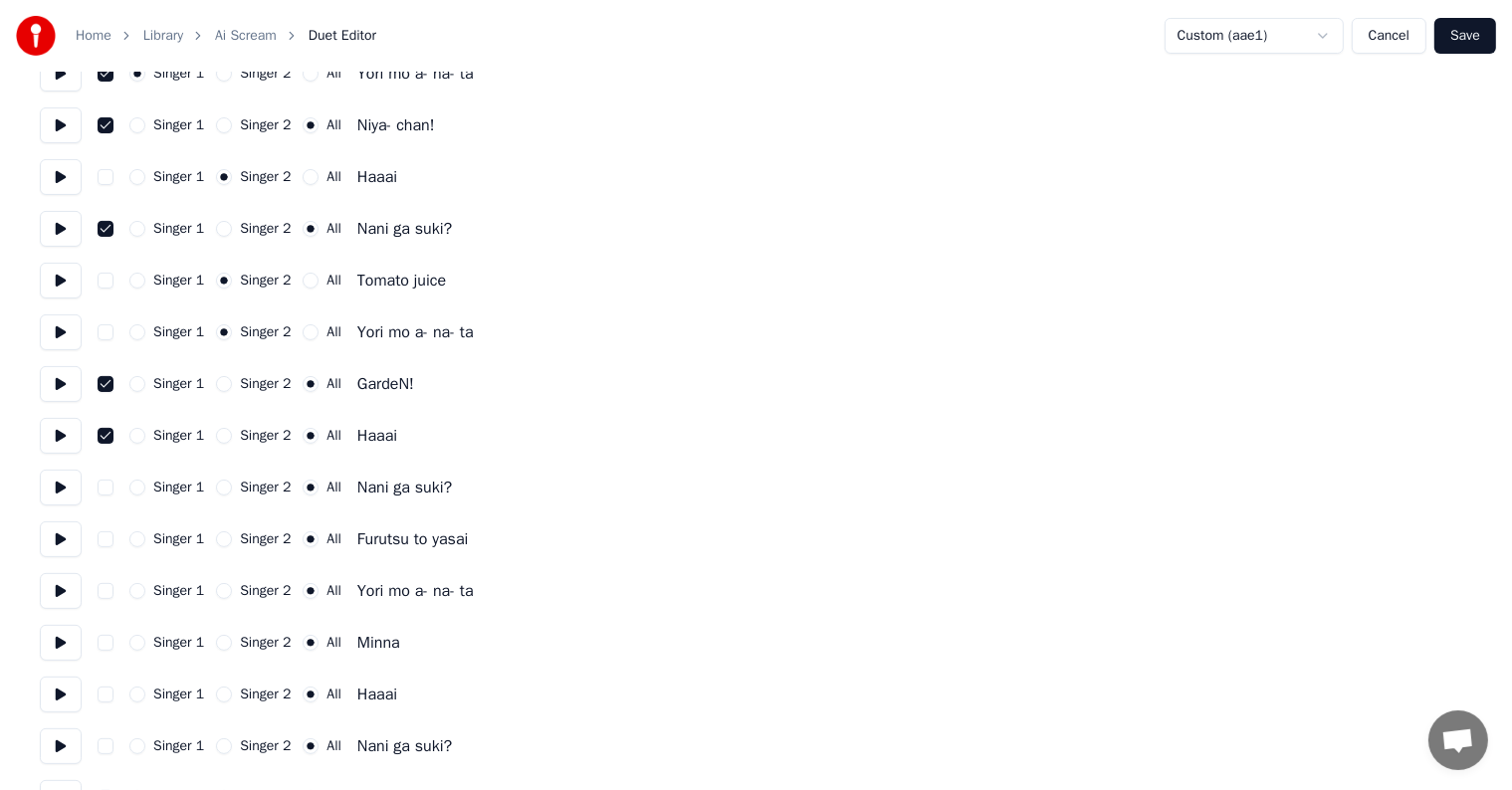 click at bounding box center (106, 488) 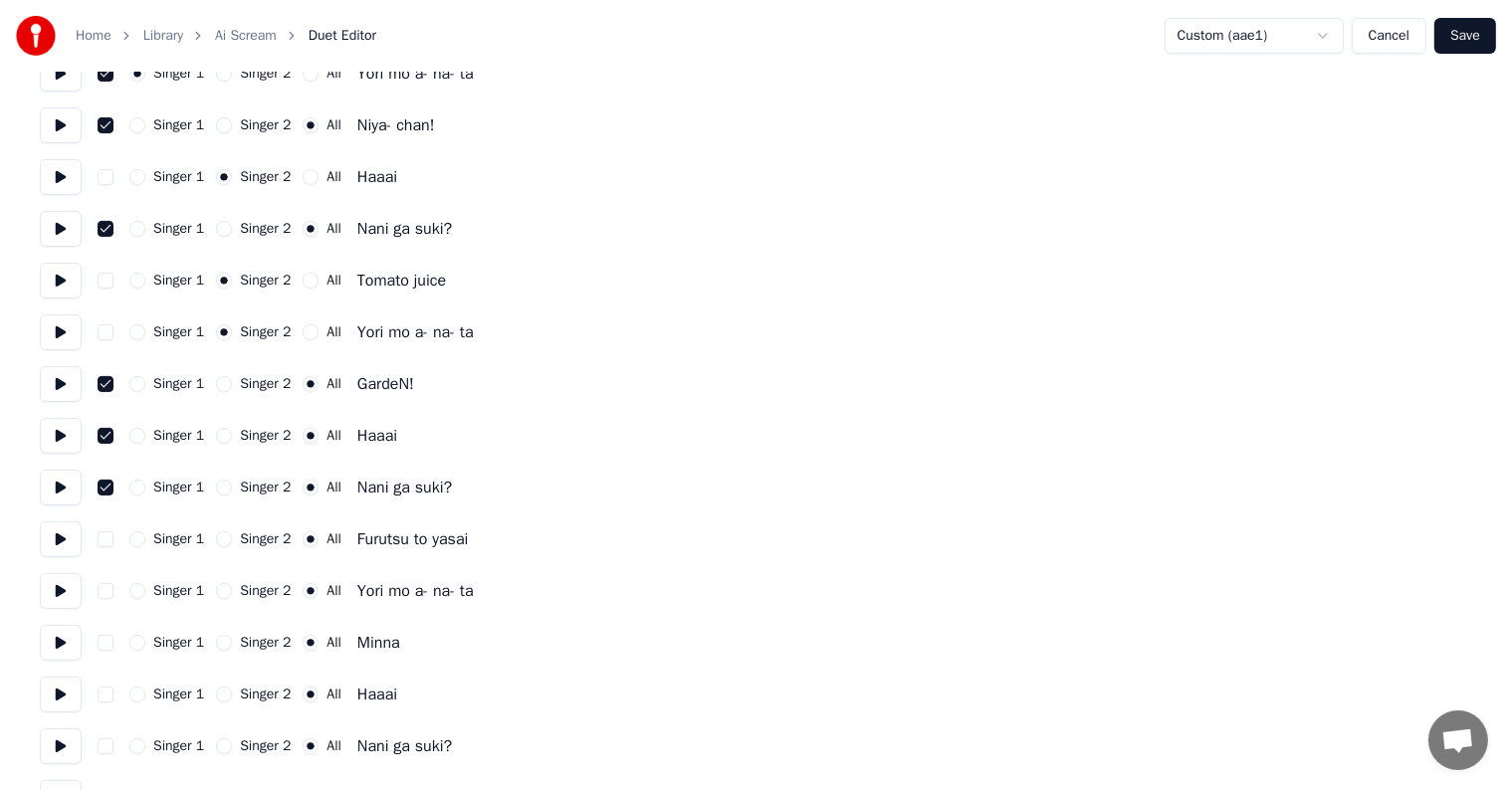click at bounding box center (106, 539) 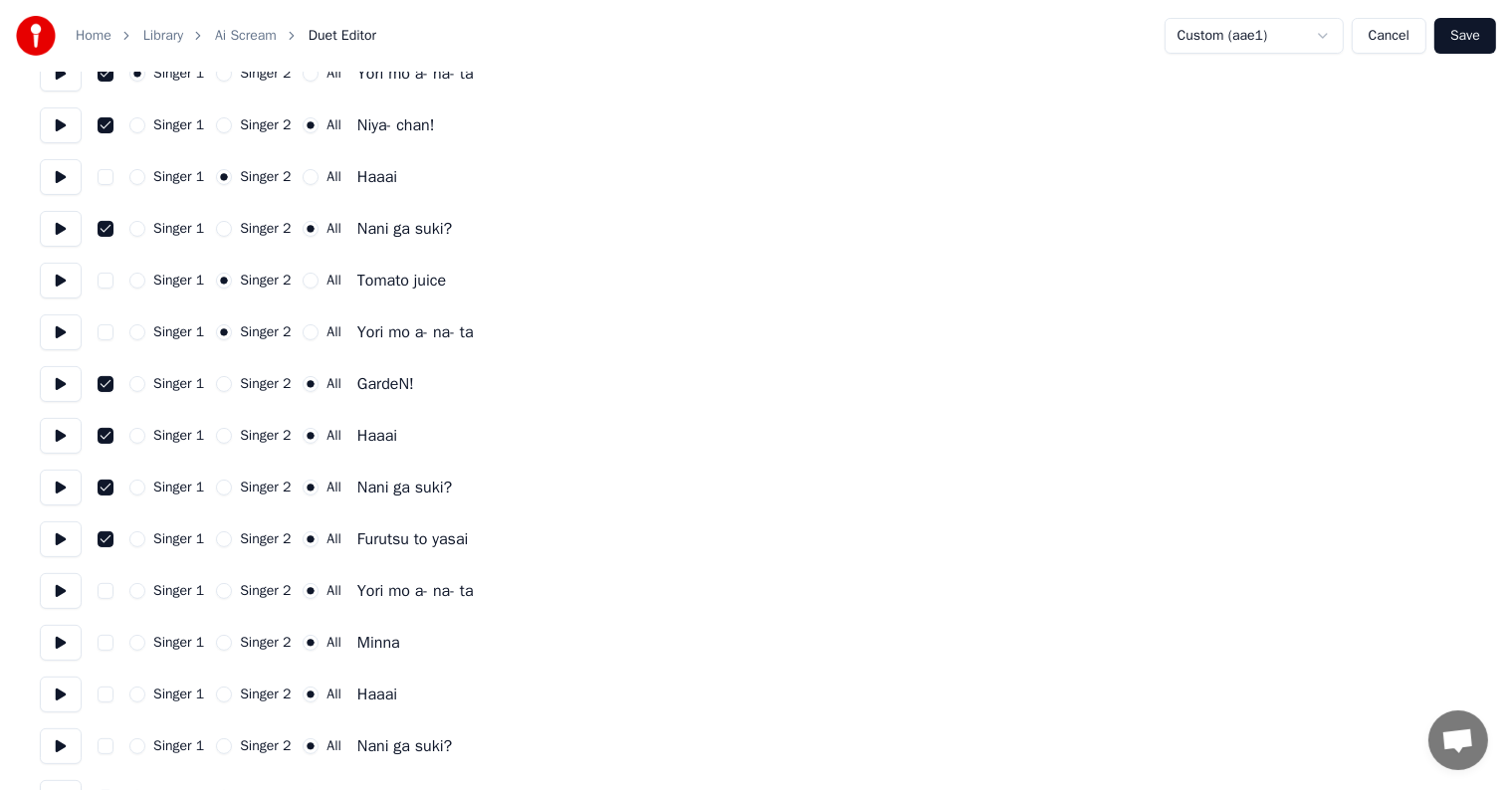click at bounding box center (106, 591) 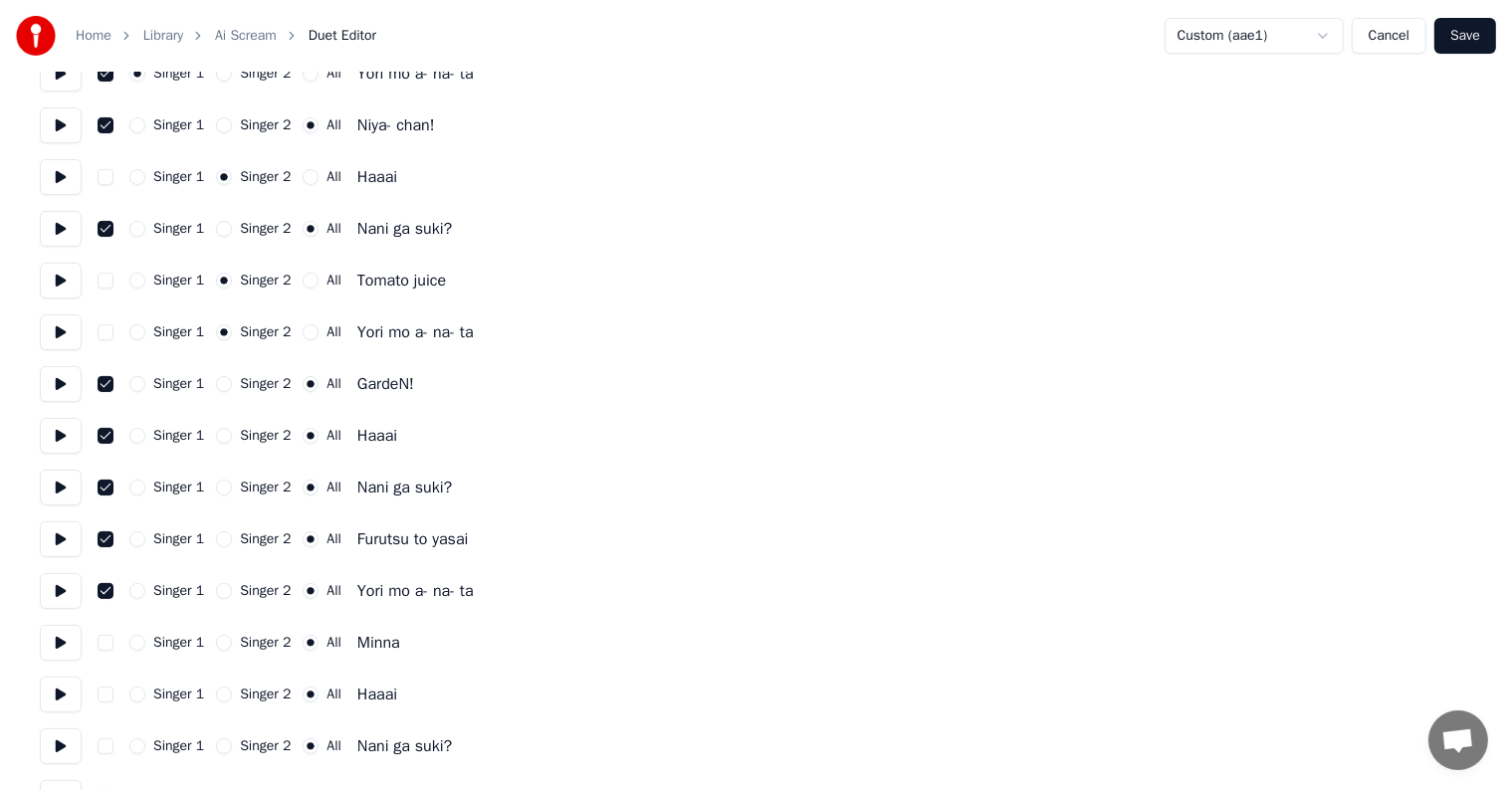 click on "Singer 1 Singer 2 All Minna" at bounding box center [756, 643] 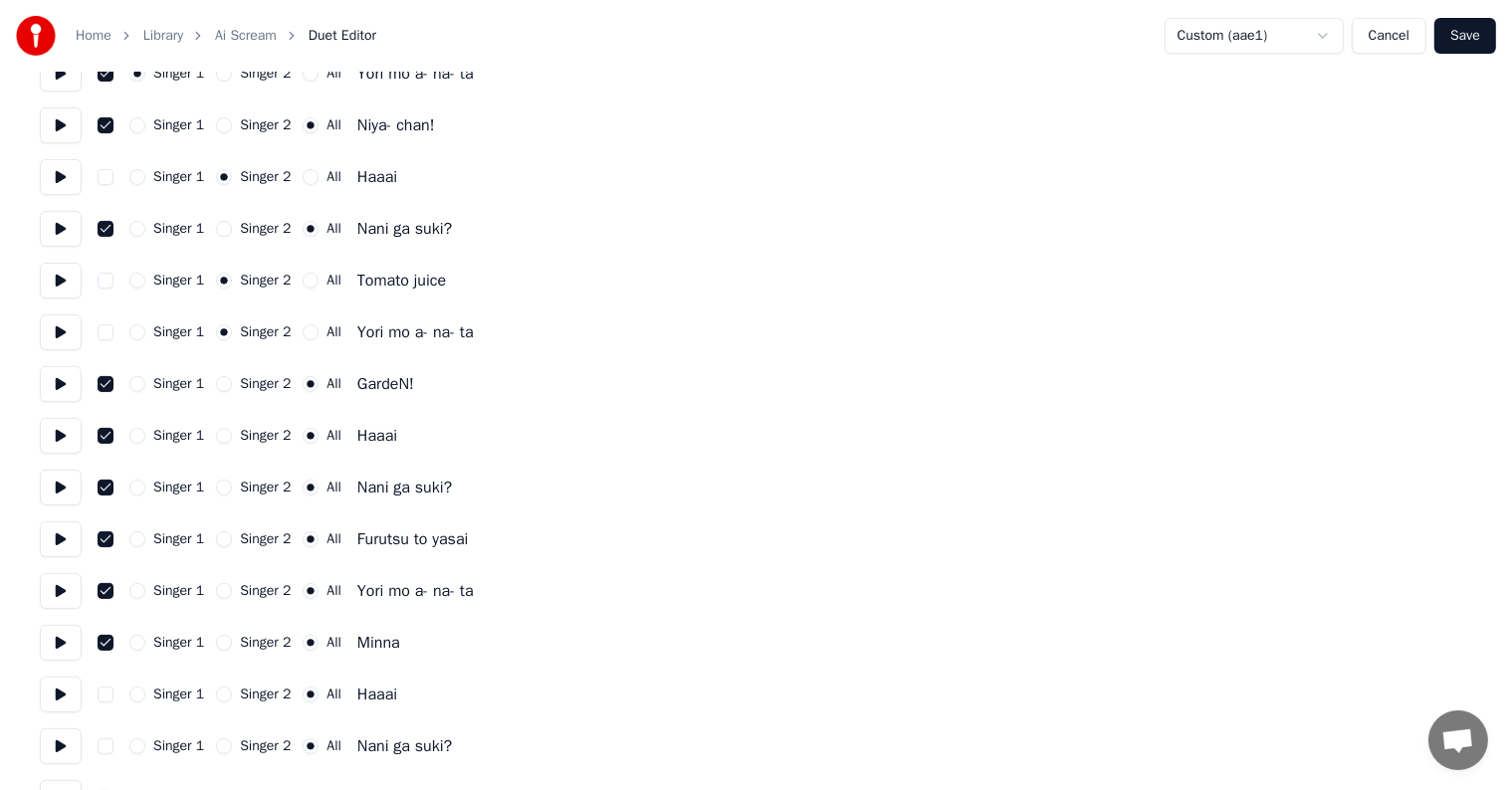 click at bounding box center (106, 694) 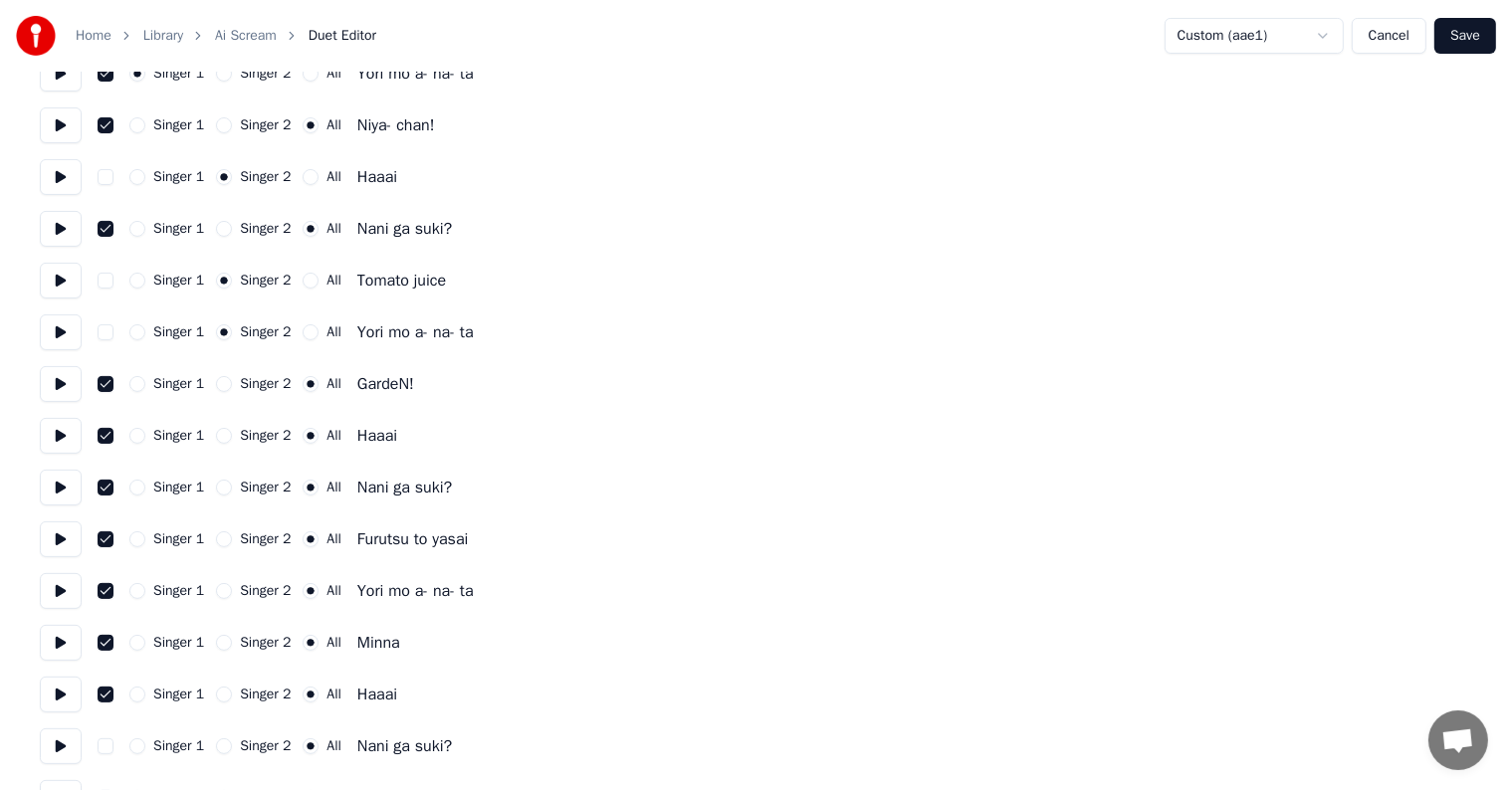 click at bounding box center (106, 746) 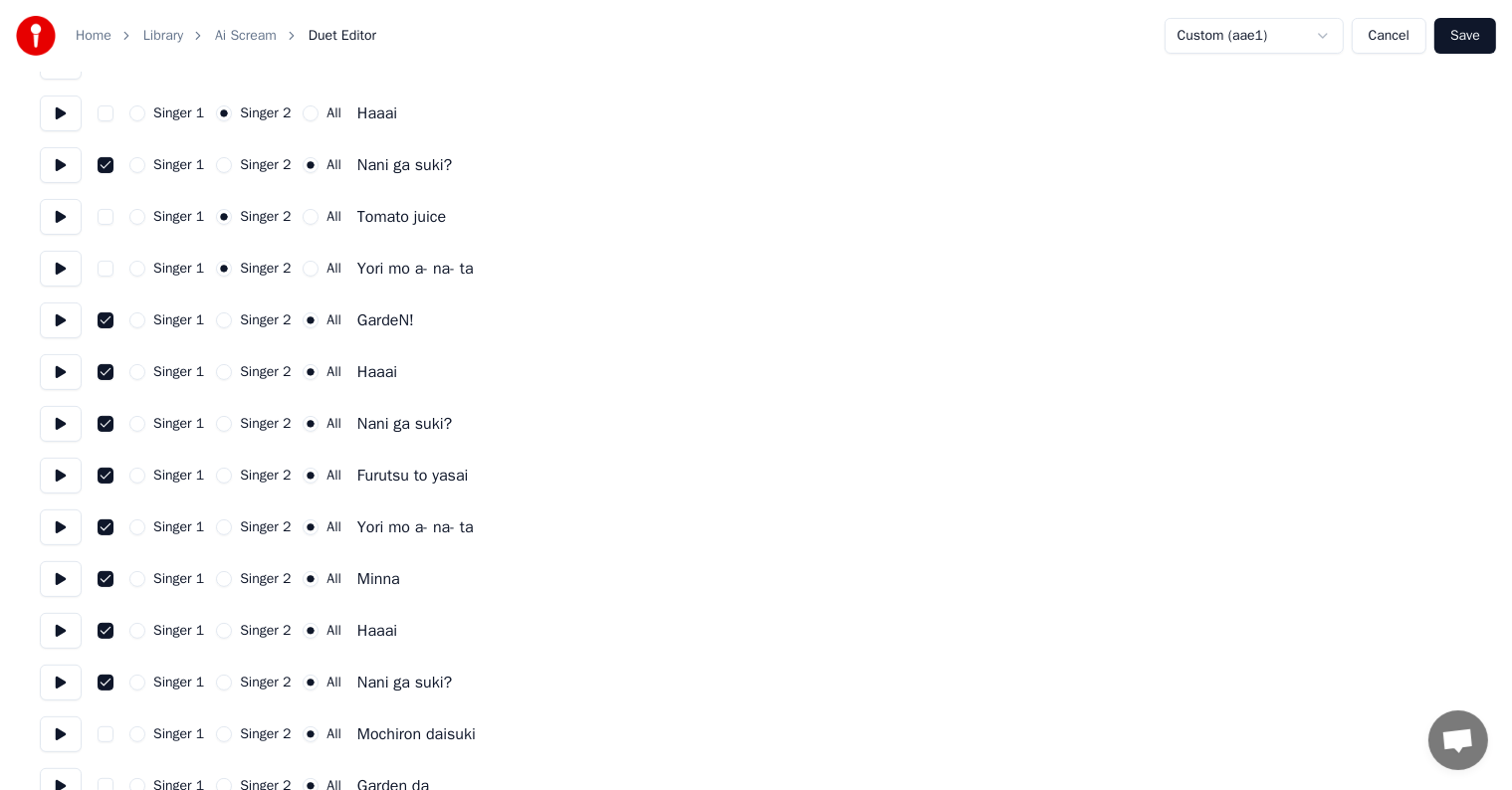 scroll, scrollTop: 495, scrollLeft: 0, axis: vertical 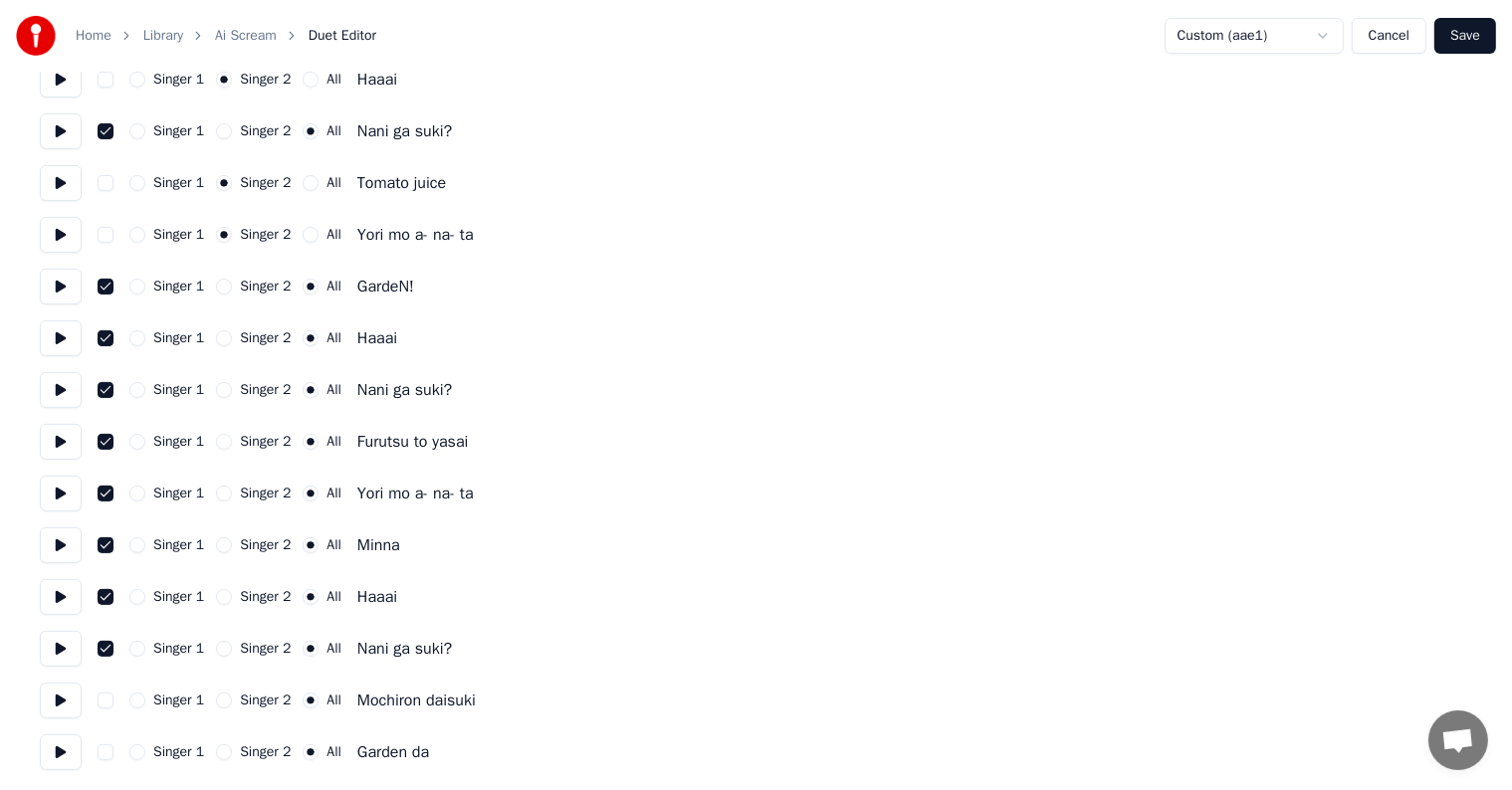 click at bounding box center (106, 700) 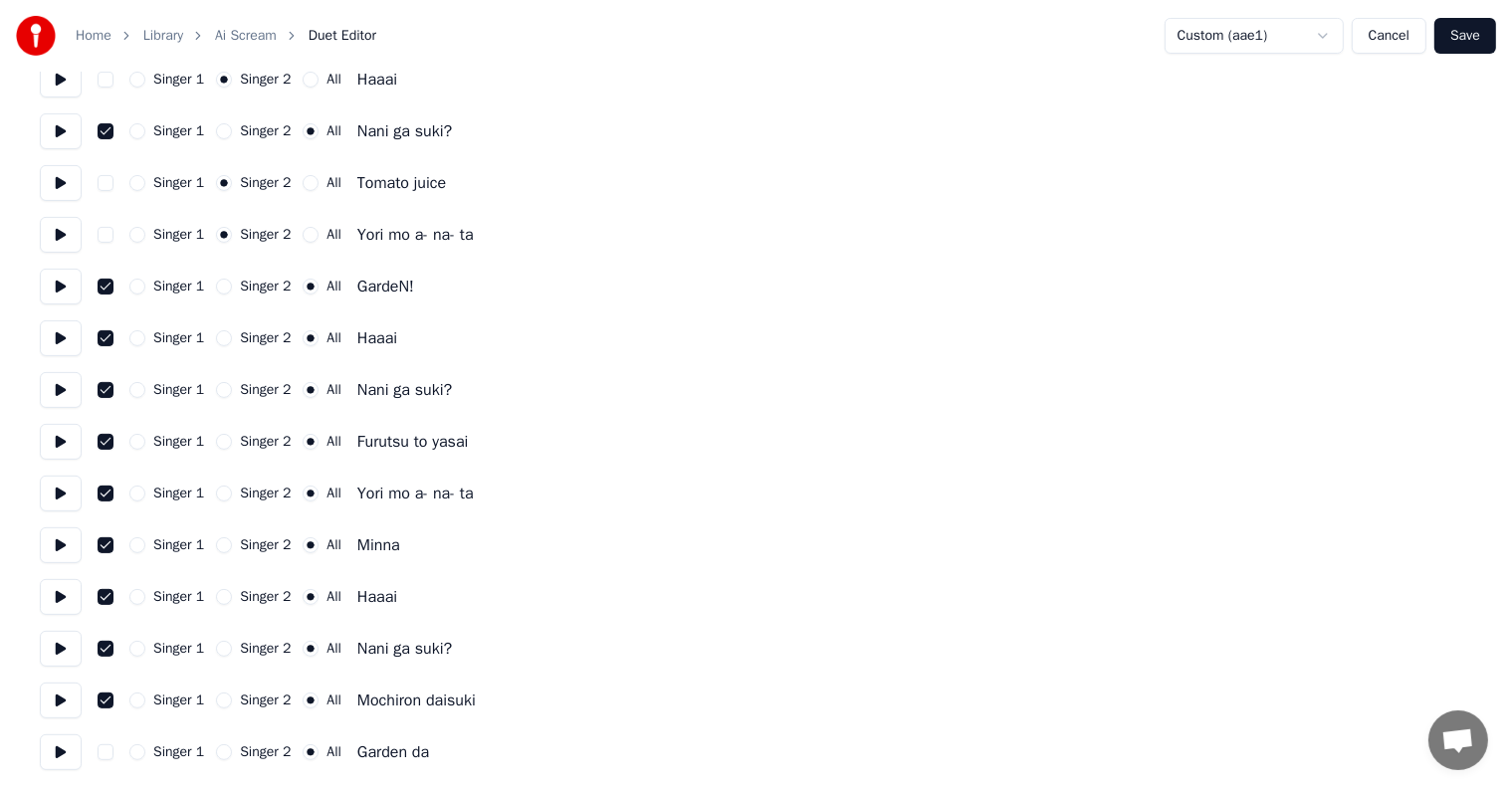click on "Singer 1 Singer 2 All Garden da" at bounding box center (756, 752) 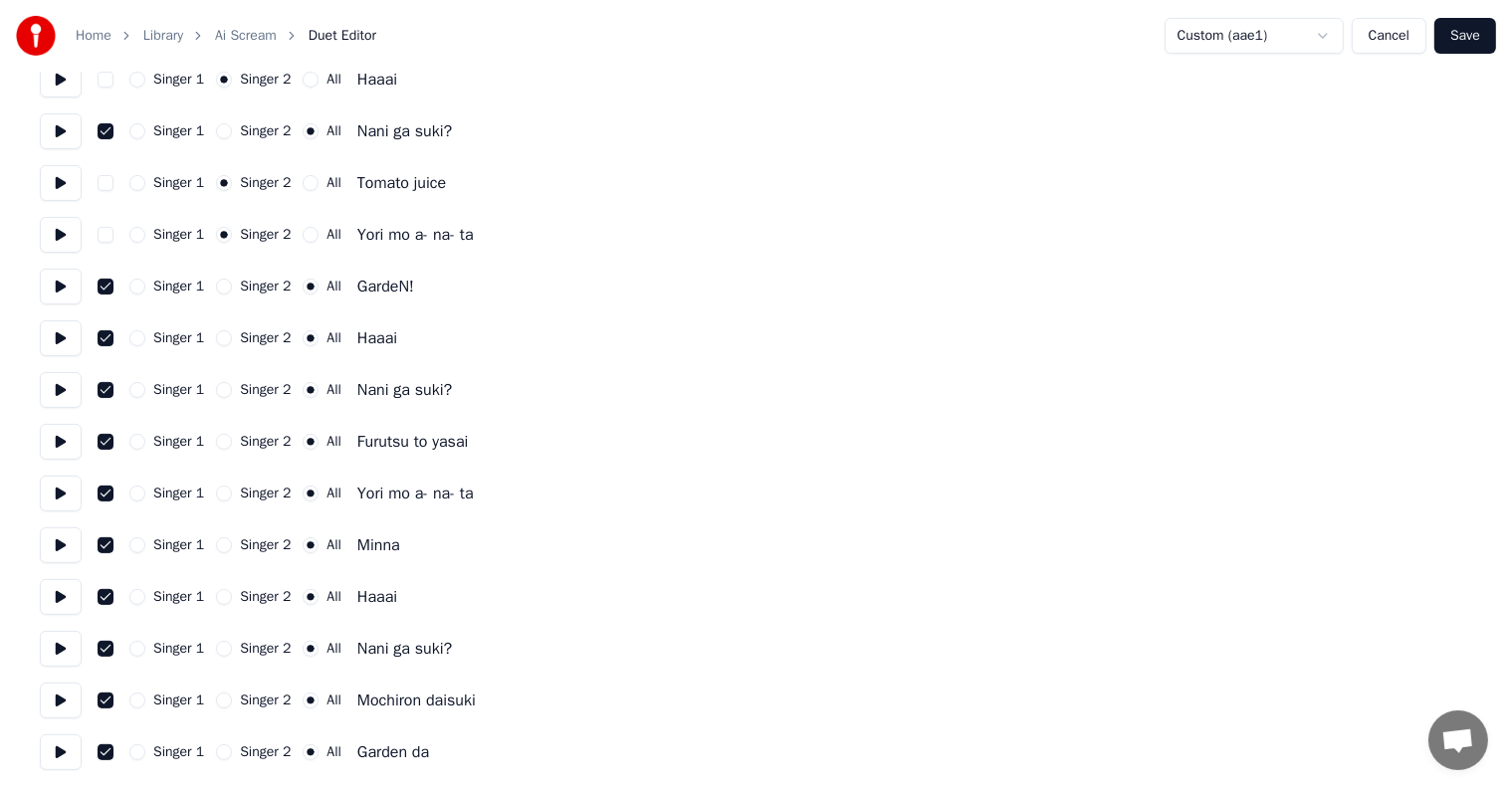 click on "Save" at bounding box center (1465, 36) 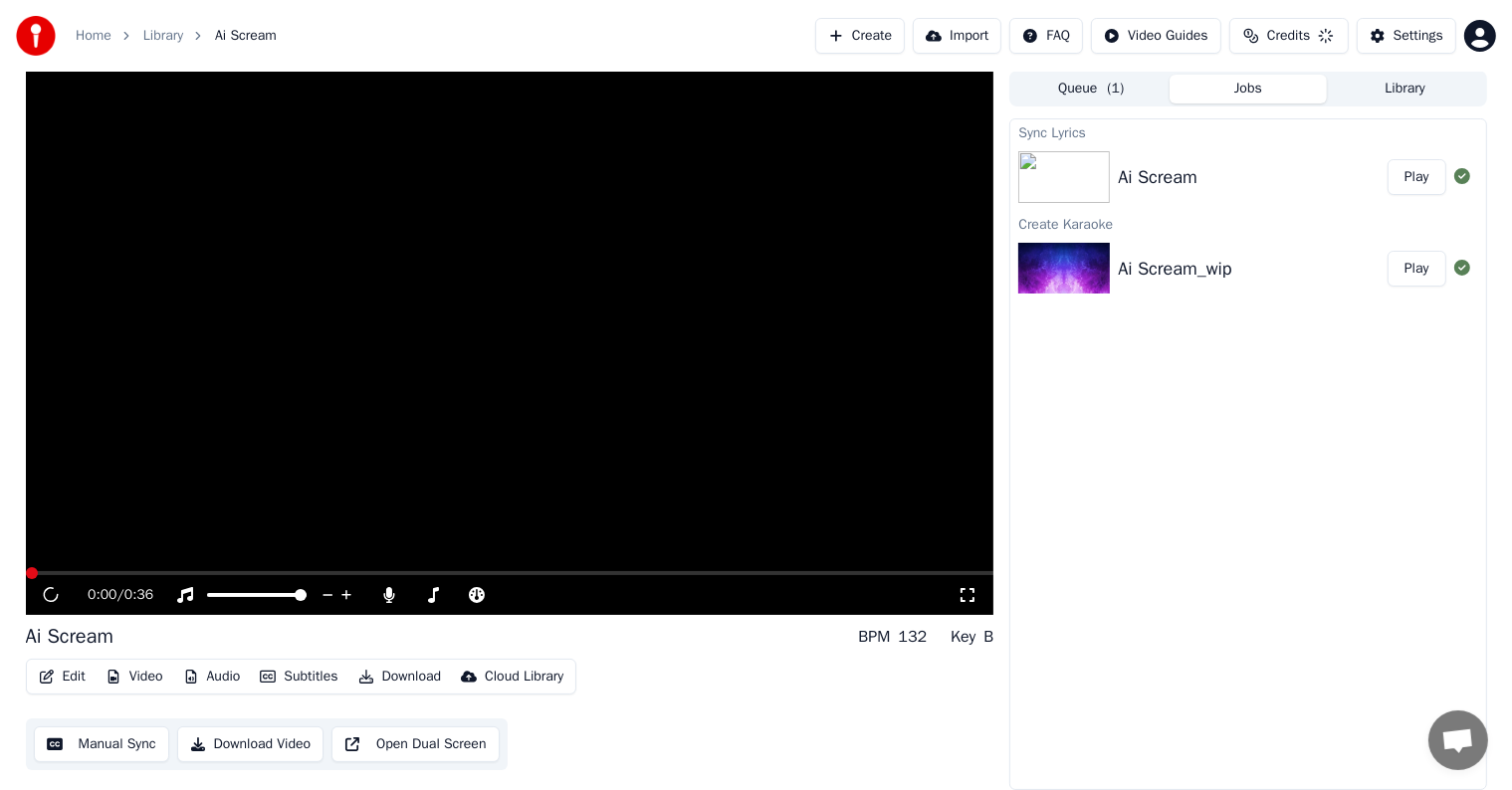 scroll, scrollTop: 0, scrollLeft: 0, axis: both 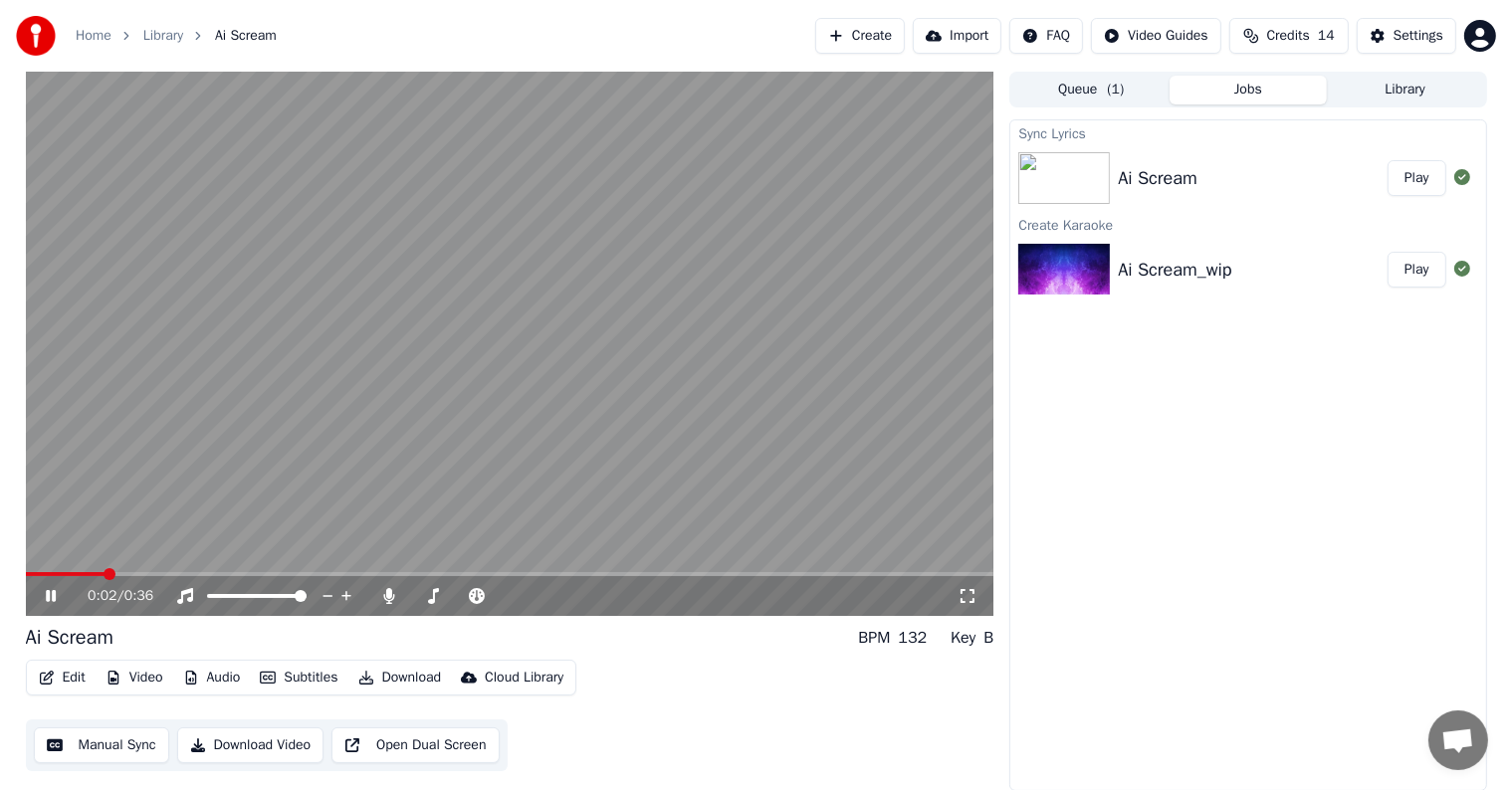 click on "Ai Scream BPM 132 Key B" at bounding box center [510, 638] 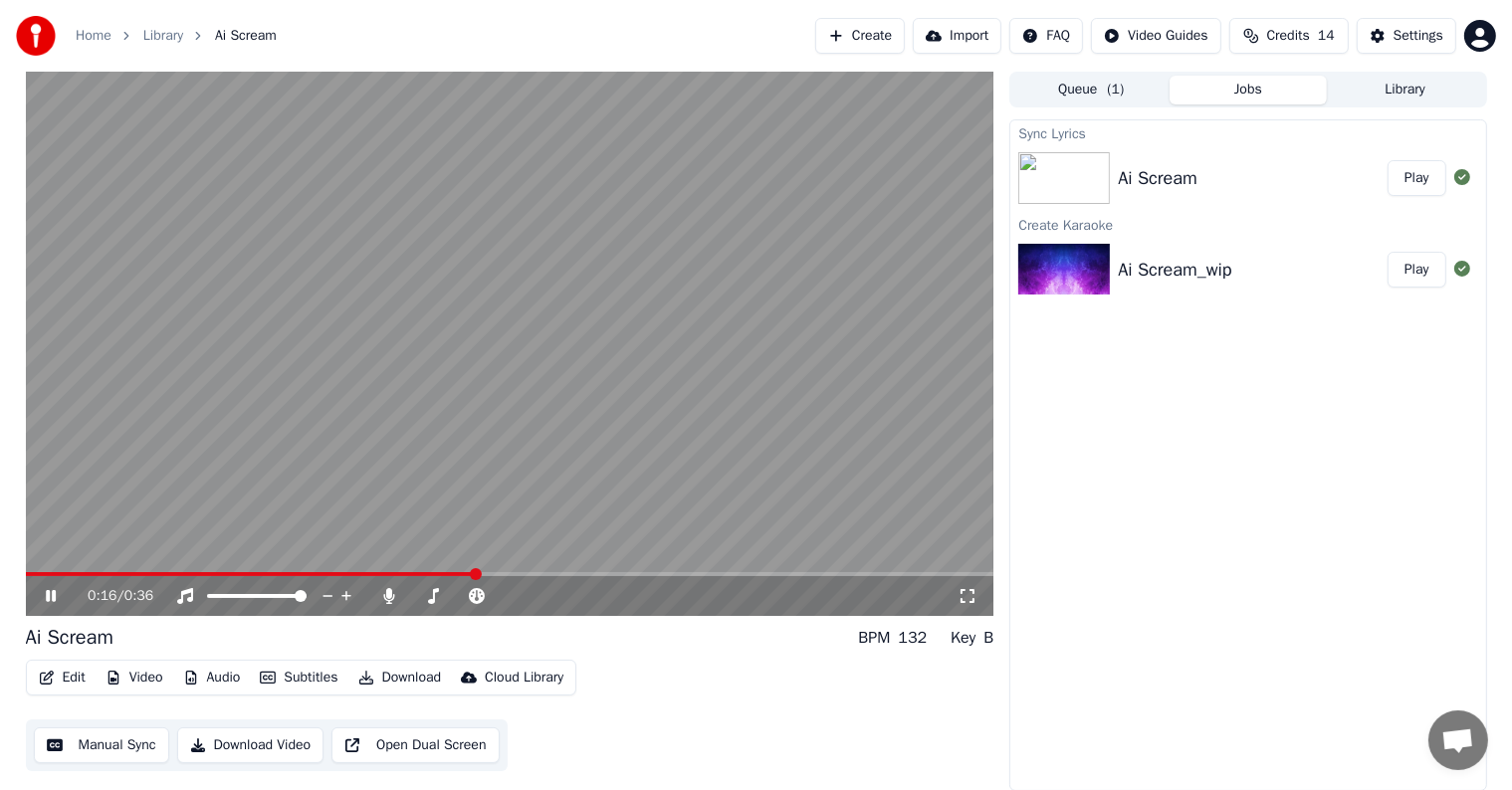 click 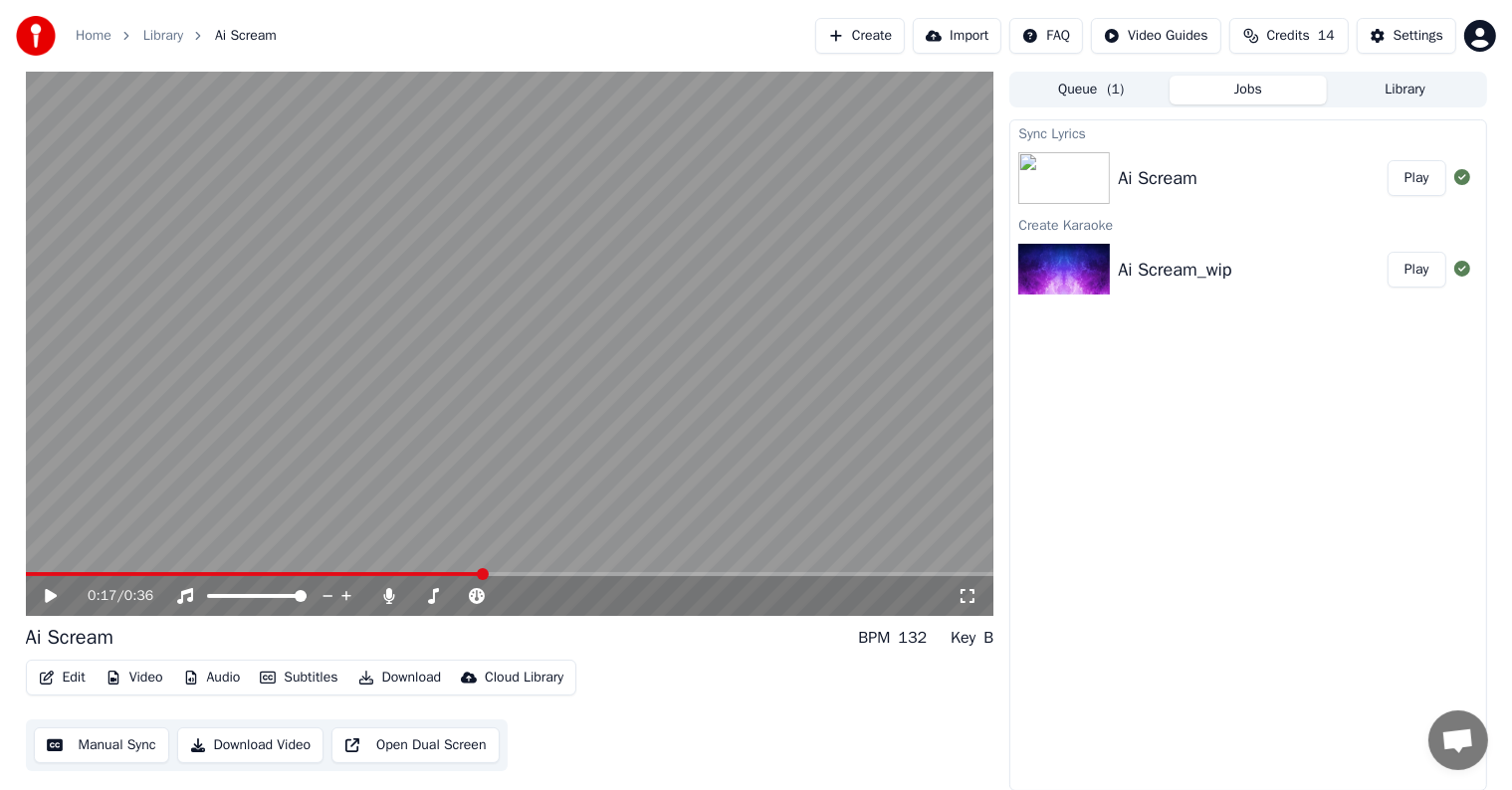click 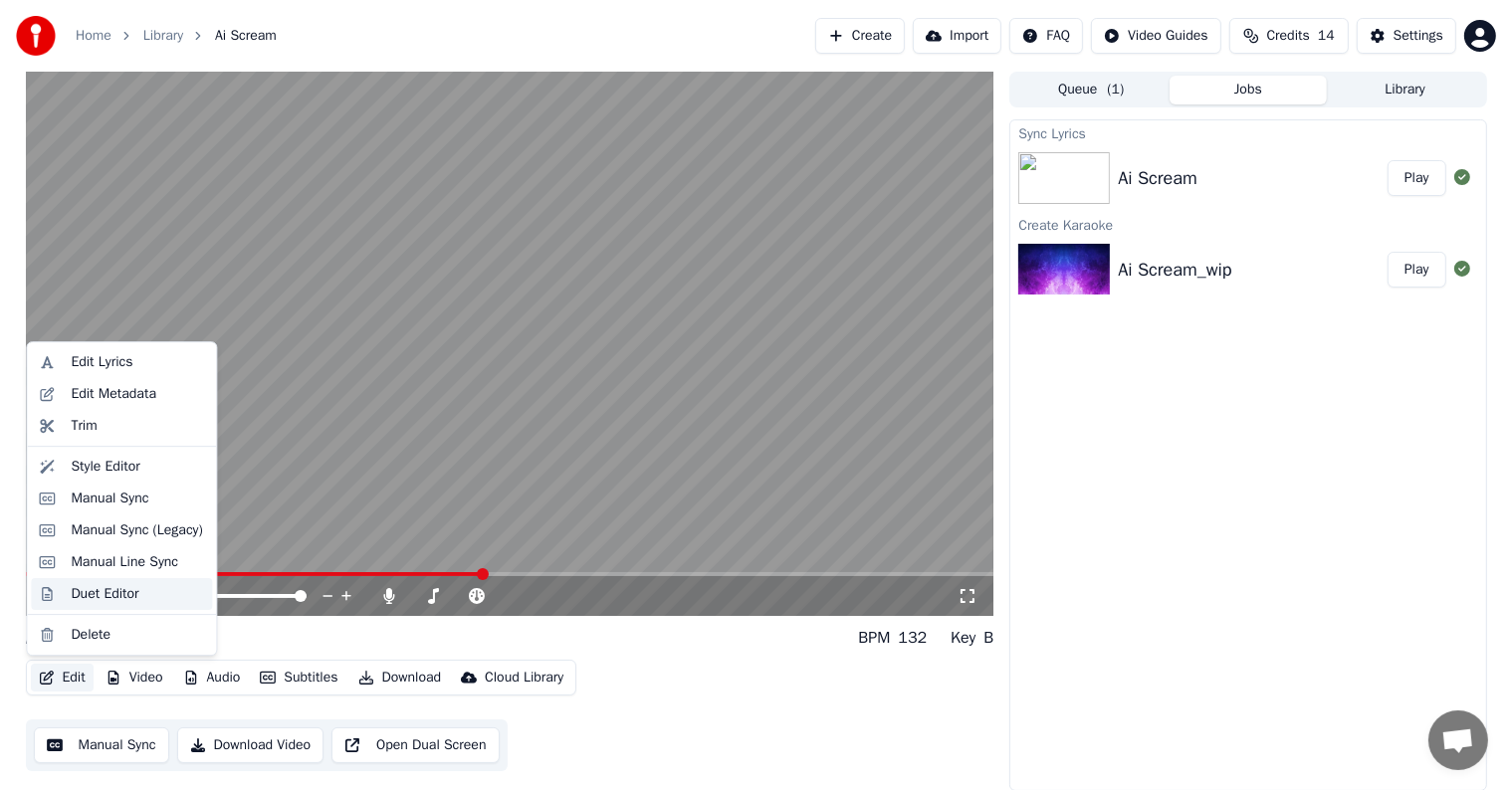 click on "Duet Editor" at bounding box center (105, 594) 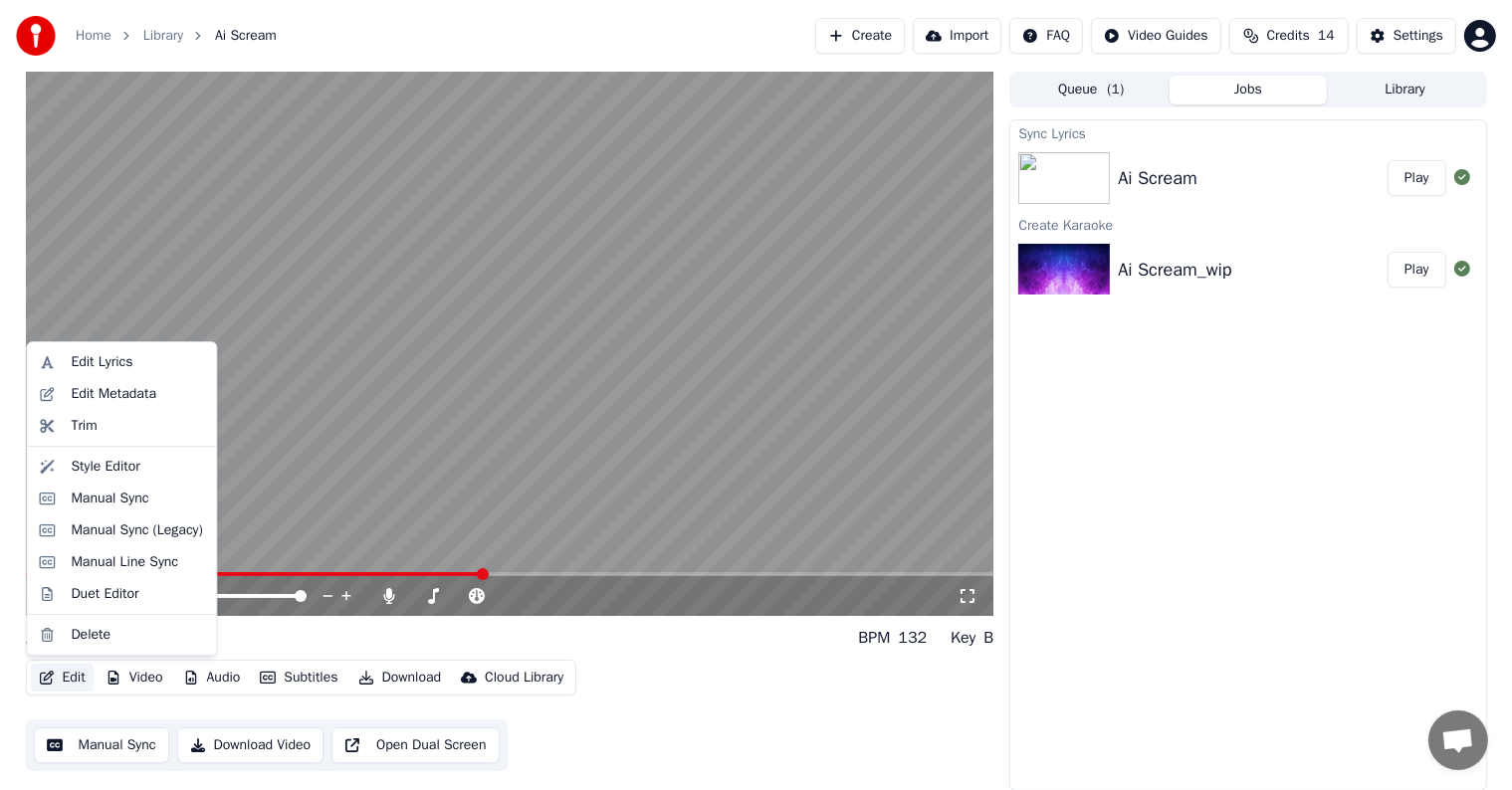 scroll, scrollTop: 0, scrollLeft: 0, axis: both 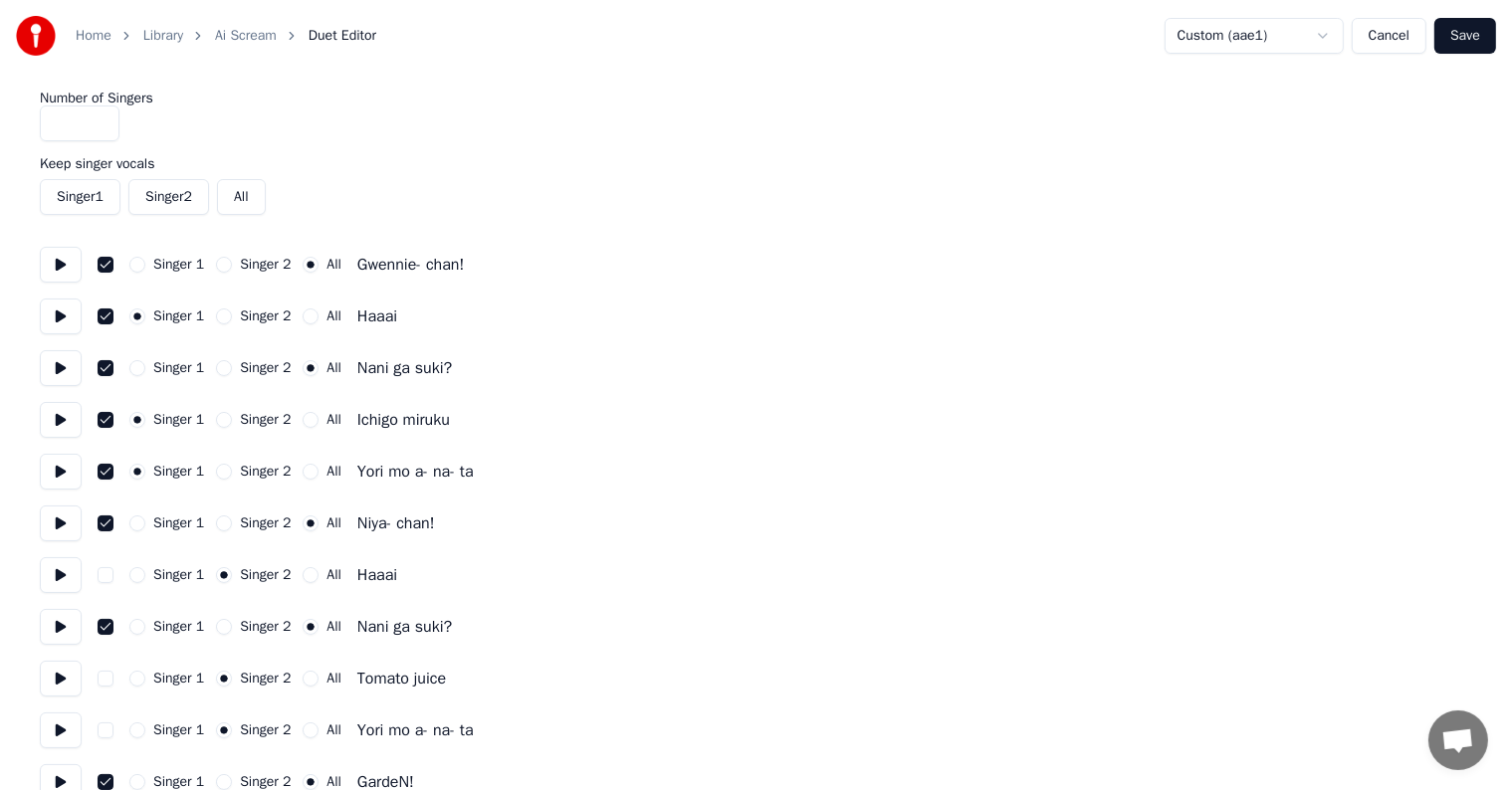 click at bounding box center (106, 265) 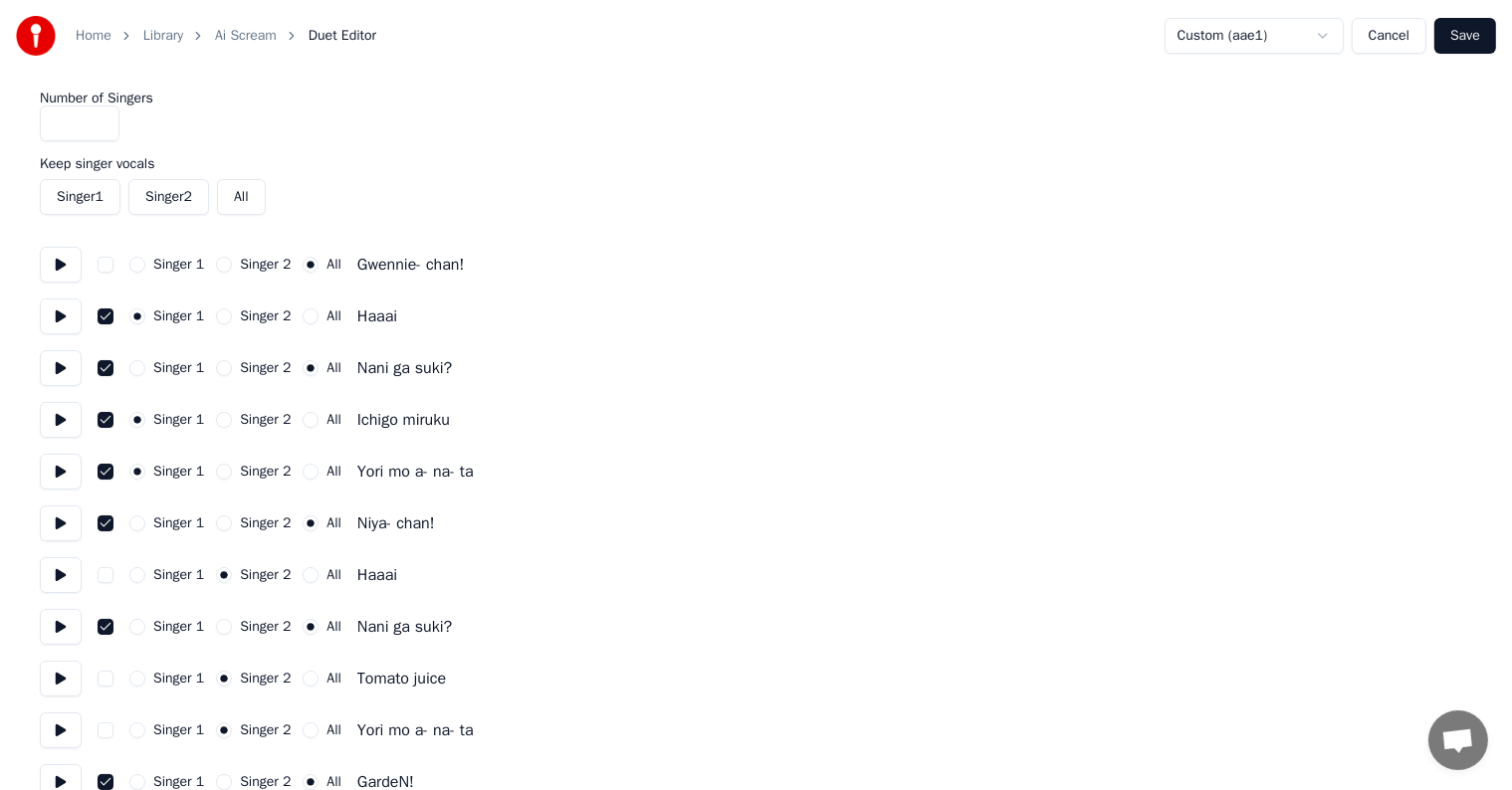 click on "Singer 1 Singer 2 All Haaai" at bounding box center [756, 316] 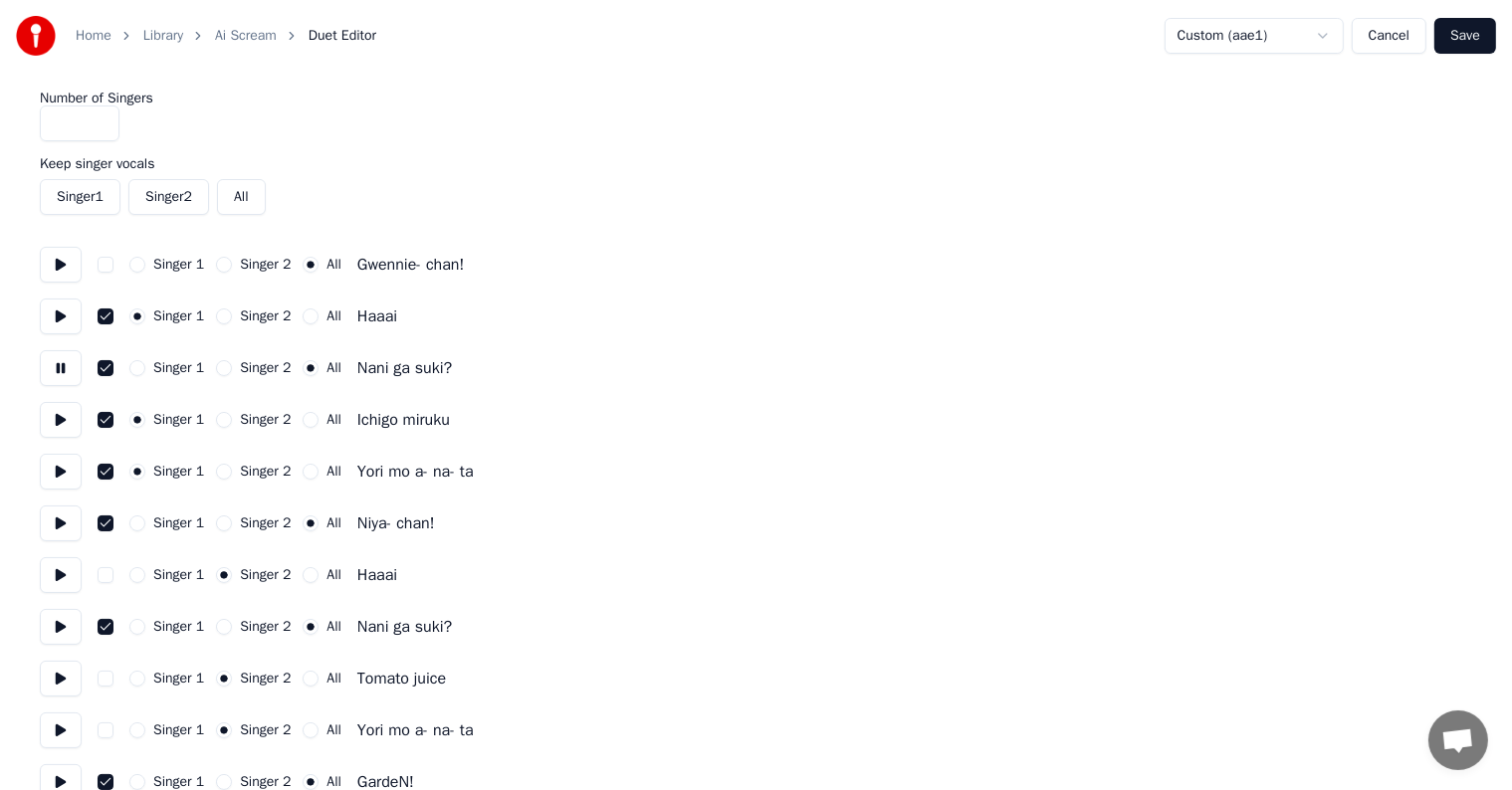 click at bounding box center (106, 368) 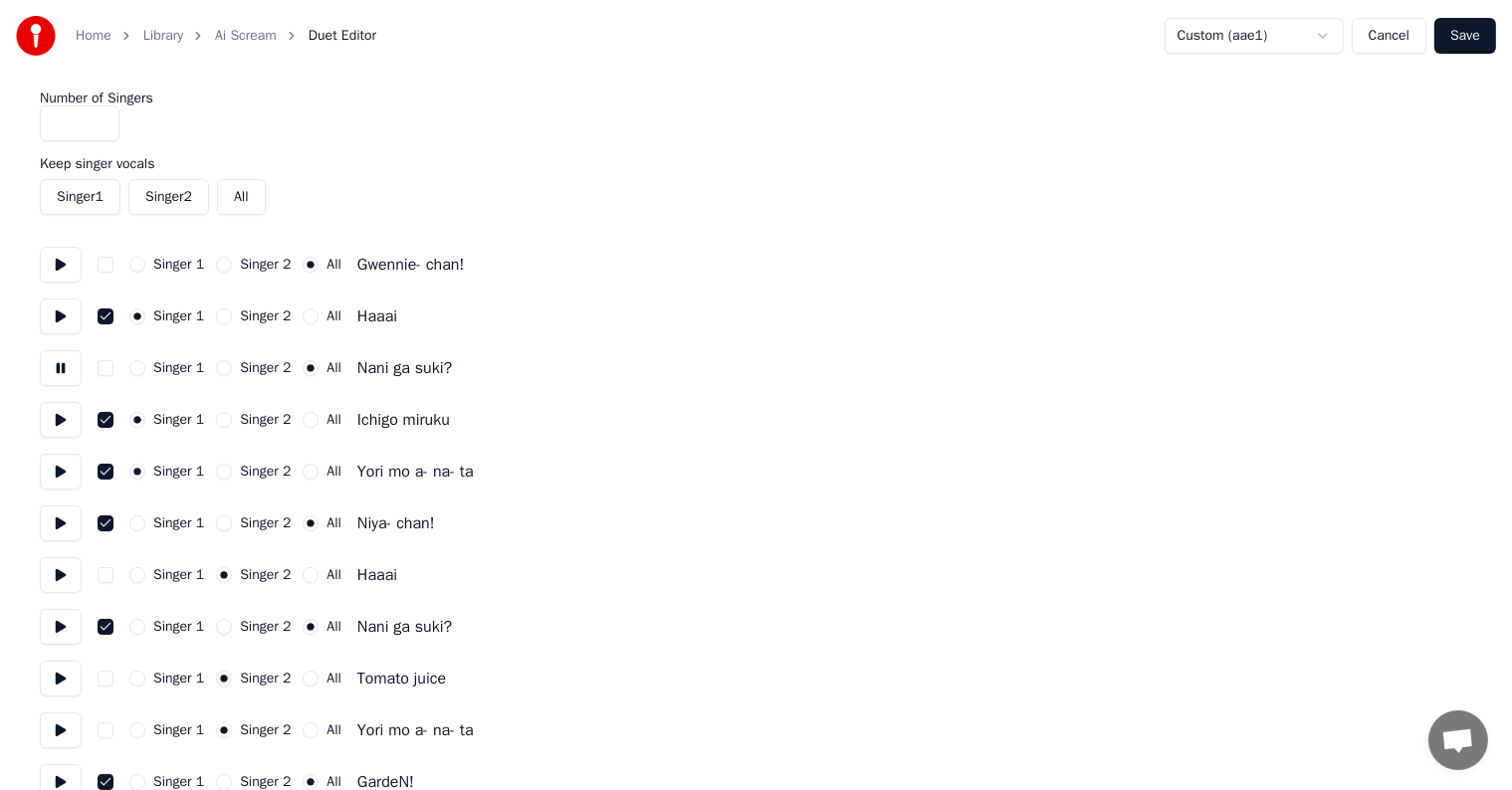 click at bounding box center (106, 316) 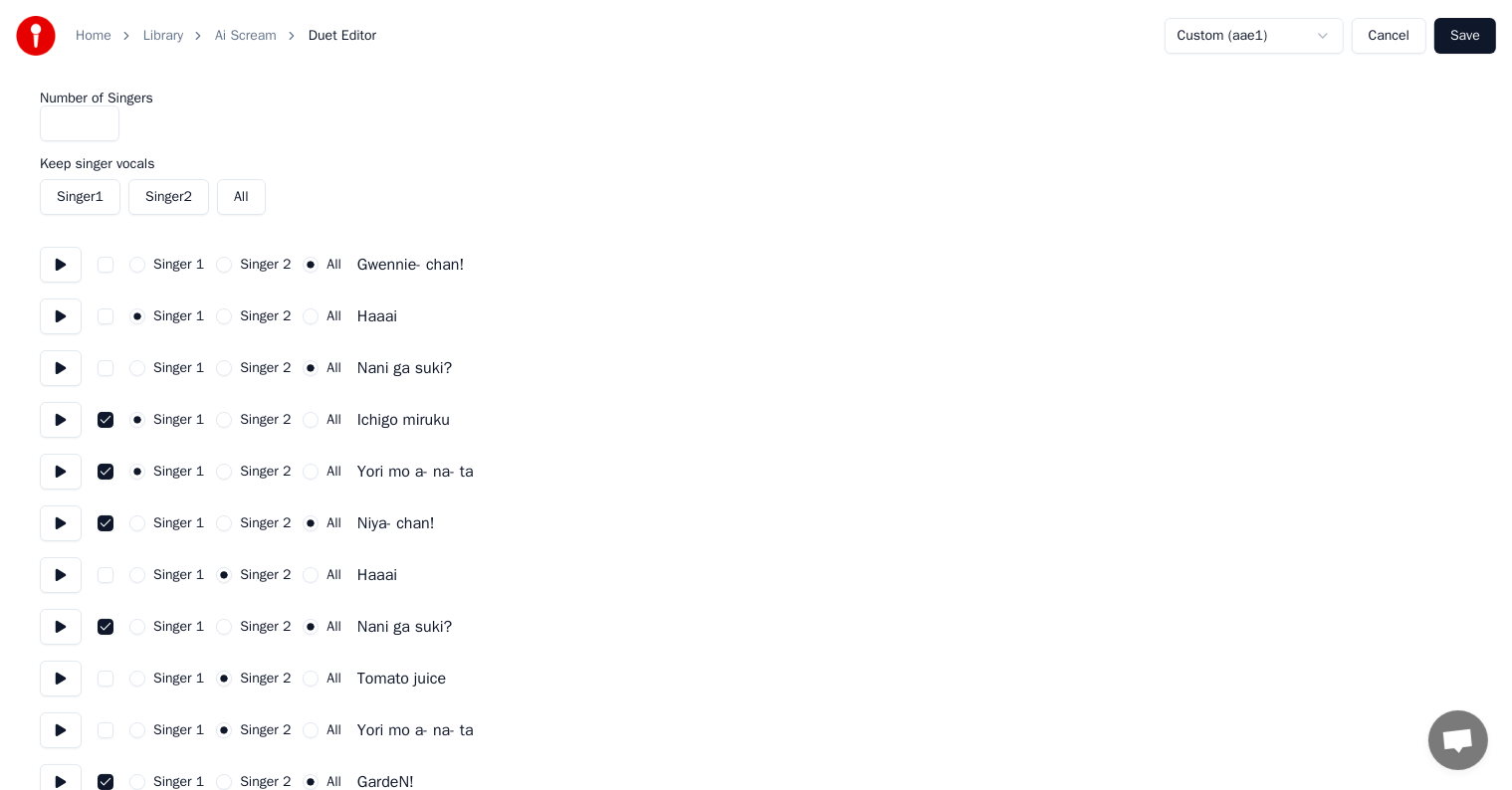 click at bounding box center (106, 420) 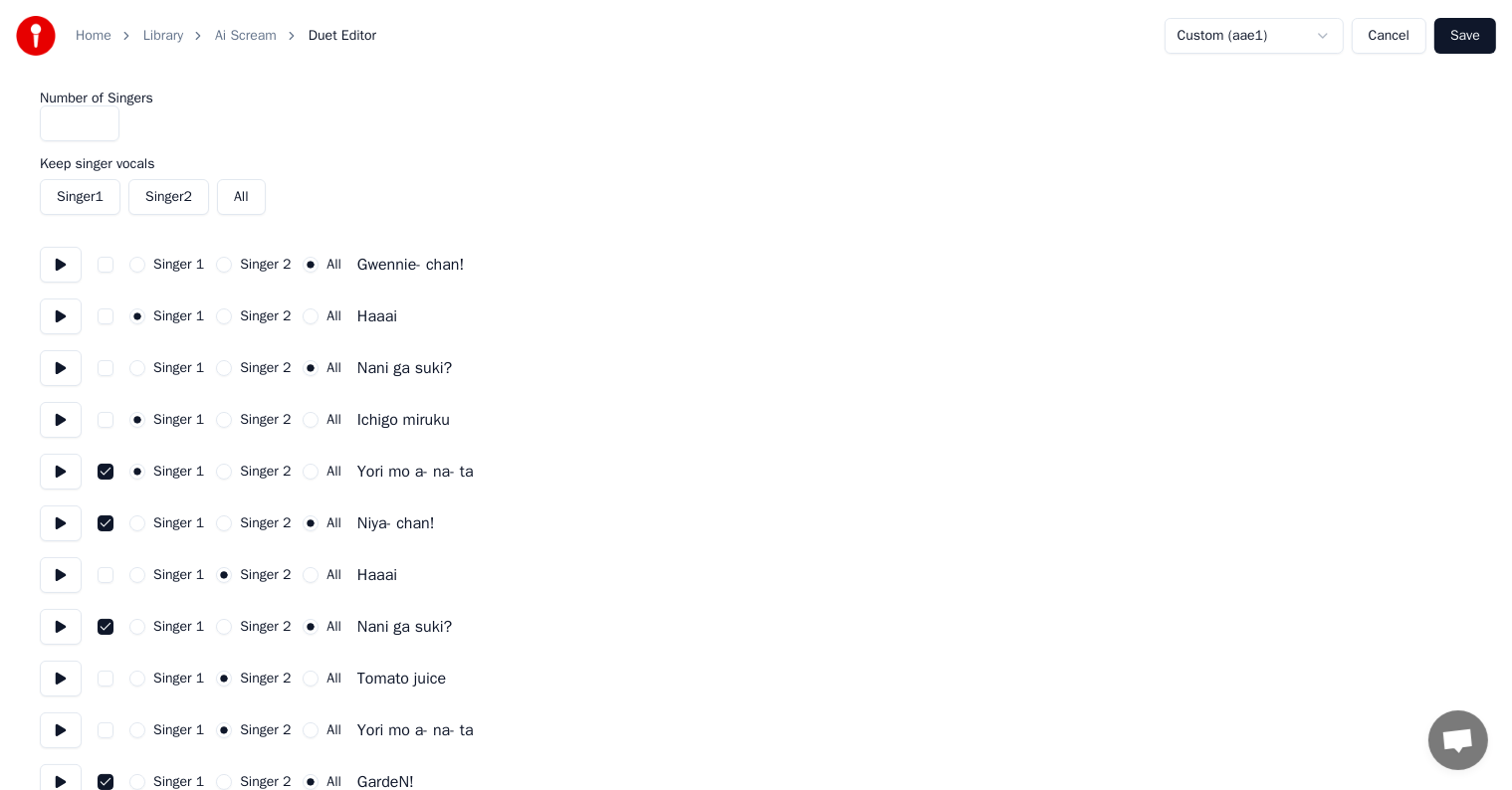 click at bounding box center (106, 472) 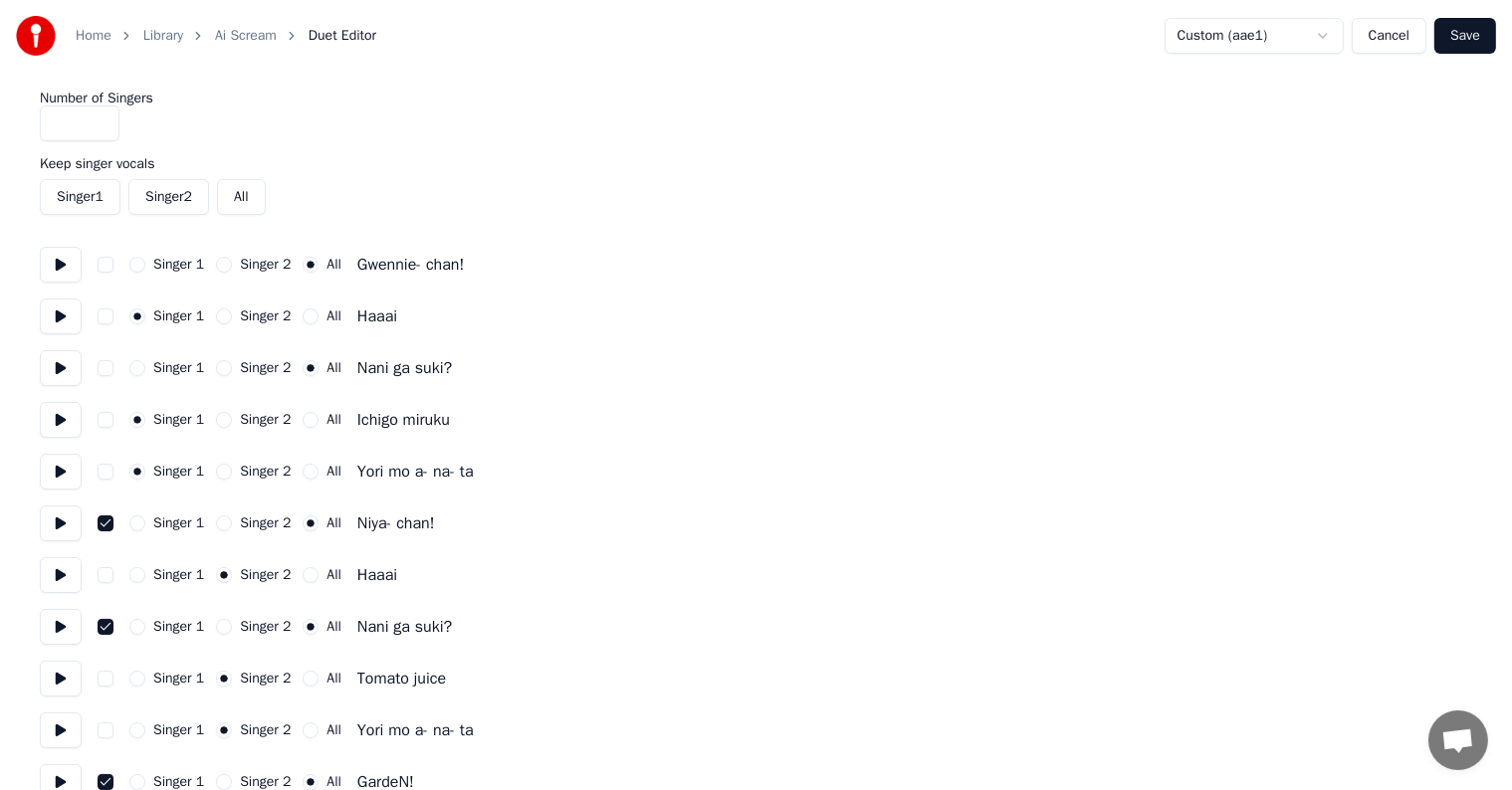 click at bounding box center [106, 523] 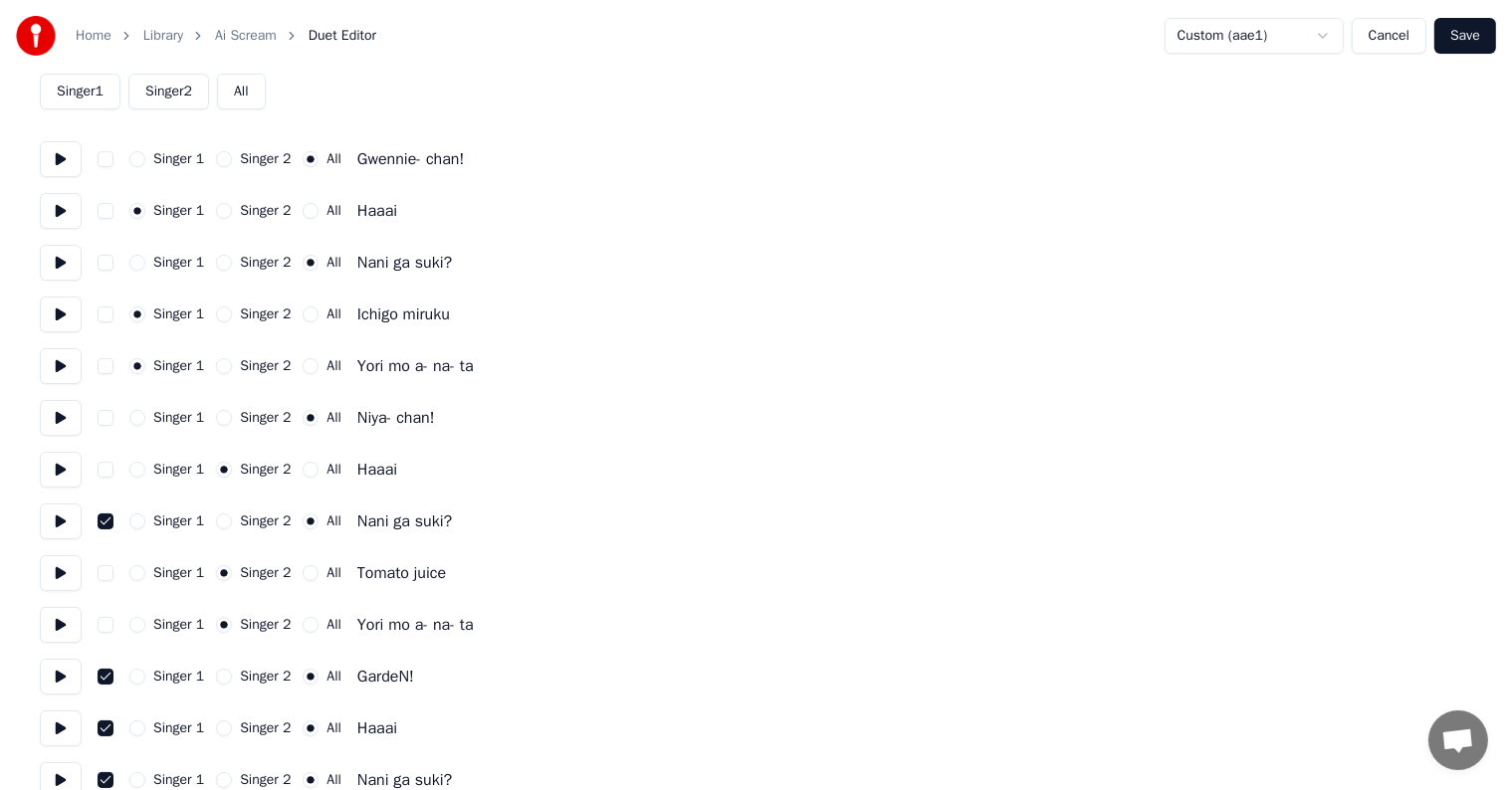 scroll, scrollTop: 199, scrollLeft: 0, axis: vertical 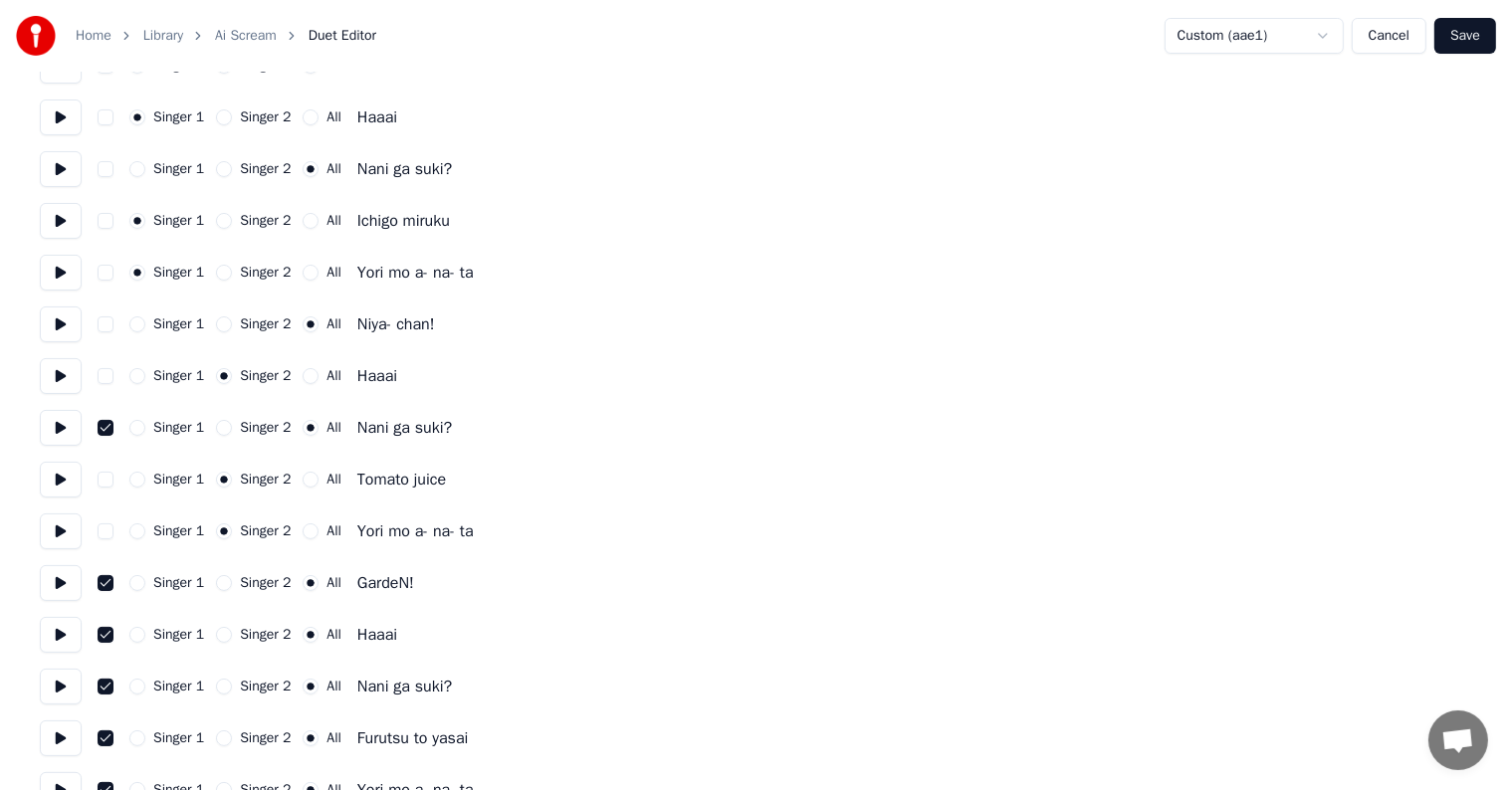 click at bounding box center (106, 428) 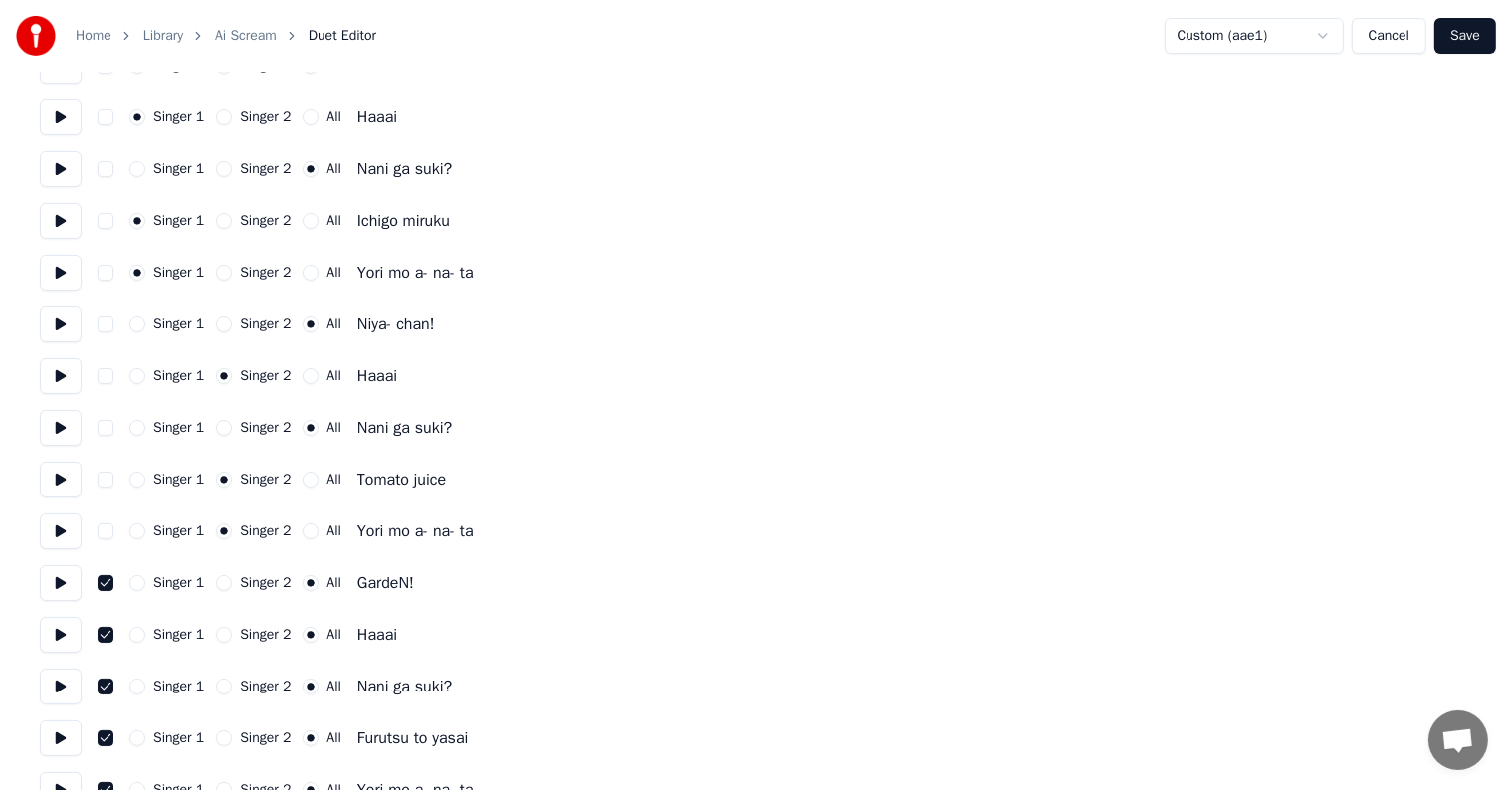 click at bounding box center [106, 583] 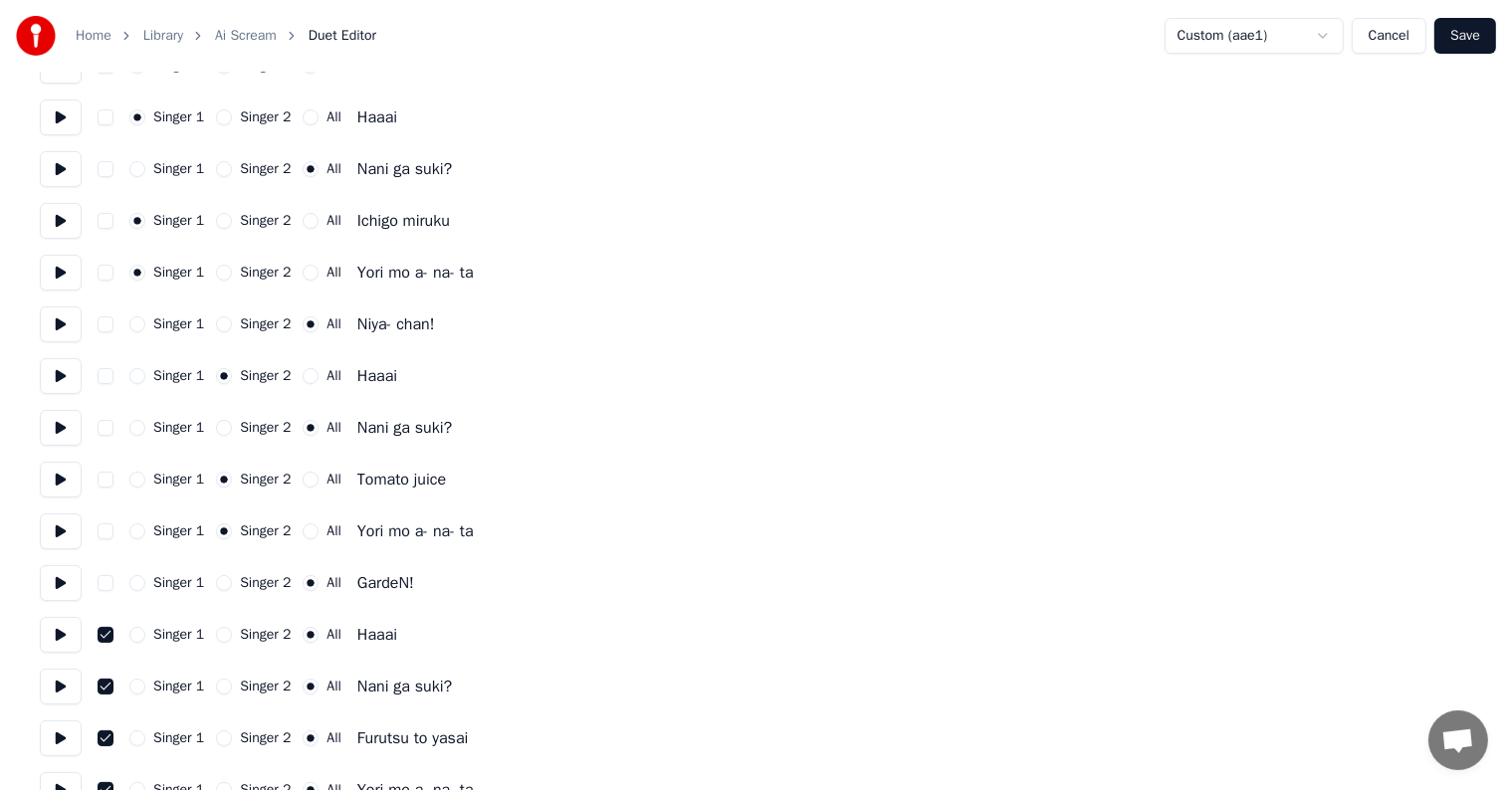 click on "Singer 1 Singer 2 All Haaai" at bounding box center (756, 635) 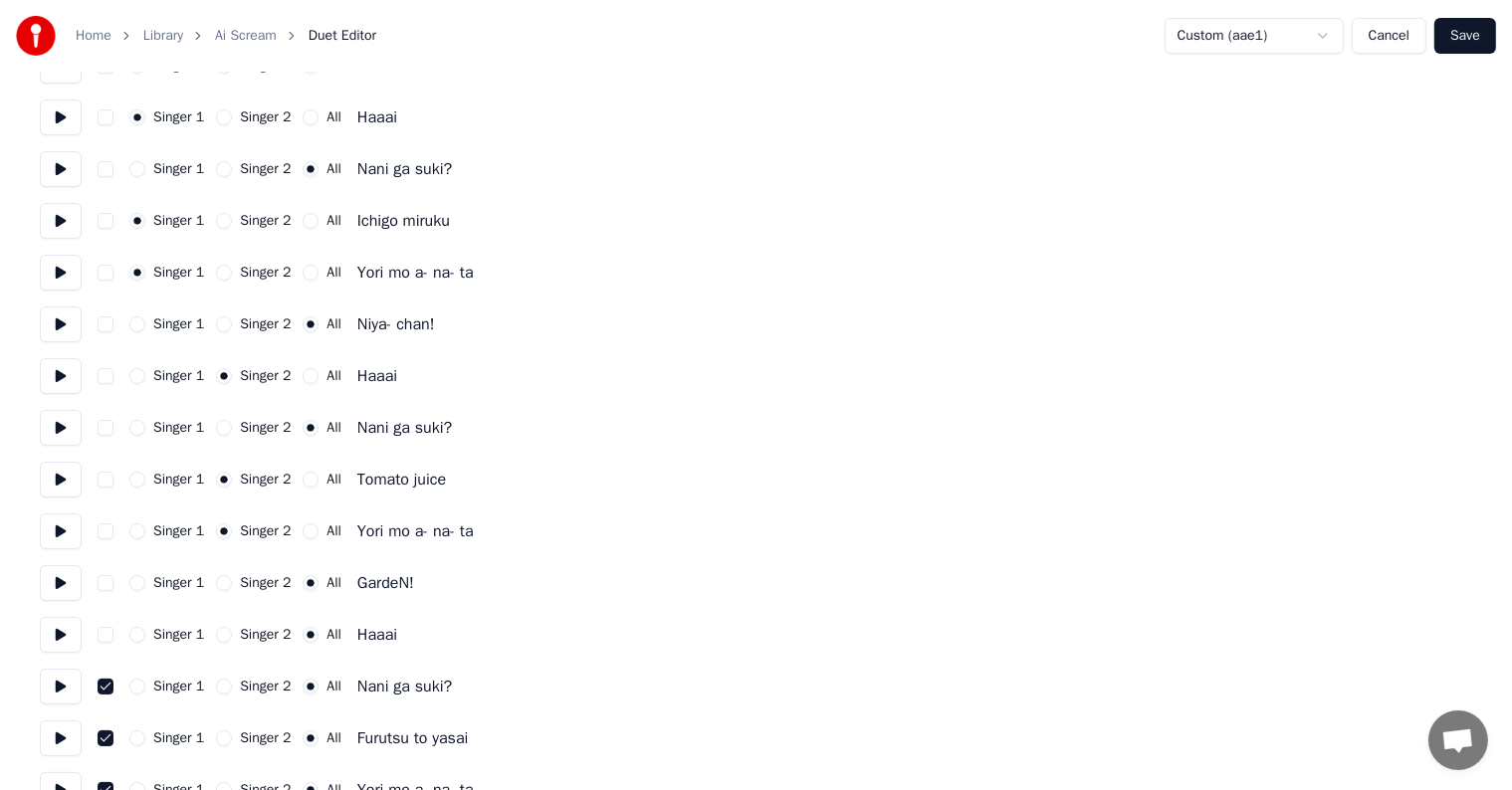 click on "Singer 1 Singer 2 All Nani ga suki?" at bounding box center (756, 687) 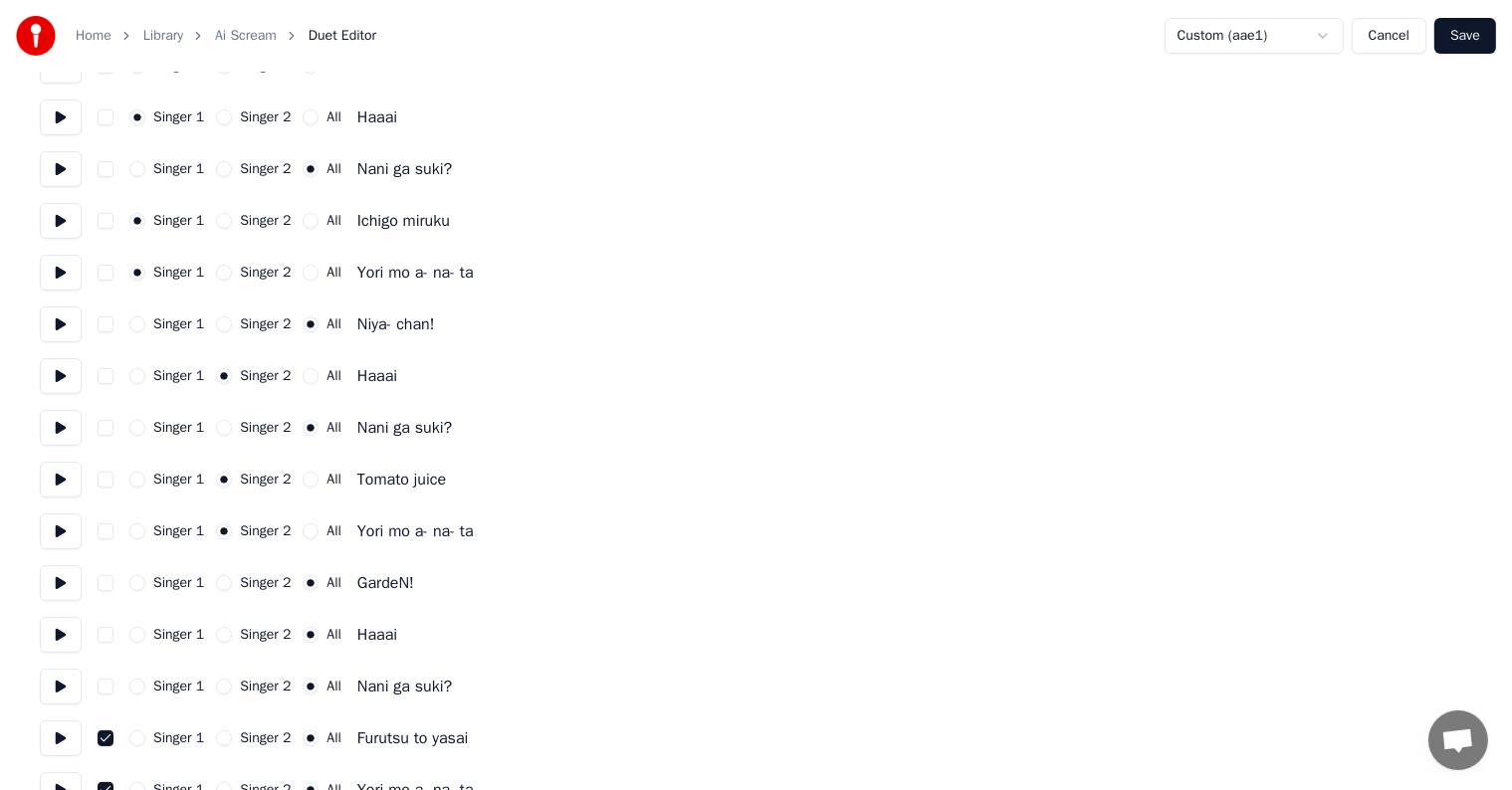 click on "Singer 1 Singer 2 All Furutsu to yasai" at bounding box center (756, 738) 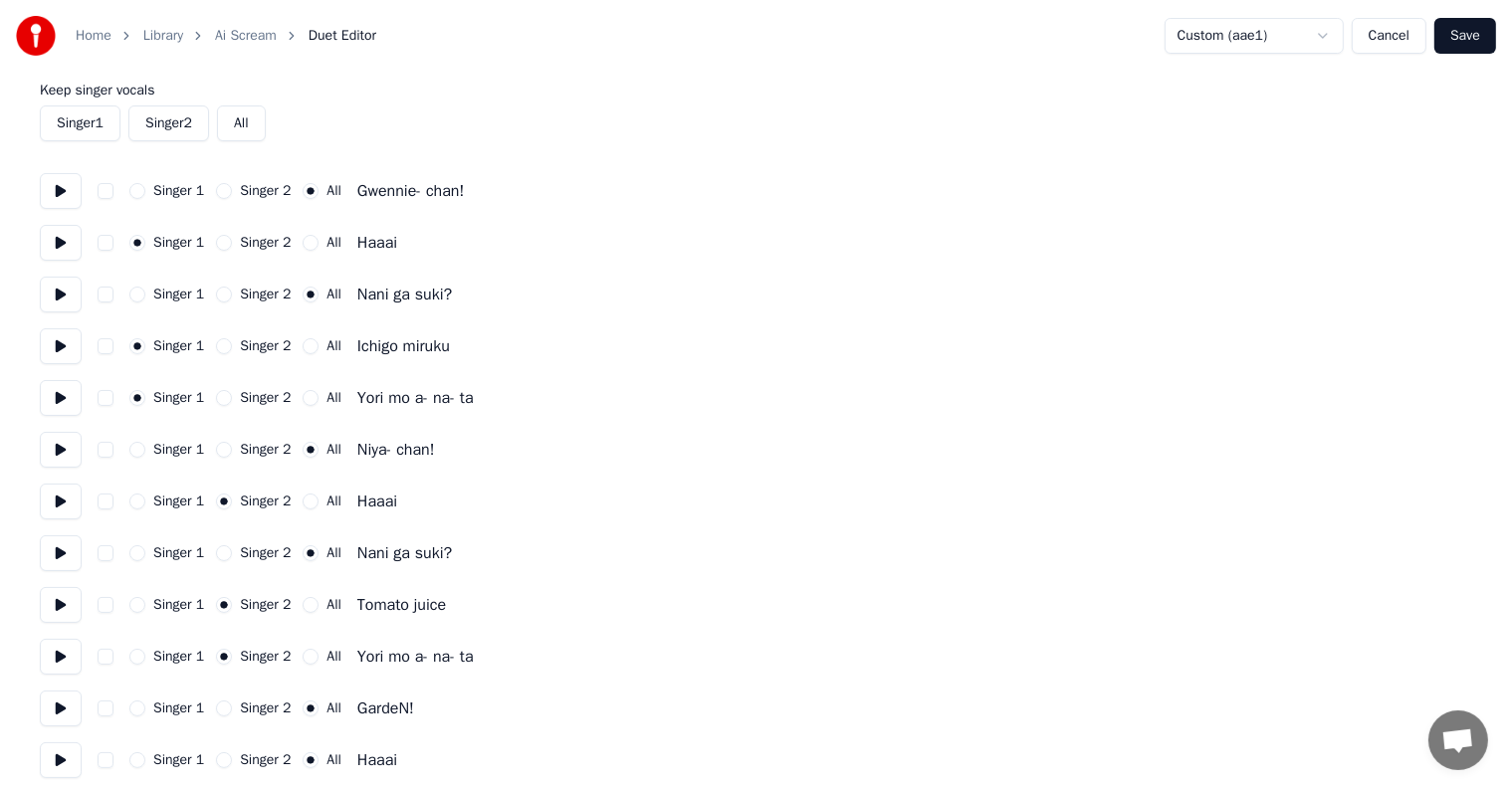 scroll, scrollTop: 0, scrollLeft: 0, axis: both 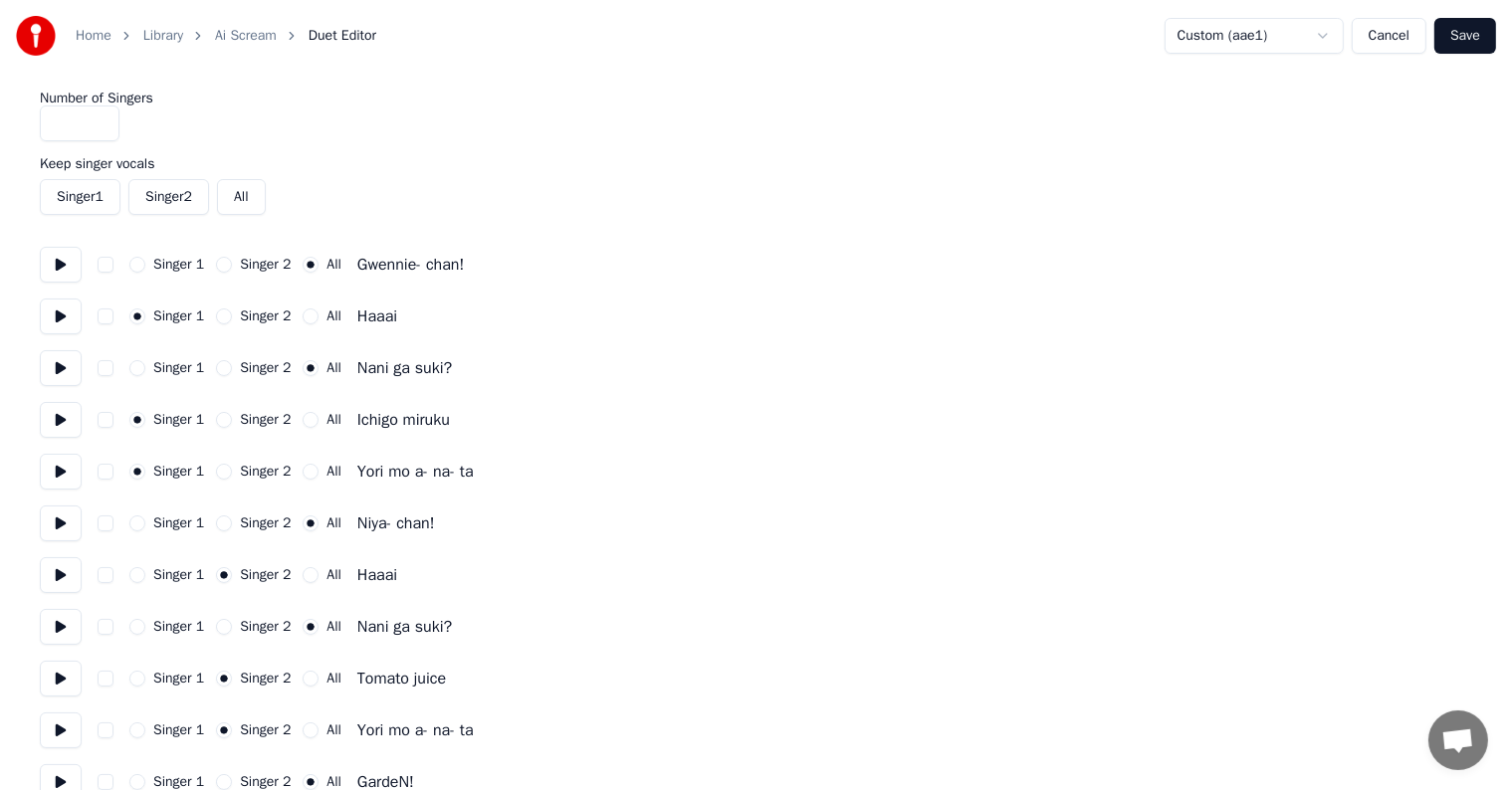 click on "*" at bounding box center [80, 123] 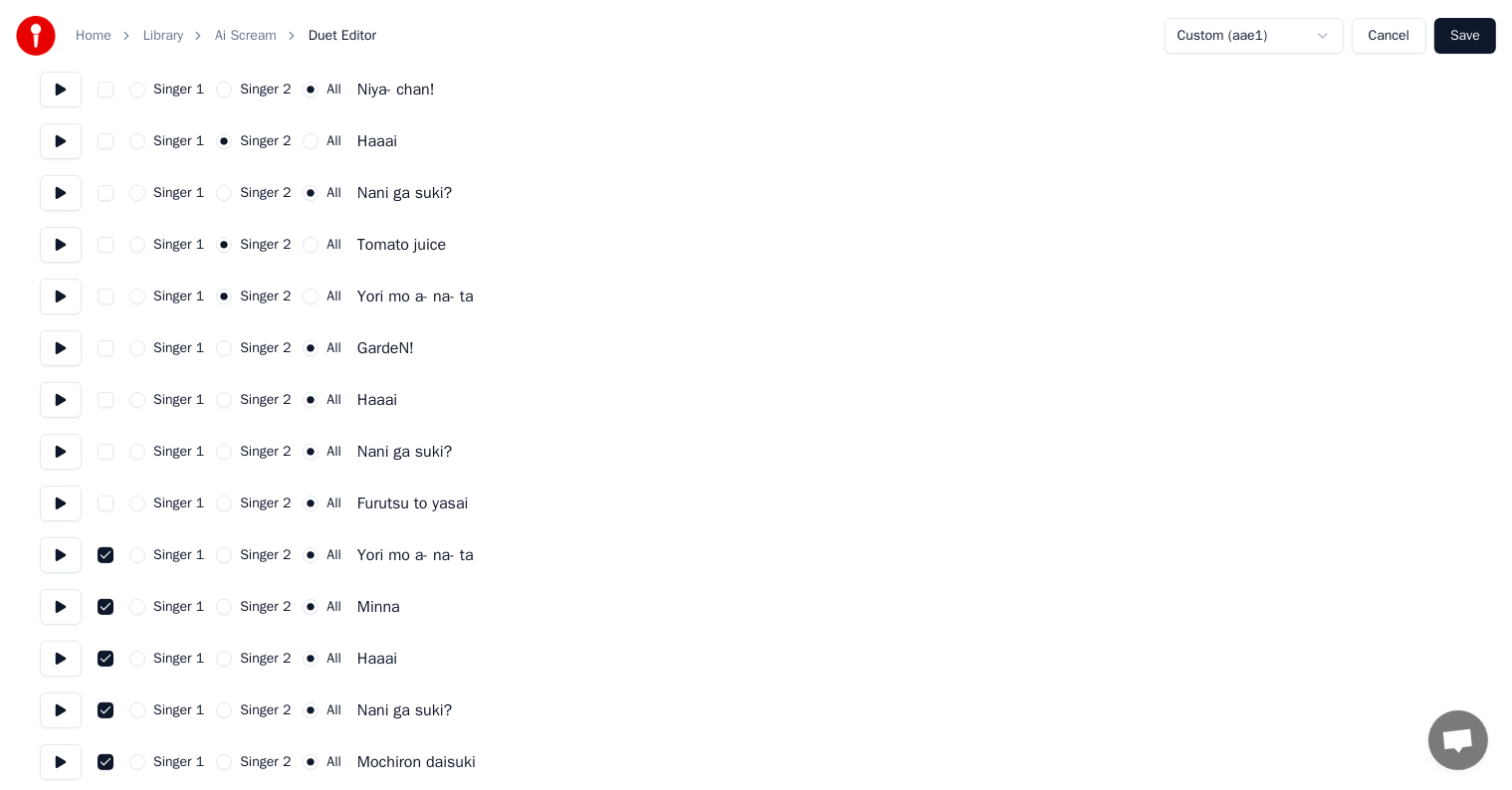 scroll, scrollTop: 495, scrollLeft: 0, axis: vertical 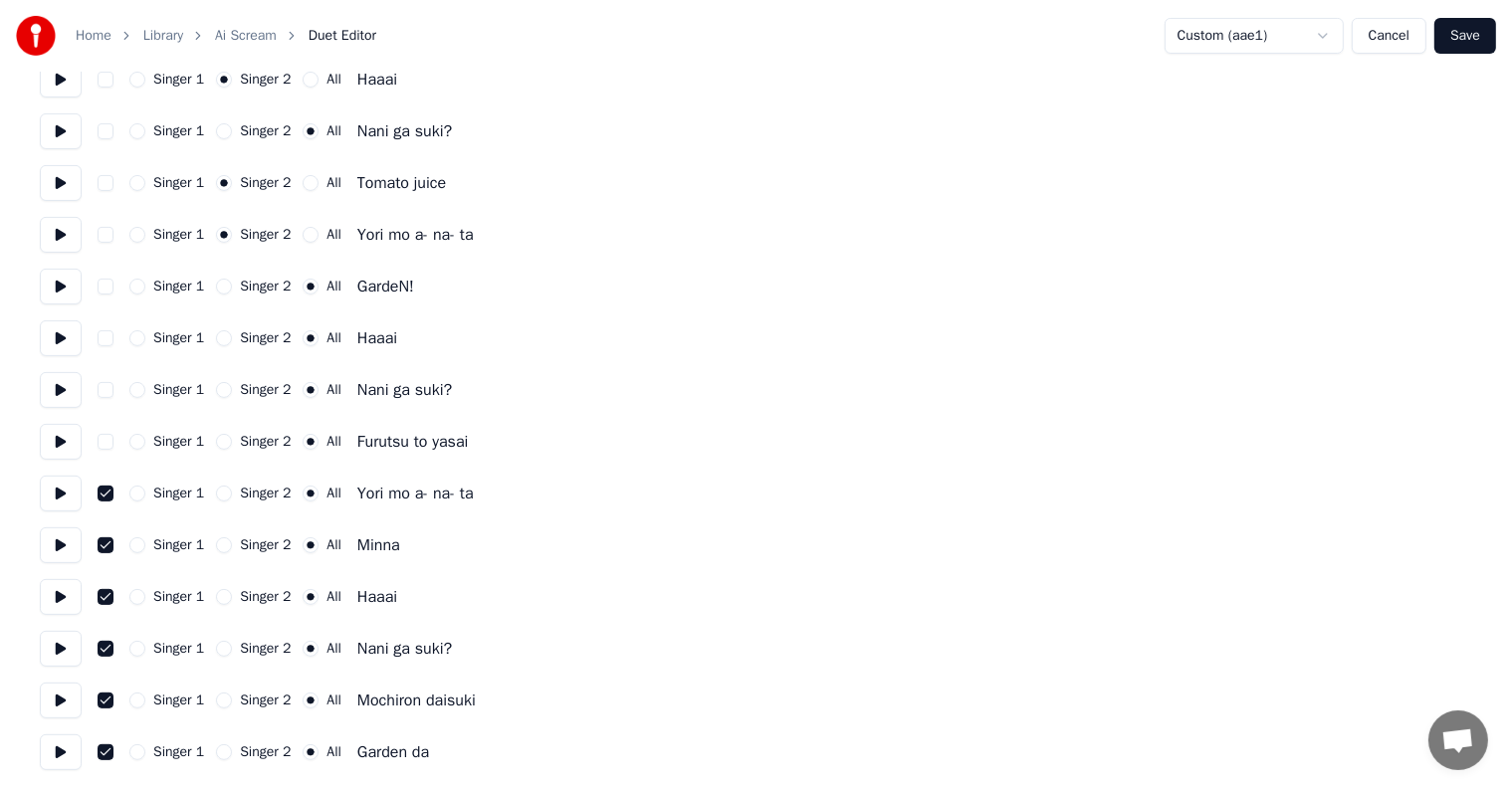 click on "Number of Singers * Keep singer vocals Singer  1 Singer  2 All Singer 1 Singer 2 AllGwennie- chan! Singer 1 Singer 2 All Haaai Singer 1 Singer 2 All Nani ga suki? Singer 1 Singer 2 All Ichigo miruku Singer 1 Singer 2 All Yori mo a- na- ta Singer 1 Singer 2 All Niya- chan! Singer 1 Singer 2 All Haaai Singer 1 Singer 2 All Nani ga suki? Singer 1 Singer 2 All Tomato juice Singer 1 Singer 2 All Yori mo a- na- ta Singer 1 Singer 2 All GardeN! Singer 1 Singer 2 All Haaai Singer 1 Singer 2 All Nani ga suki? Singer 1 Singer 2 All Furutsu to yasai Singer 1 Singer 2 All Yori mo a- na- ta Singer 1 Singer 2 All Minna Singer 1 Singer 2 All Haaai Singer 1 Singer 2 All Nani ga suki? Singer 1 Singer 2 All Mochiron daisuki Singer 1 Singer 2 All Garden da" at bounding box center (756, 183) 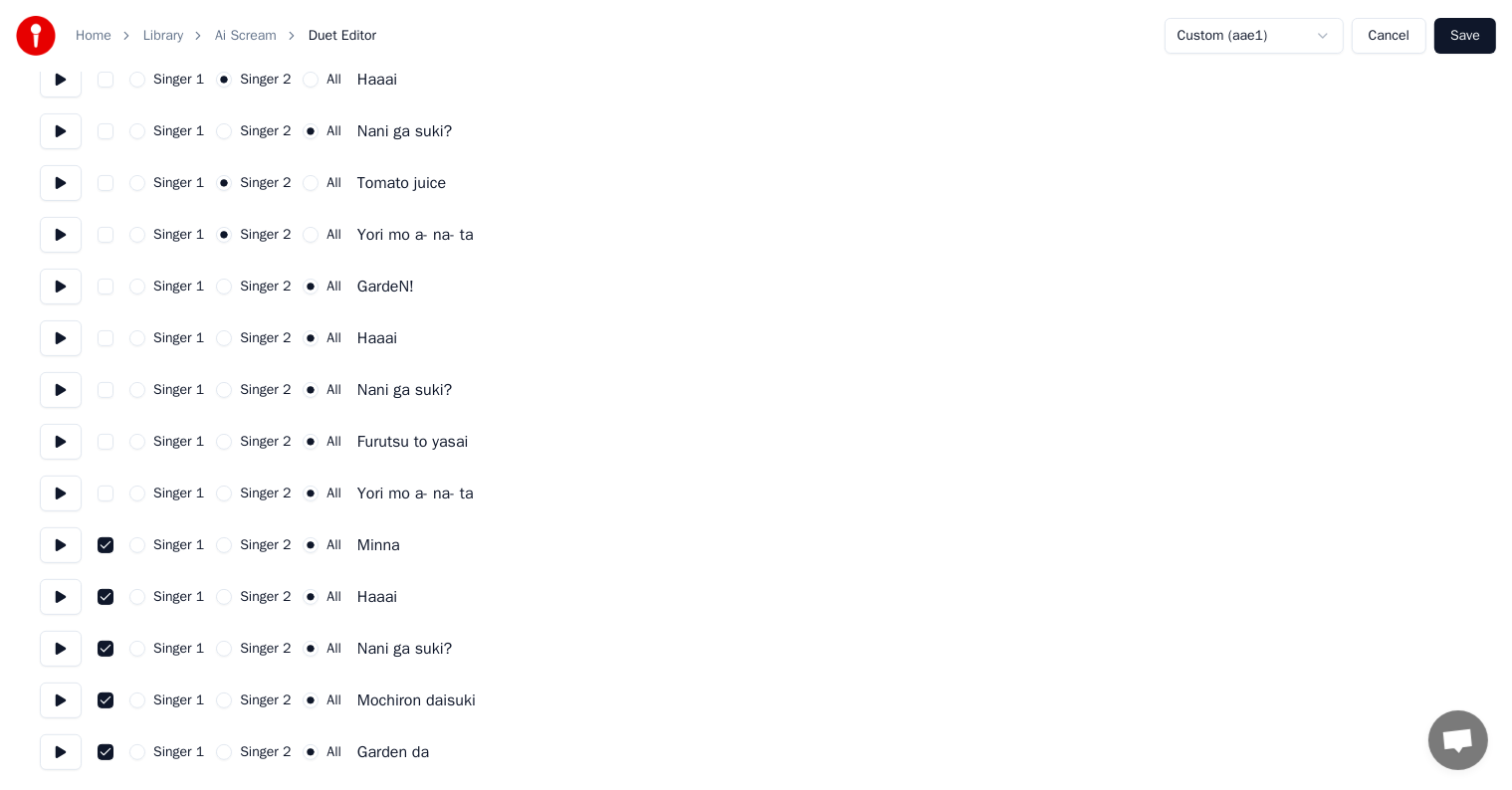 click on "Number of Singers * Keep singer vocals Singer  1 Singer  2 All Singer 1 Singer 2 AllGwennie- chan! Singer 1 Singer 2 All Haaai Singer 1 Singer 2 All Nani ga suki? Singer 1 Singer 2 All Ichigo miruku Singer 1 Singer 2 All Yori mo a- na- ta Singer 1 Singer 2 All Niya- chan! Singer 1 Singer 2 All Haaai Singer 1 Singer 2 All Nani ga suki? Singer 1 Singer 2 All Tomato juice Singer 1 Singer 2 All Yori mo a- na- ta Singer 1 Singer 2 All GardeN! Singer 1 Singer 2 All Haaai Singer 1 Singer 2 All Nani ga suki? Singer 1 Singer 2 All Furutsu to yasai Singer 1 Singer 2 All Yori mo a- na- ta Singer 1 Singer 2 All Minna Singer 1 Singer 2 All Haaai Singer 1 Singer 2 All Nani ga suki? Singer 1 Singer 2 All Mochiron daisuki Singer 1 Singer 2 All Garden da" at bounding box center [756, 183] 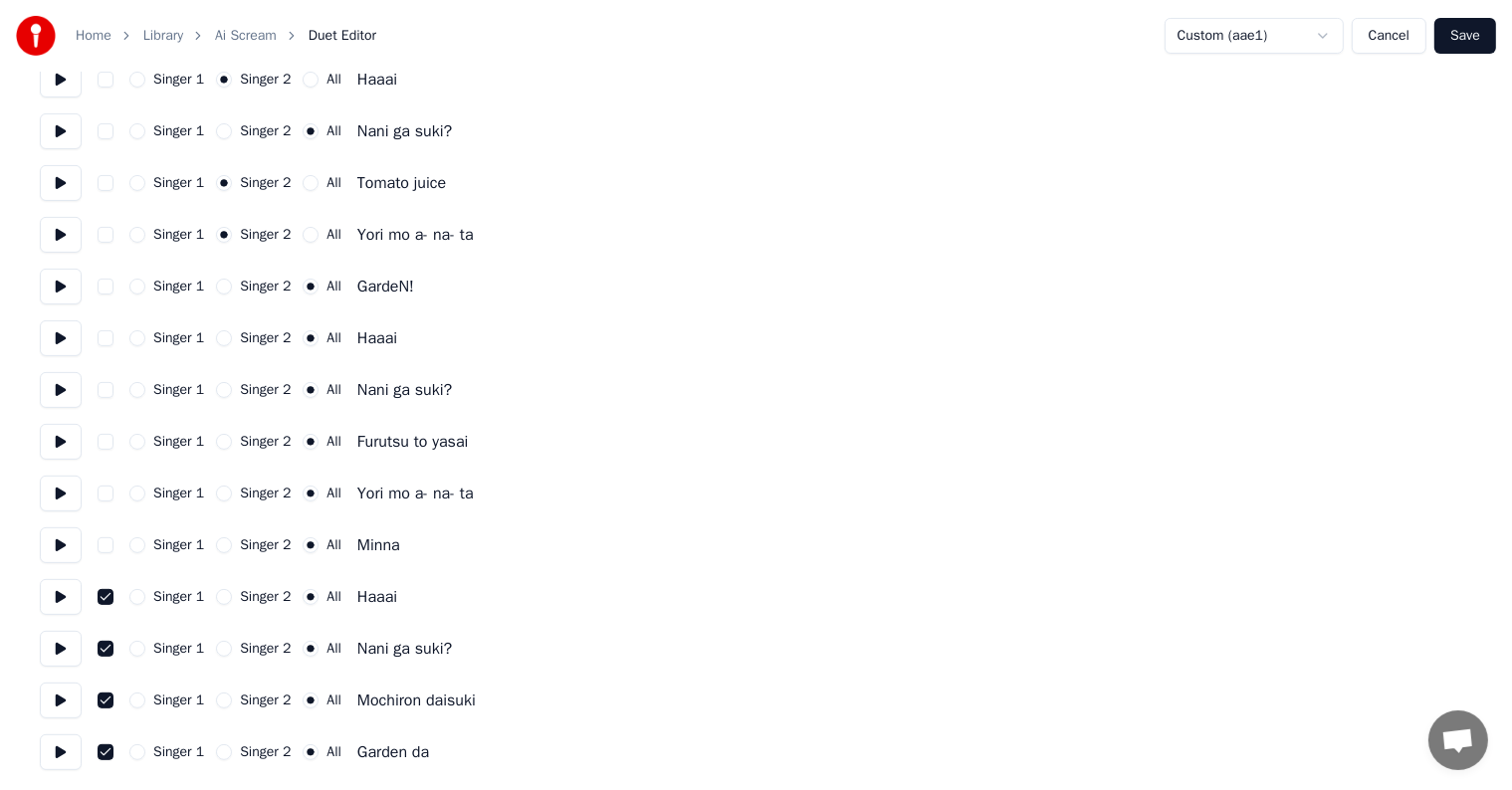 click at bounding box center (106, 597) 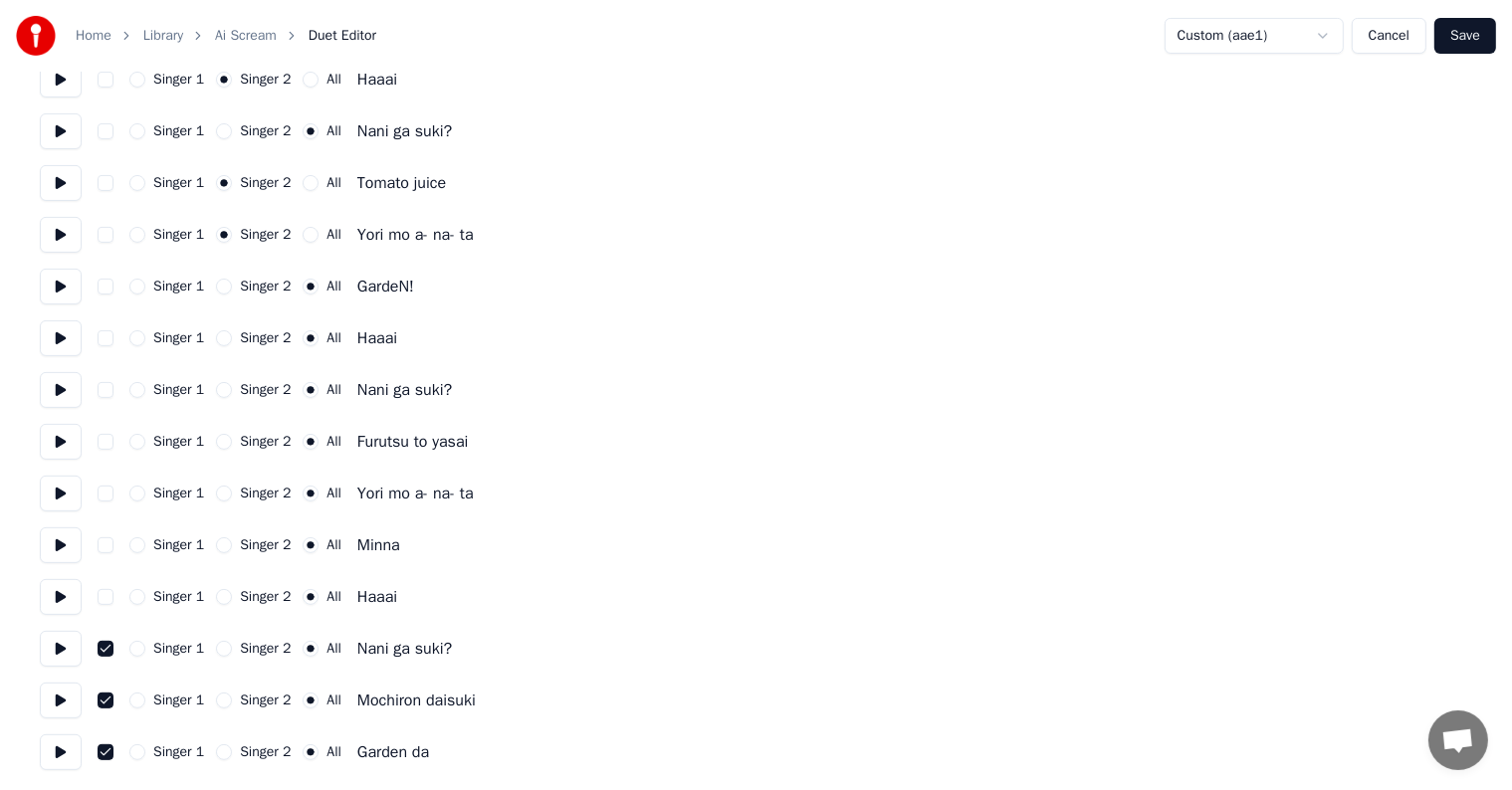 click at bounding box center (106, 649) 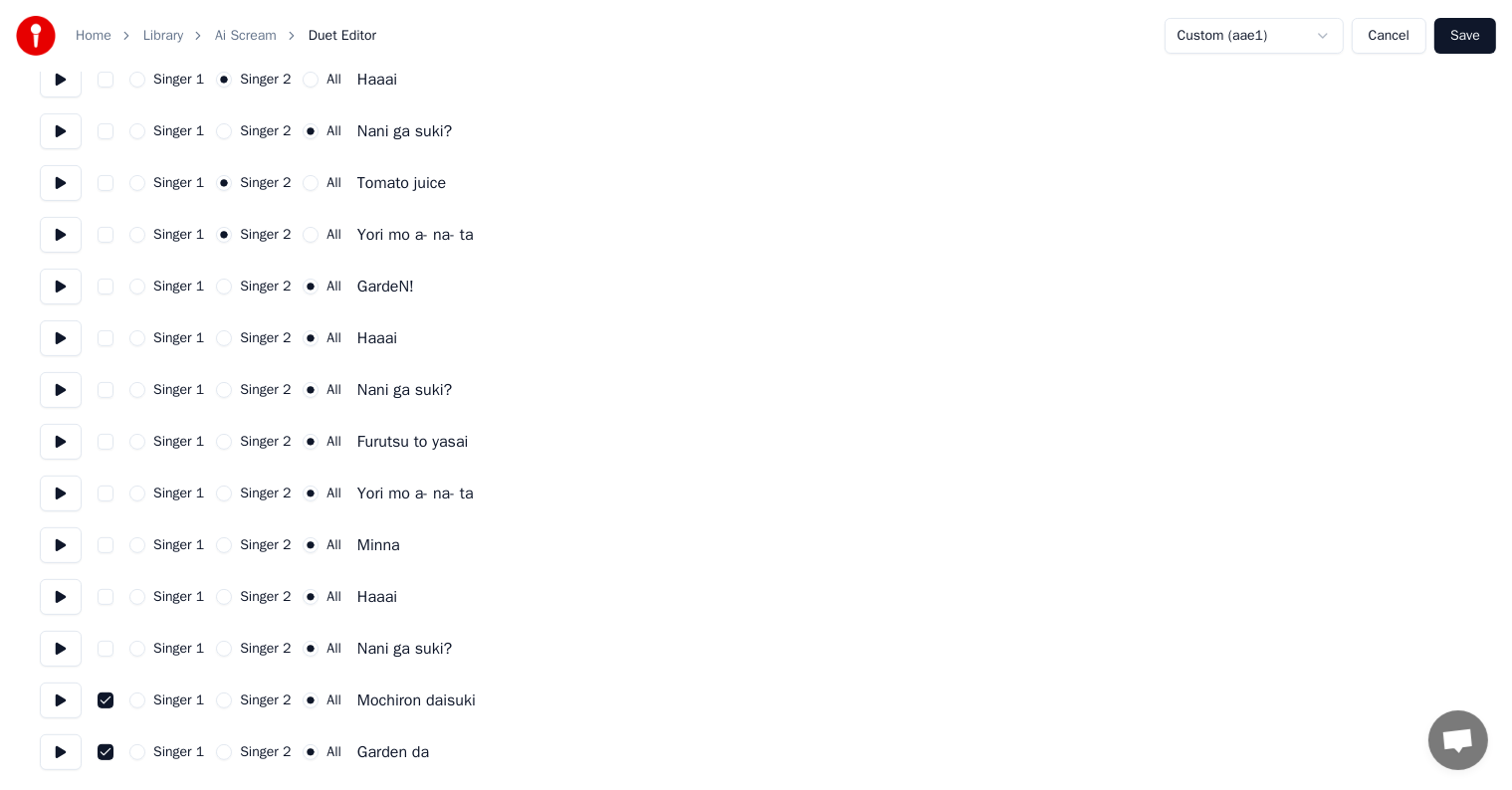 drag, startPoint x: 108, startPoint y: 704, endPoint x: 108, endPoint y: 738, distance: 34 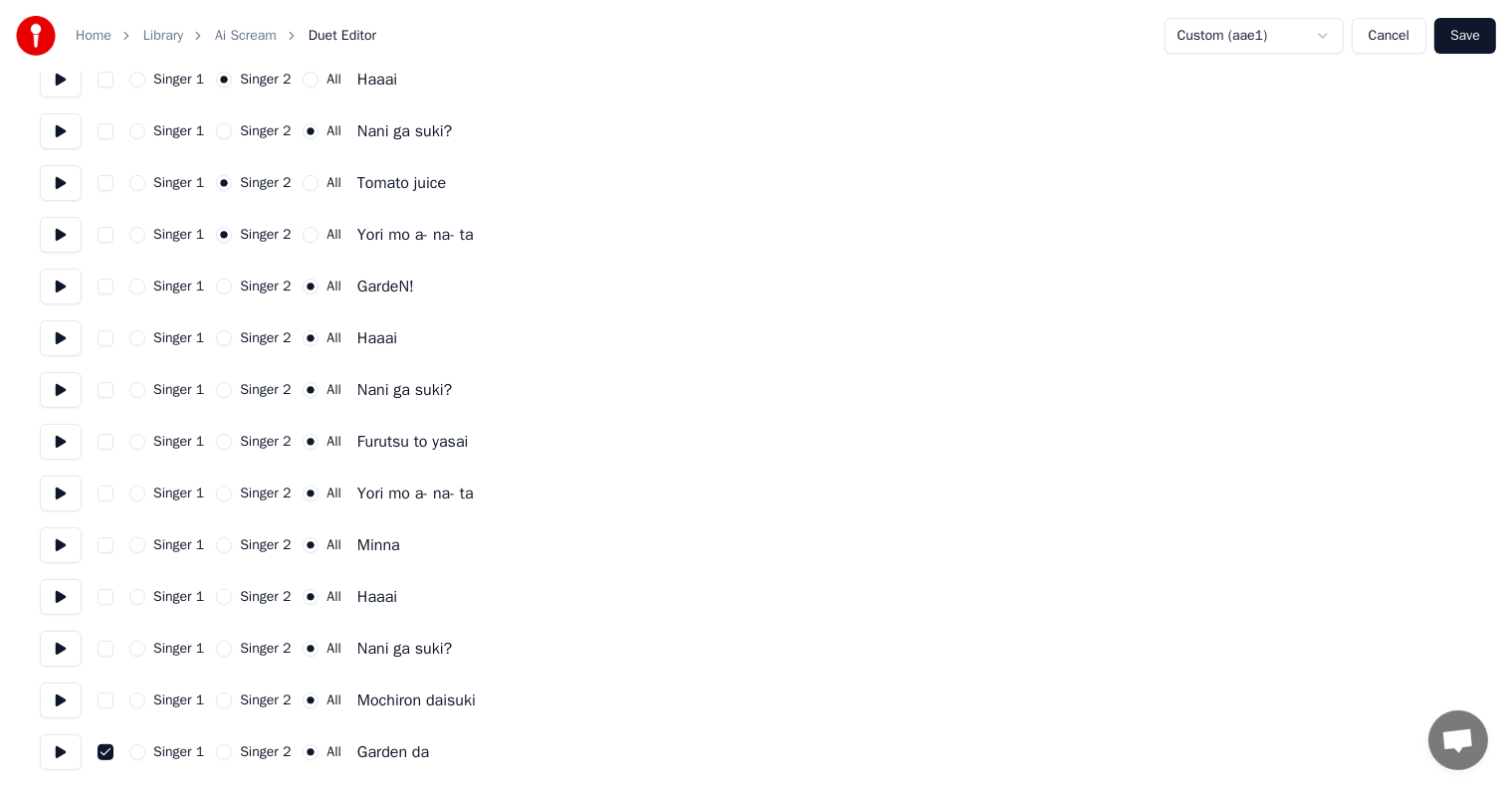 click at bounding box center (106, 752) 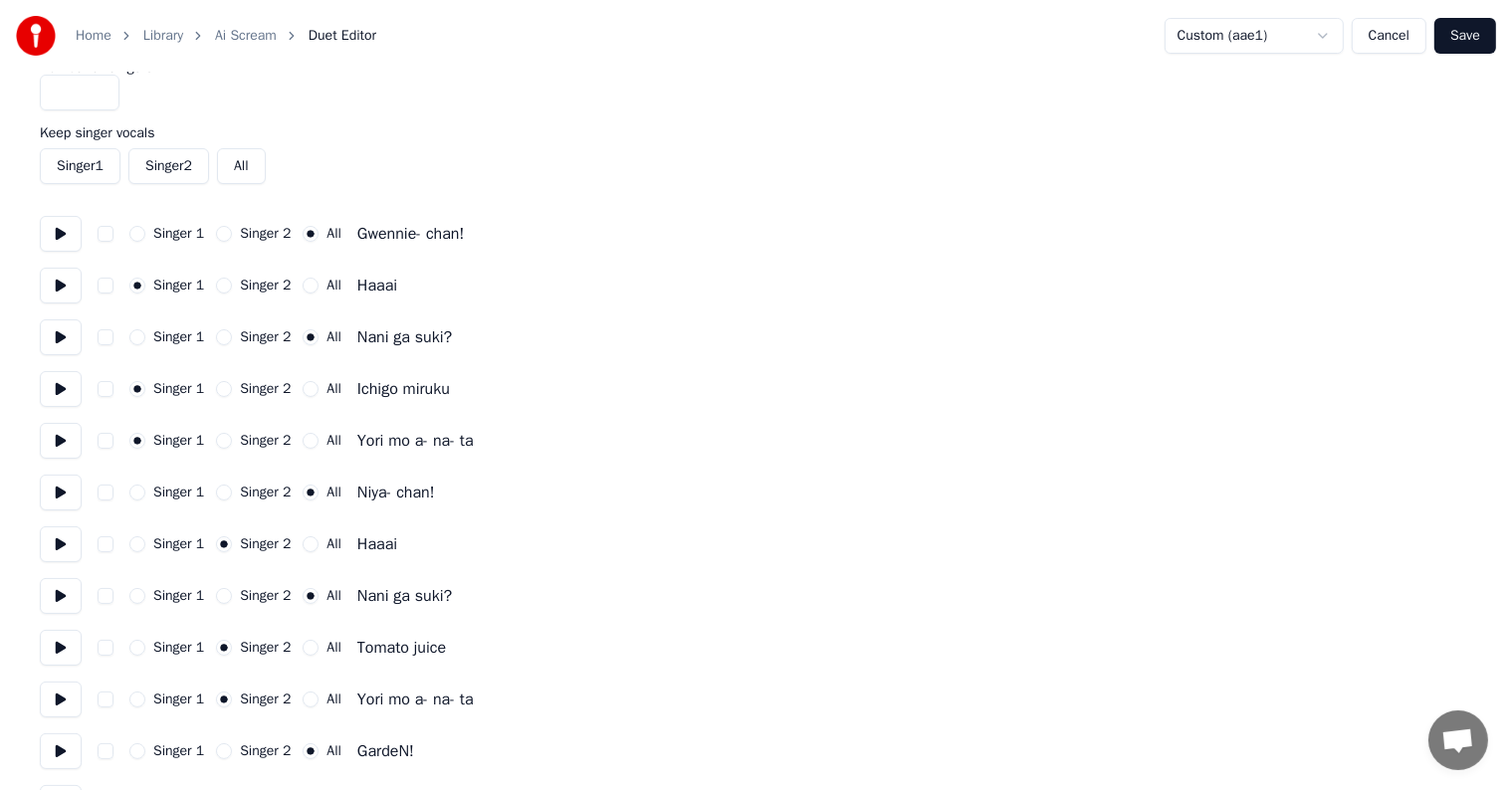 scroll, scrollTop: 0, scrollLeft: 0, axis: both 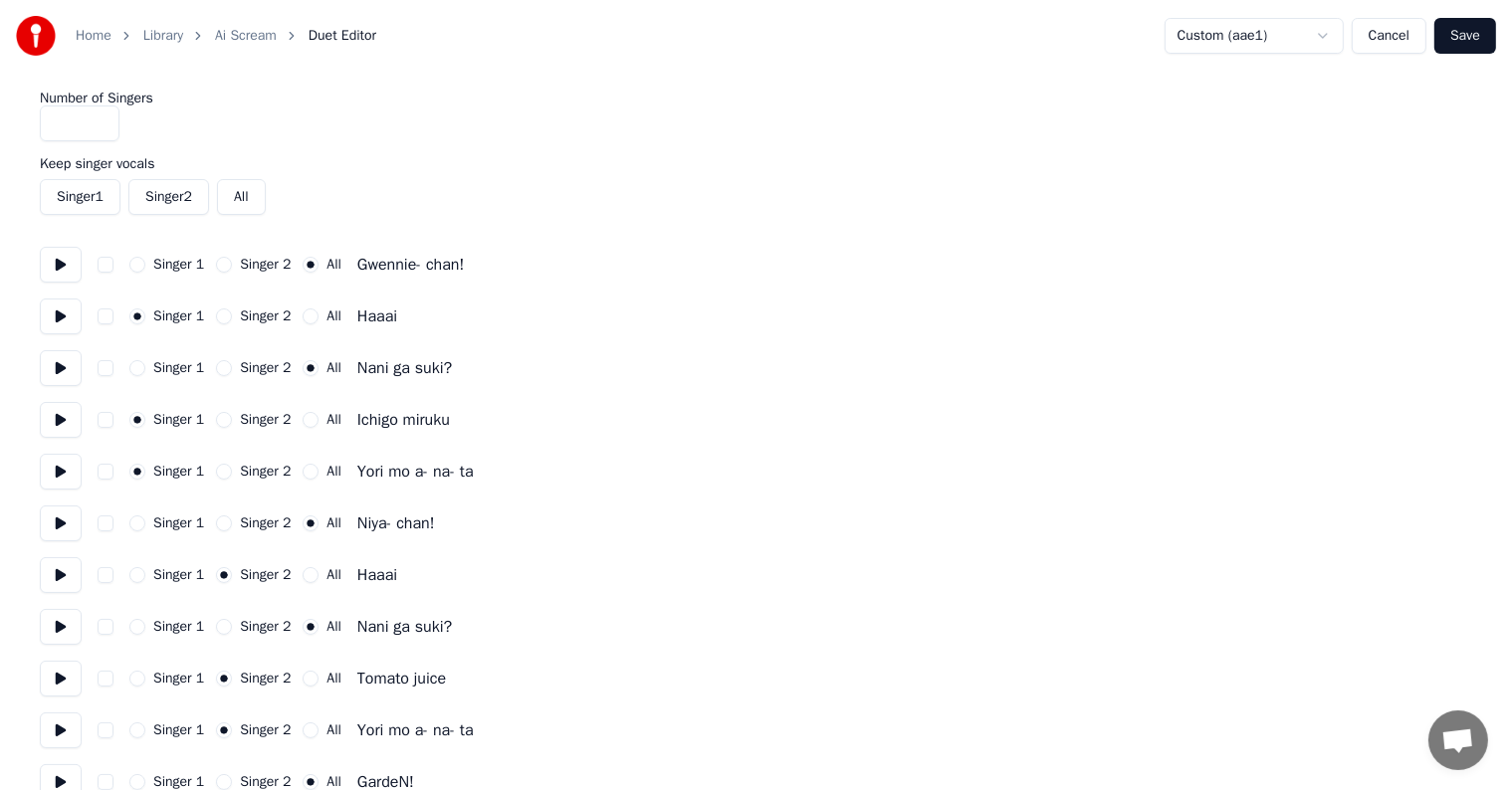 click on "Home Library Ai Scream Duet Editor Custom (aae1) Cancel Save" at bounding box center [756, 36] 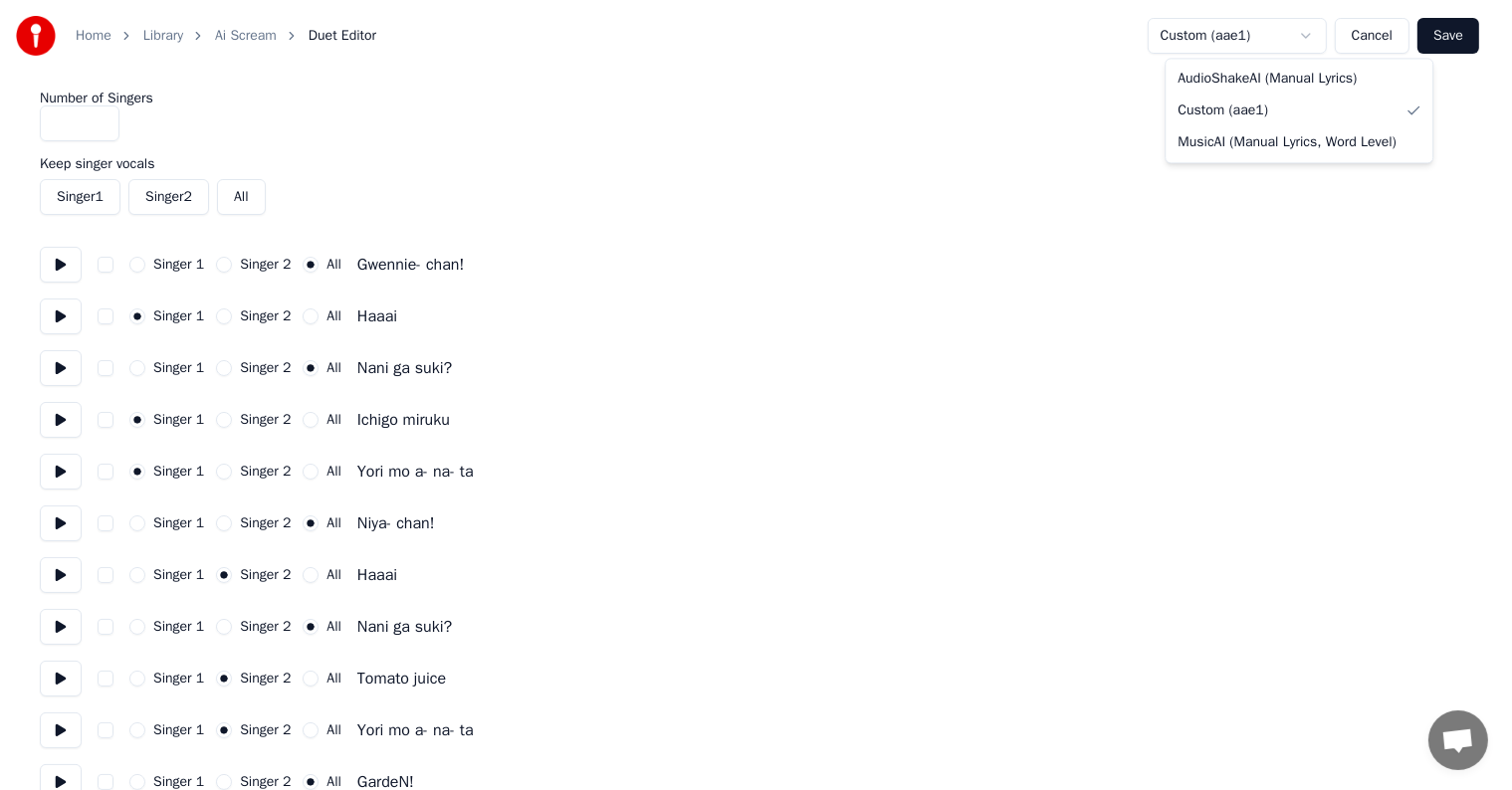 click on "Home Library Ai Scream Duet Editor Custom (aae1) Cancel Save Number of Singers * Keep singer vocals Singer  1 Singer  2 All Singer 1 Singer 2 AllGwennie- chan! Singer 1 Singer 2 All Haaai Singer 1 Singer 2 All Nani ga suki? Singer 1 Singer 2 All Ichigo miruku Singer 1 Singer 2 All Yori mo a- na- ta Singer 1 Singer 2 All Niya- chan! Singer 1 Singer 2 All Haaai Singer 1 Singer 2 All Nani ga suki? Singer 1 Singer 2 All Tomato juice Singer 1 Singer 2 All Yori mo a- na- ta Singer 1 Singer 2 All GardeN! Singer 1 Singer 2 All Haaai Singer 1 Singer 2 All Nani ga suki? Singer 1 Singer 2 All Furutsu to yasai Singer 1 Singer 2 All Yori mo a- na- ta Singer 1 Singer 2 All Minna Singer 1 Singer 2 All Haaai Singer 1 Singer 2 All Nani ga suki? Singer 1 Singer 2 All Mochiron daisuki Singer 1 Singer 2 All Garden da AudioShakeAI (Manual Lyrics) Custom (aae1) MusicAI (Manual Lyrics, Word Level)" at bounding box center (756, 643) 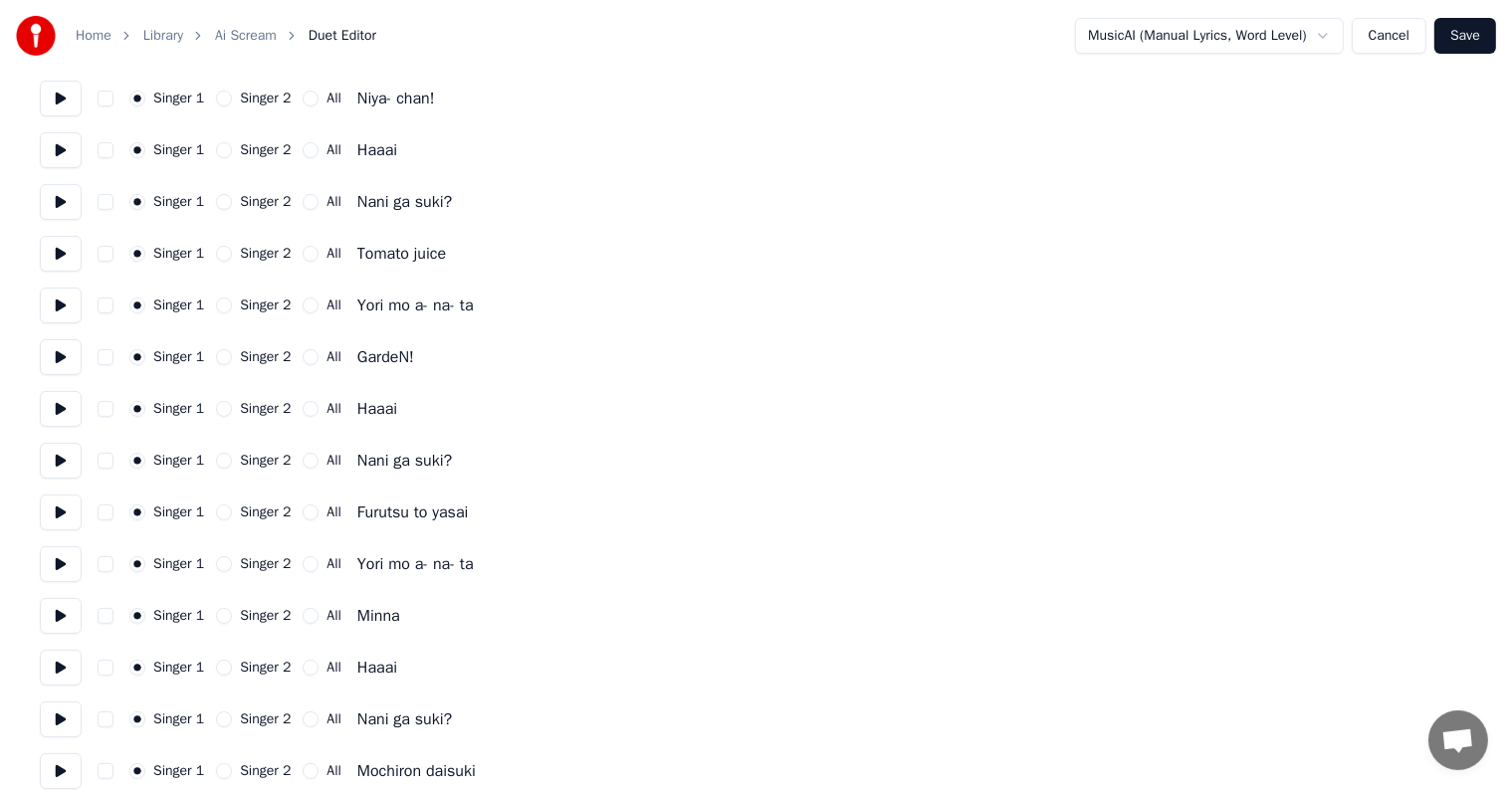 scroll, scrollTop: 495, scrollLeft: 0, axis: vertical 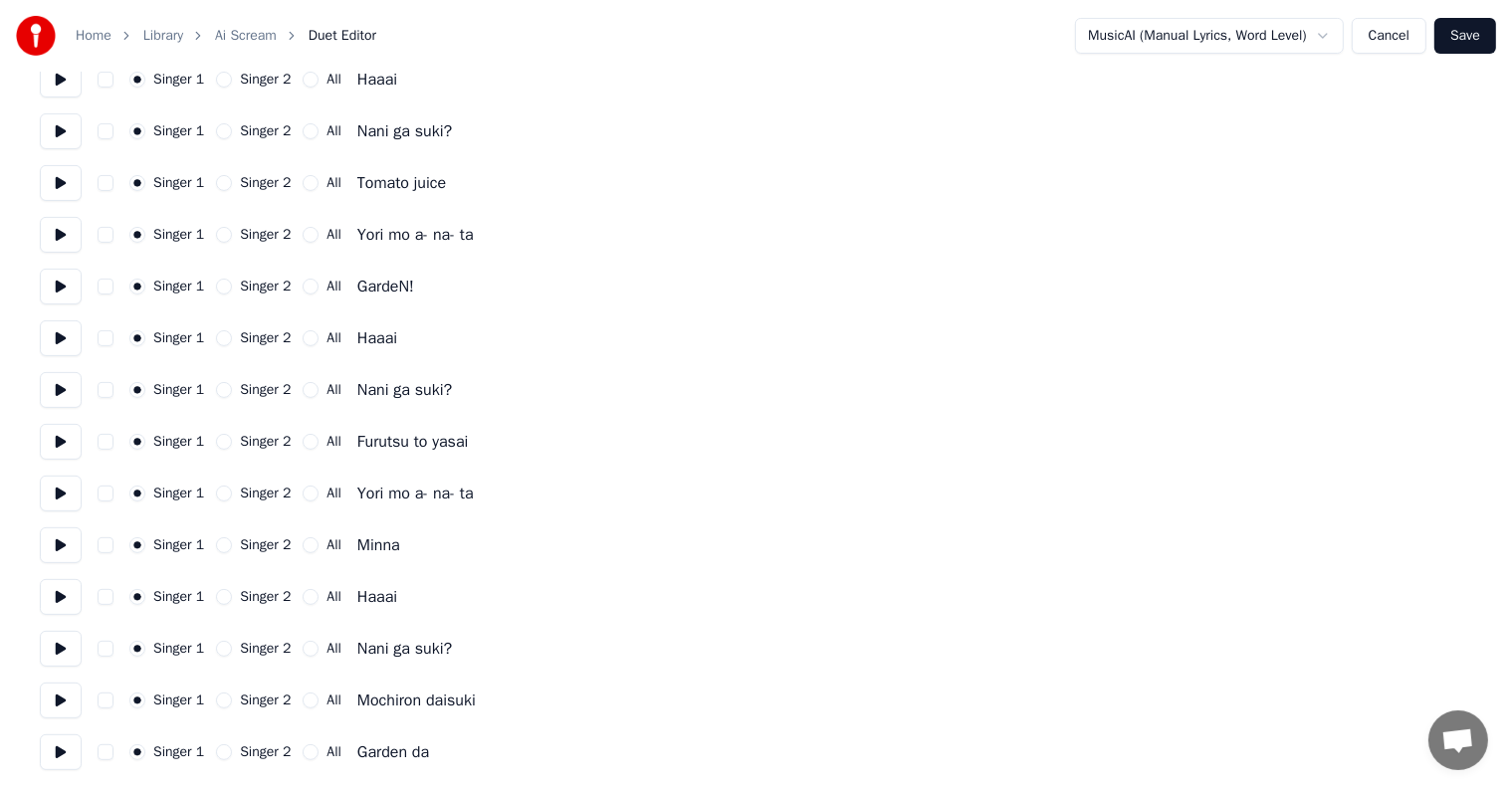 click on "Save" at bounding box center [1465, 36] 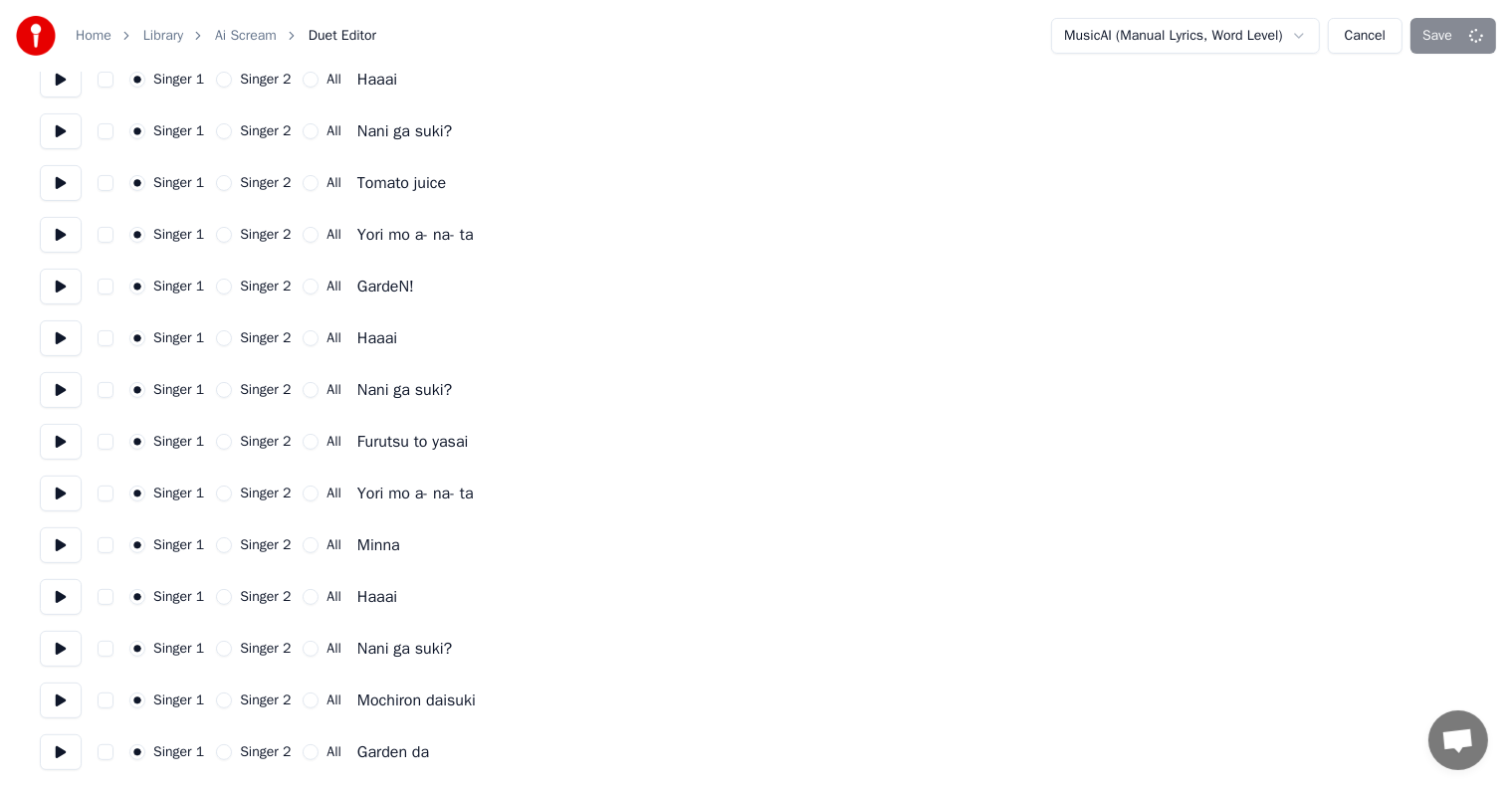 scroll, scrollTop: 0, scrollLeft: 0, axis: both 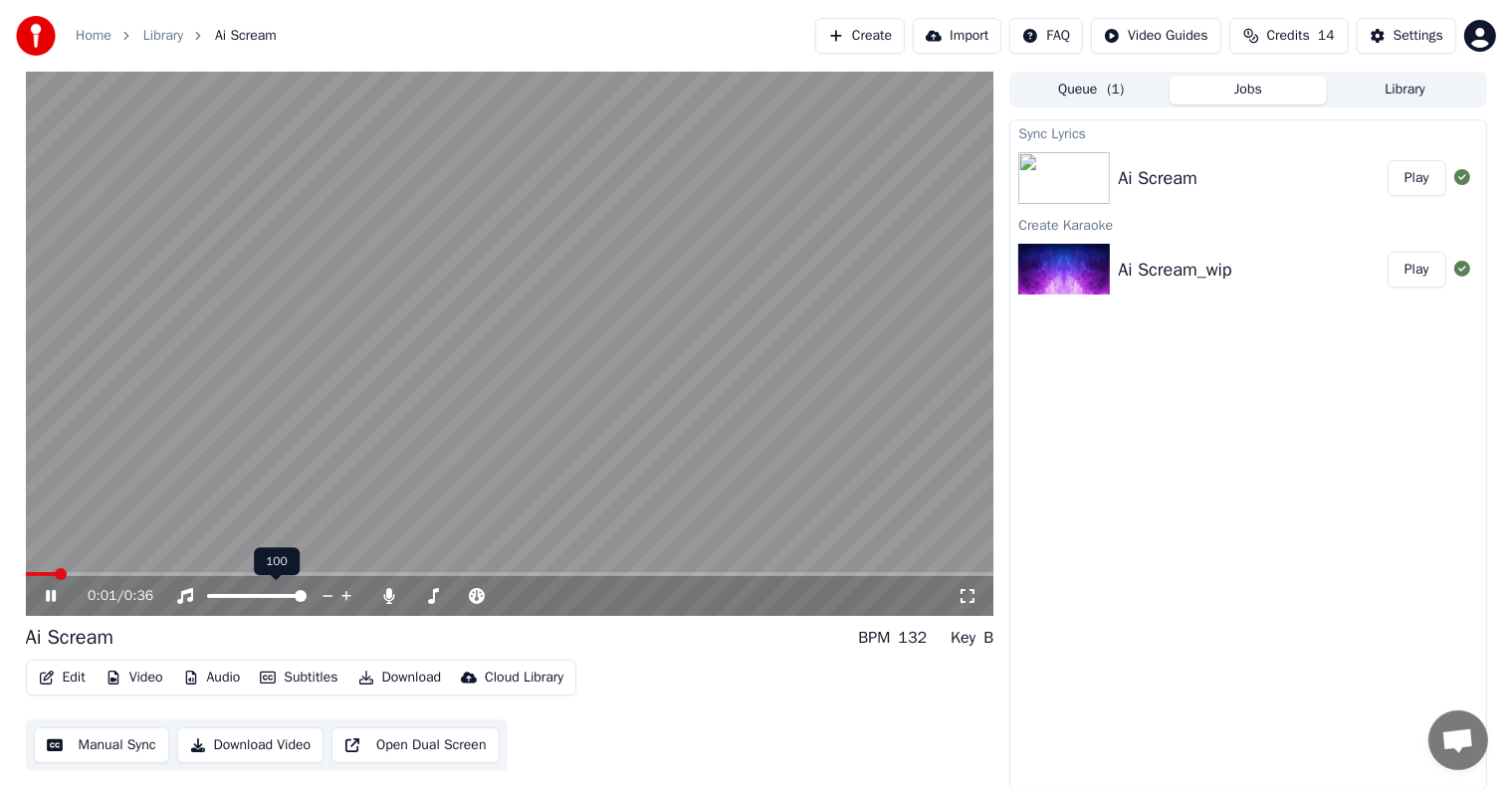 click at bounding box center [510, 574] 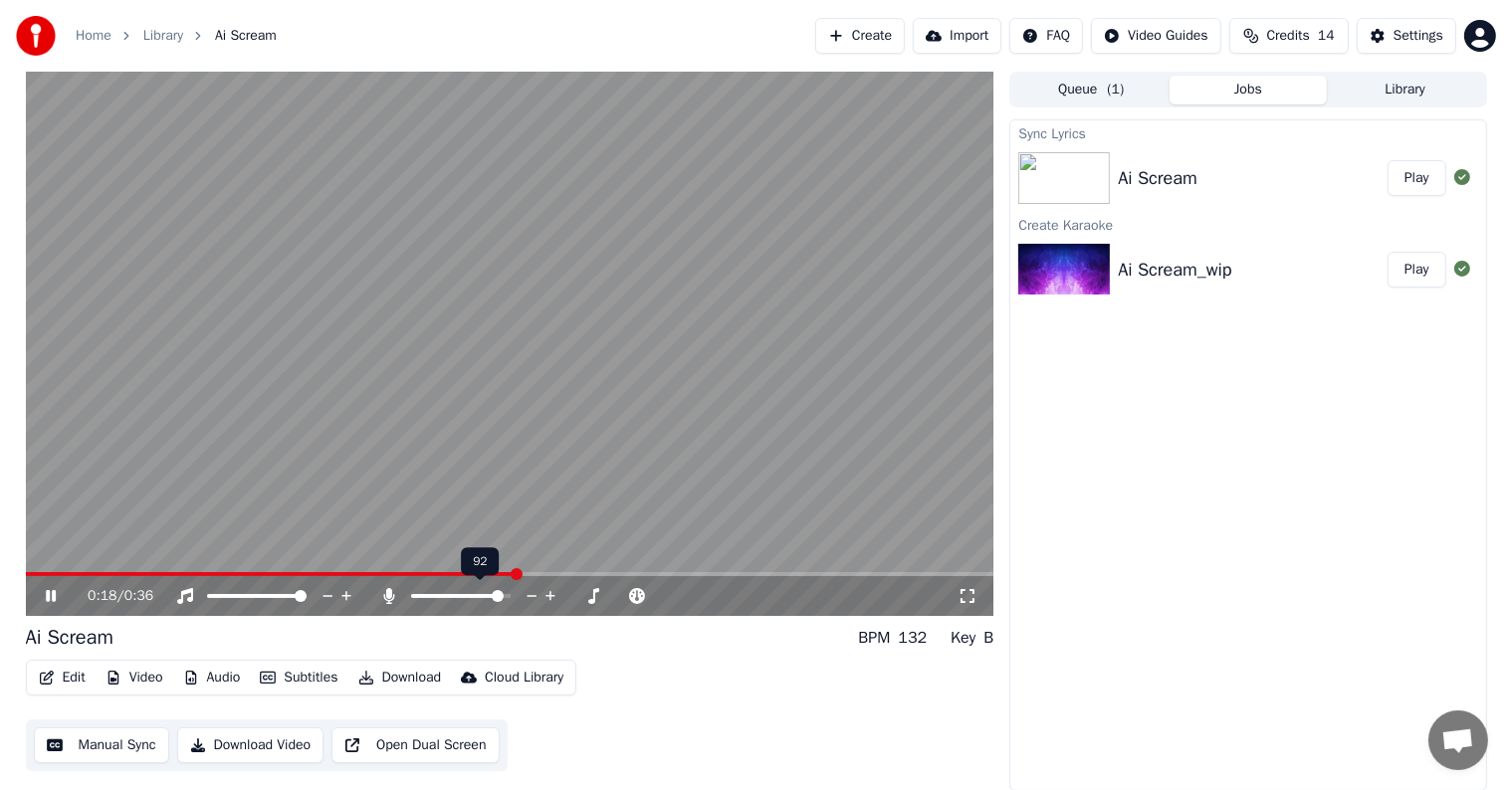 click at bounding box center [479, 596] 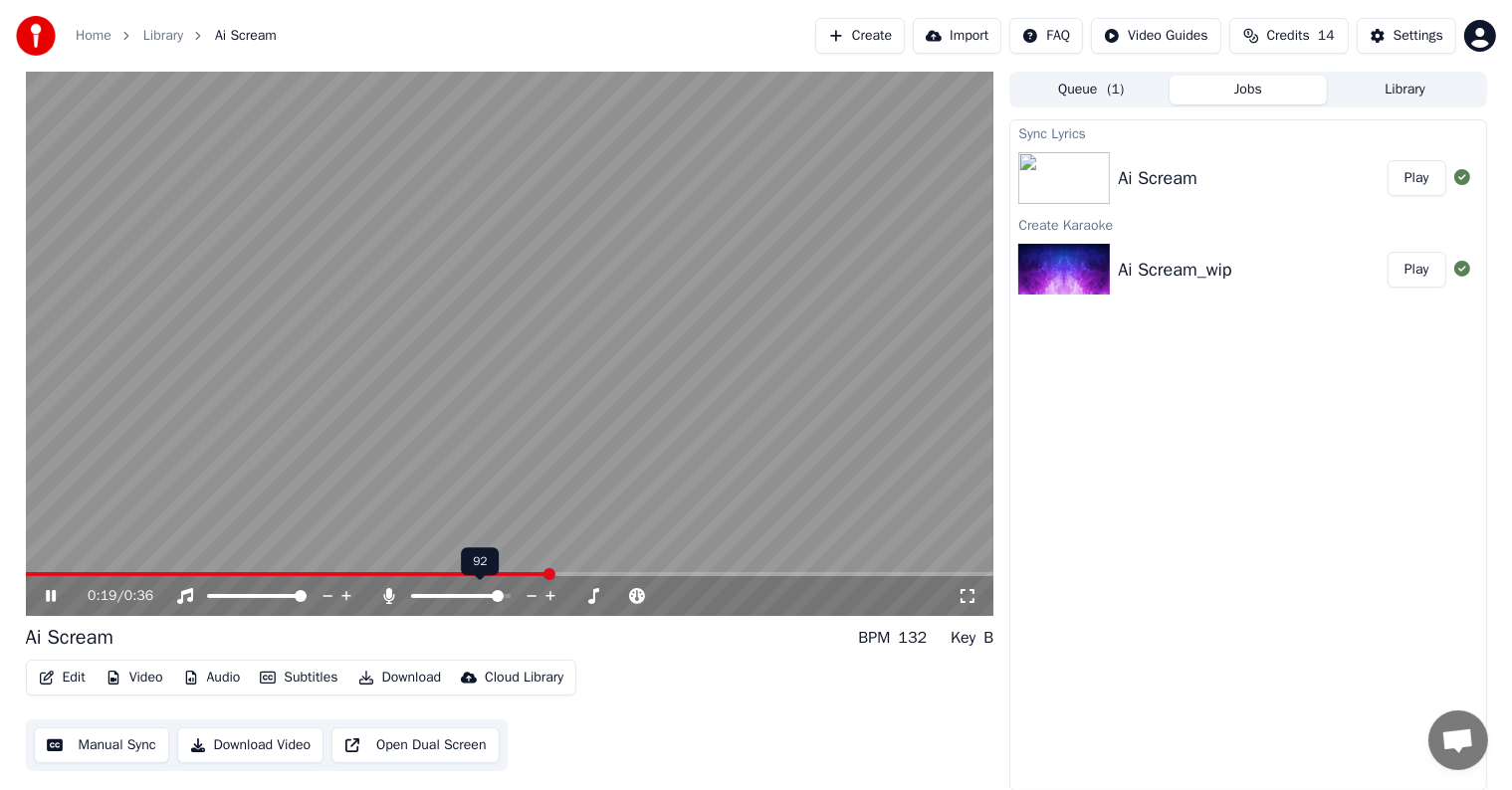 click at bounding box center (479, 596) 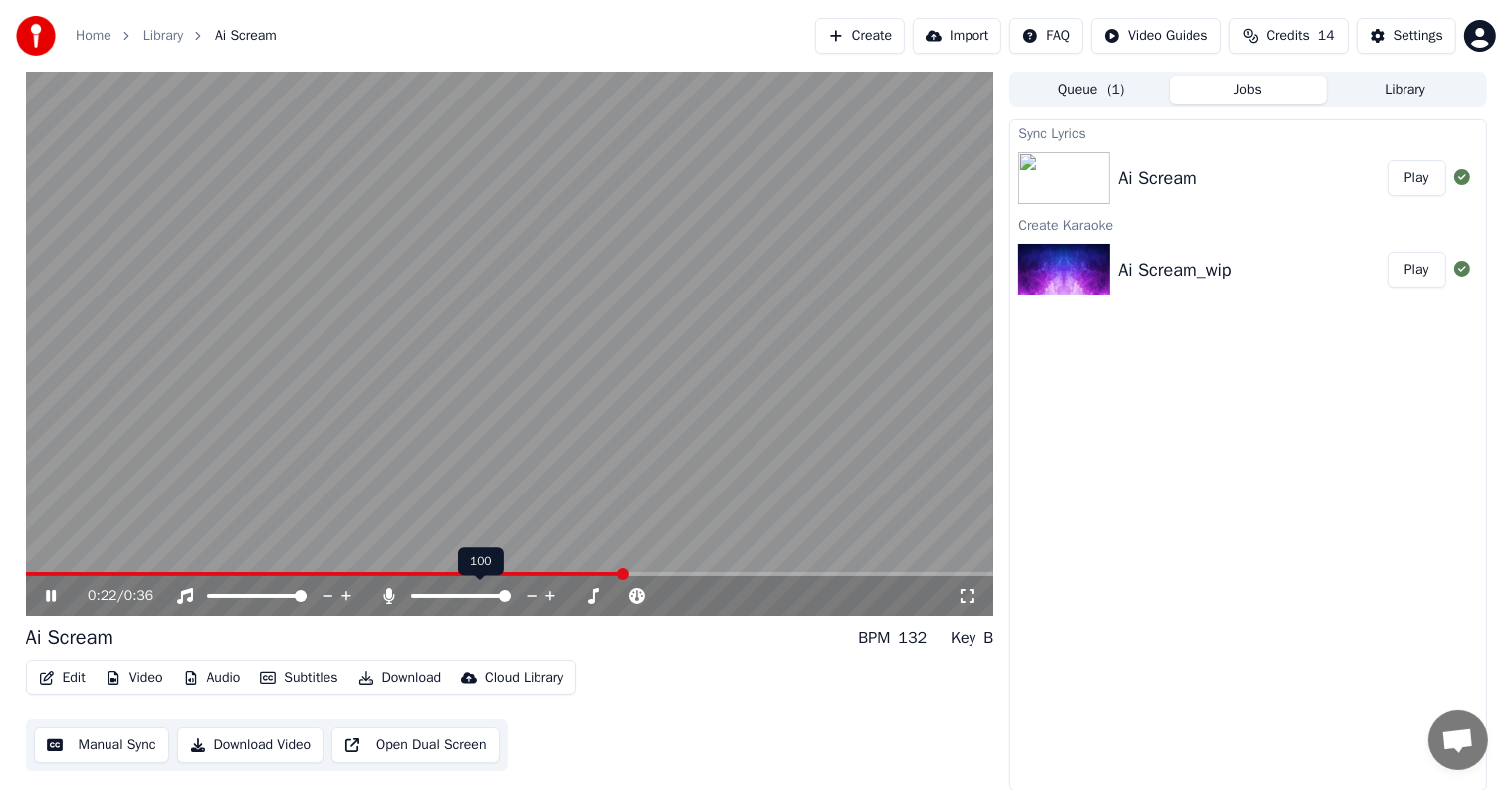 click at bounding box center [461, 596] 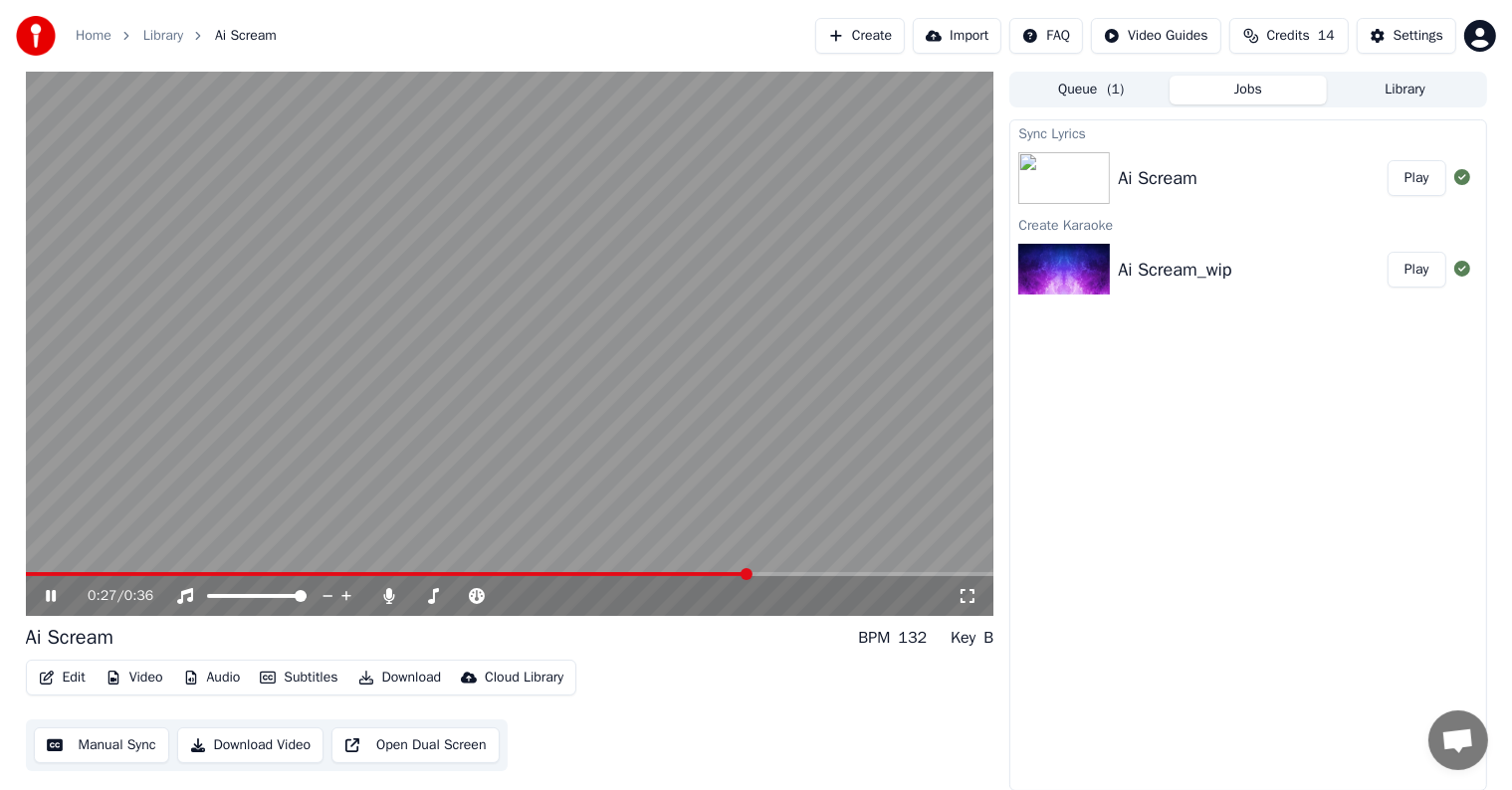 click on "Play" at bounding box center (1416, 178) 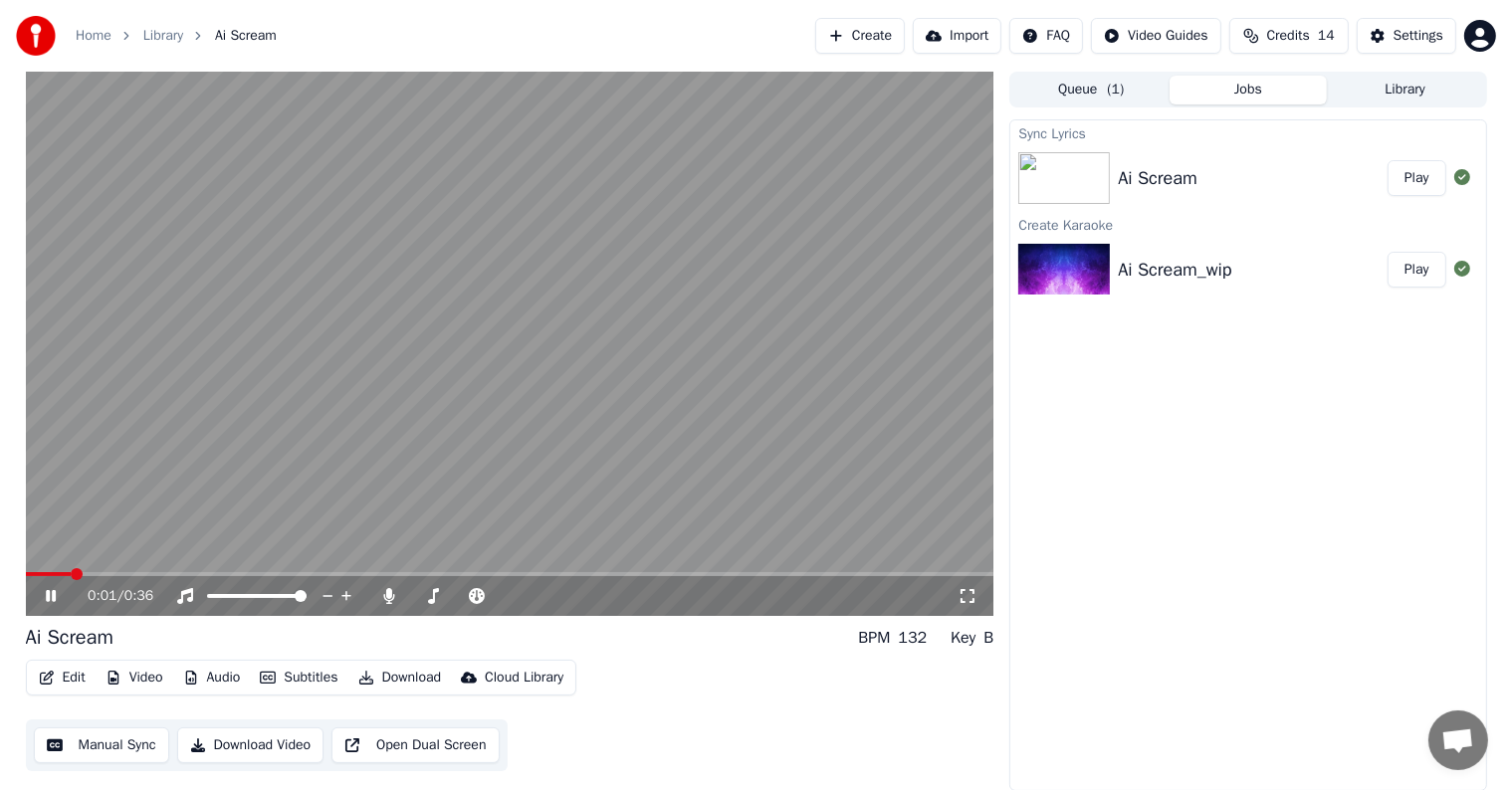click at bounding box center [510, 574] 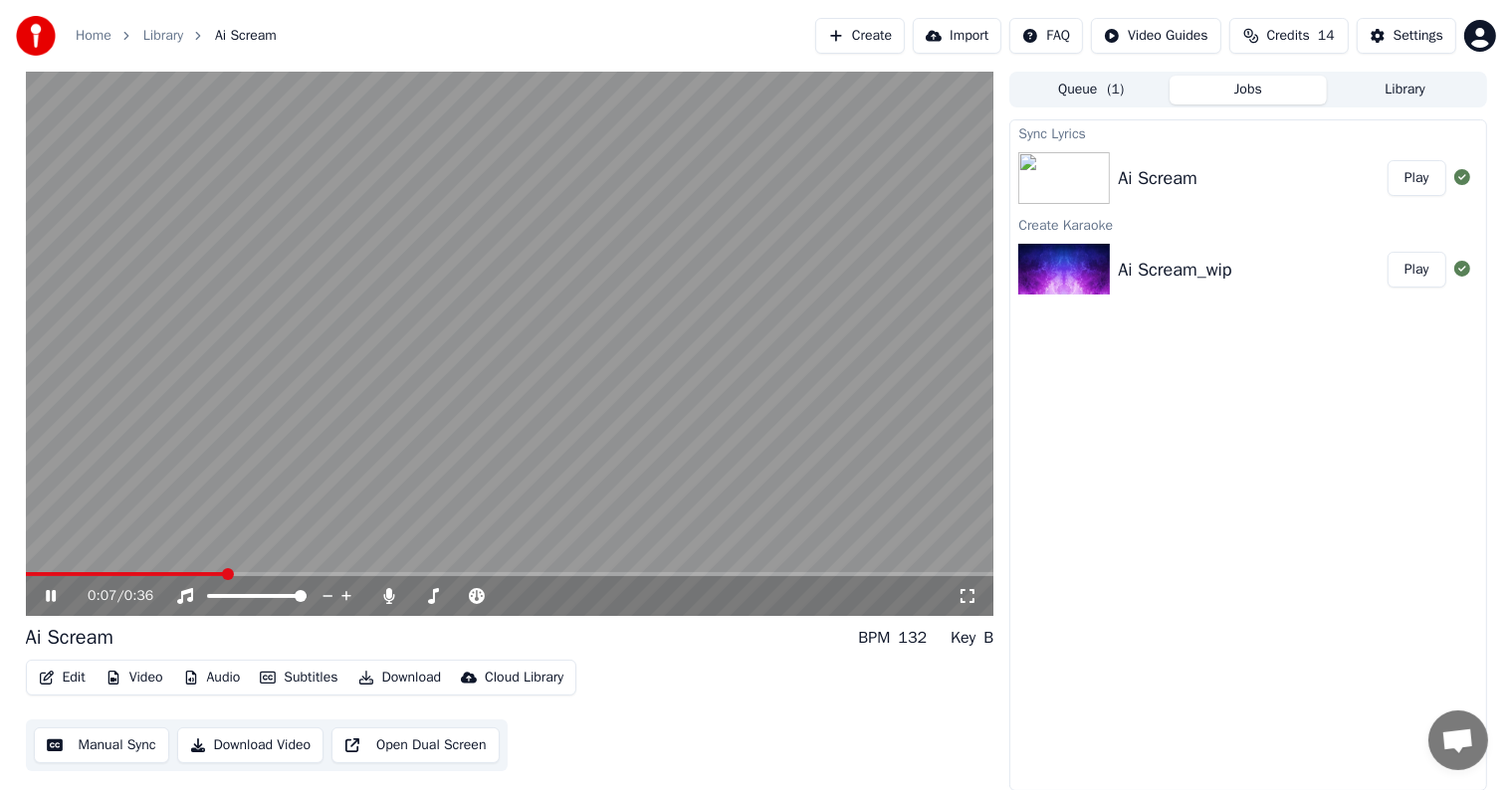 click on "Edit" at bounding box center [62, 678] 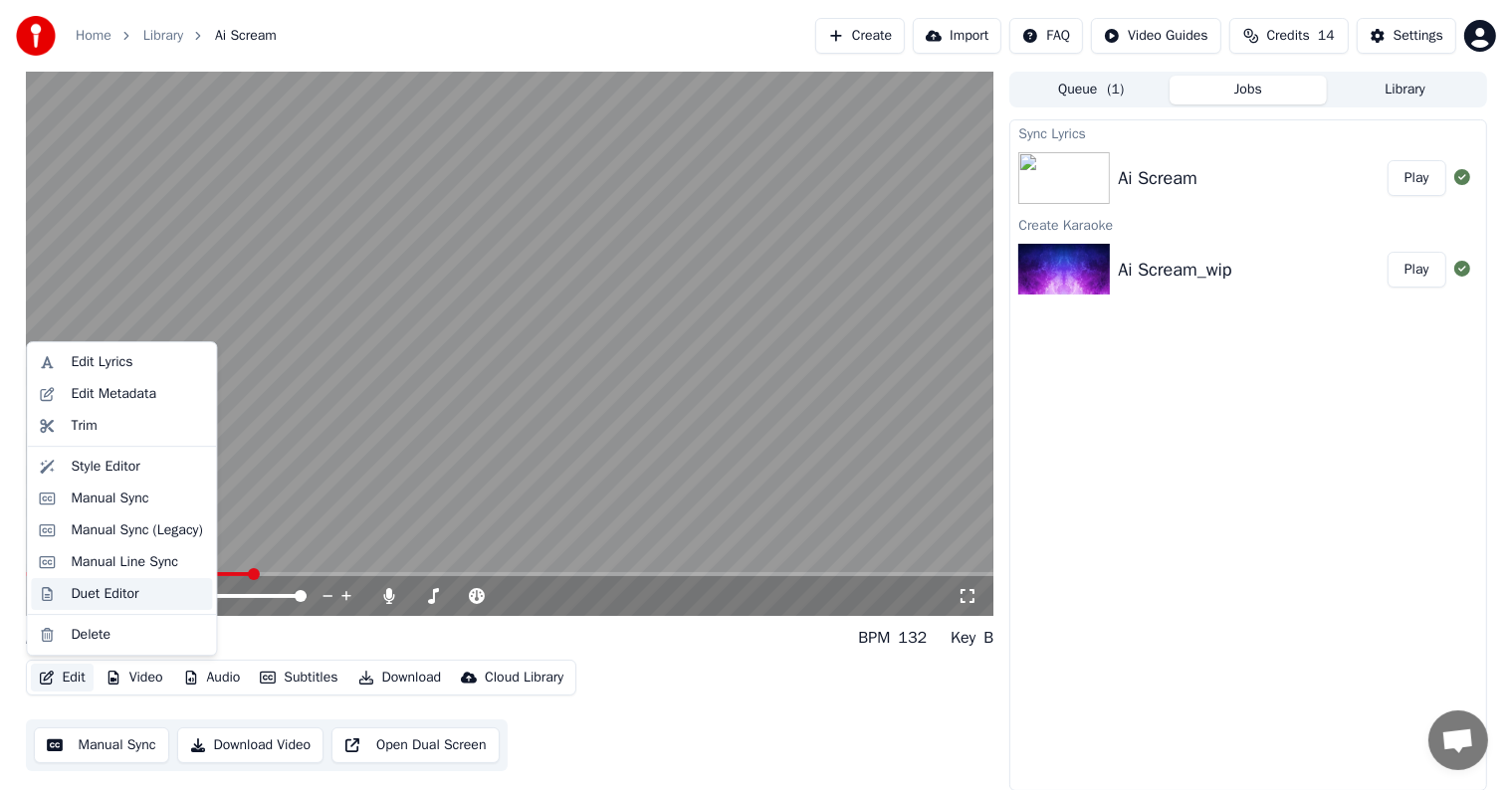 click on "Duet Editor" at bounding box center (105, 594) 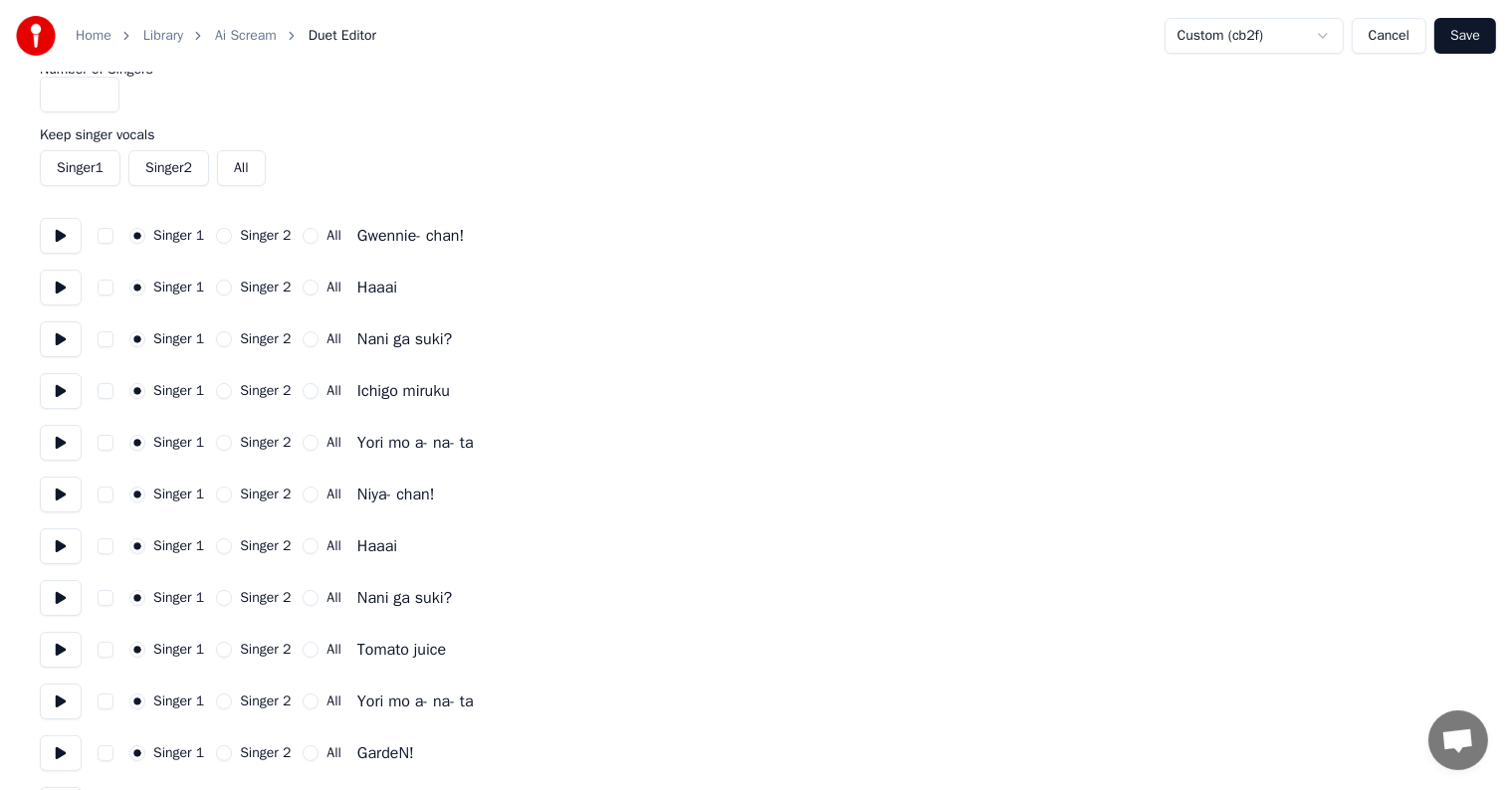 scroll, scrollTop: 0, scrollLeft: 0, axis: both 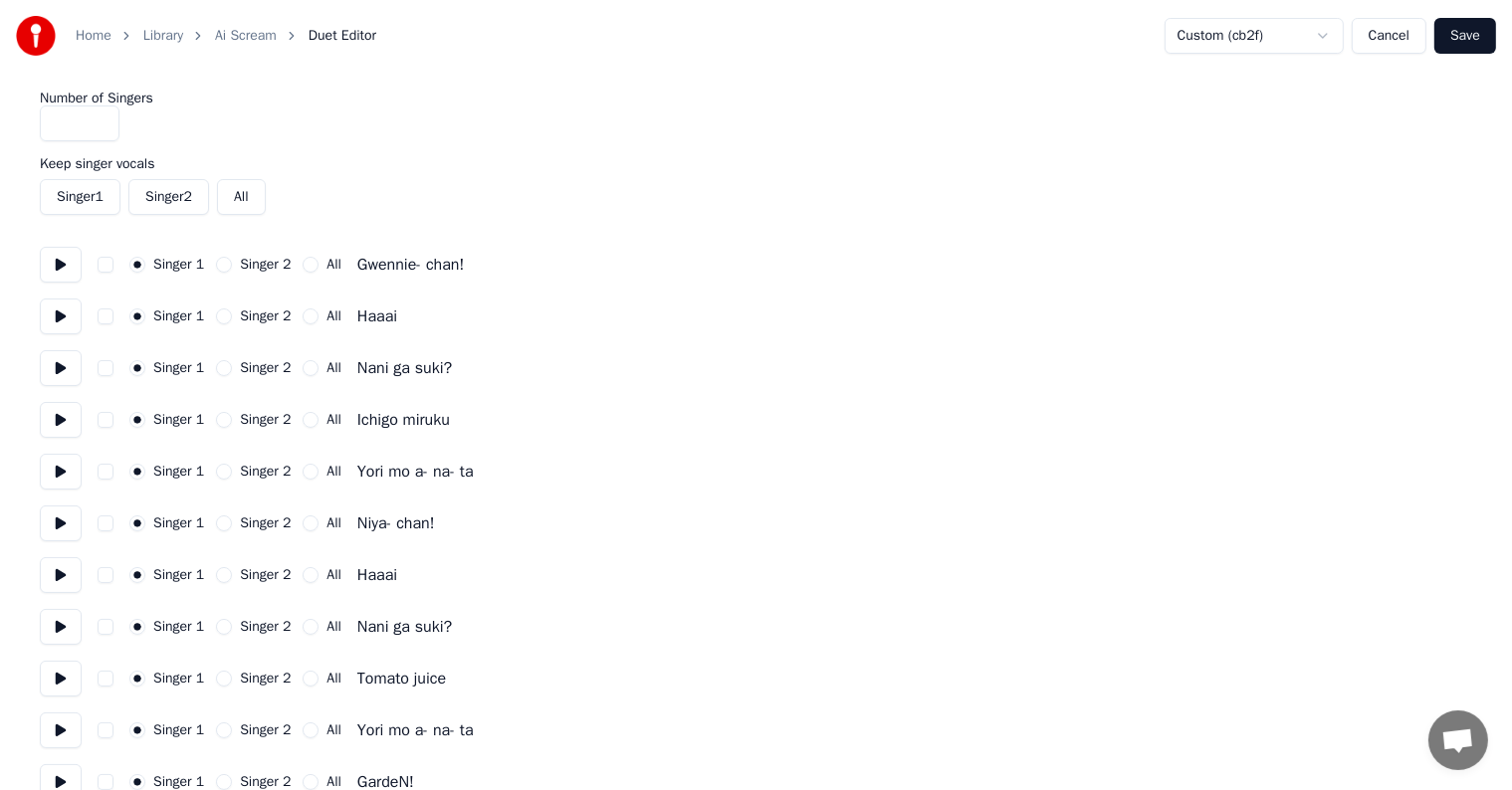 click on "Cancel" at bounding box center [1389, 36] 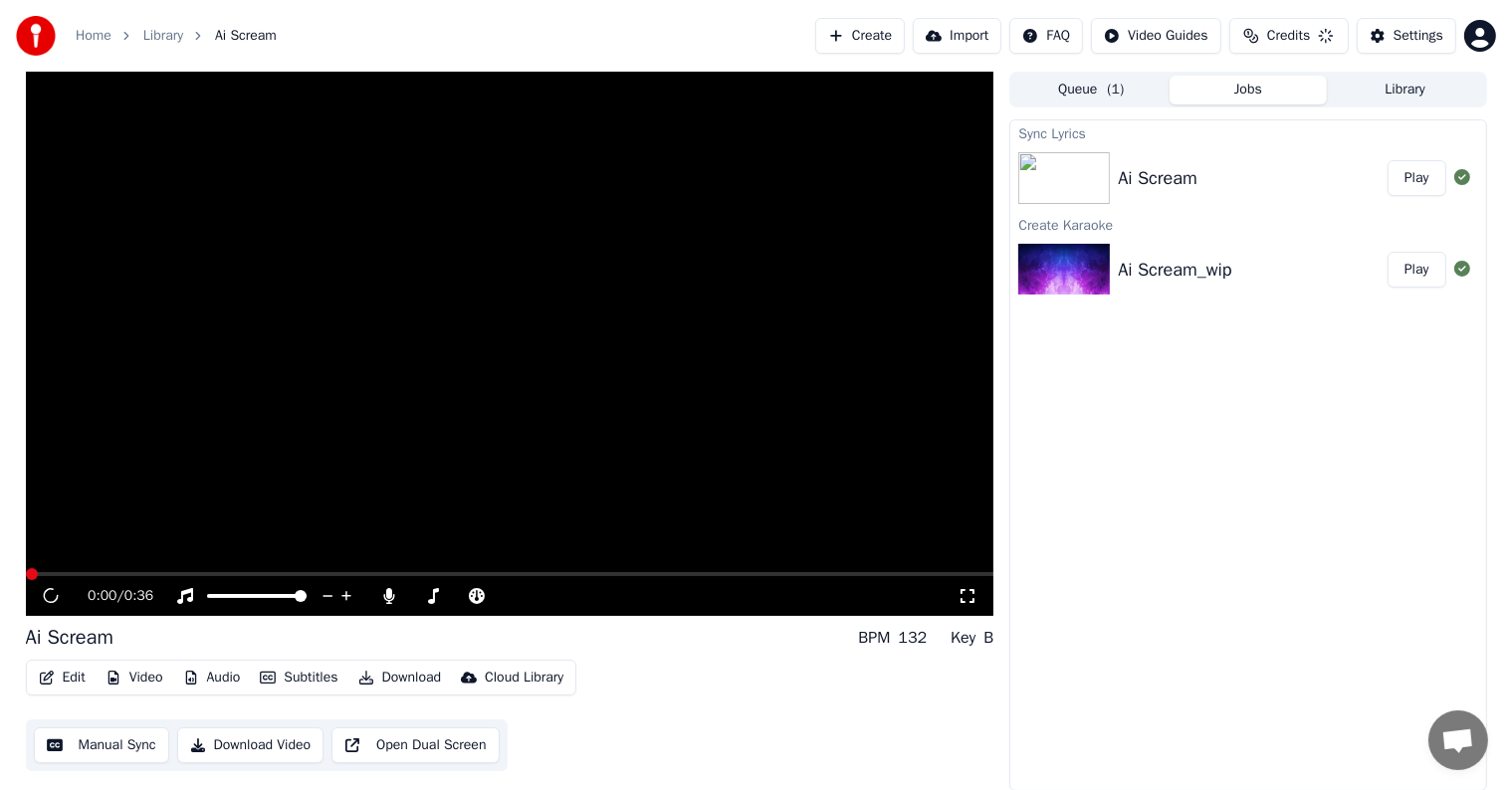 scroll, scrollTop: 0, scrollLeft: 0, axis: both 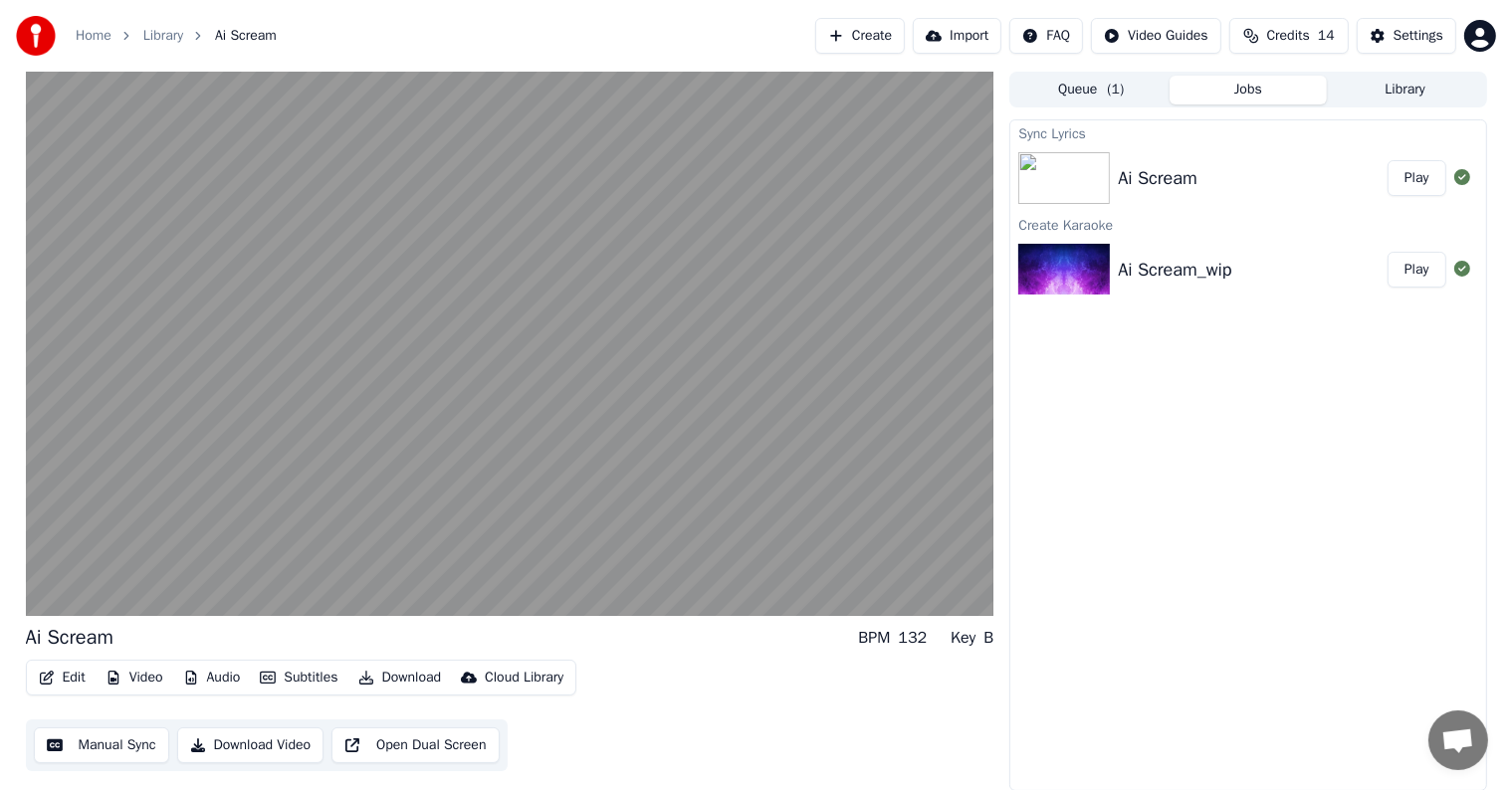click on "Play" at bounding box center [1416, 270] 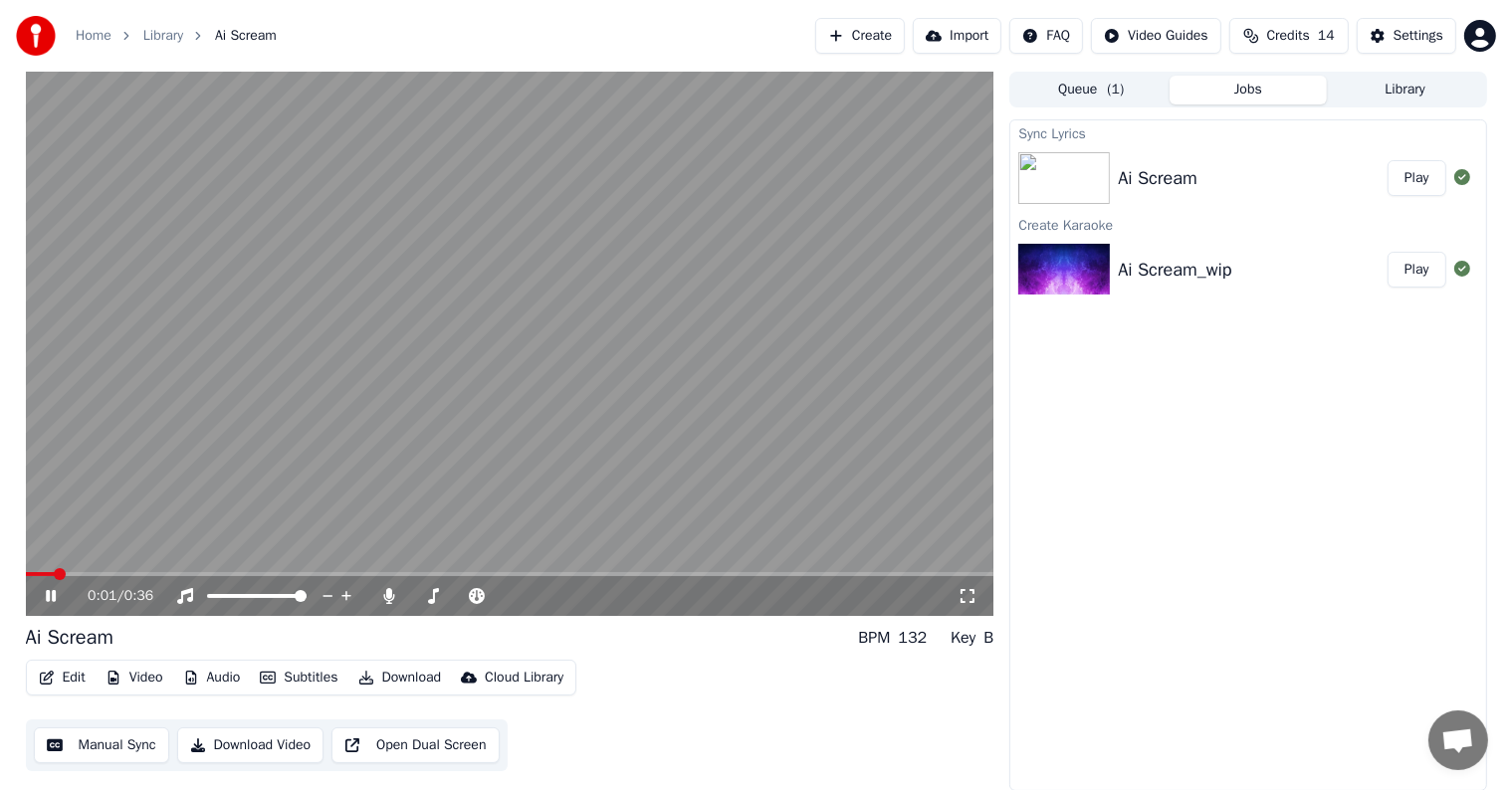click at bounding box center [510, 343] 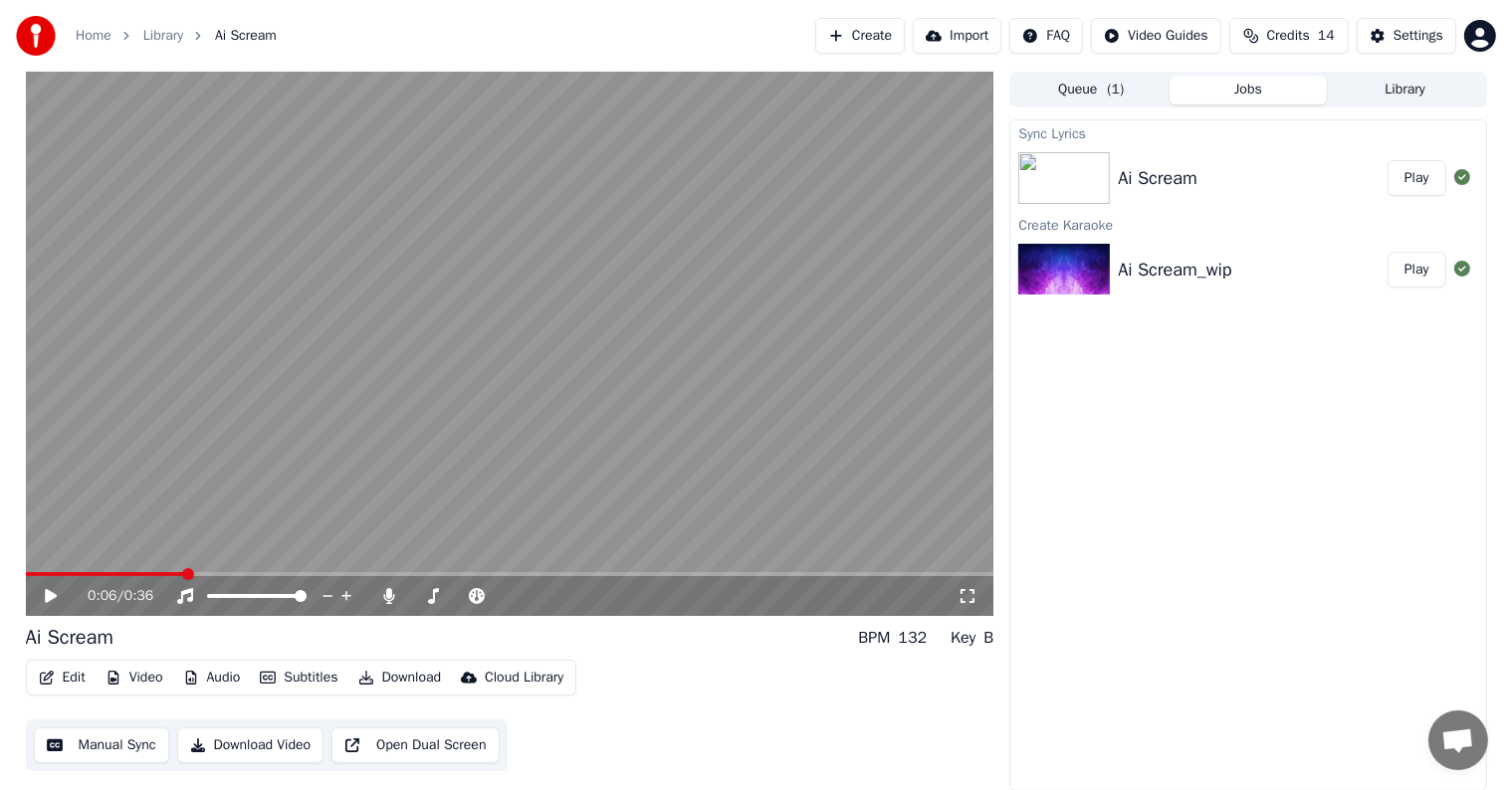 click at bounding box center [510, 574] 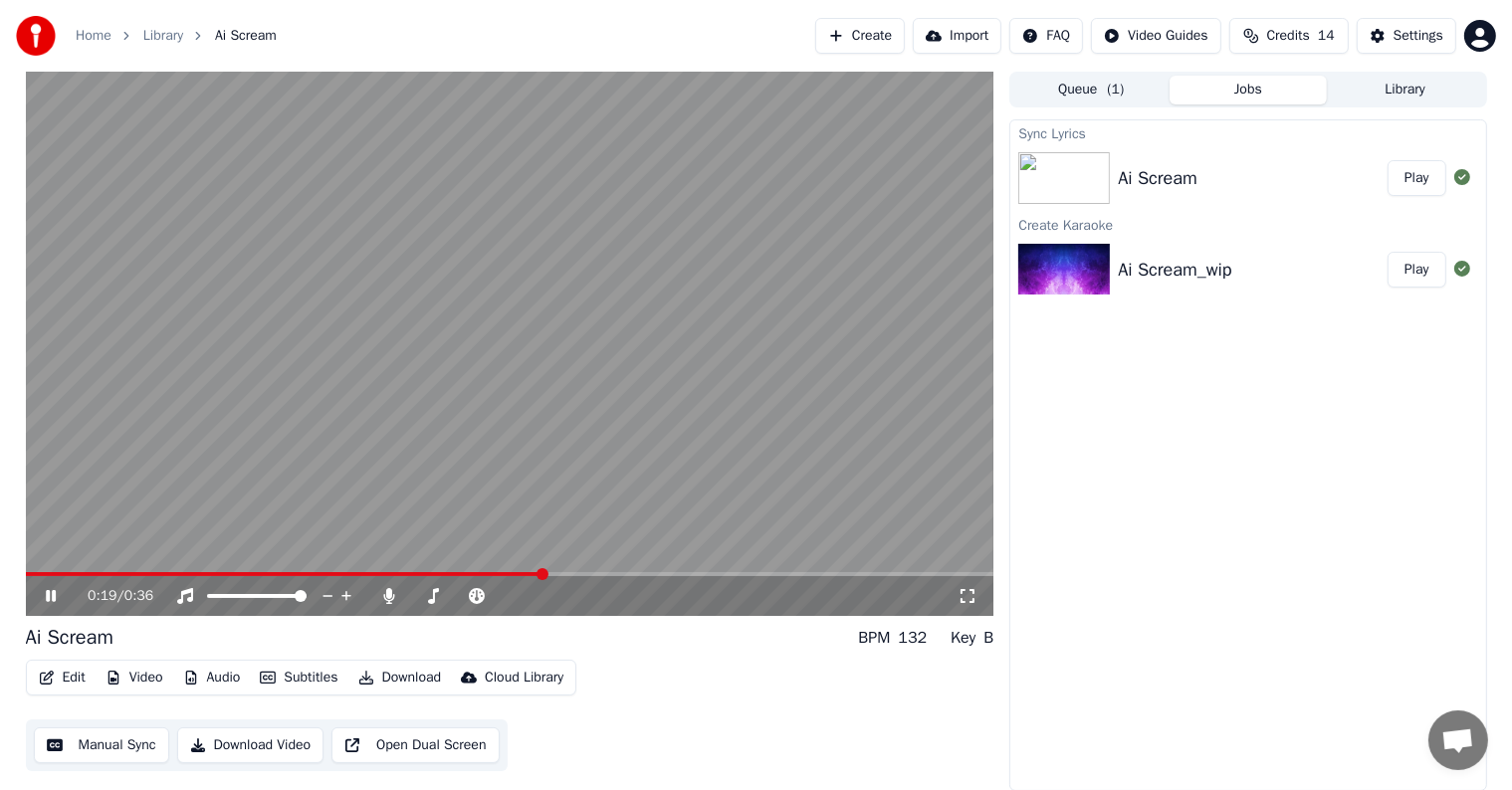 click on "Audio" at bounding box center (212, 678) 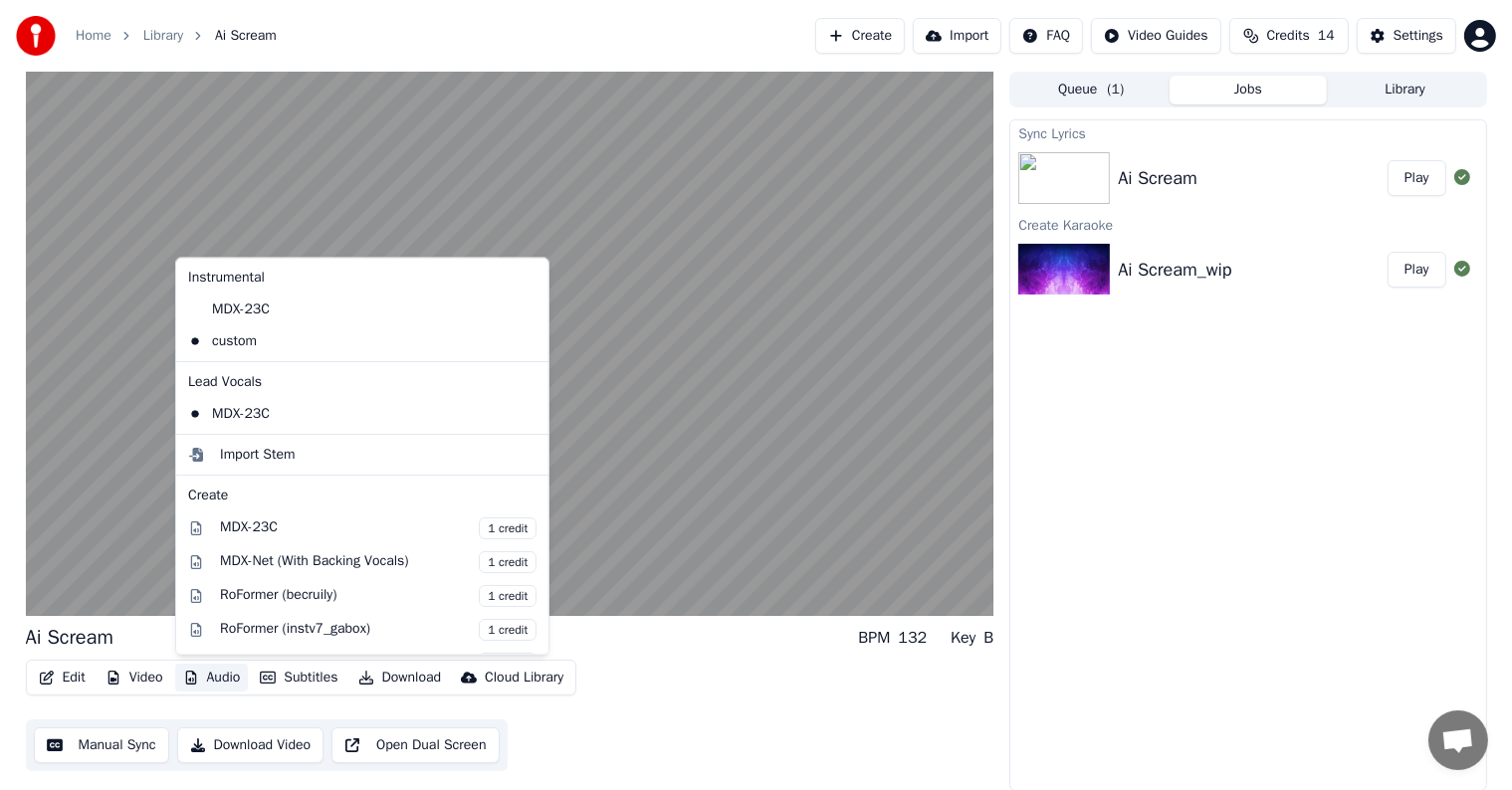 click 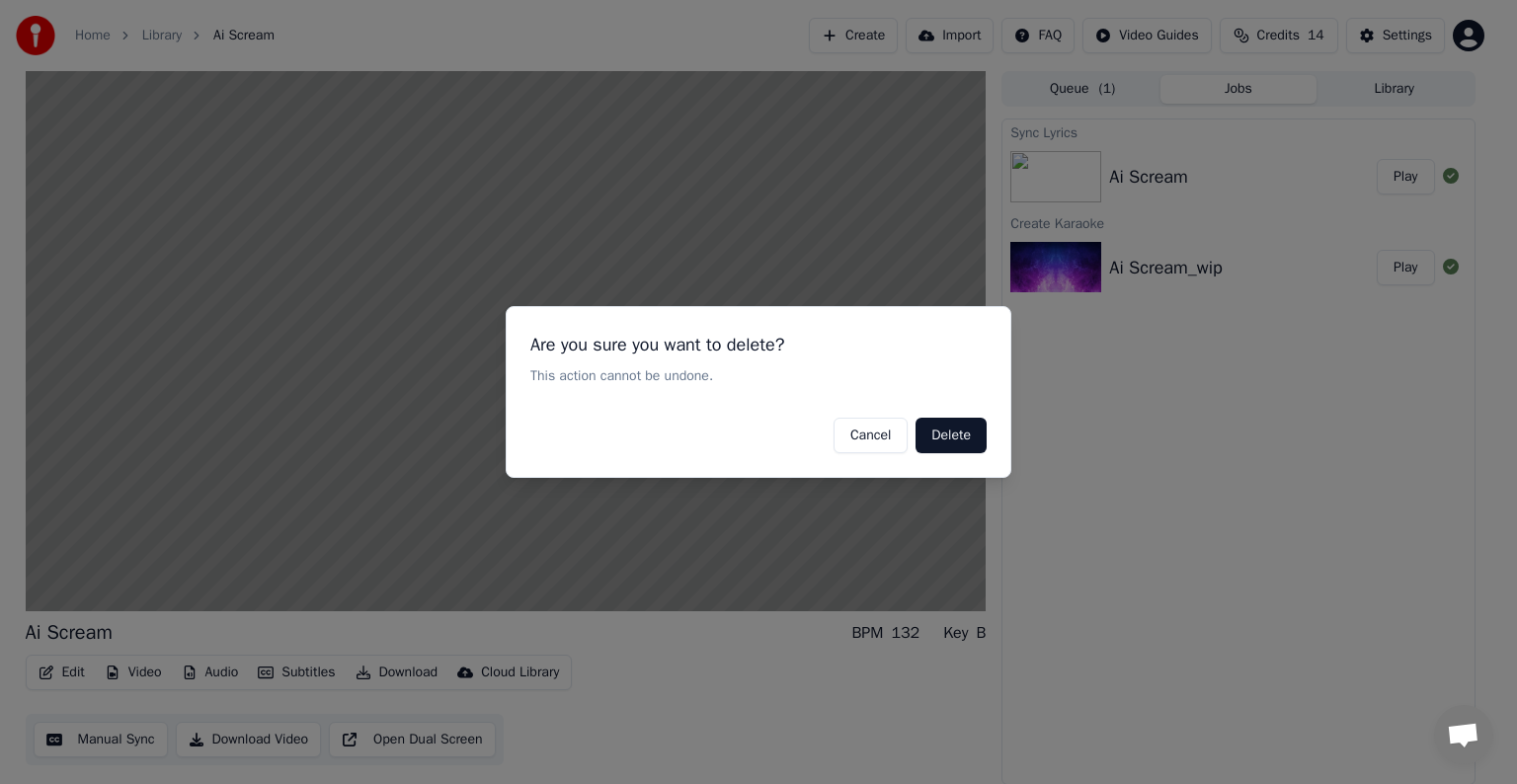click on "Delete" at bounding box center [951, 435] 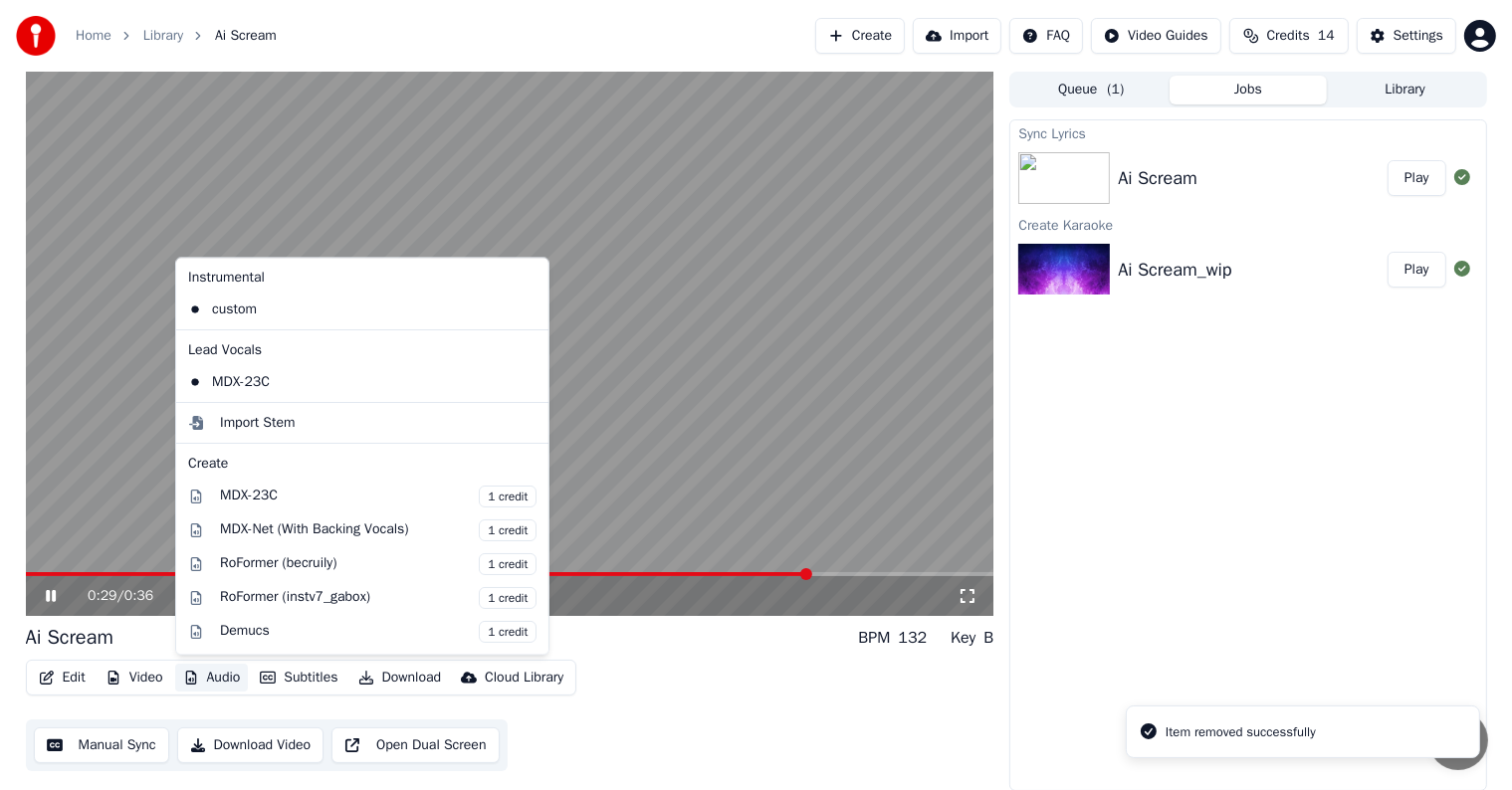 click on "Audio" at bounding box center (212, 678) 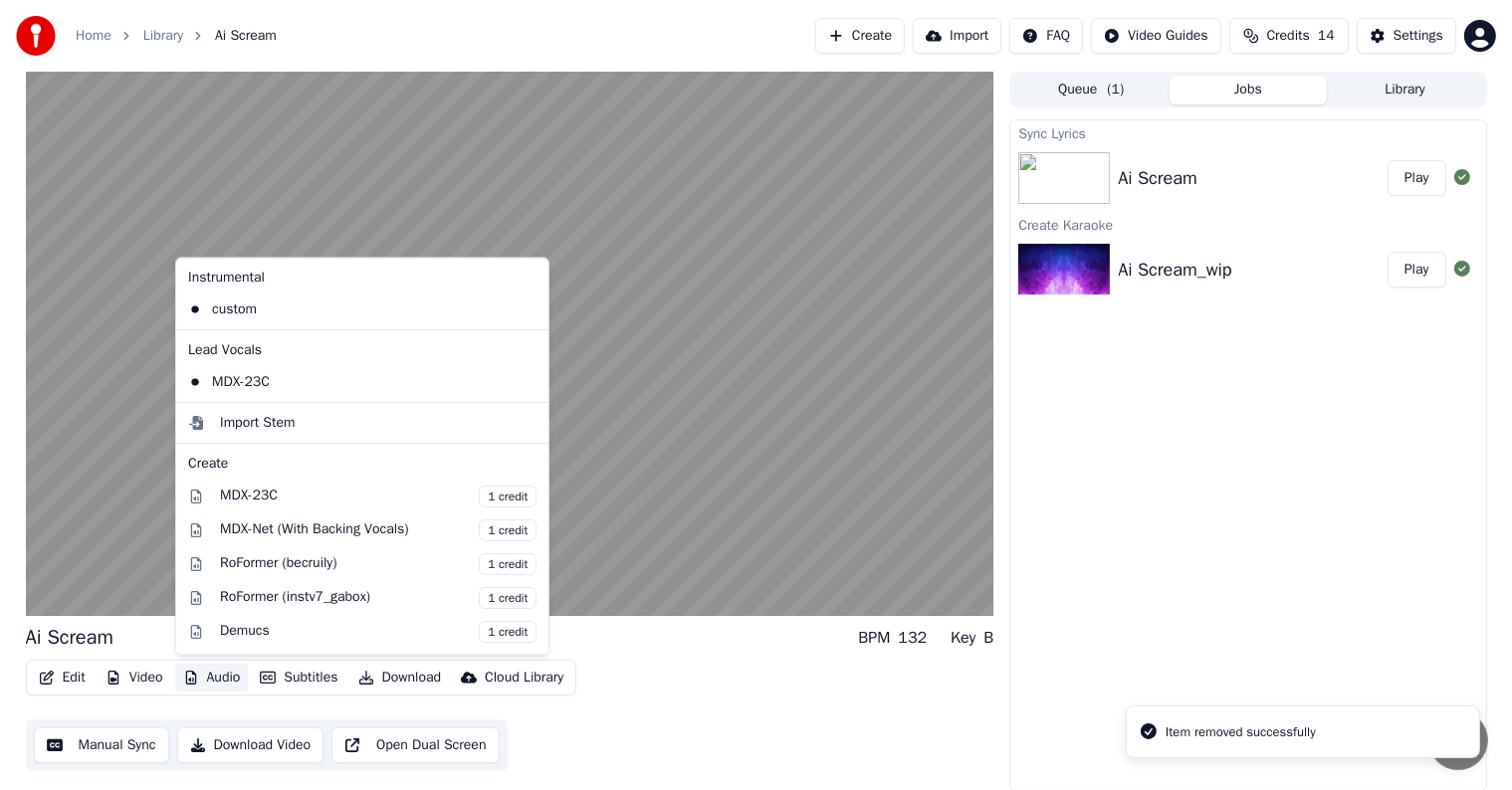 click 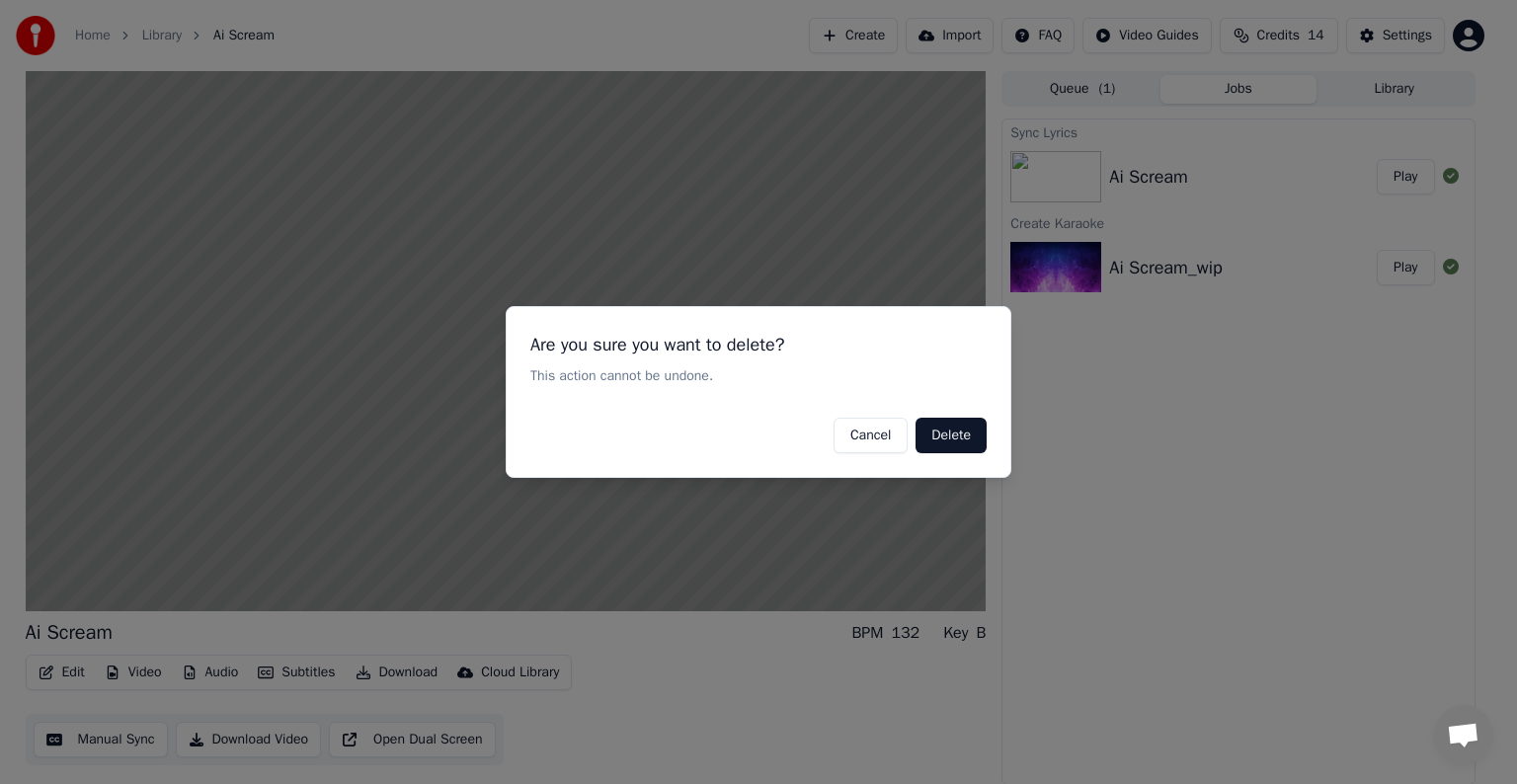 click on "Delete" at bounding box center [951, 435] 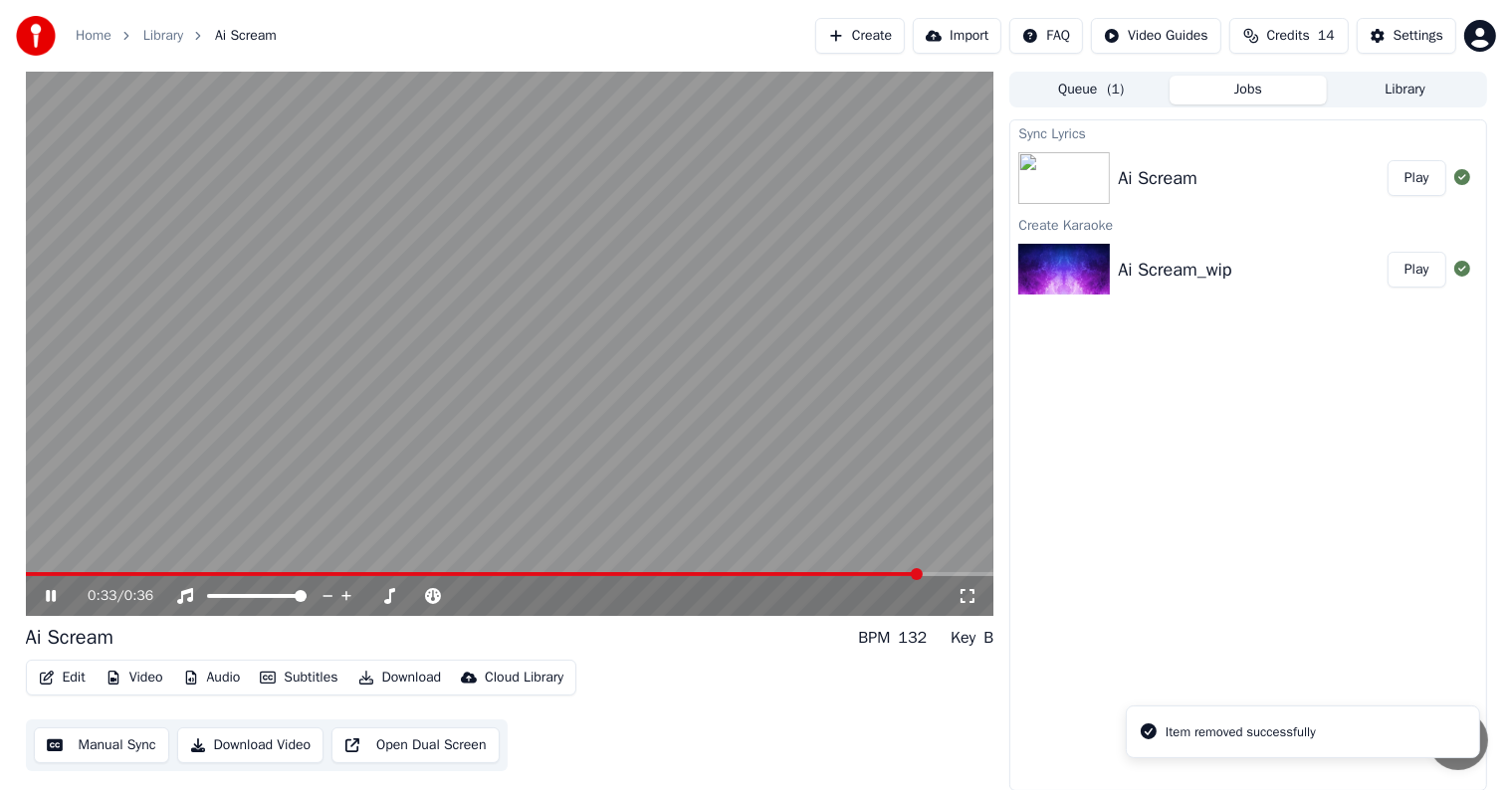 click on "Audio" at bounding box center [212, 678] 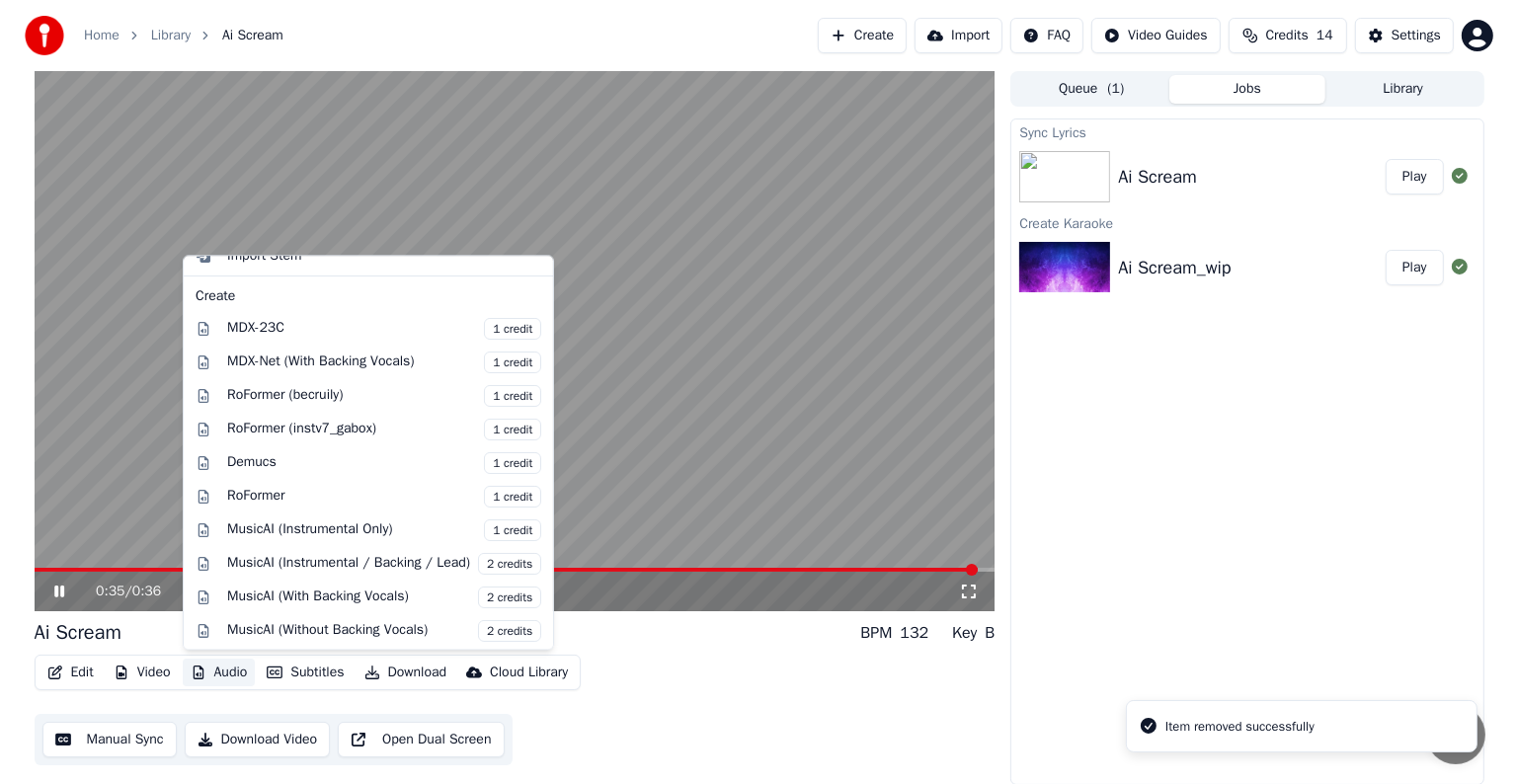 scroll, scrollTop: 122, scrollLeft: 0, axis: vertical 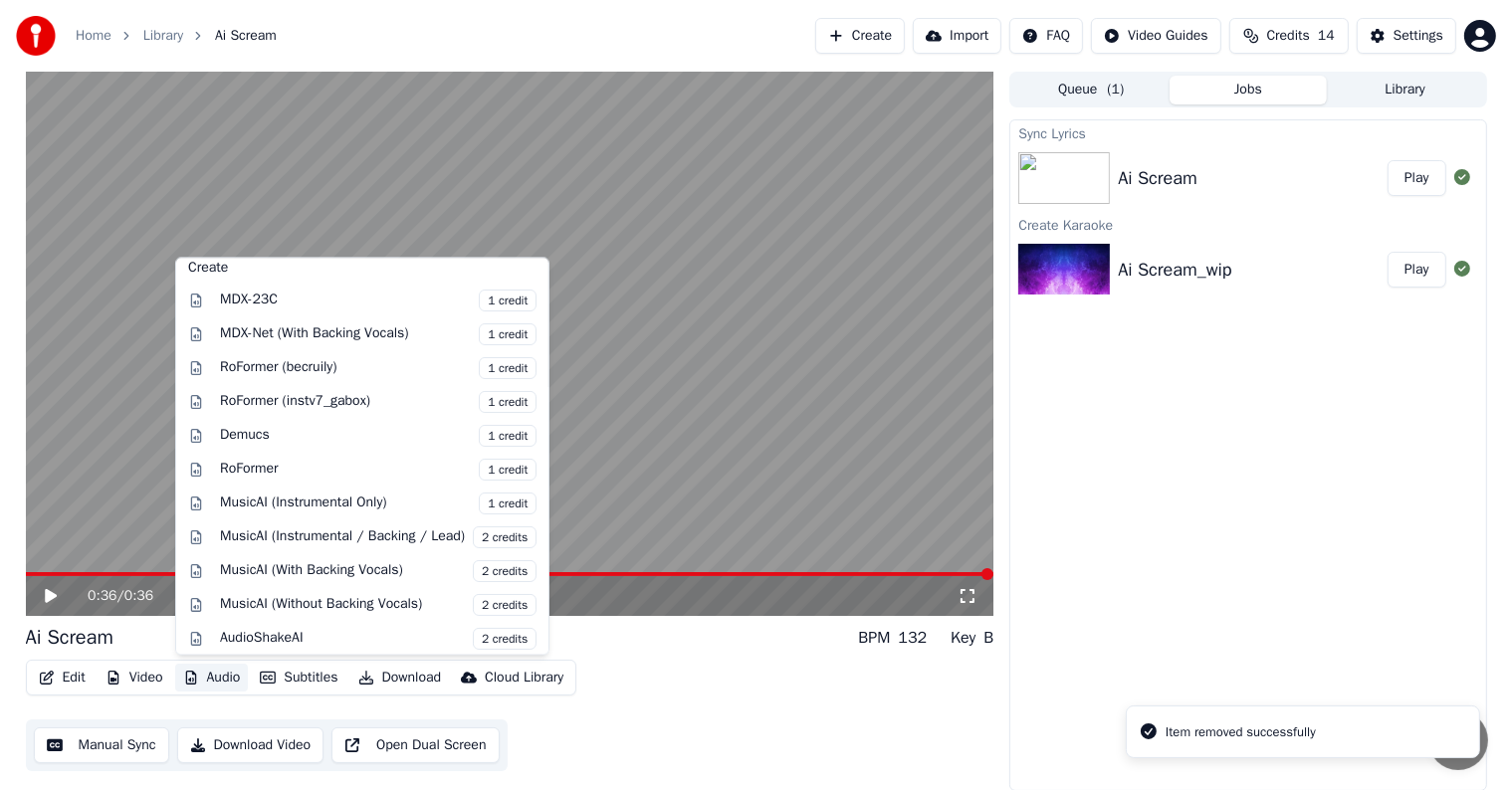 click on "Sync Lyrics Ai Scream Play Create Karaoke Ai Scream_wip Play" at bounding box center [1247, 455] 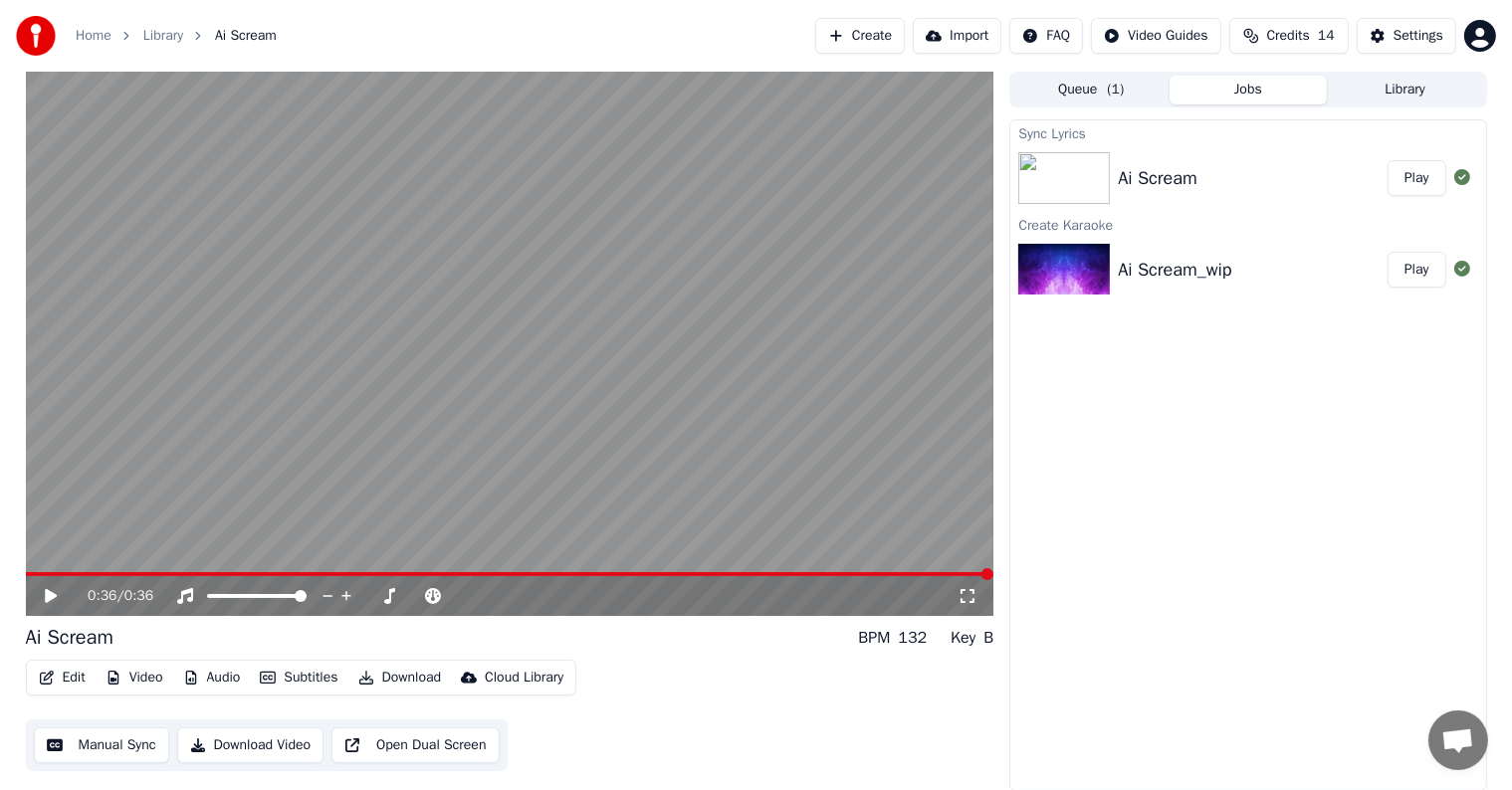 click on "Create" at bounding box center (860, 36) 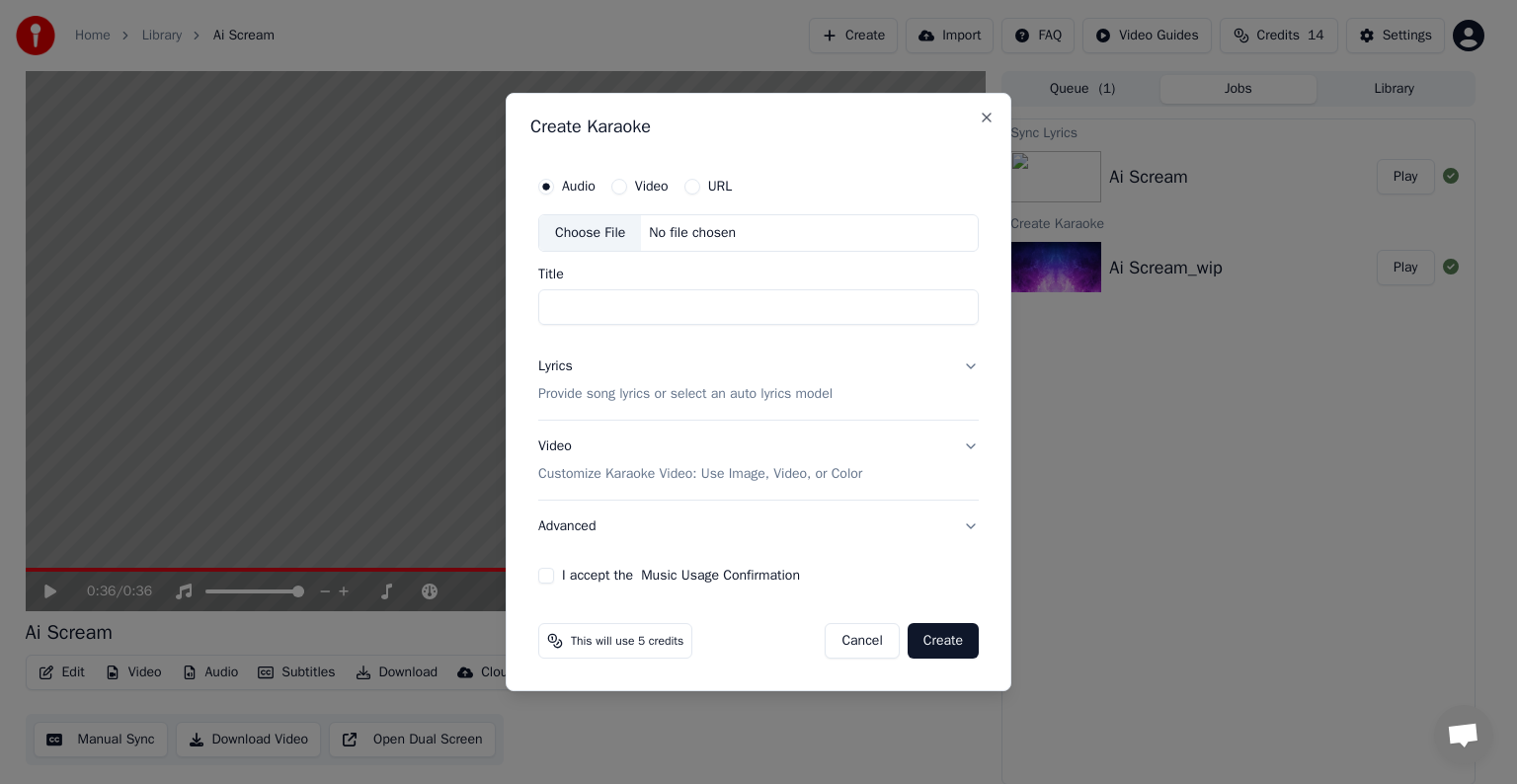 click on "Choose File" at bounding box center [590, 233] 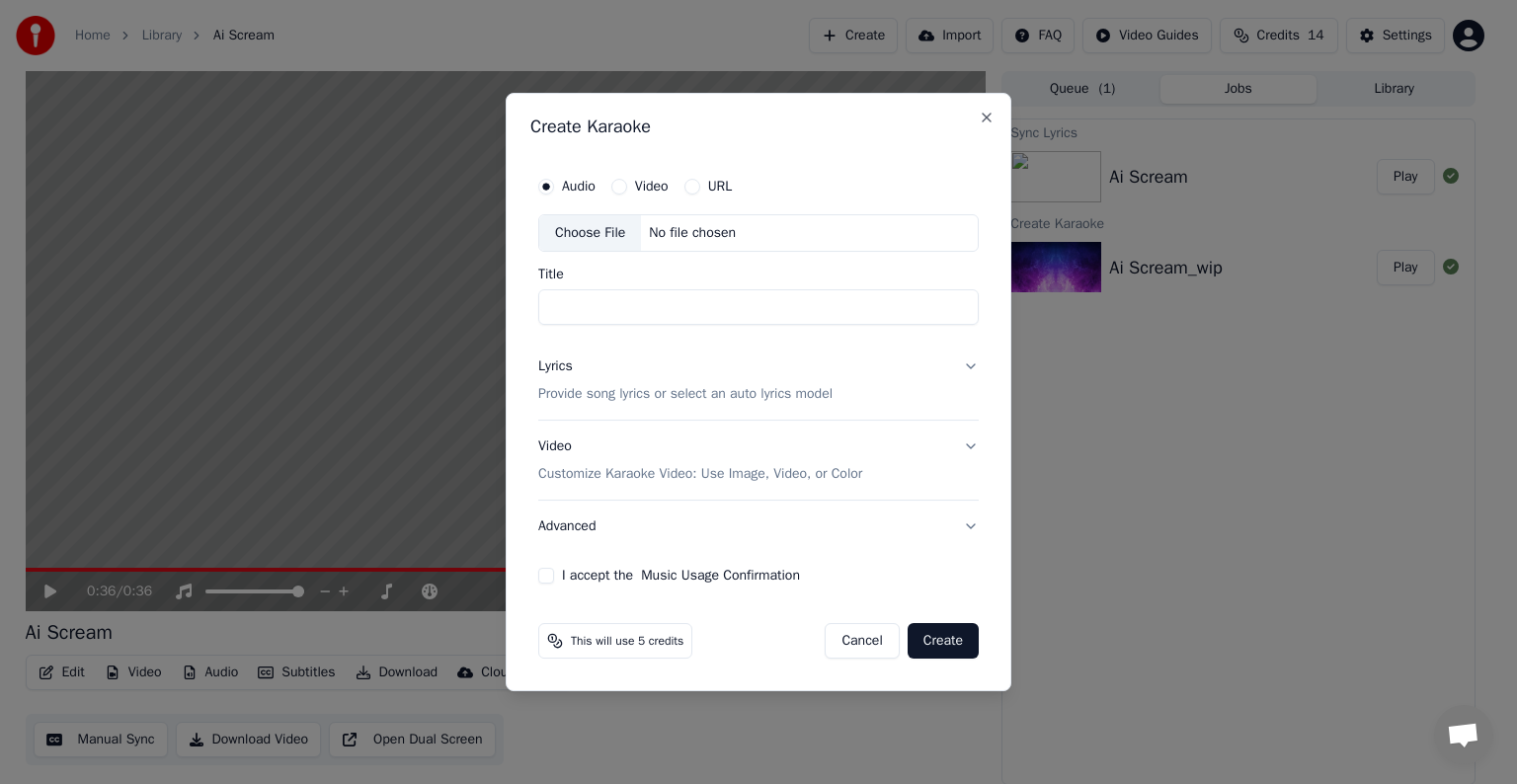 type on "**********" 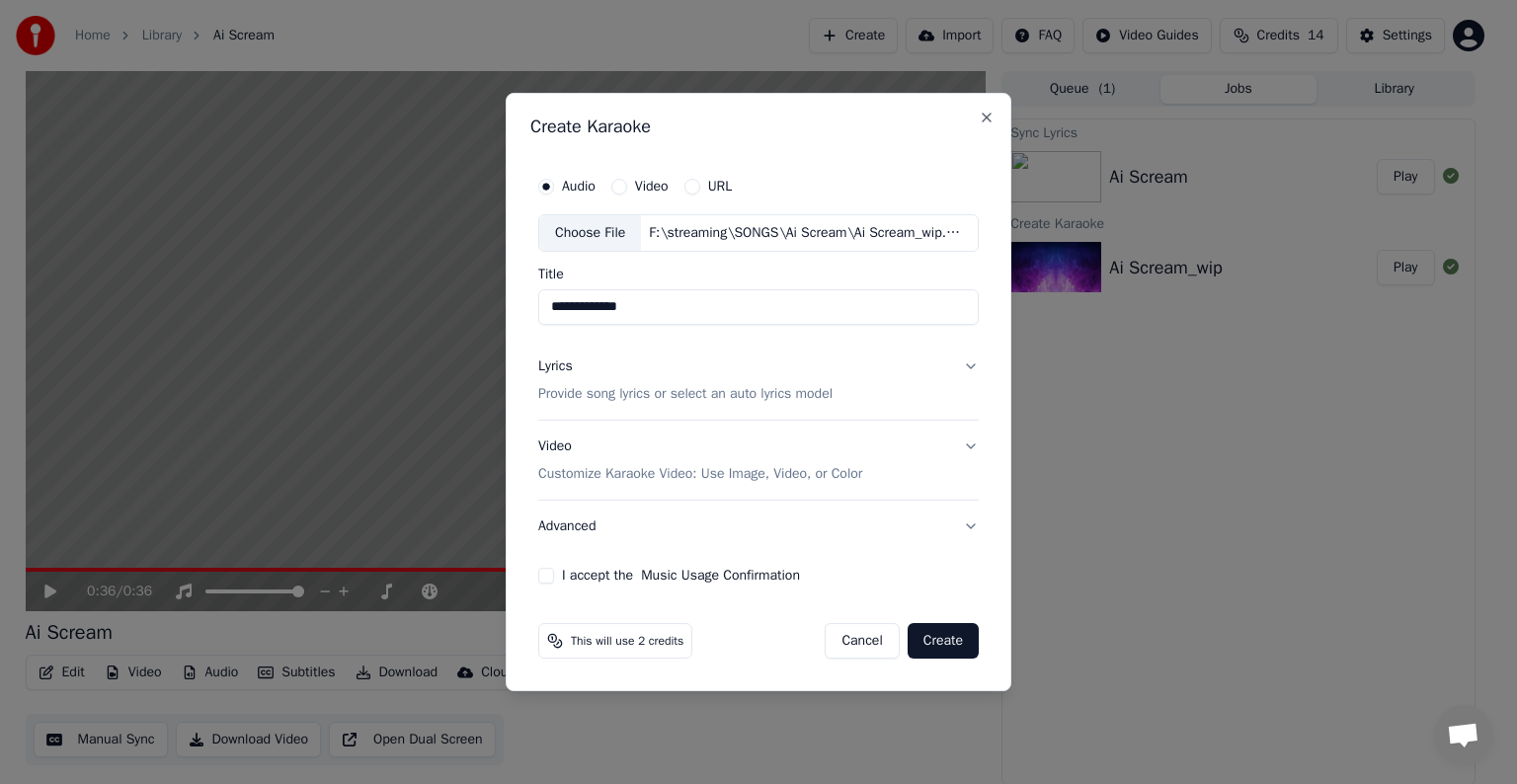 click on "Lyrics Provide song lyrics or select an auto lyrics model" at bounding box center (758, 380) 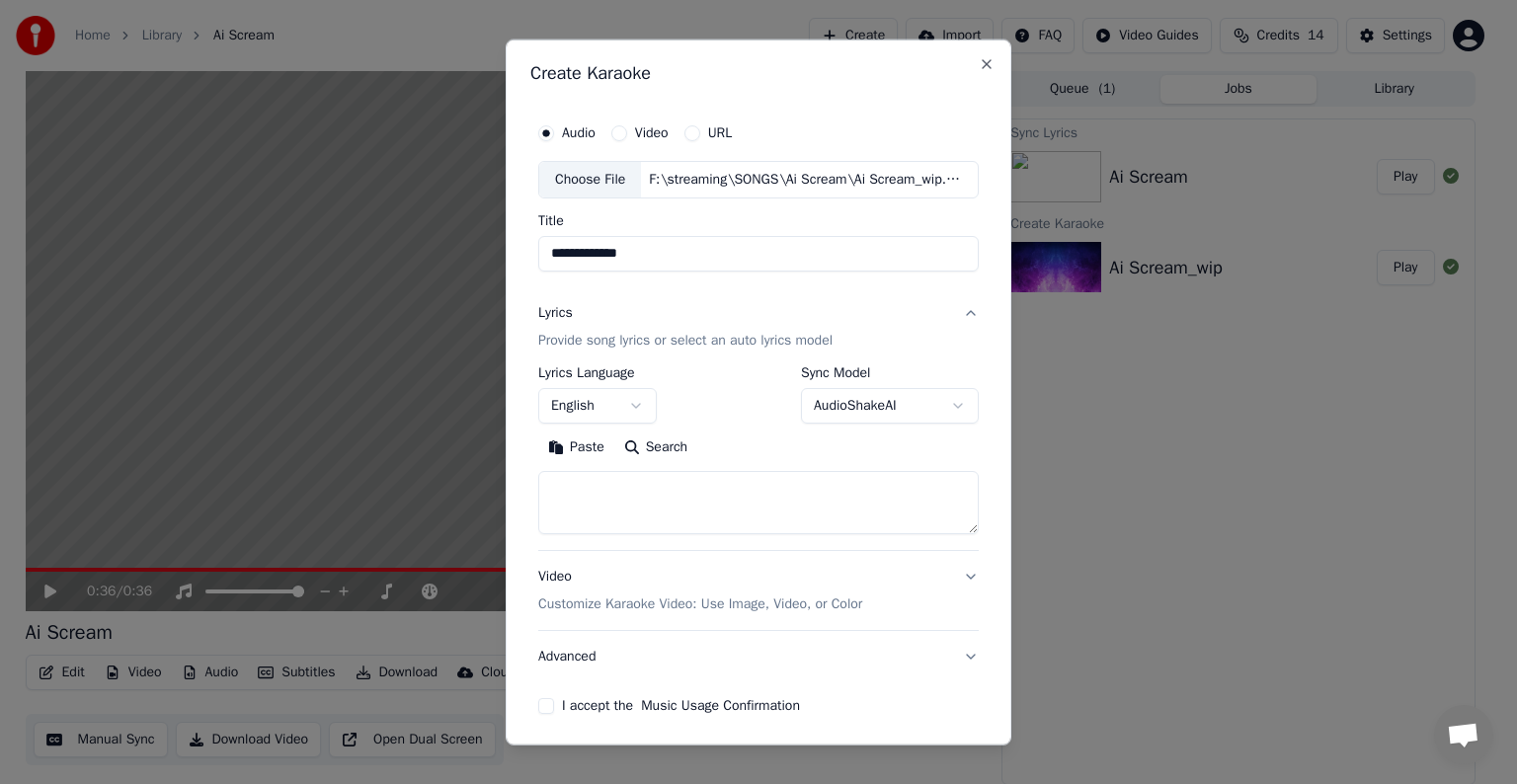 click at bounding box center [758, 503] 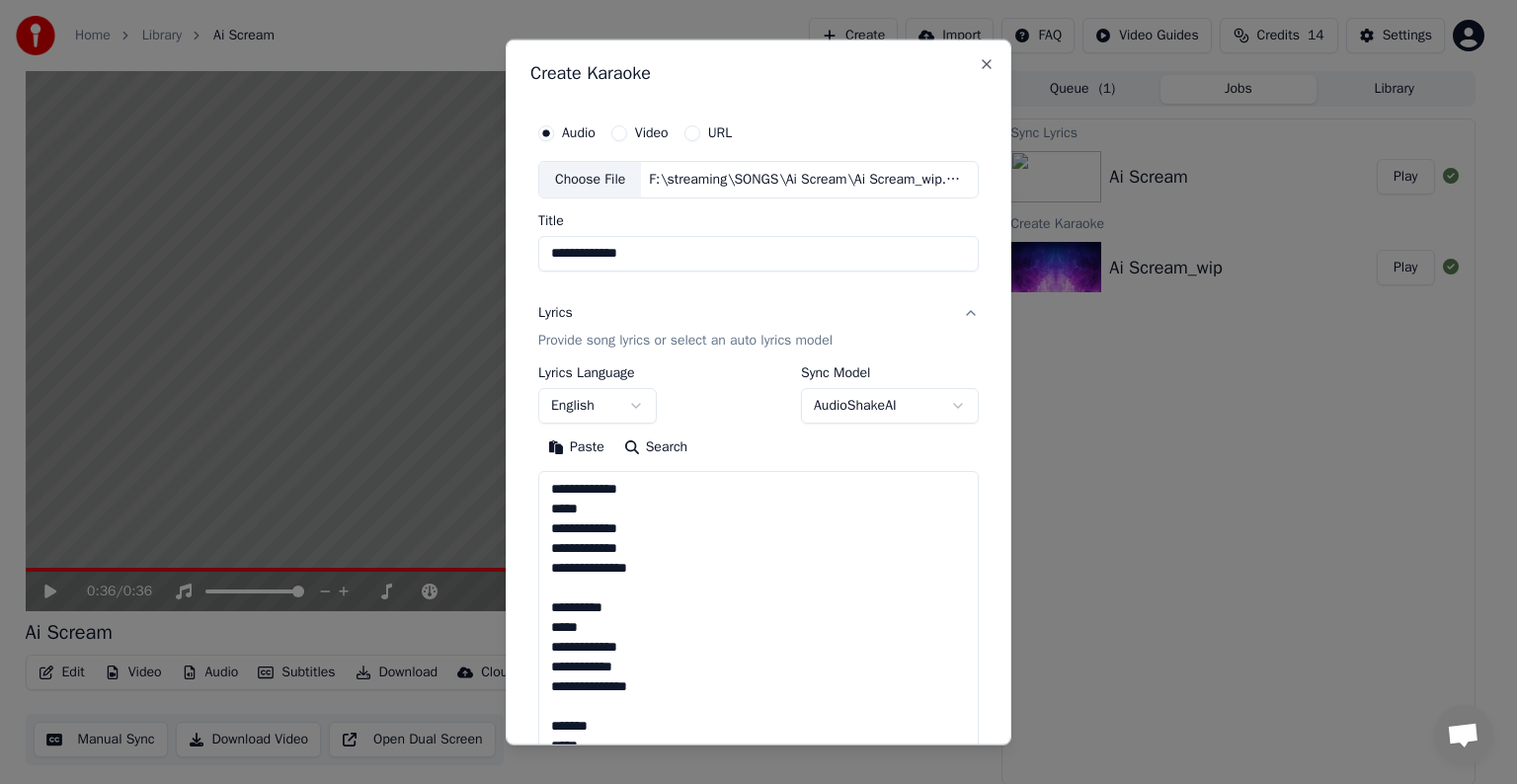 scroll, scrollTop: 419, scrollLeft: 0, axis: vertical 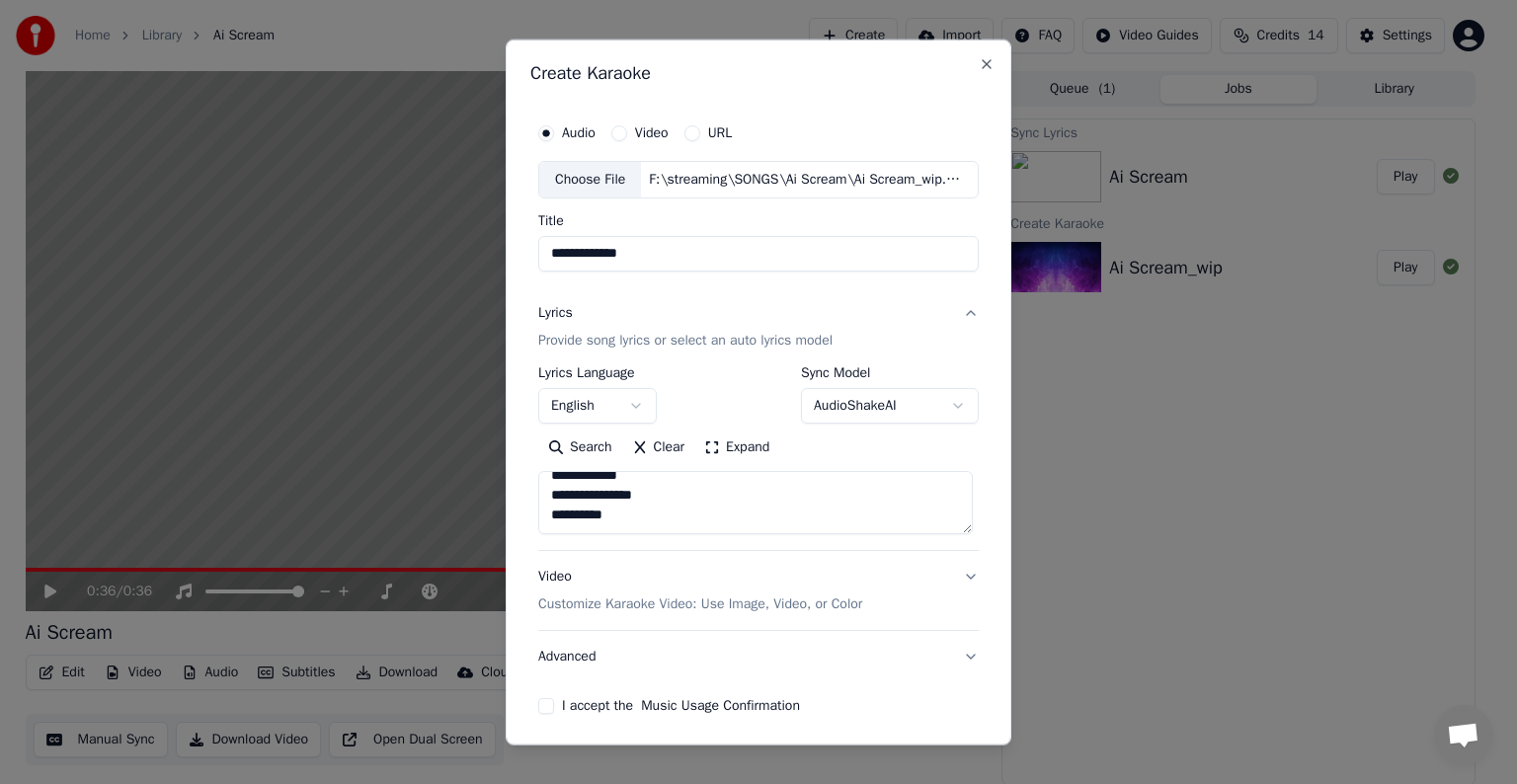 type on "**********" 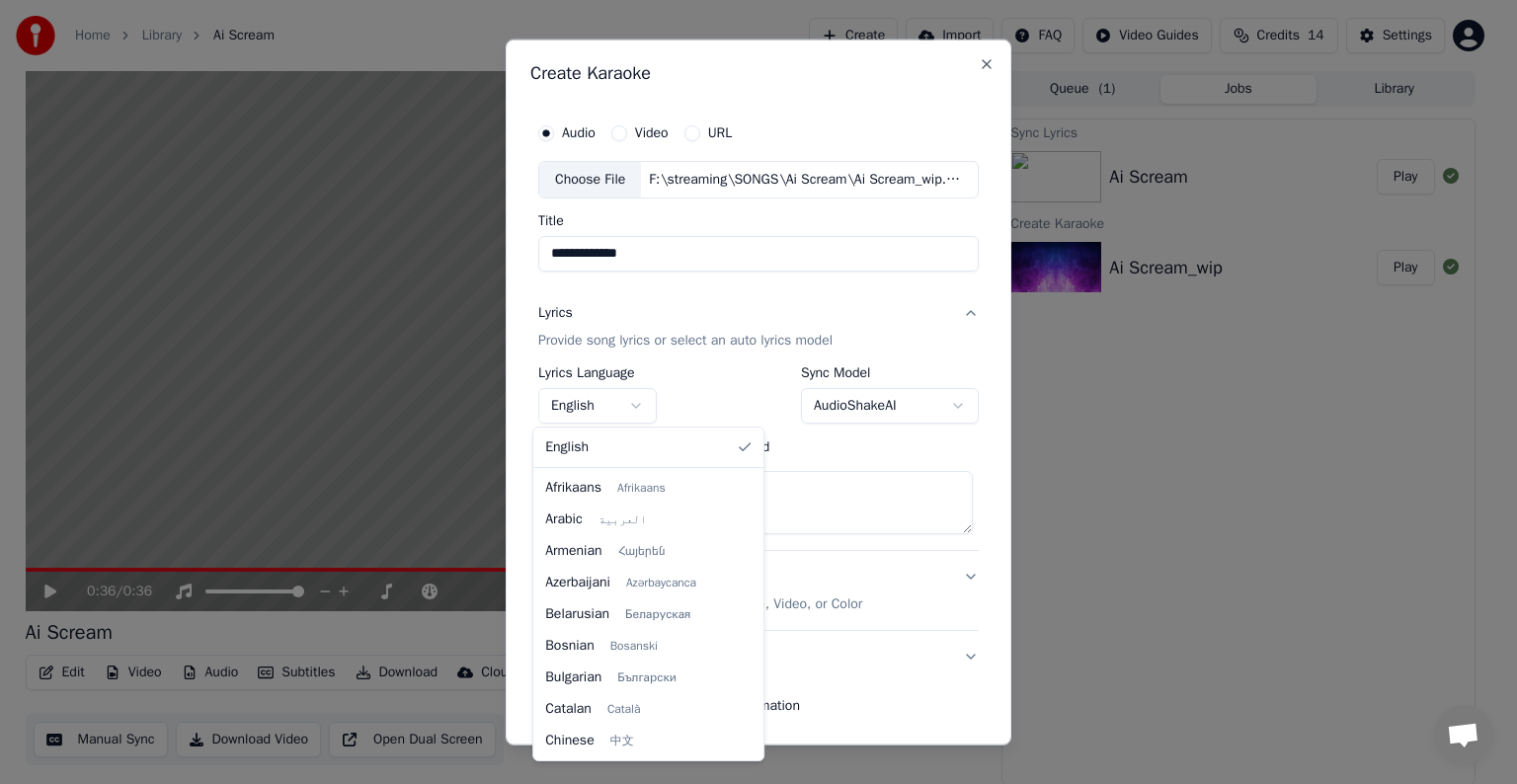 click on "**********" at bounding box center [750, 392] 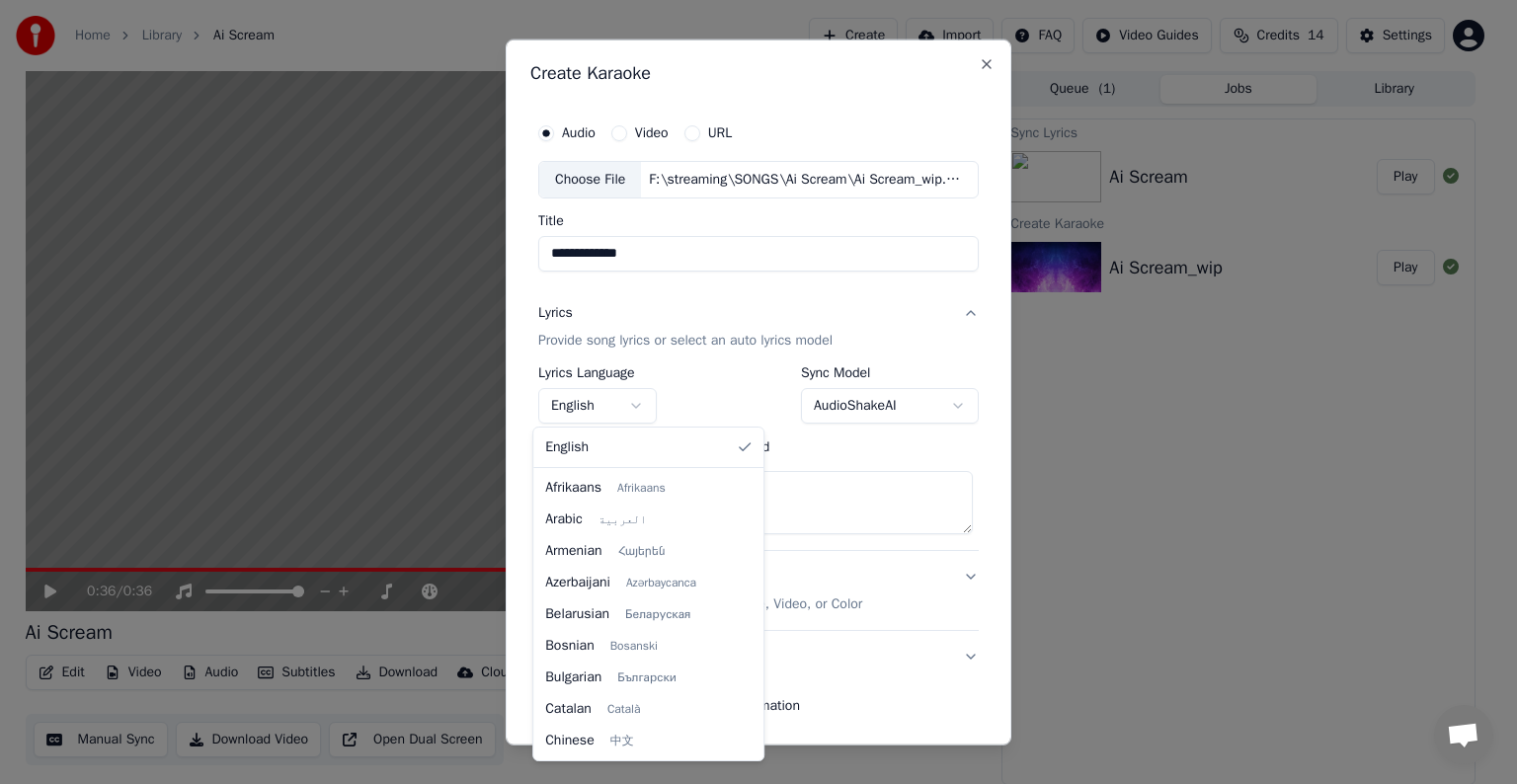 scroll, scrollTop: 695, scrollLeft: 0, axis: vertical 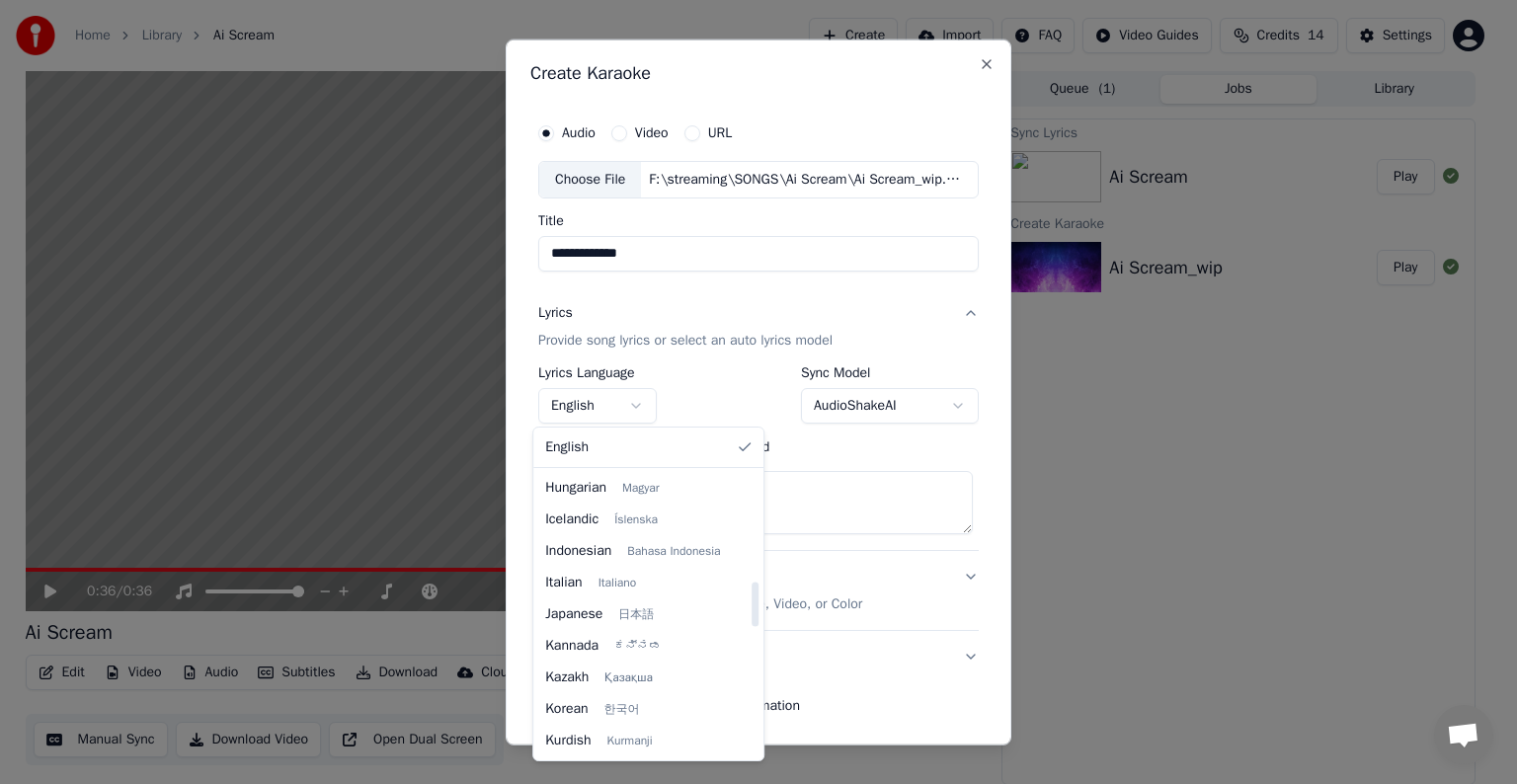 select on "**" 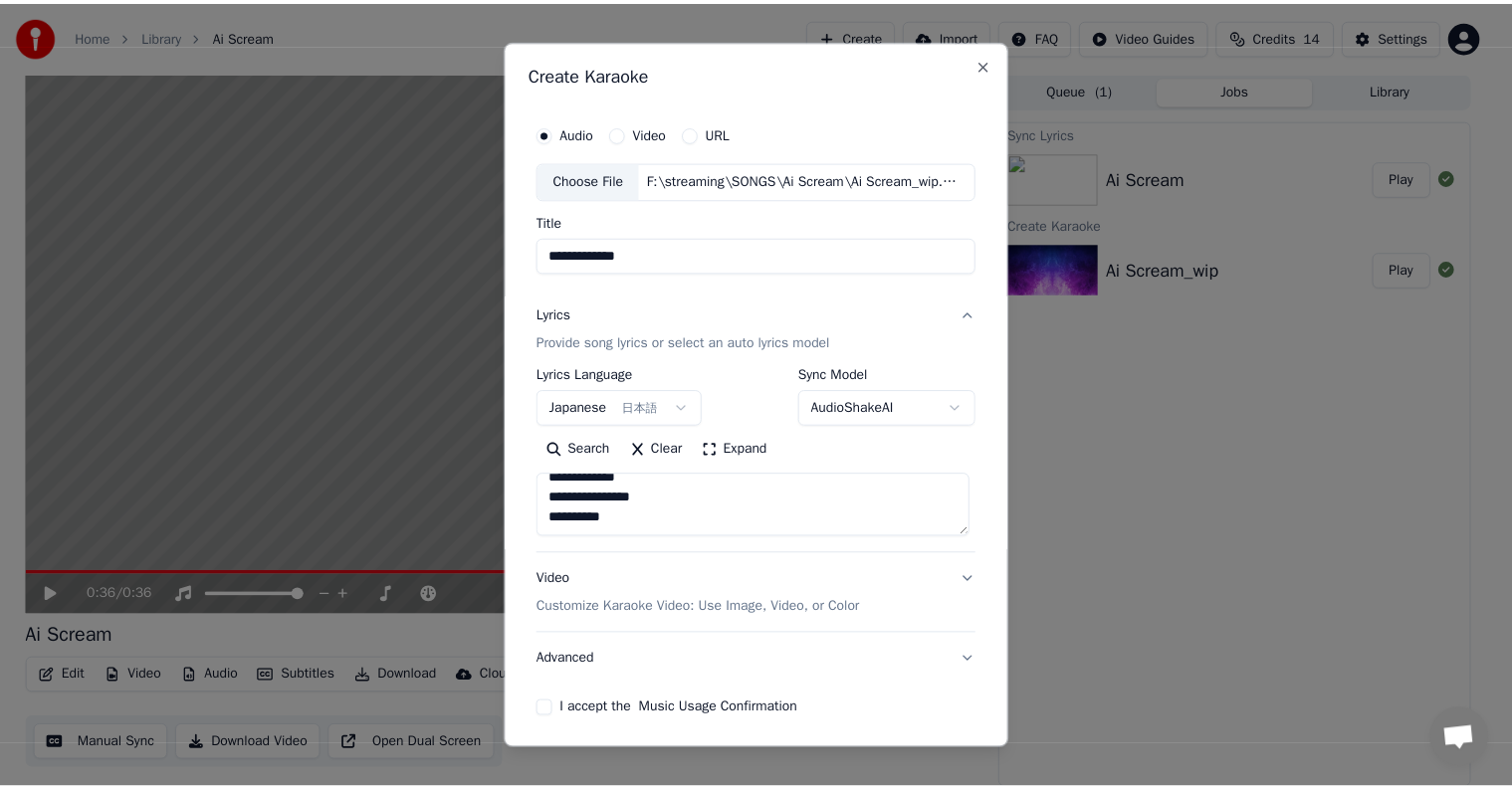 scroll, scrollTop: 76, scrollLeft: 0, axis: vertical 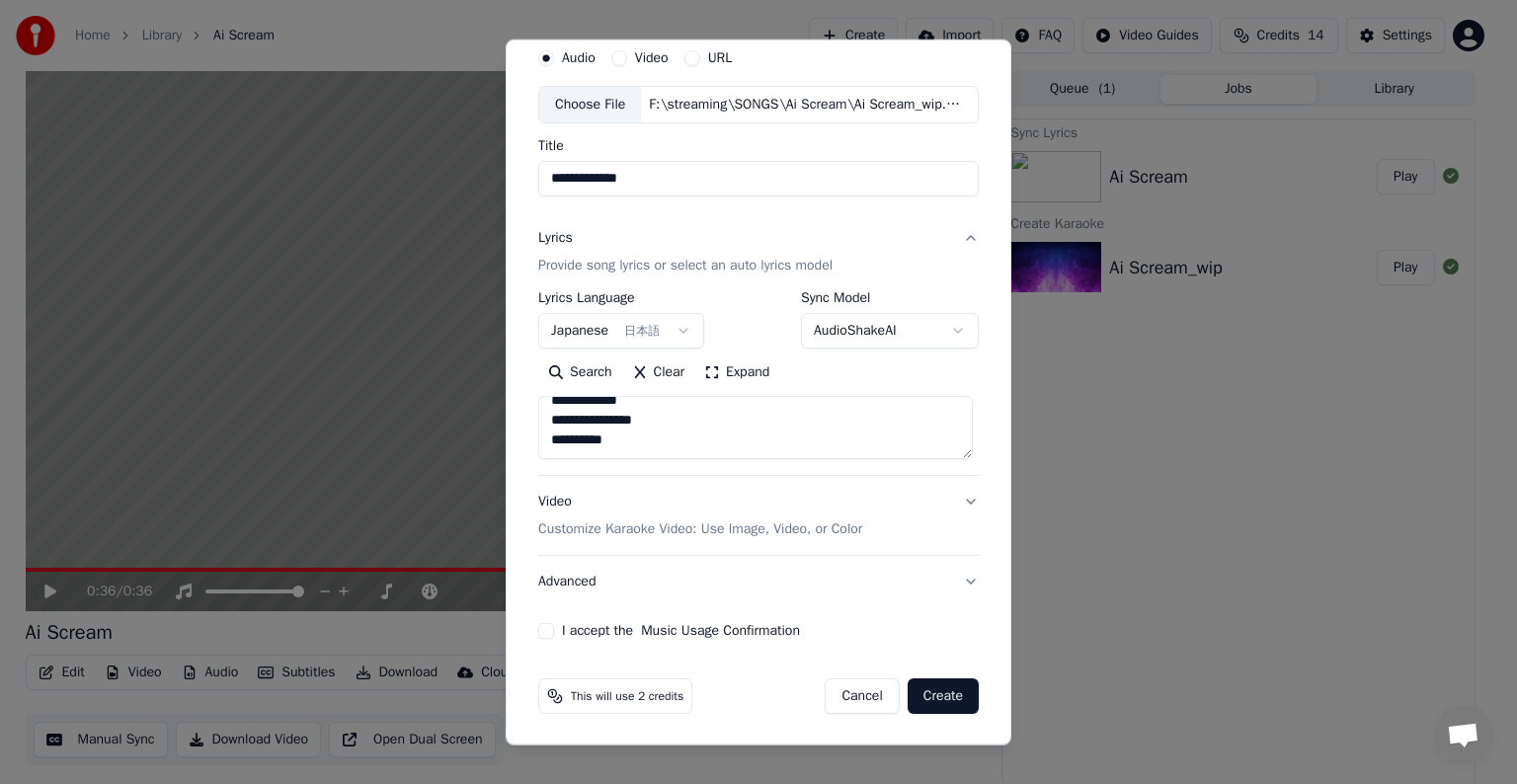 click on "I accept the   Music Usage Confirmation" at bounding box center [546, 631] 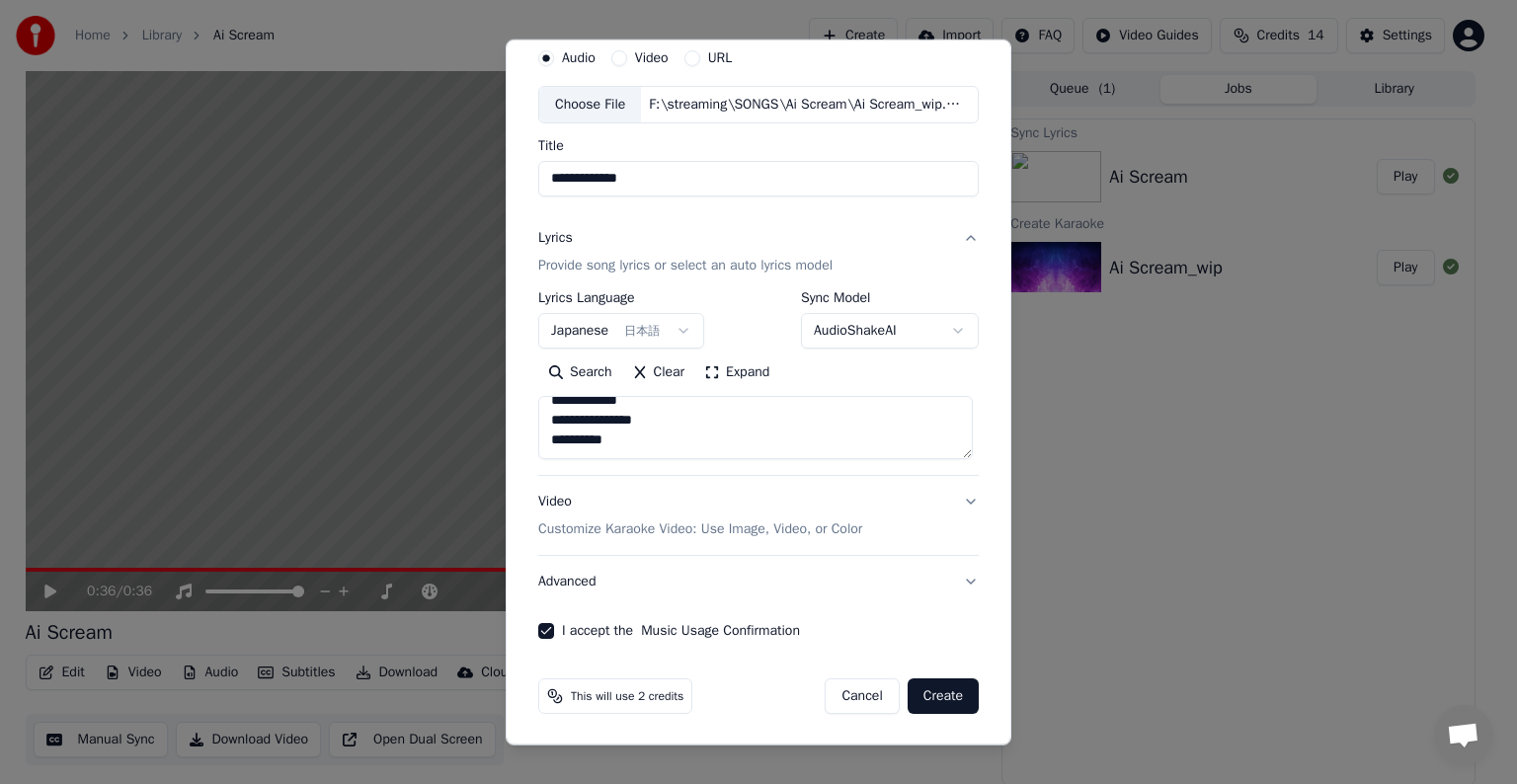 click on "Create" at bounding box center (943, 696) 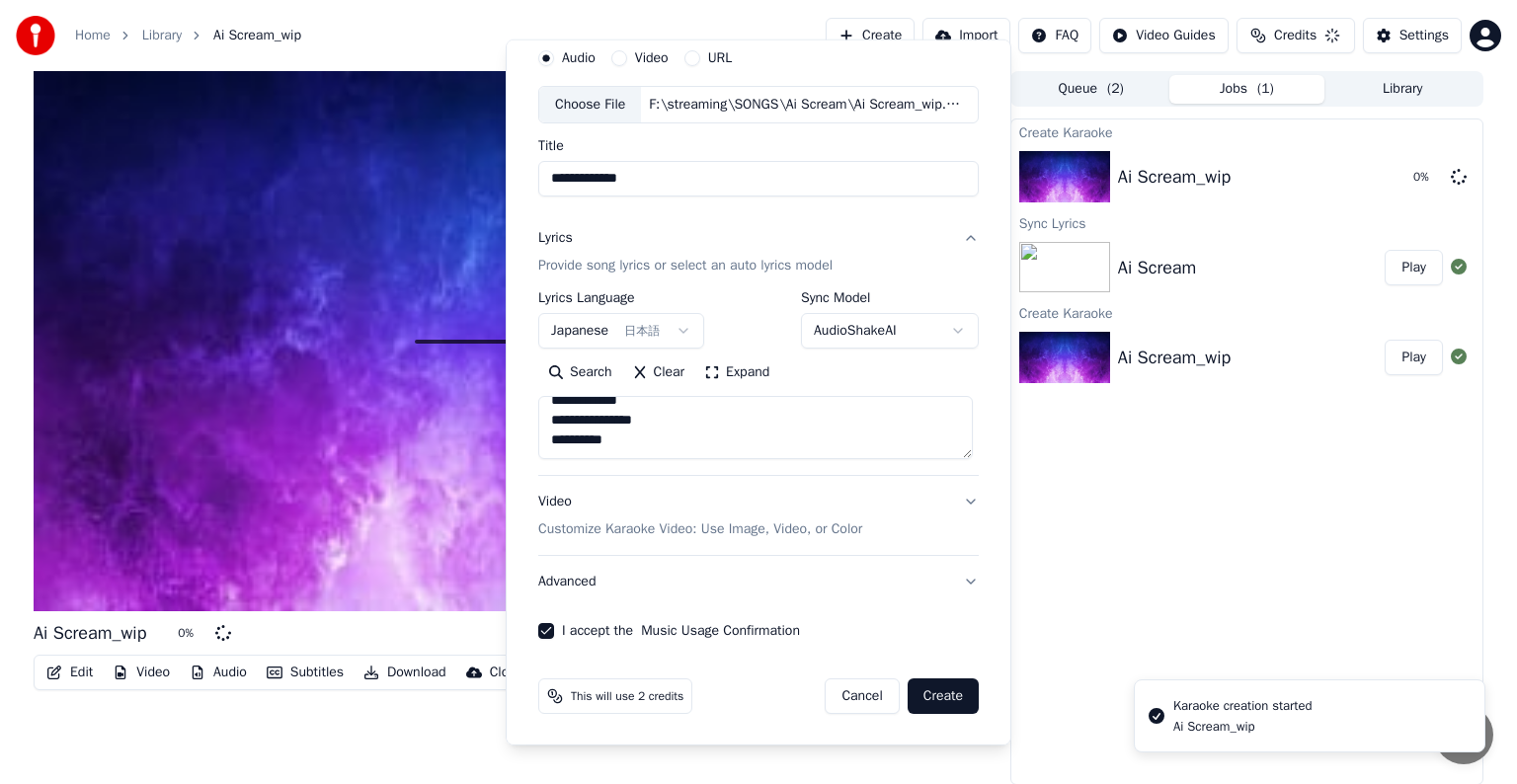 type 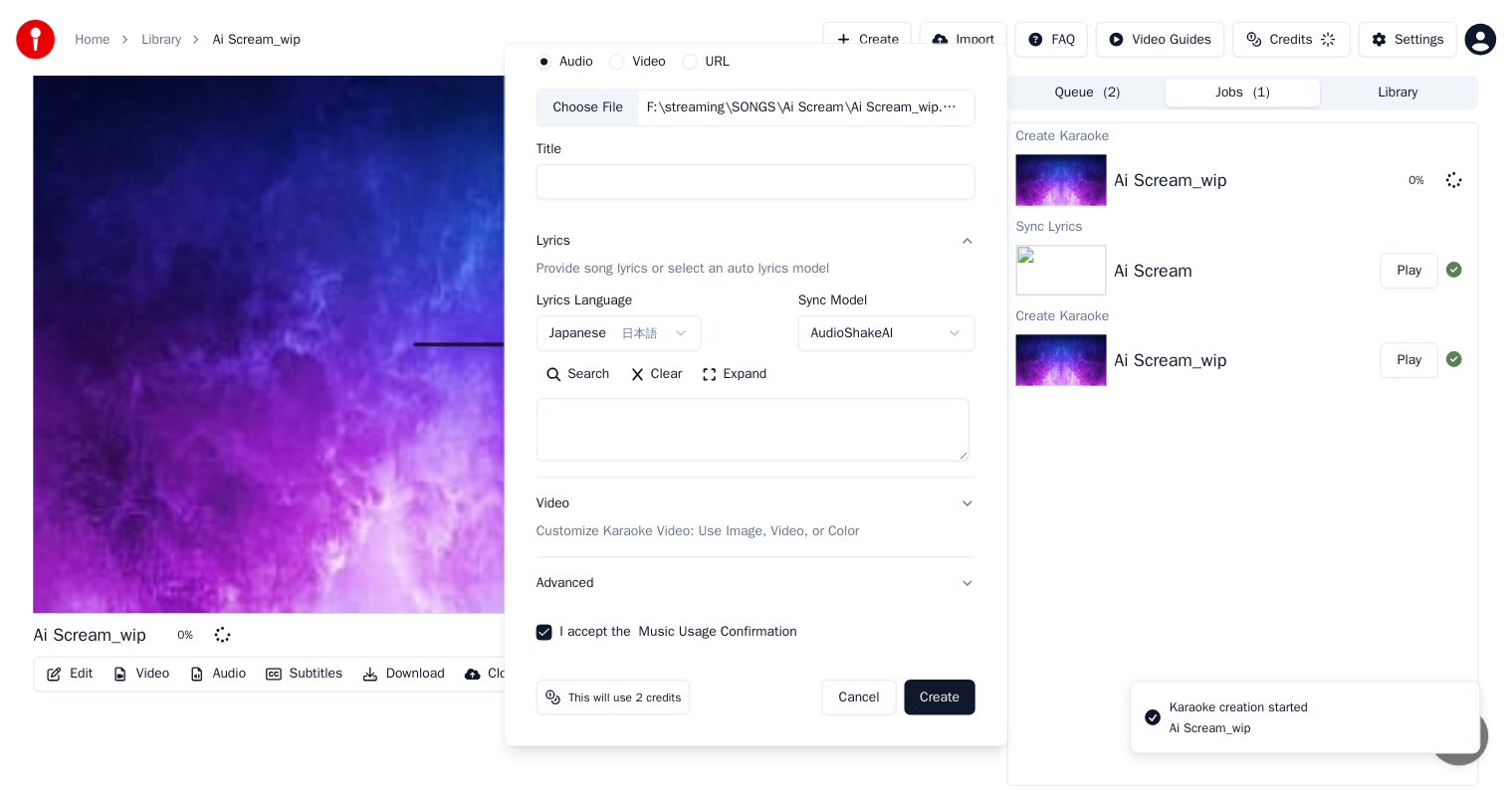 scroll, scrollTop: 0, scrollLeft: 0, axis: both 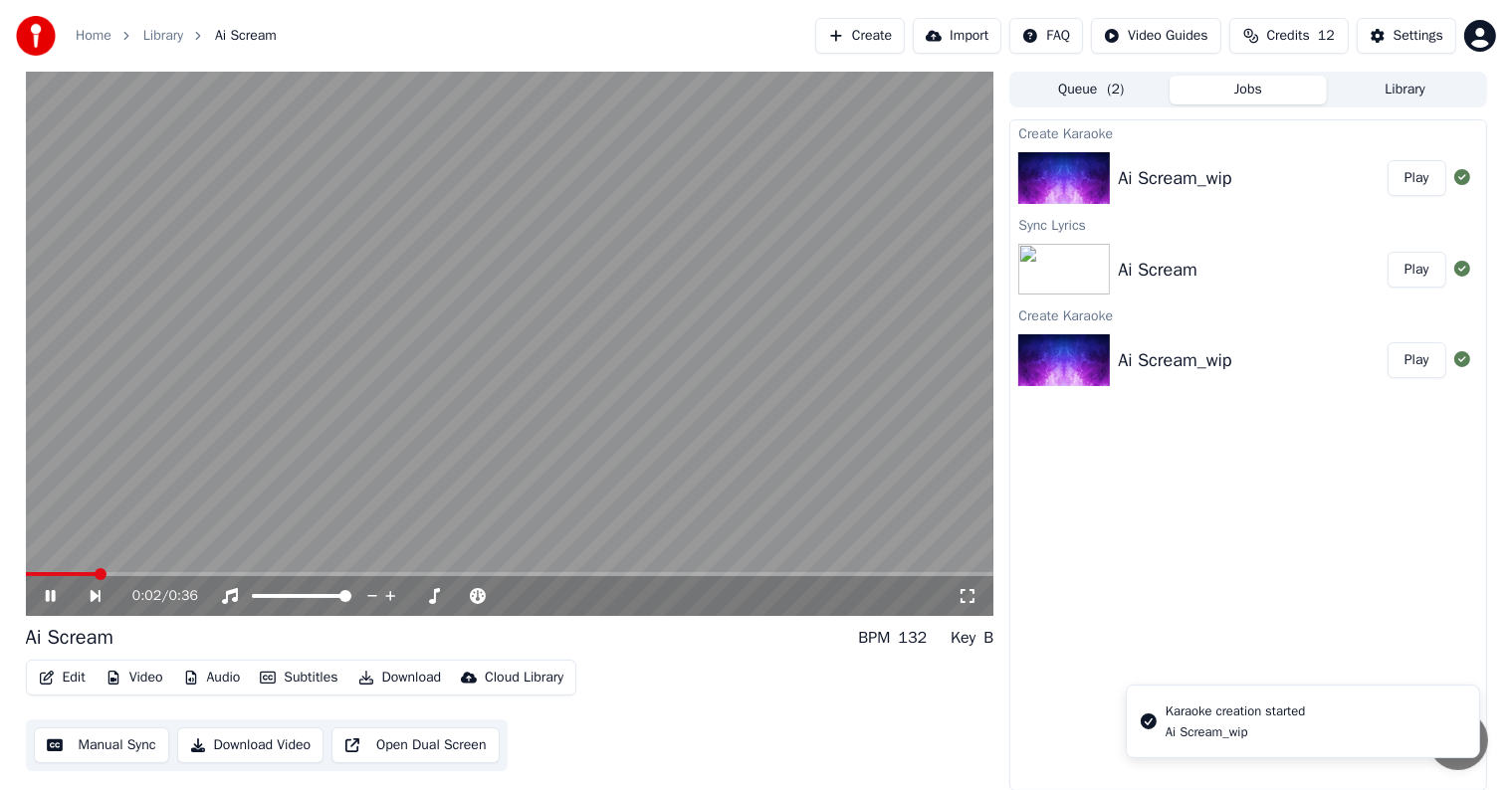 click at bounding box center (510, 574) 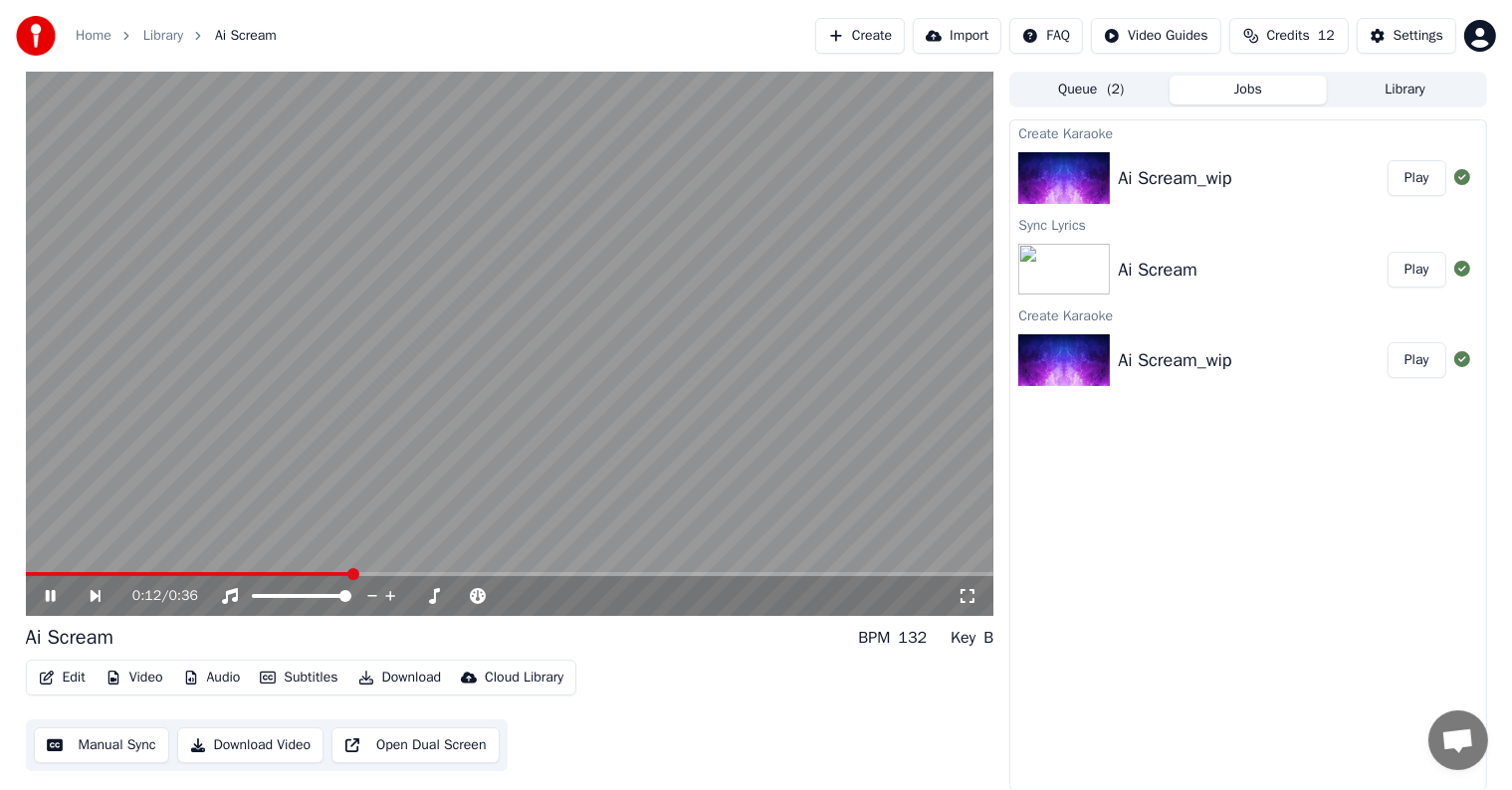 click on "Download" at bounding box center (400, 678) 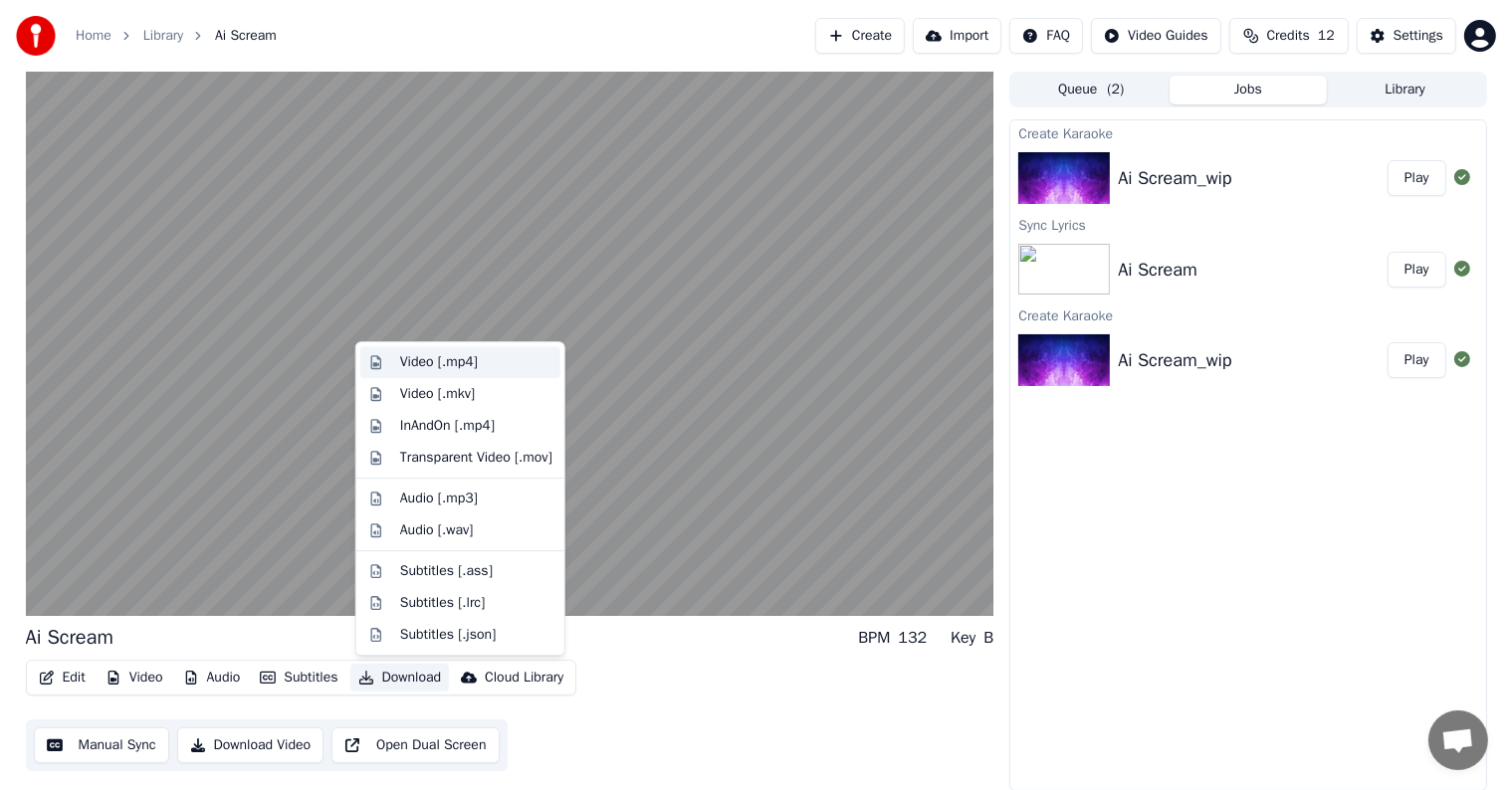 click on "Video [.mp4]" at bounding box center [476, 362] 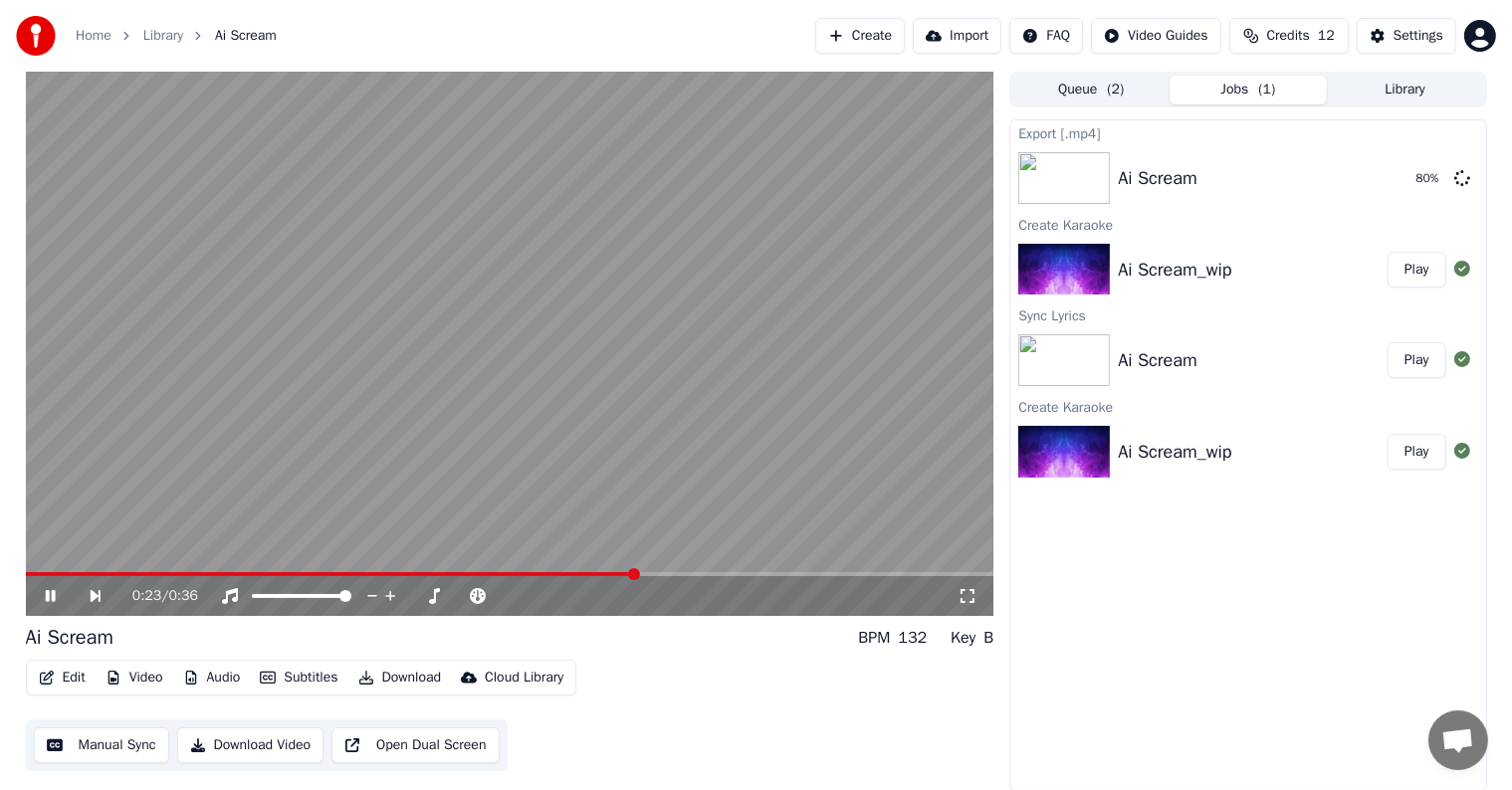 click at bounding box center (330, 574) 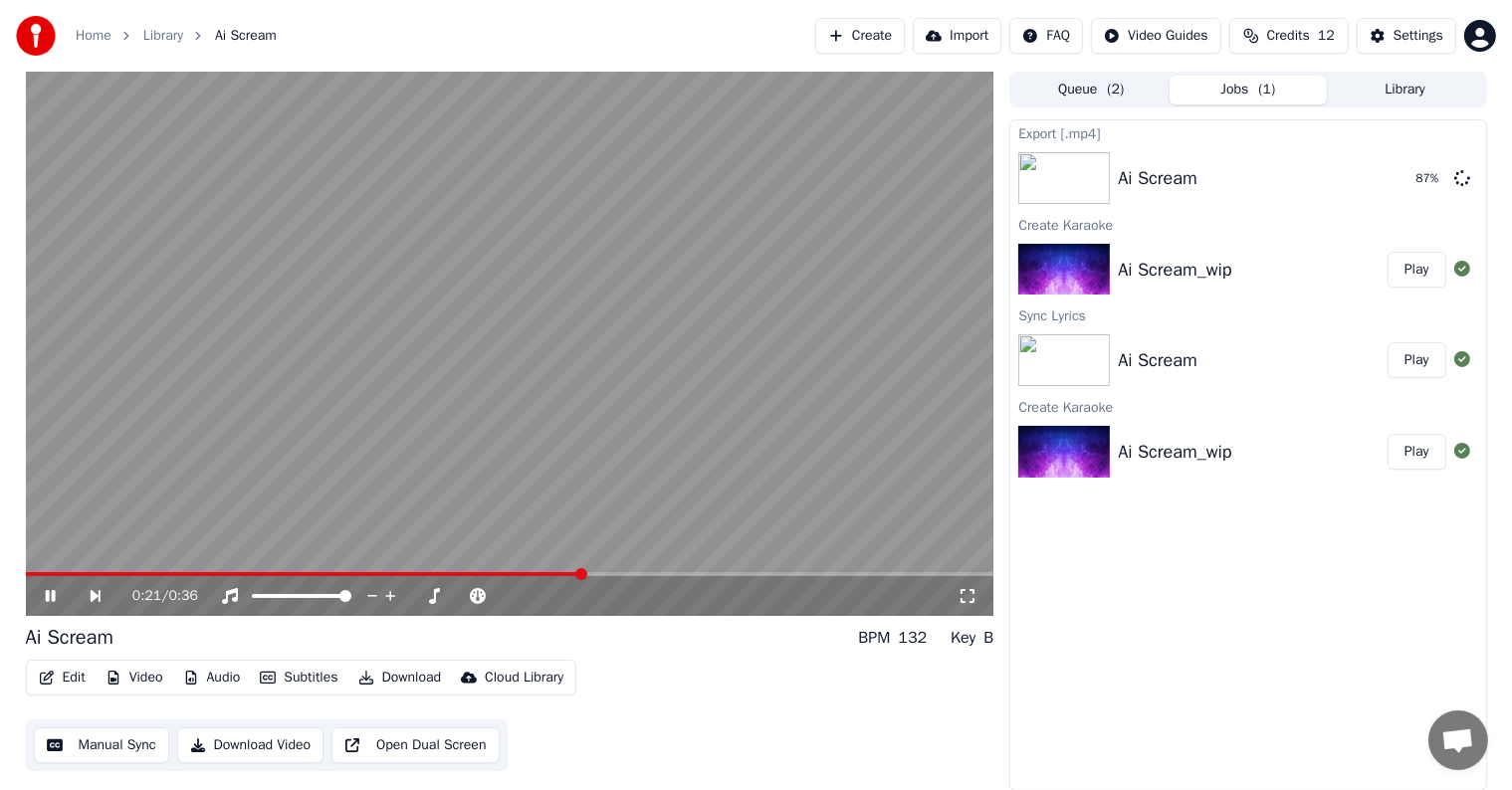 click at bounding box center [305, 574] 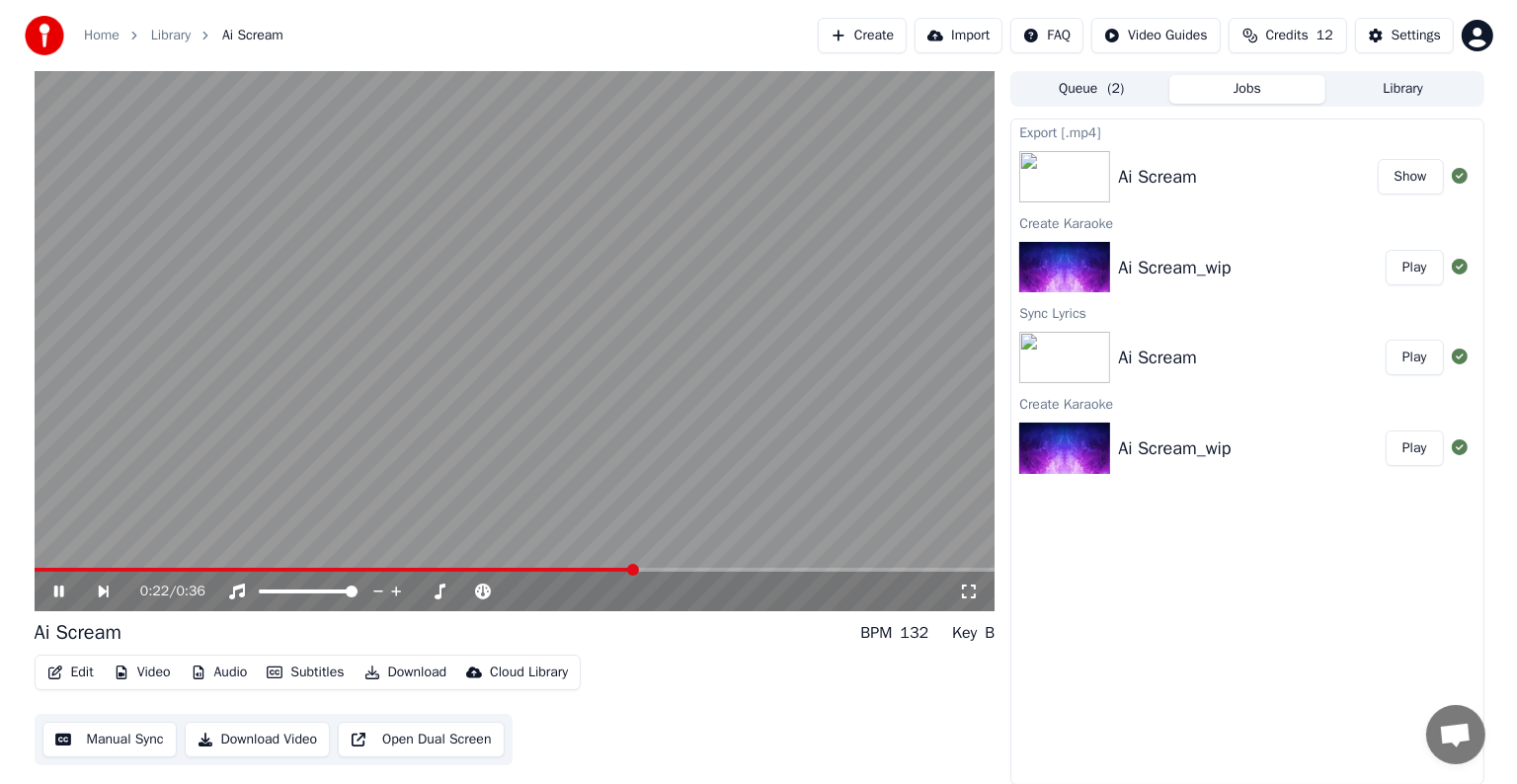 scroll, scrollTop: 0, scrollLeft: 0, axis: both 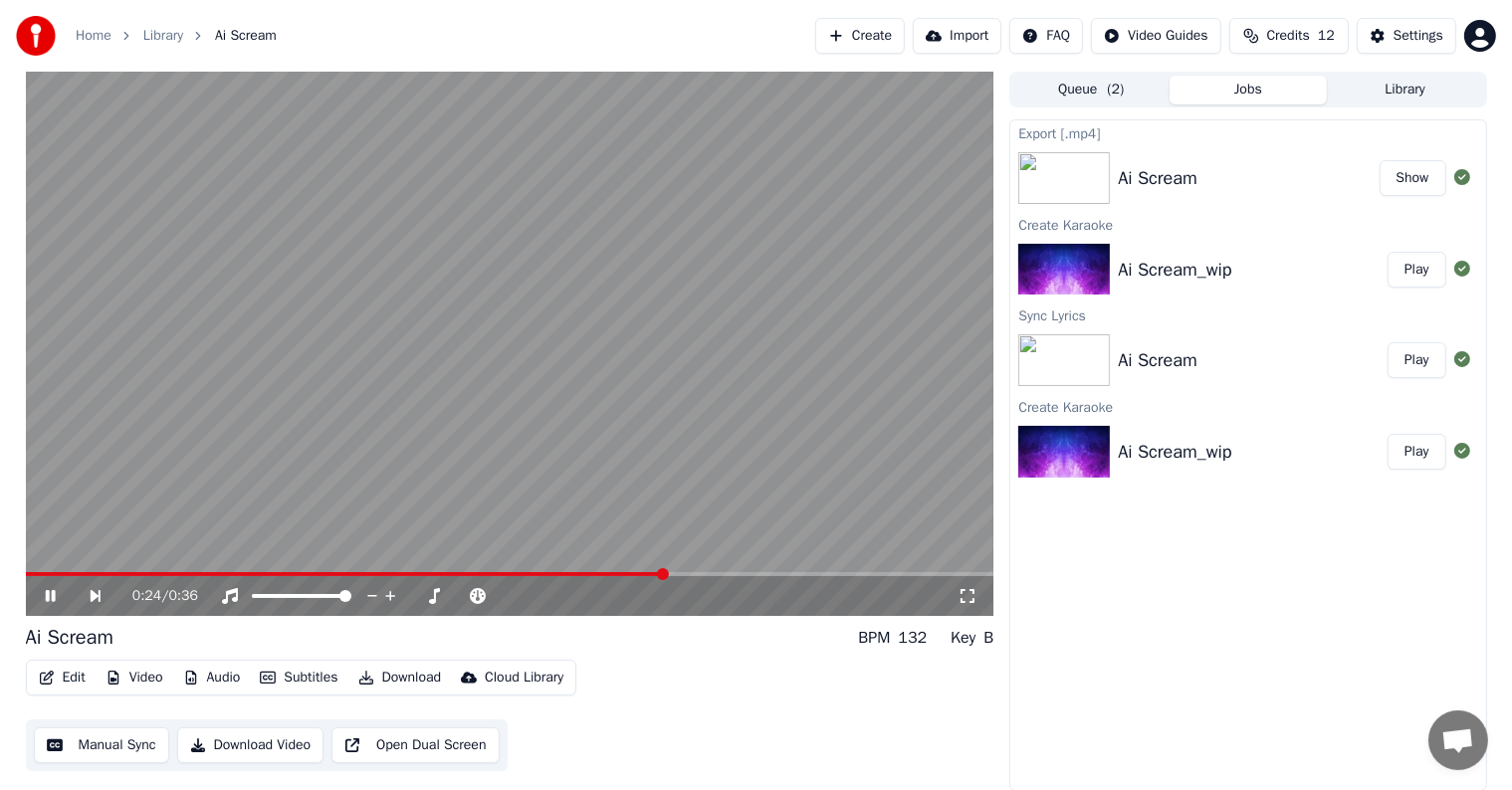 click on "Edit Video Audio Subtitles Download Cloud Library Manual Sync Download Video Open Dual Screen" at bounding box center [510, 715] 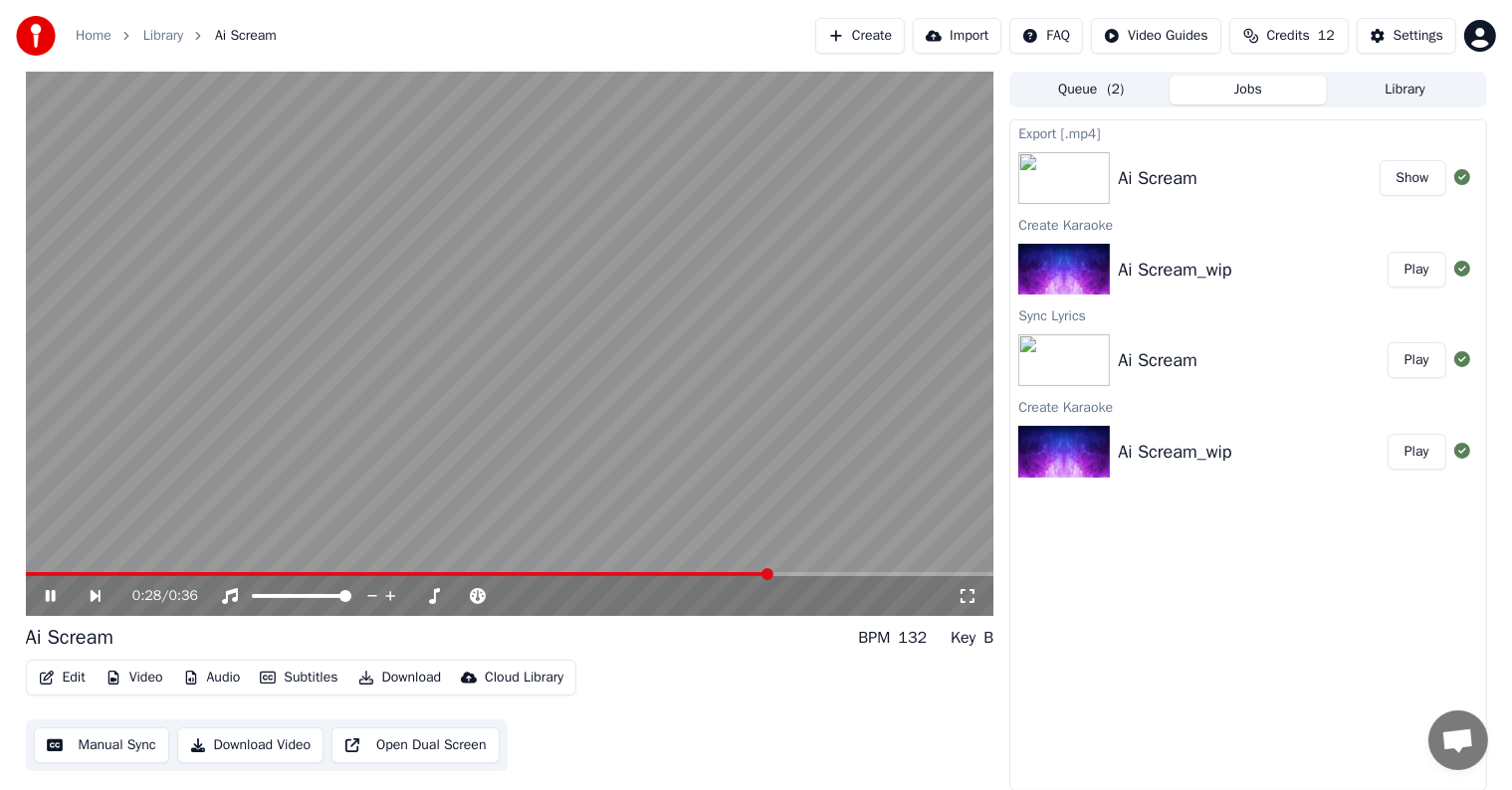click 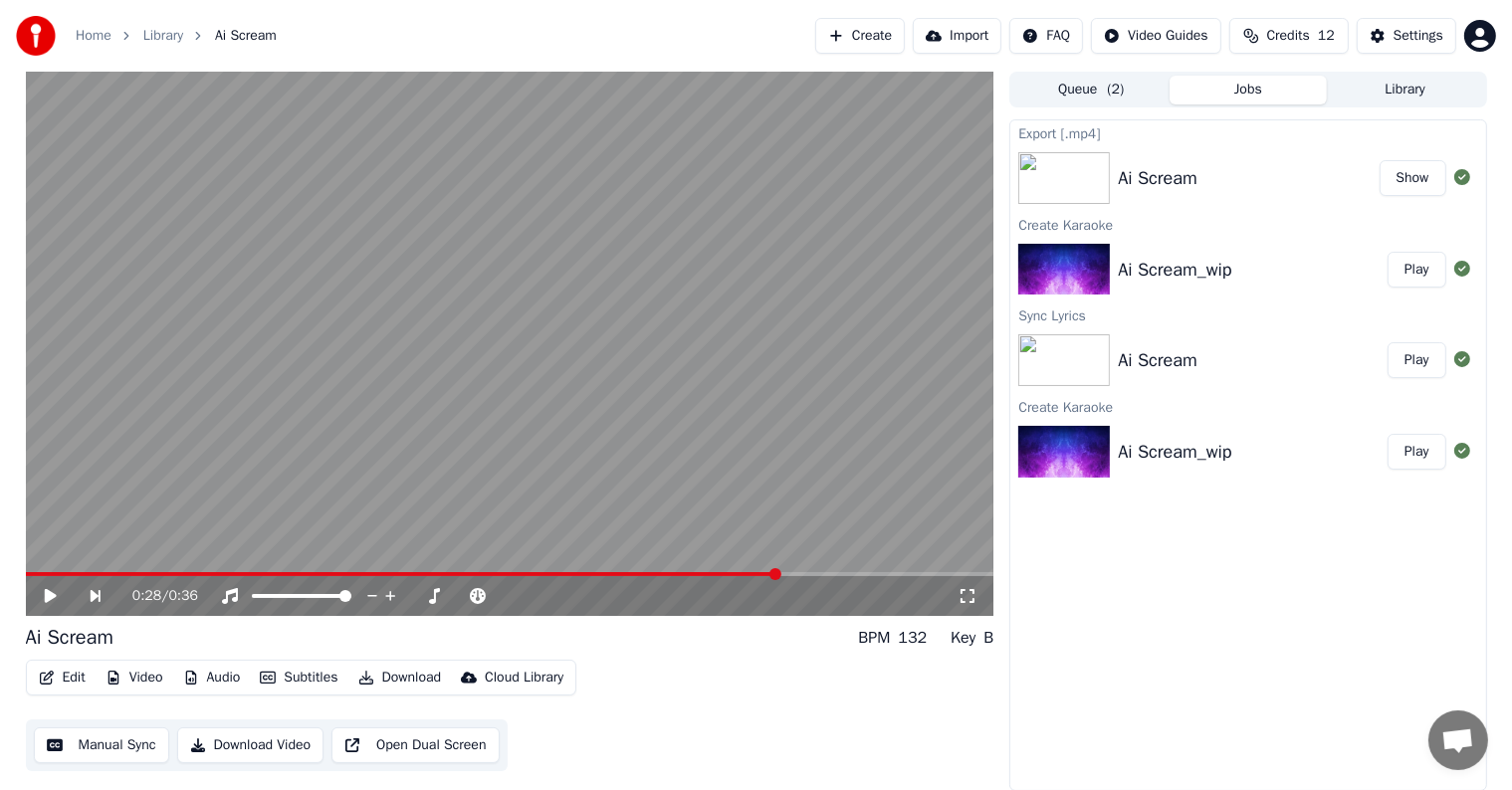 click on "Edit" at bounding box center (62, 678) 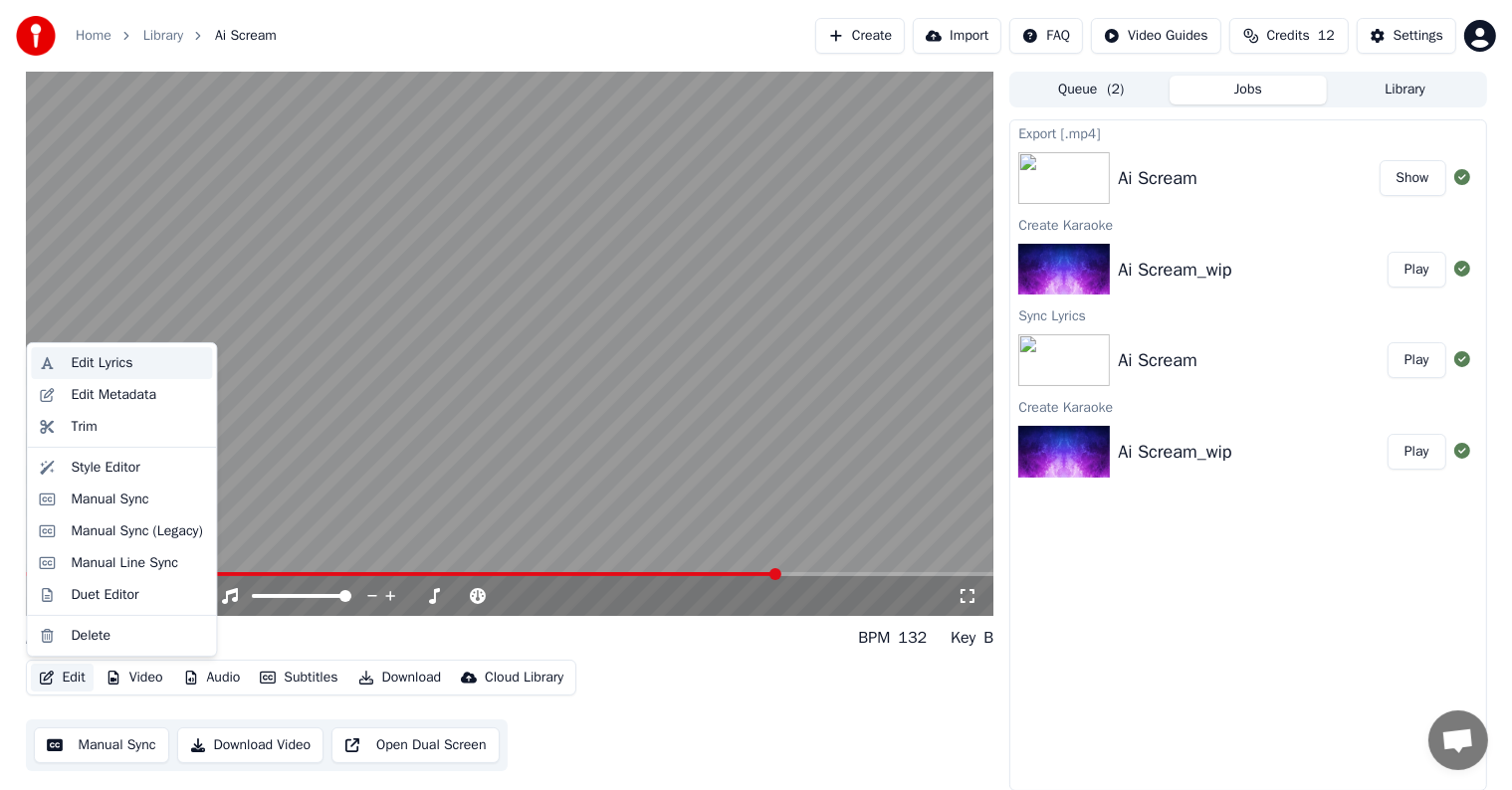 click on "Edit Lyrics" at bounding box center [121, 363] 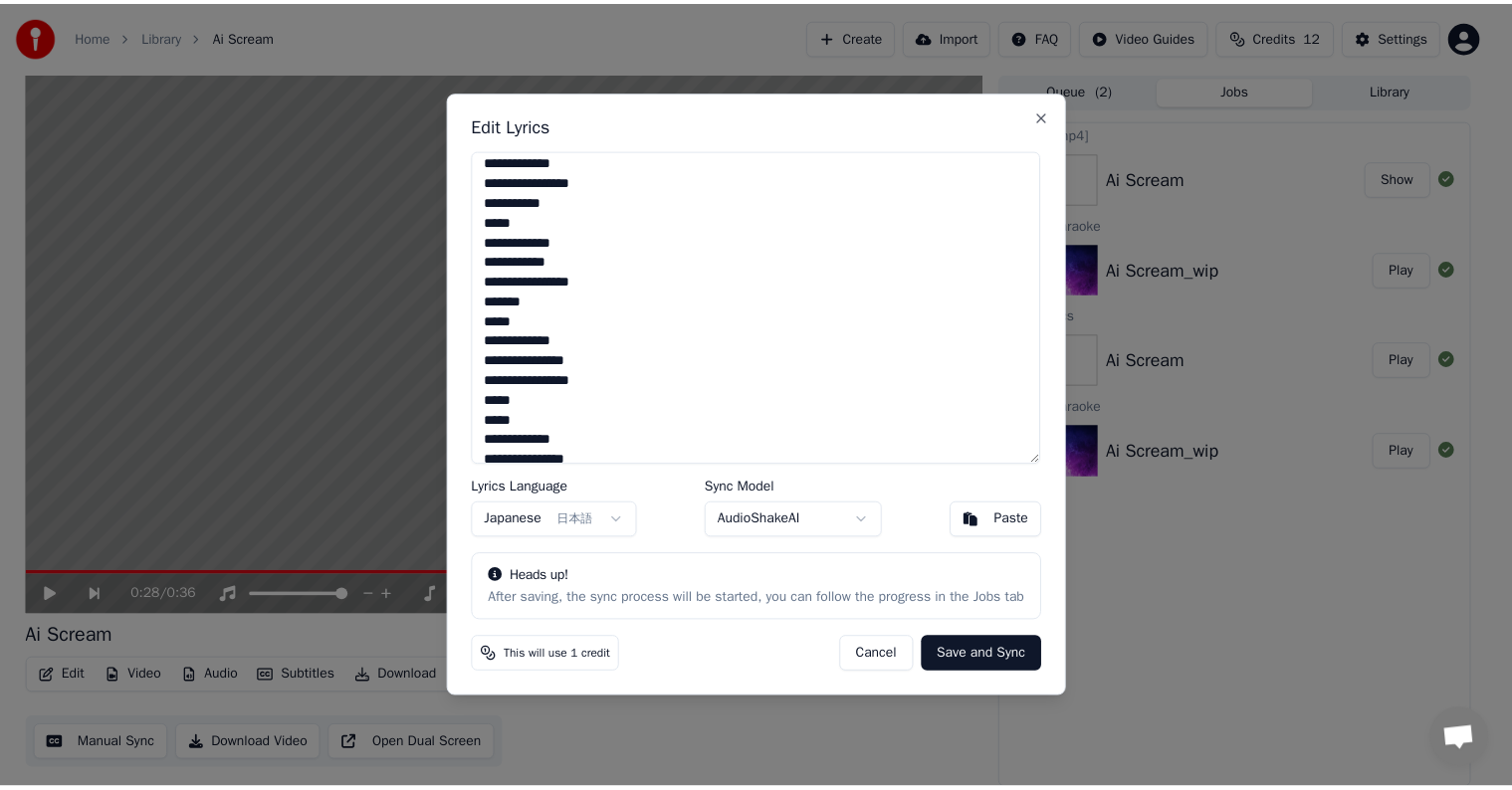 scroll, scrollTop: 99, scrollLeft: 0, axis: vertical 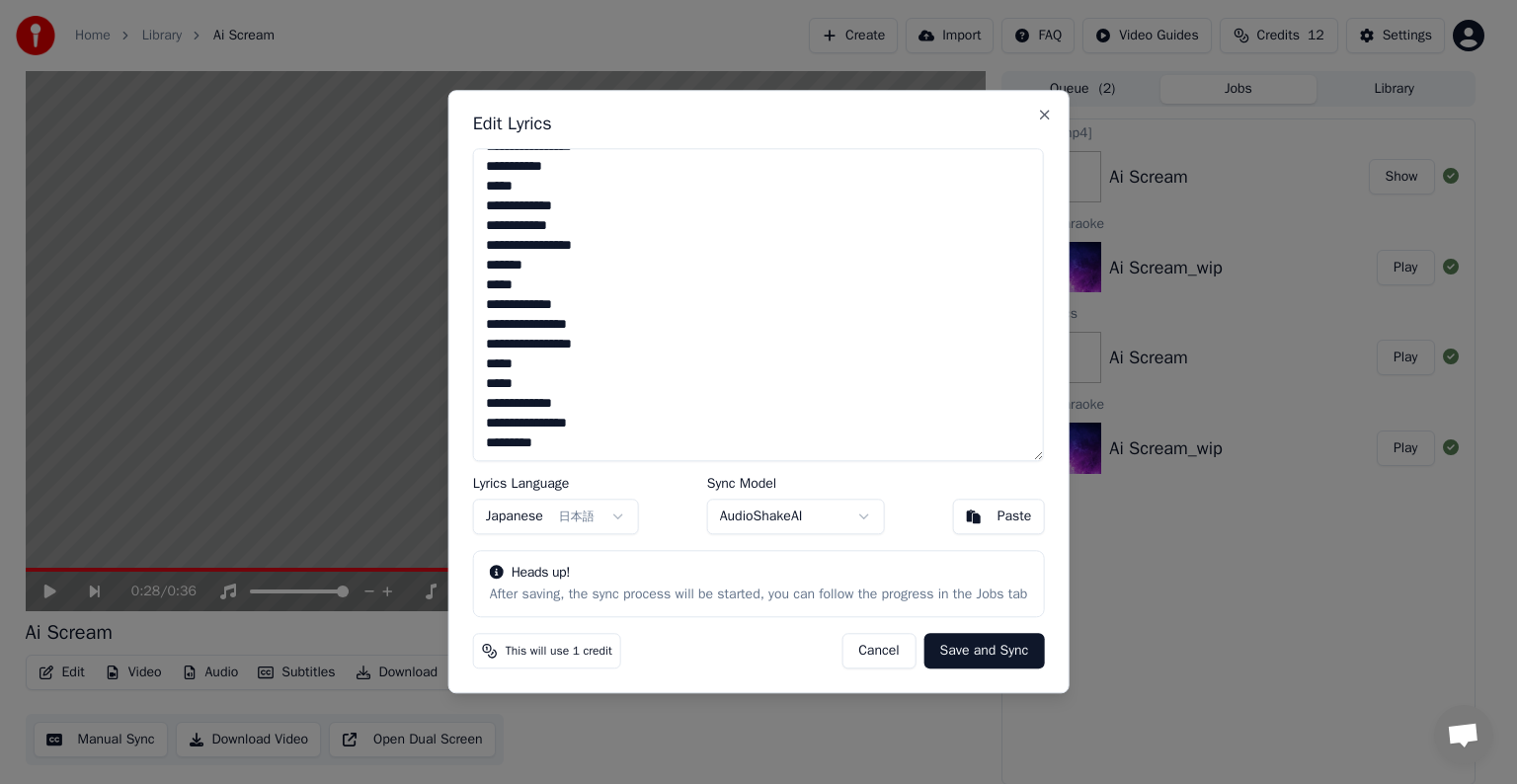 drag, startPoint x: 877, startPoint y: 660, endPoint x: 224, endPoint y: 753, distance: 659.5893 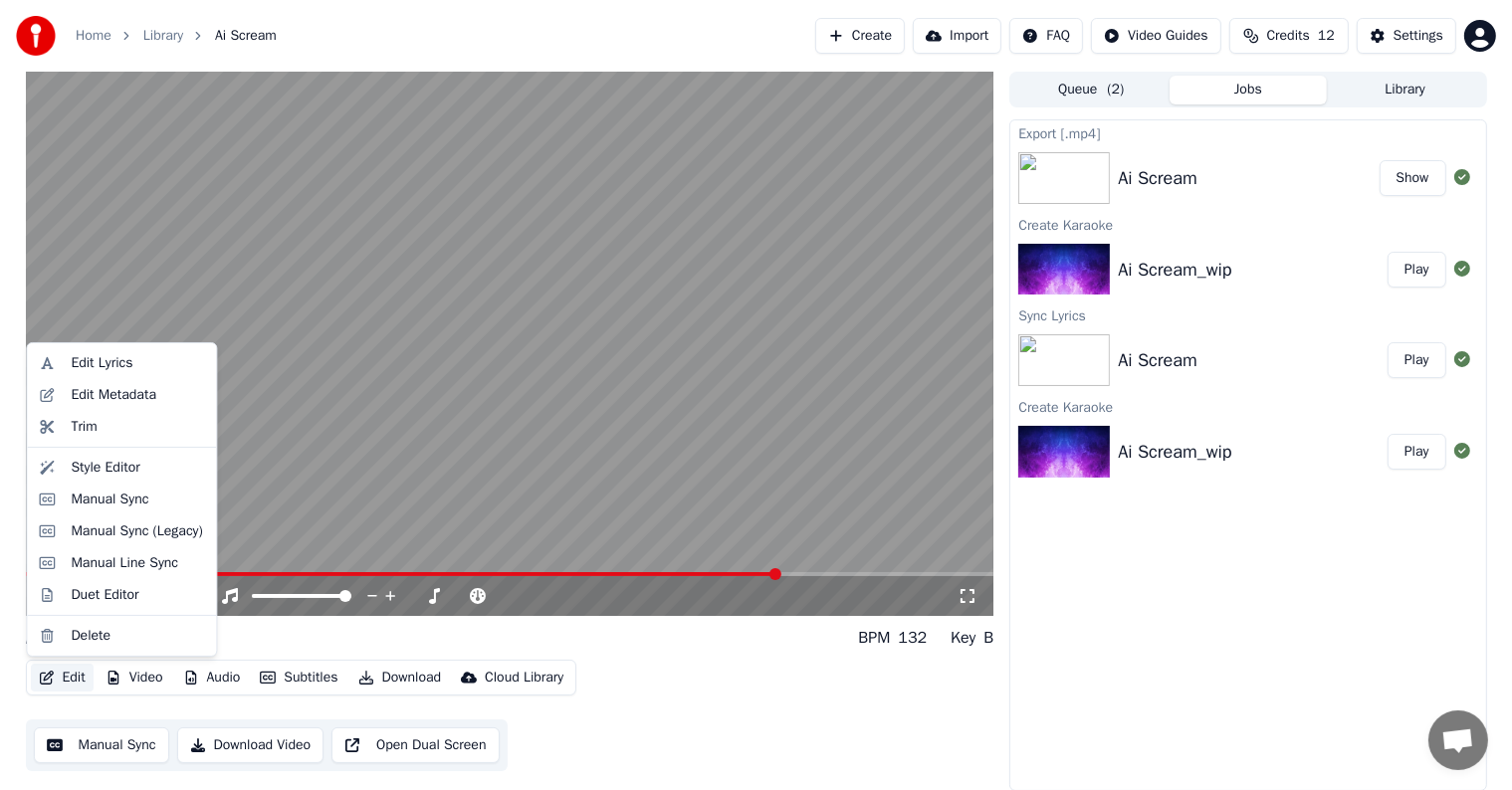 click on "Edit" at bounding box center (62, 678) 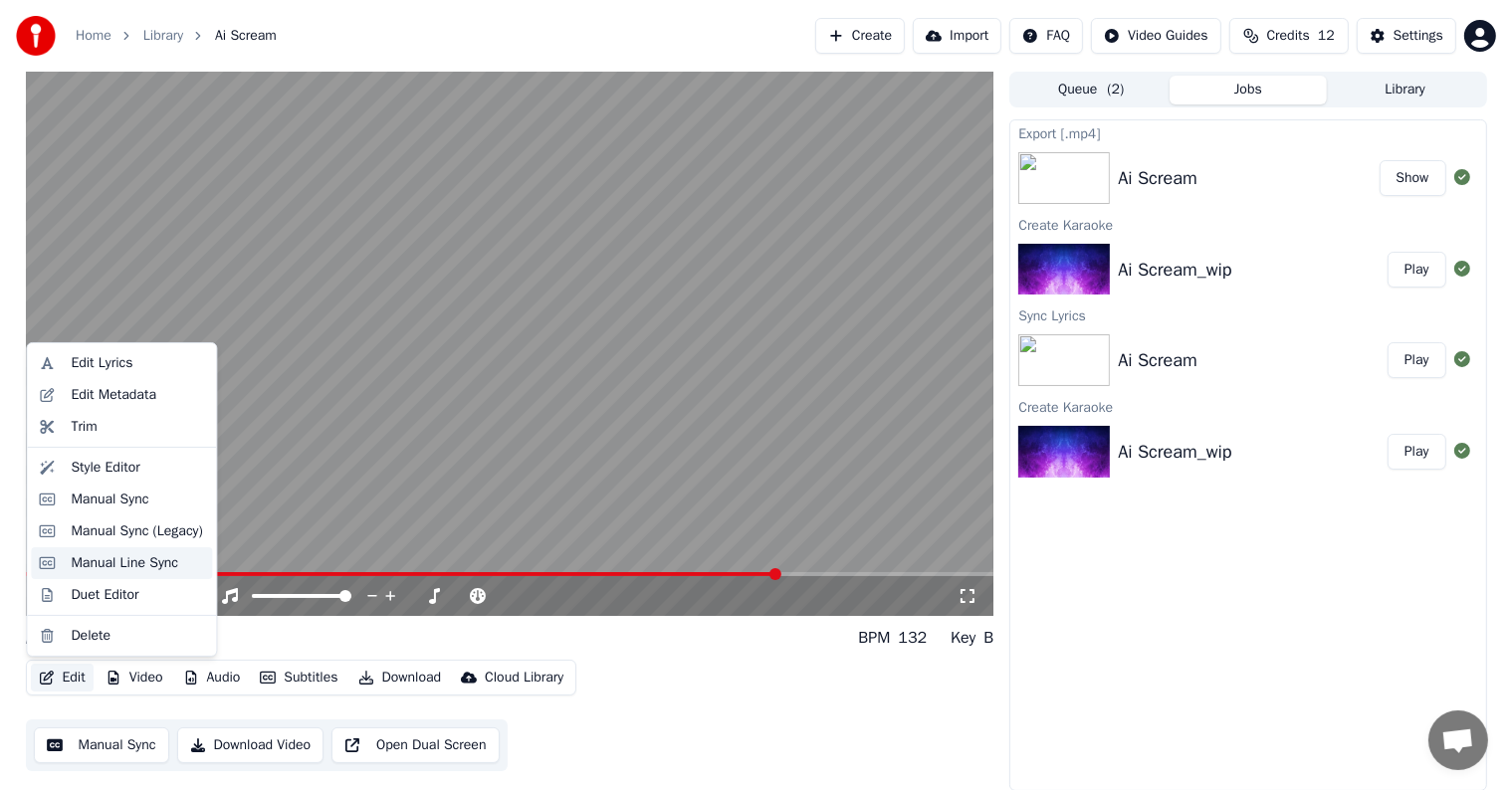 click on "Manual Line Sync" at bounding box center (124, 563) 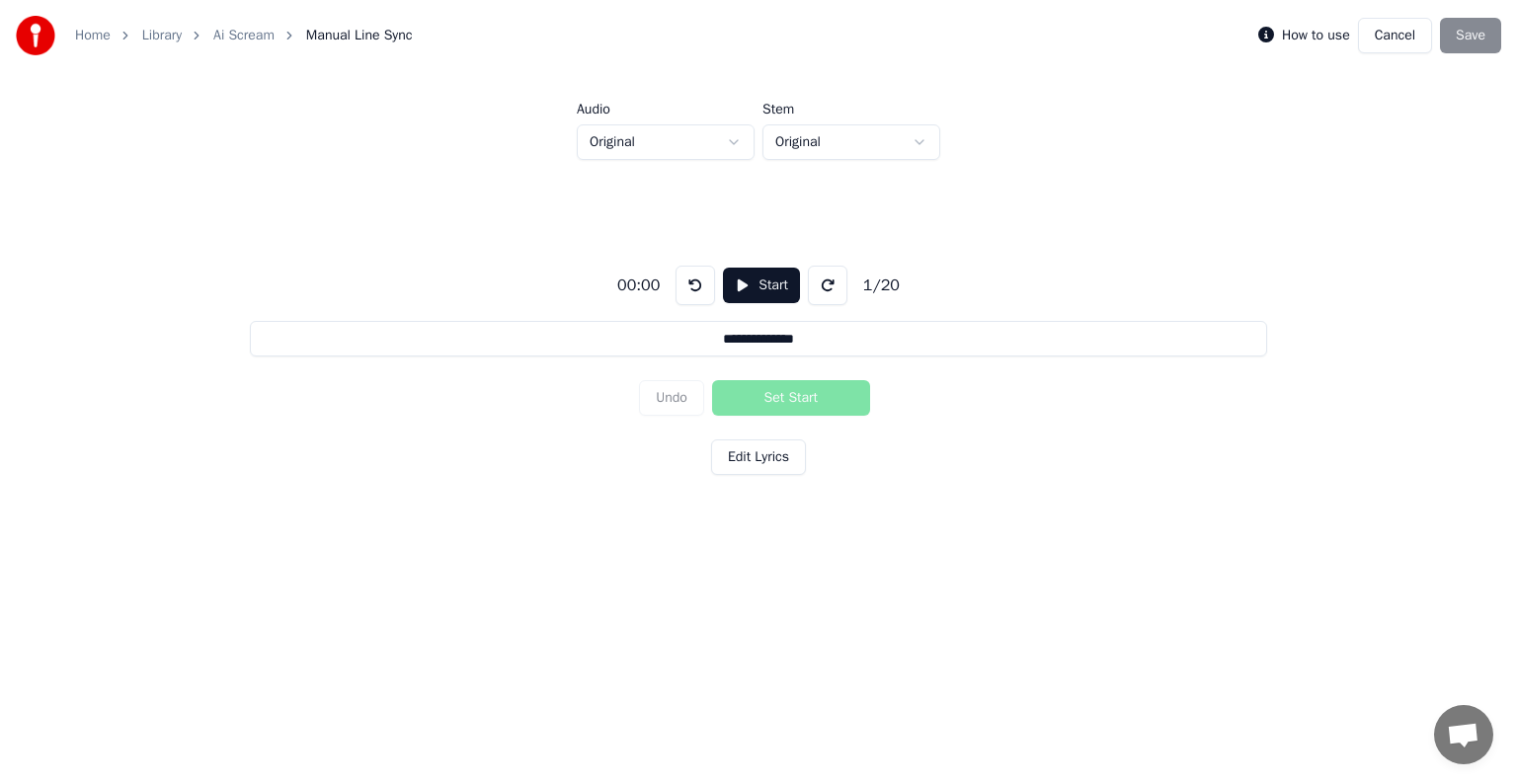 click on "Cancel" at bounding box center [1395, 36] 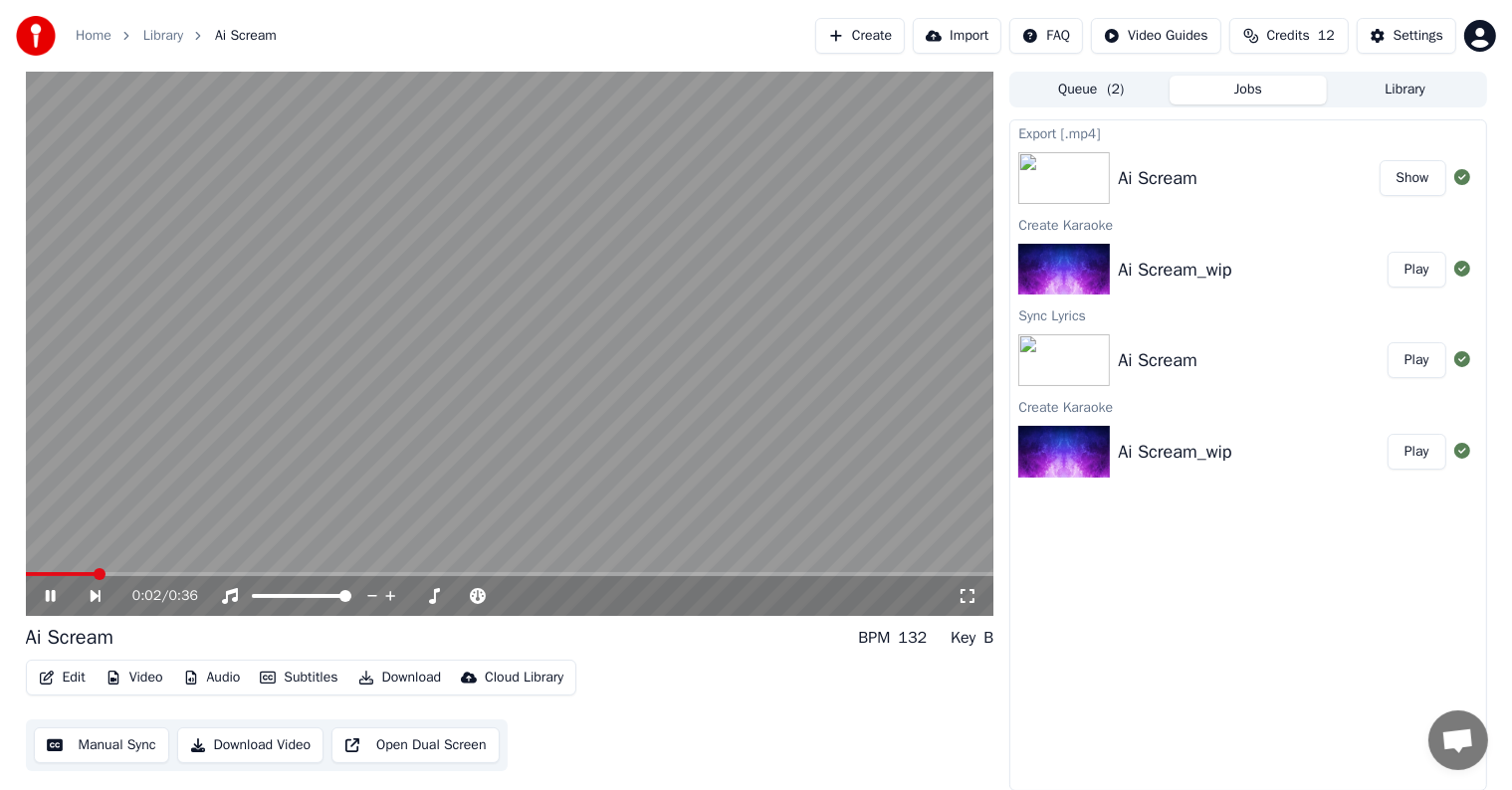 click on "Subtitles" at bounding box center (299, 678) 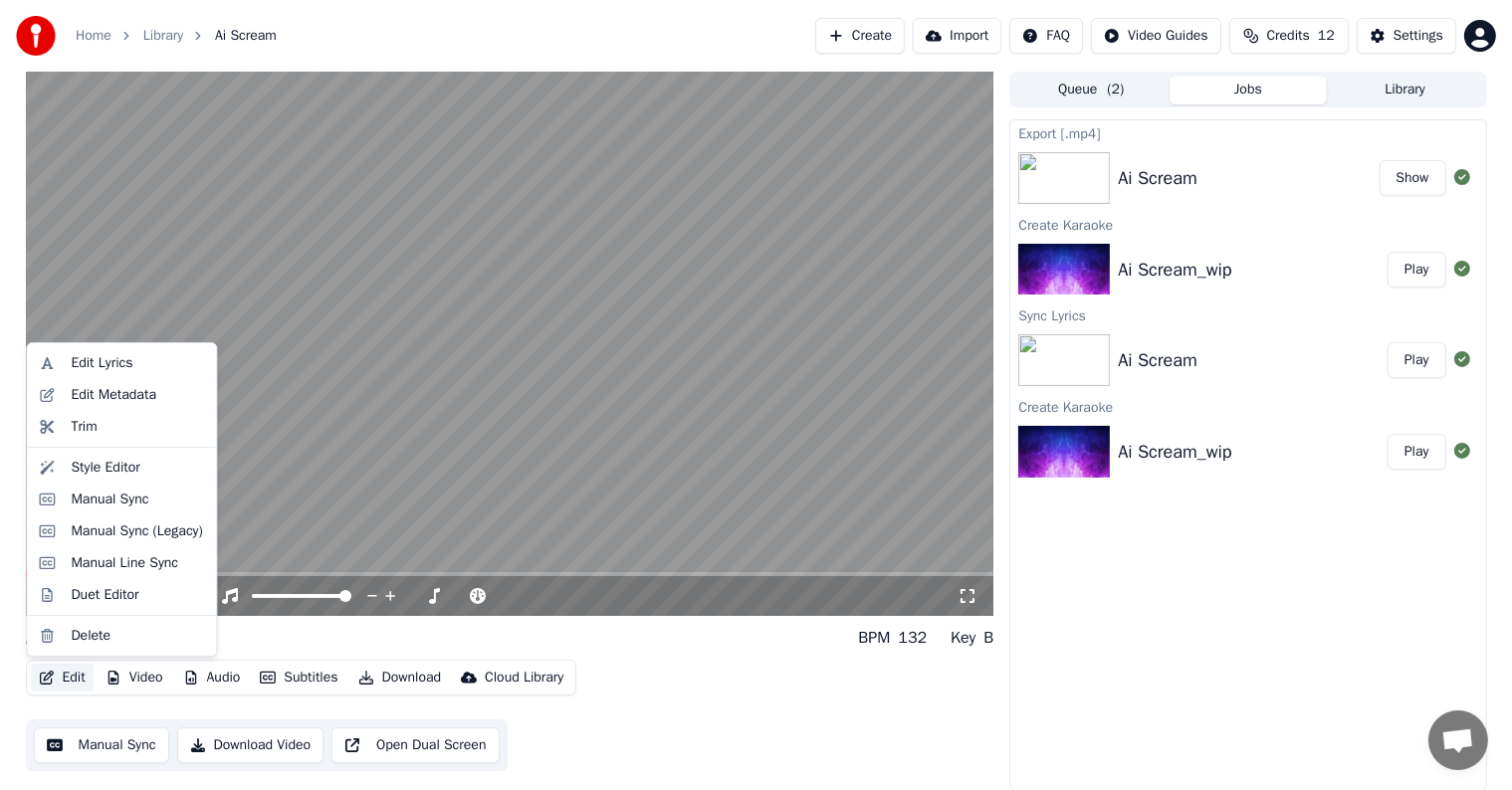 click on "Edit" at bounding box center [62, 678] 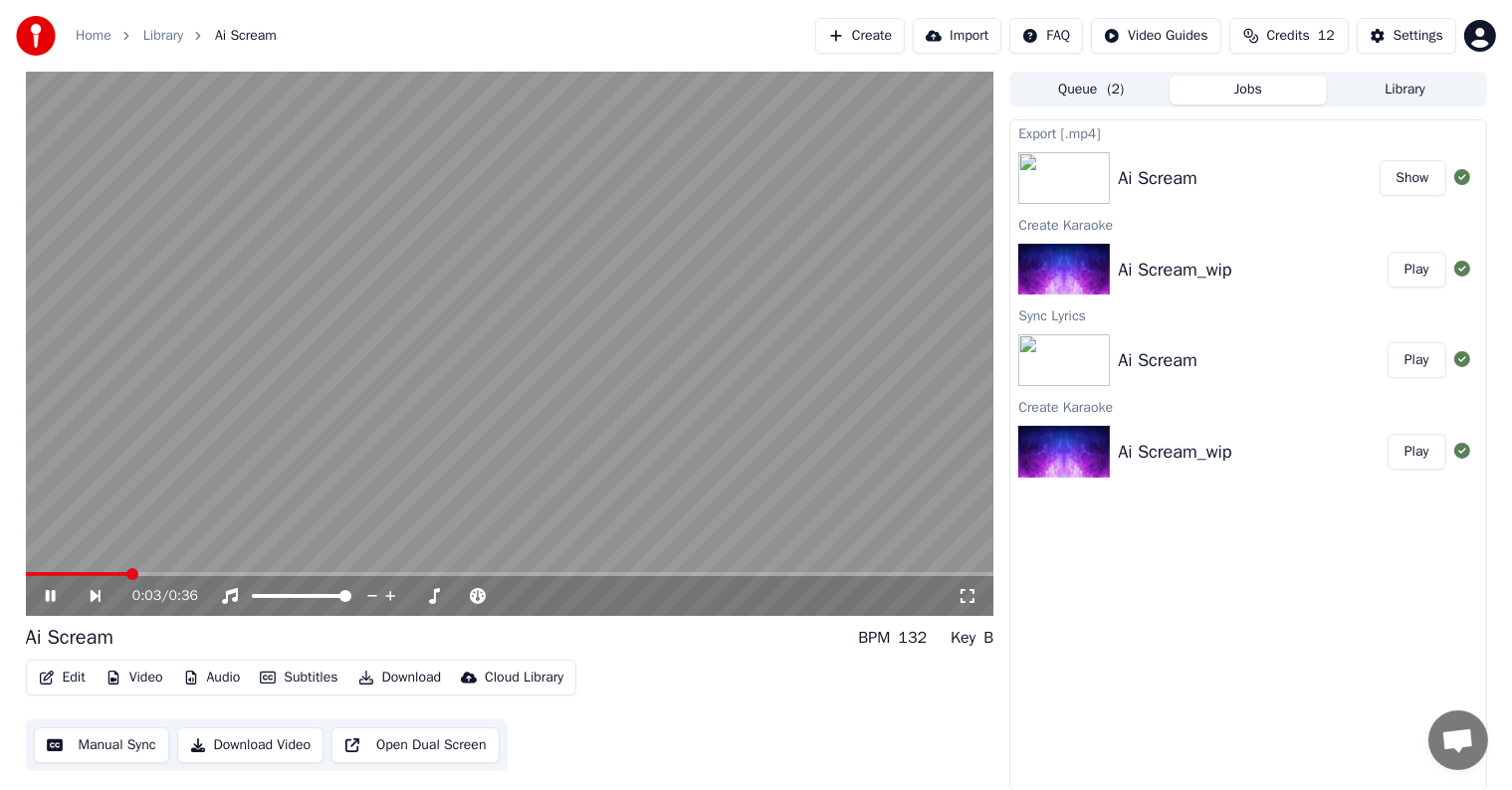 click on "Edit" at bounding box center (62, 678) 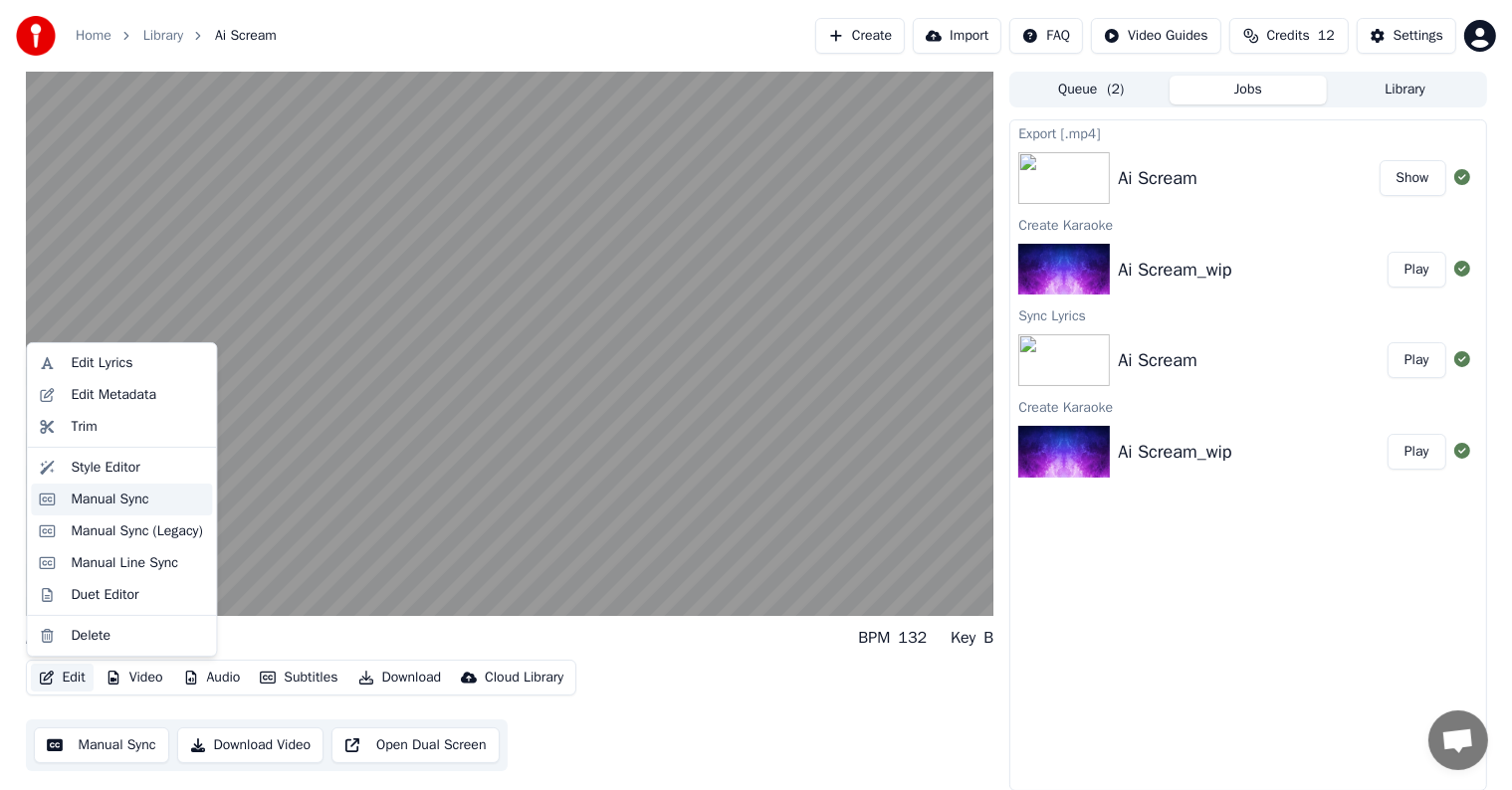 click on "Manual Sync" at bounding box center (137, 499) 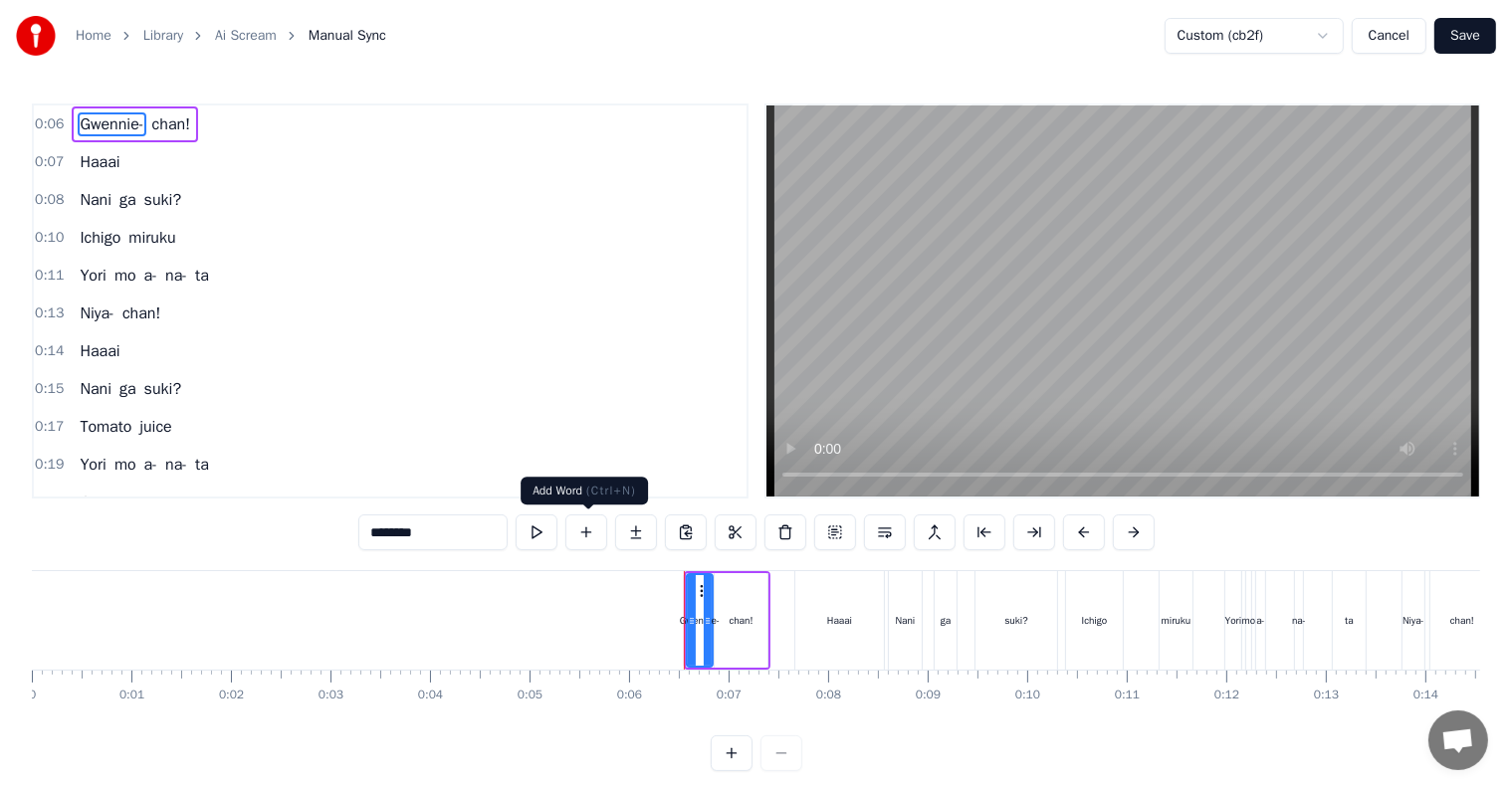 click on "0:06 [NAME] 0:07 Haaai 0:08 Nani ga suki? 0:10 Ichigo miruku 0:11 Yori mo a- na- ta 0:13 Niya- chan! 0:14 Haaai 0:15 Nani ga suki? 0:17 Tomato juice 0:19 Yori mo a- na- ta 0:21 GardeN! 0:22 Haaai 0:23 Nani ga suki? 0:24 Furutsu to yasai 0:25 Yori mo a- na- ta 0:28 Minna 0:29 Haaai 0:30 Nani ga suki? 0:32 Mochiron daisuki Garden da ******** [NAME] Haaai Nani ga suki? Ichigo miruku Yori mo a- na- ta Niya- chan! Haaai Nani ga suki? Tomato juice Yori mo a- na- ta GardeN! Haaai Nani ga suki? Furutsu to yasai Yori mo a- na- ta Minna Haaai Nani ga suki? Mochiron daisuki Garden da
To pick up a draggable item, press the space bar.
While dragging, use the arrow keys to move the item.
Press space again to drop the item in its new position, or press escape to cancel.
0 0:01 0:02 0:03 0:04 0:05 0:06 0:07 0:08 0:09 0:10 0:11 0:12 0:13 0:14 0:15 0:16 0:17 0:18 0:19 0:20 0:21 0:22 0:23 0:24 0:25 0:26 0:27 0:28 0:29 0:30 0:31 0:32 0:33 0:34 0:35 0:36" at bounding box center (756, 437) 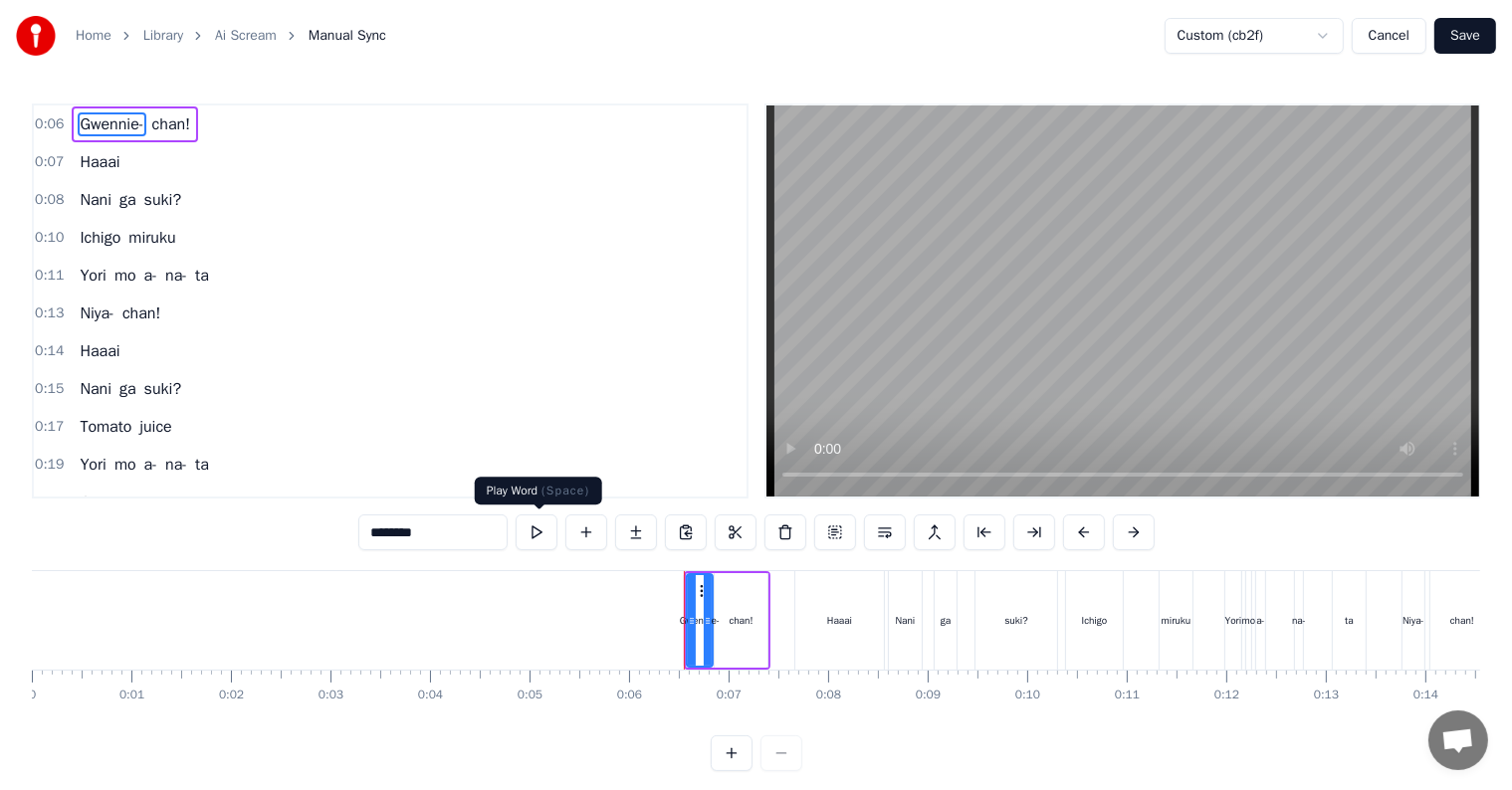 click at bounding box center (537, 532) 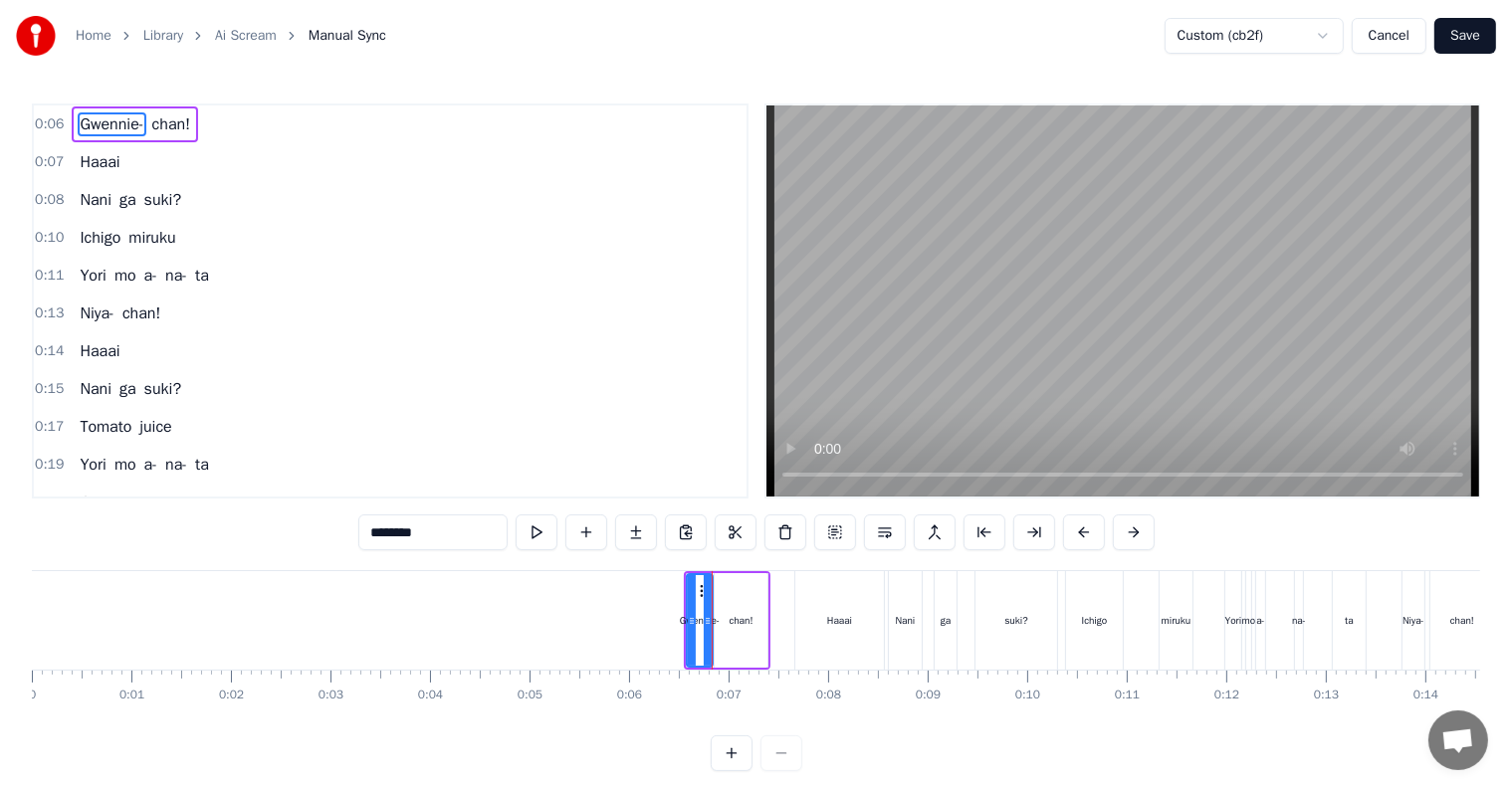 click at bounding box center (537, 532) 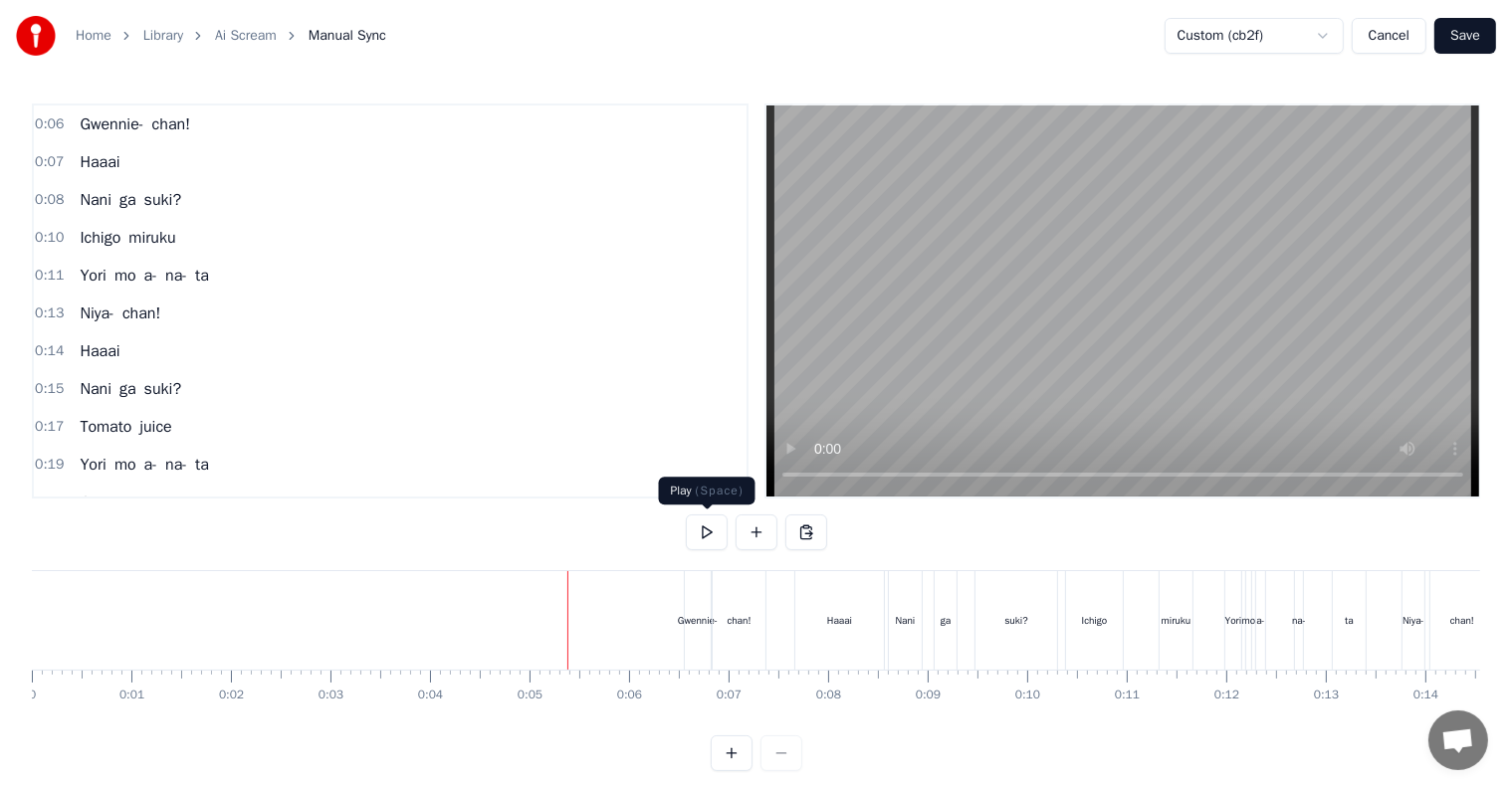 click at bounding box center [707, 532] 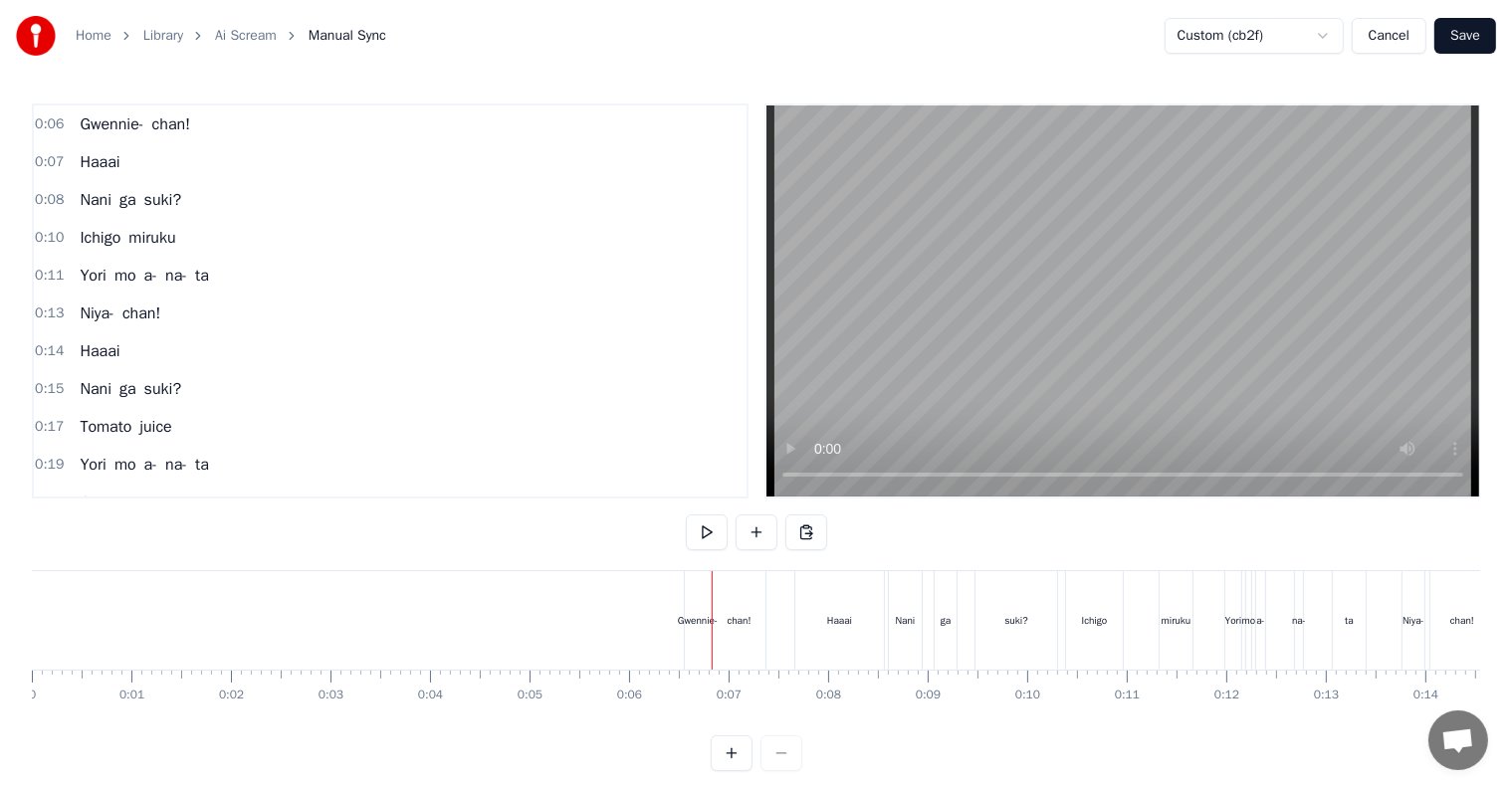 click at bounding box center [1848, 620] 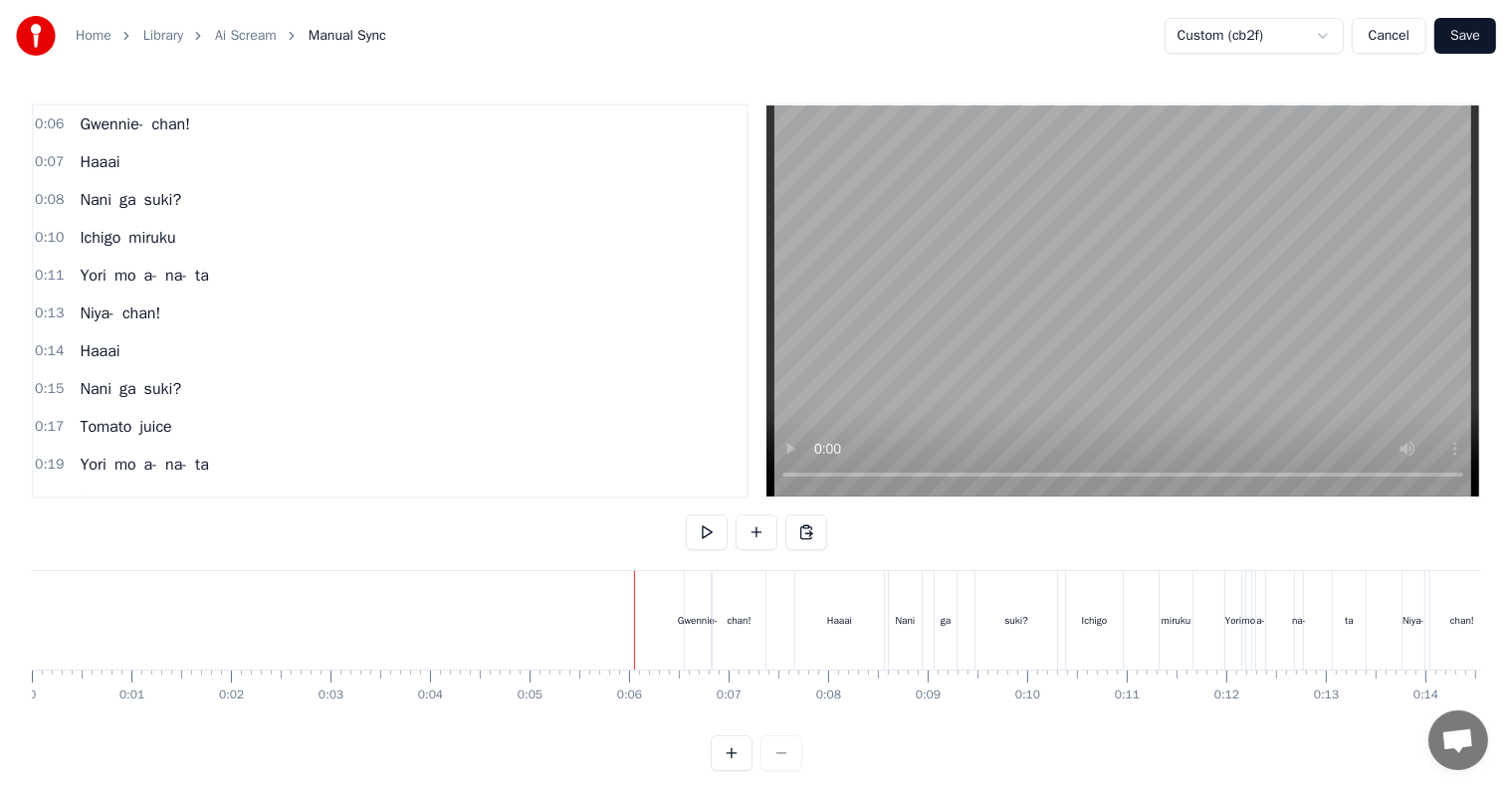 click at bounding box center [1848, 620] 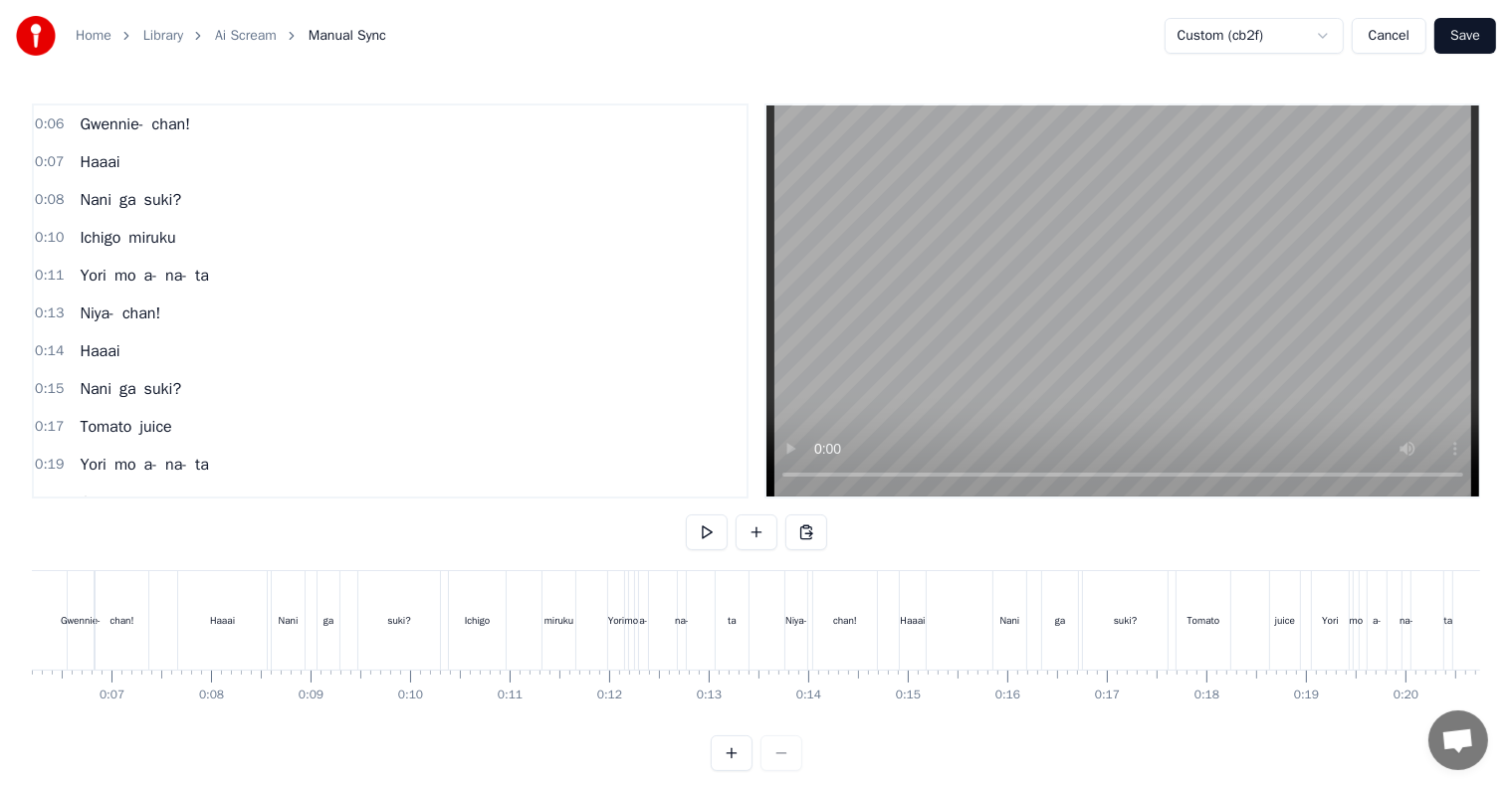 scroll, scrollTop: 0, scrollLeft: 635, axis: horizontal 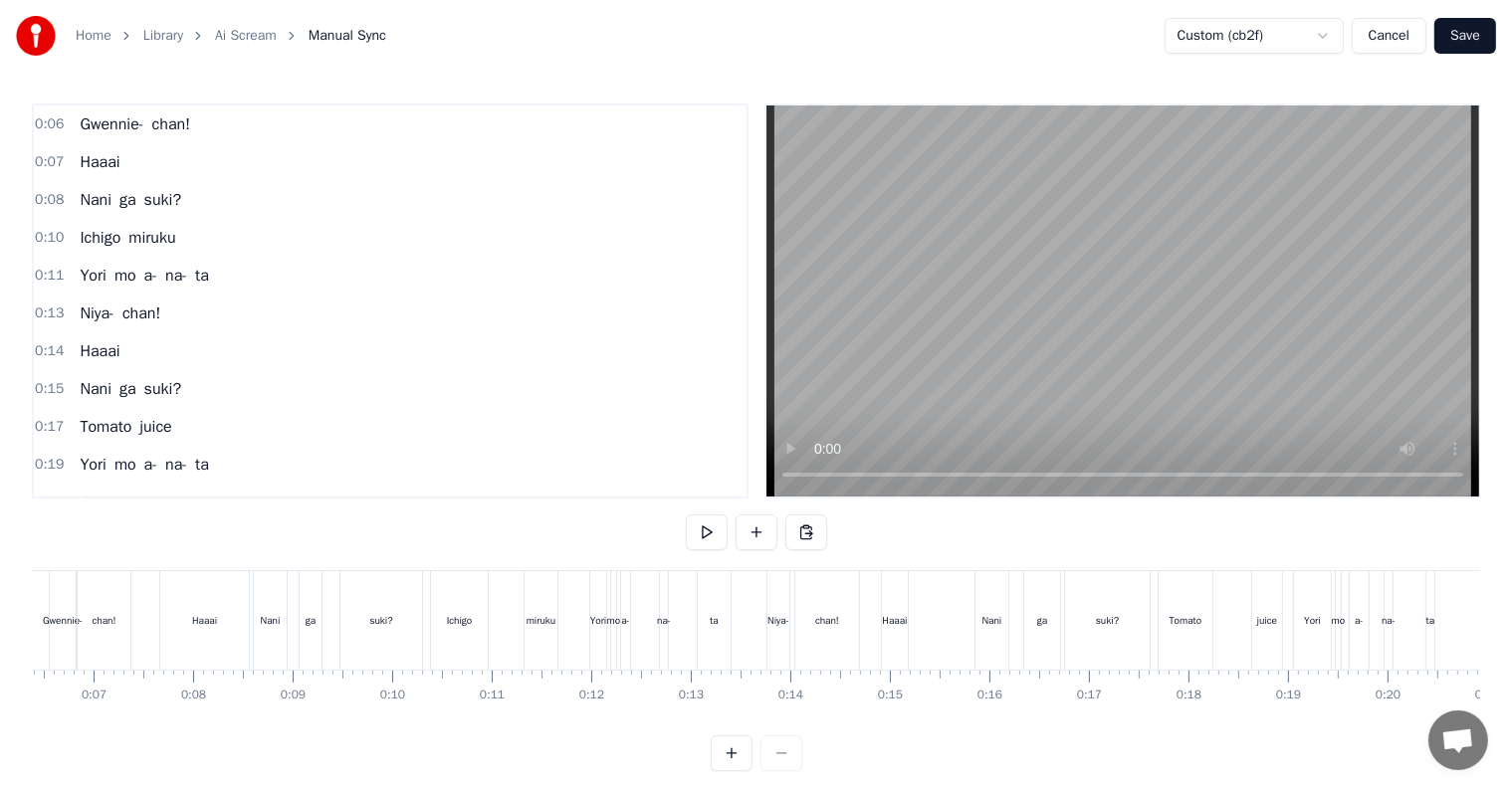 click on "0 0:01 0:02 0:03 0:04 0:05 0:06 0:07 0:08 0:09 0:10 0:11 0:12 0:13 0:14 0:15 0:16 0:17 0:18 0:19 0:20 0:21 0:22 0:23 0:24 0:25 0:26 0:27 0:28 0:29 0:30 0:31 0:32 0:33 0:34 0:35 0:36" at bounding box center [120, 694] 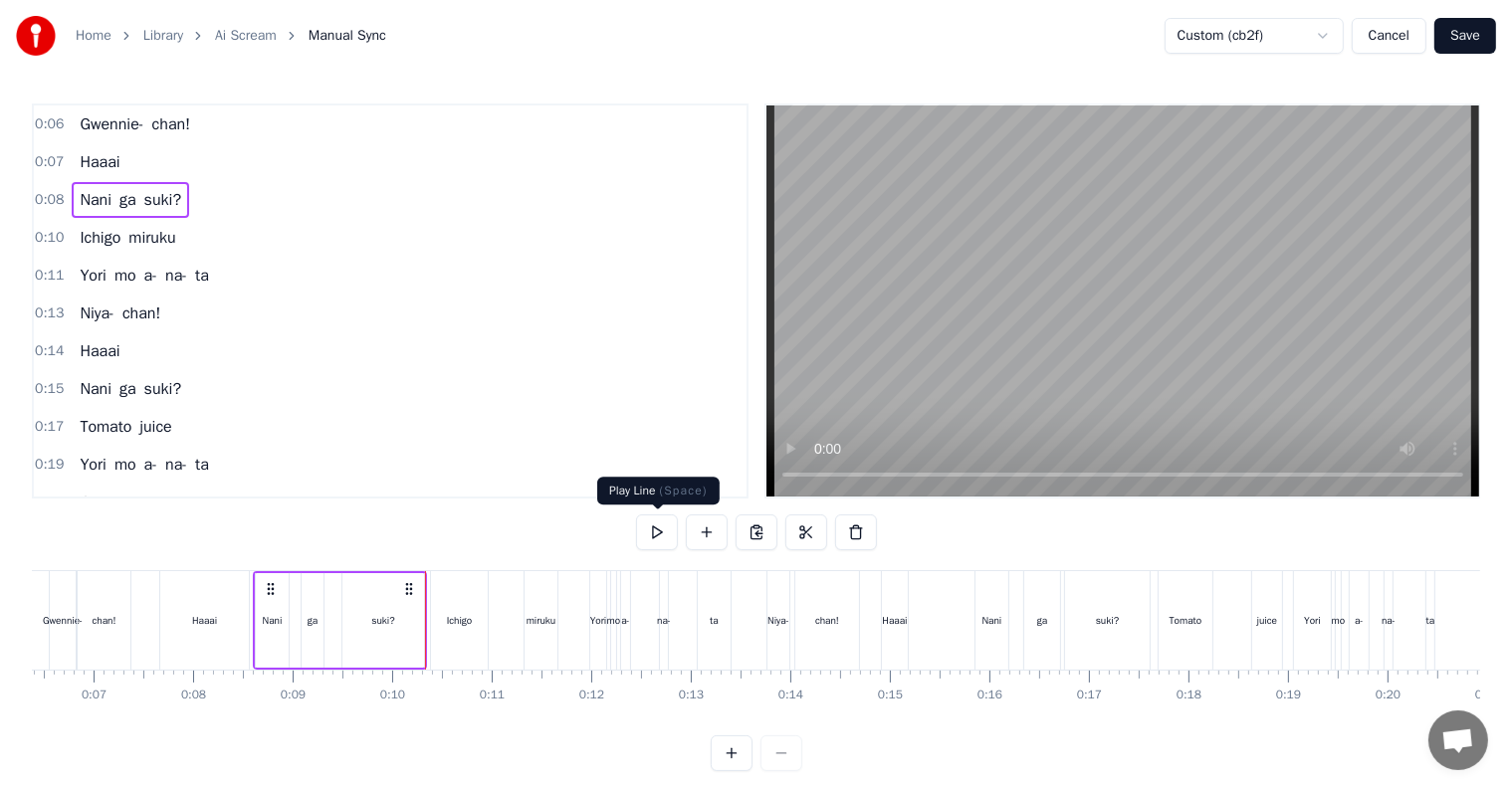 click at bounding box center [657, 532] 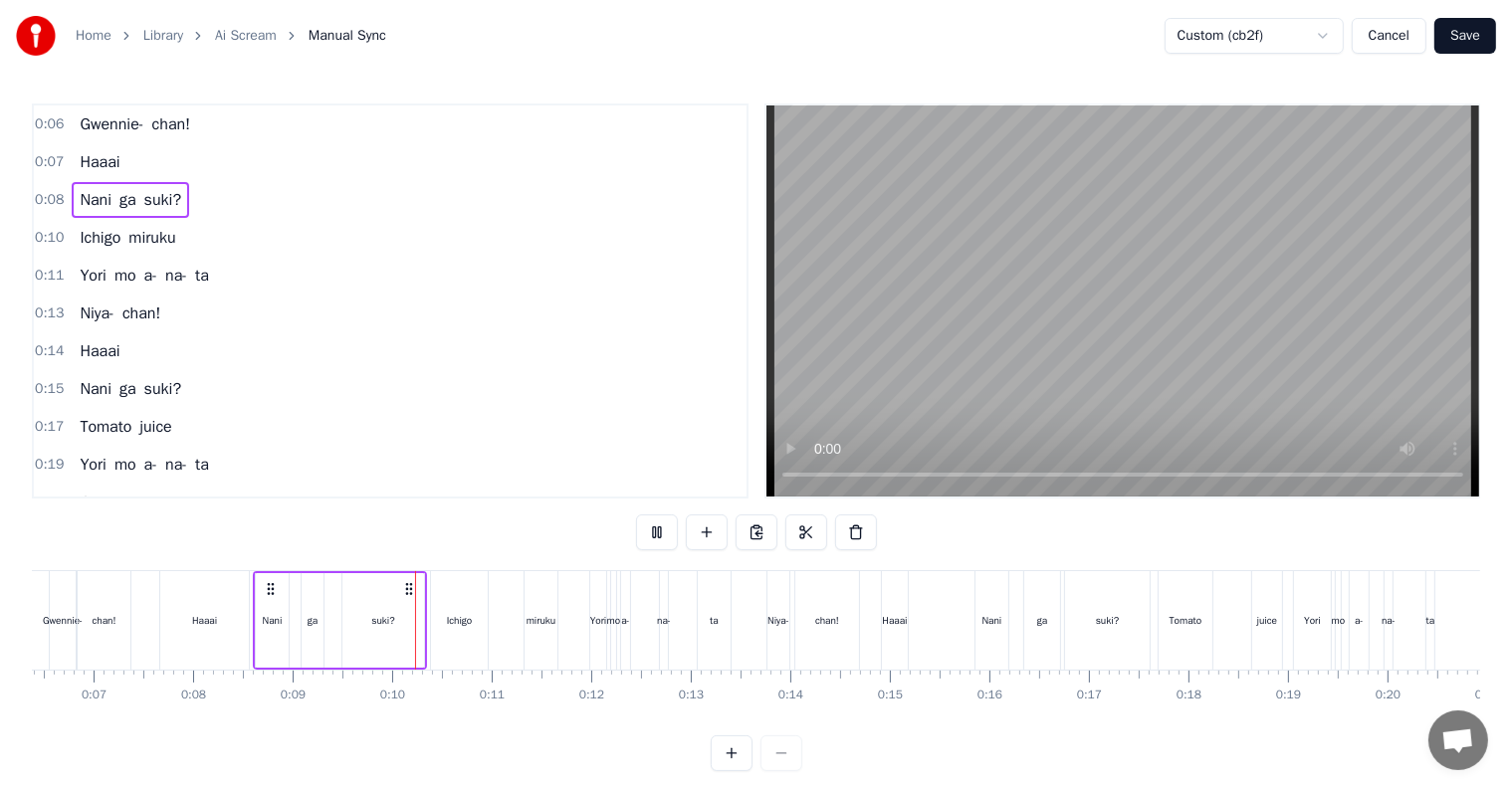 click at bounding box center (657, 532) 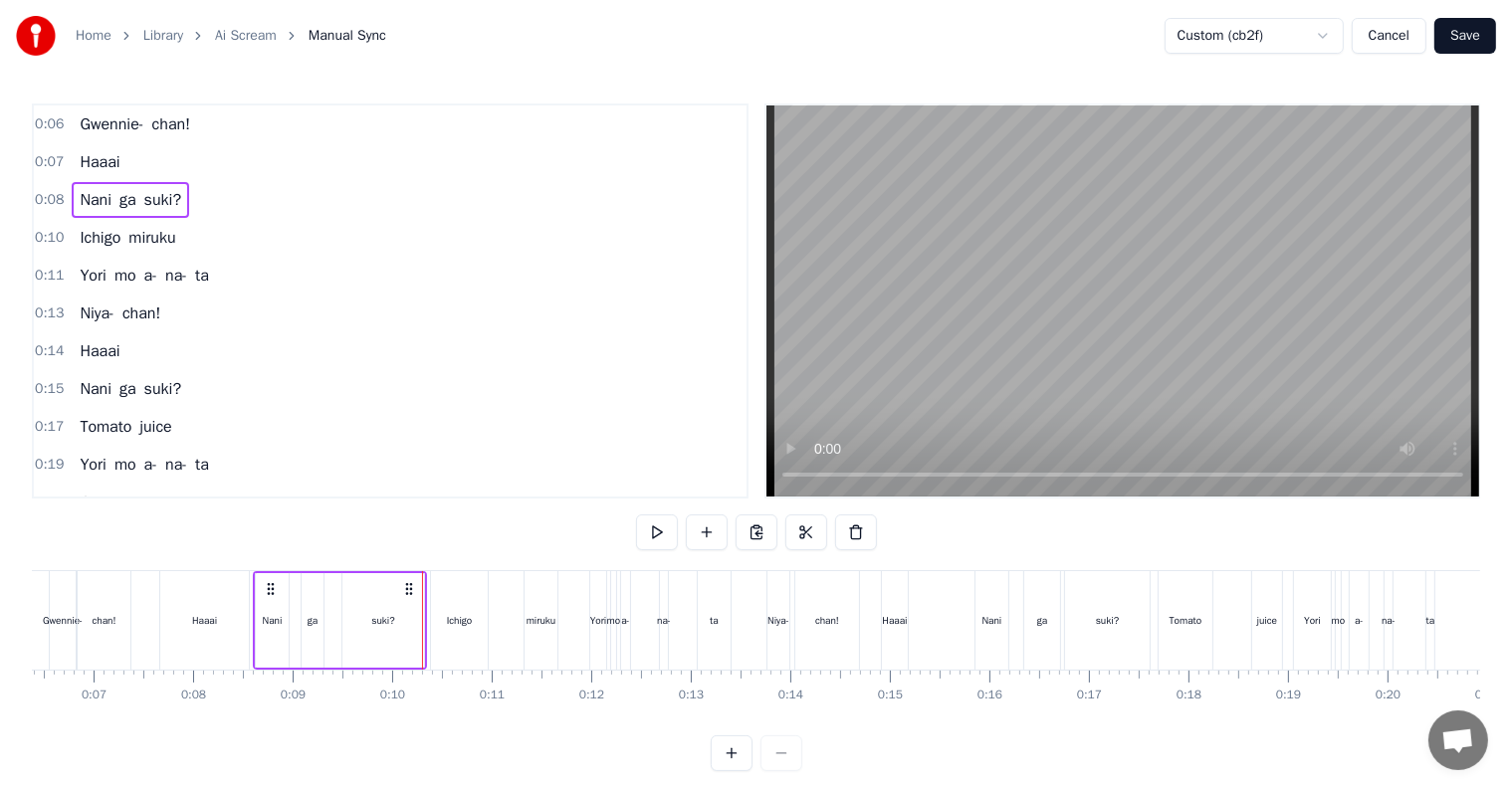 click on "Nani ga suki?" at bounding box center [339, 620] 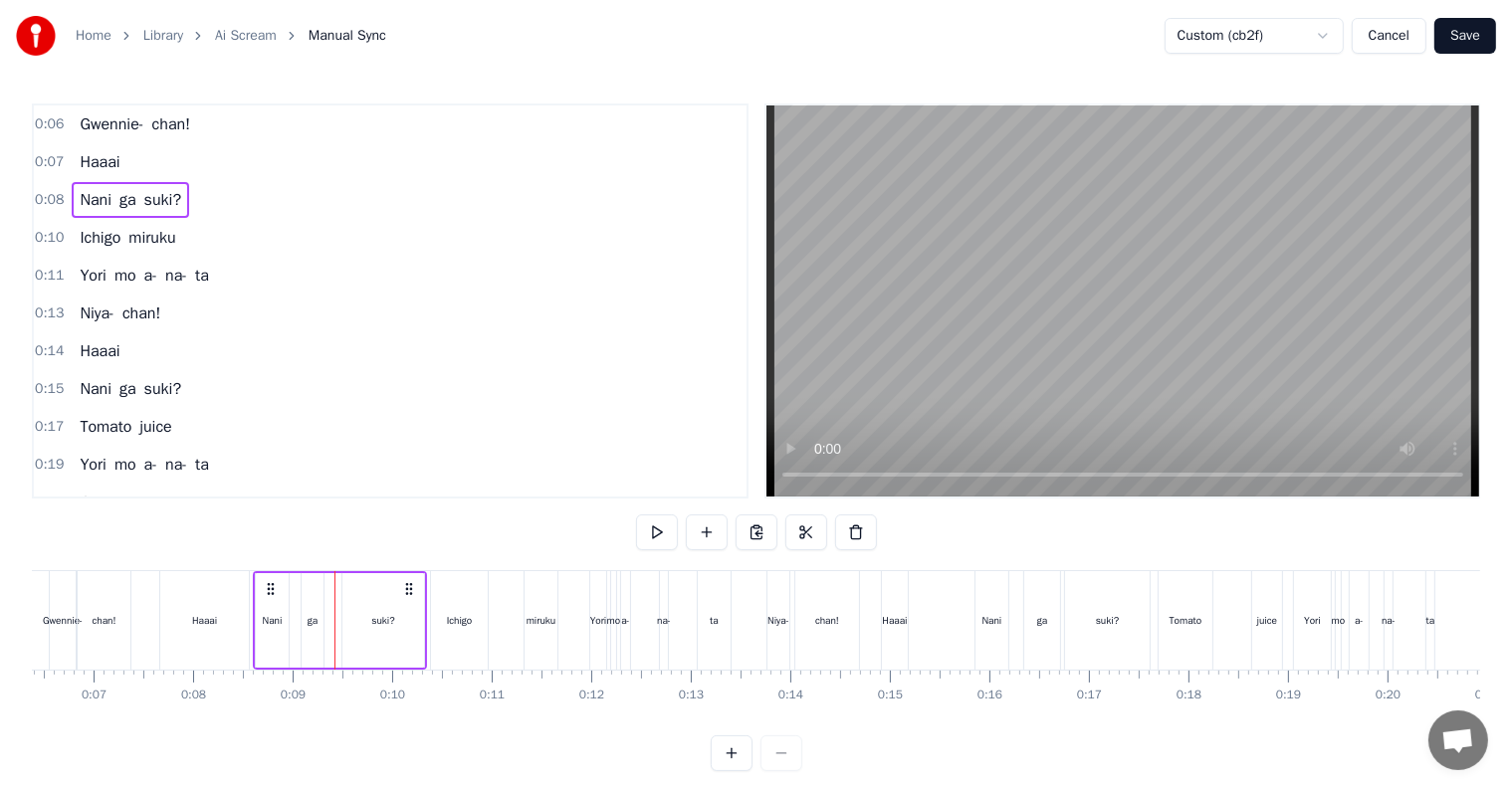click on "suki?" at bounding box center [383, 620] 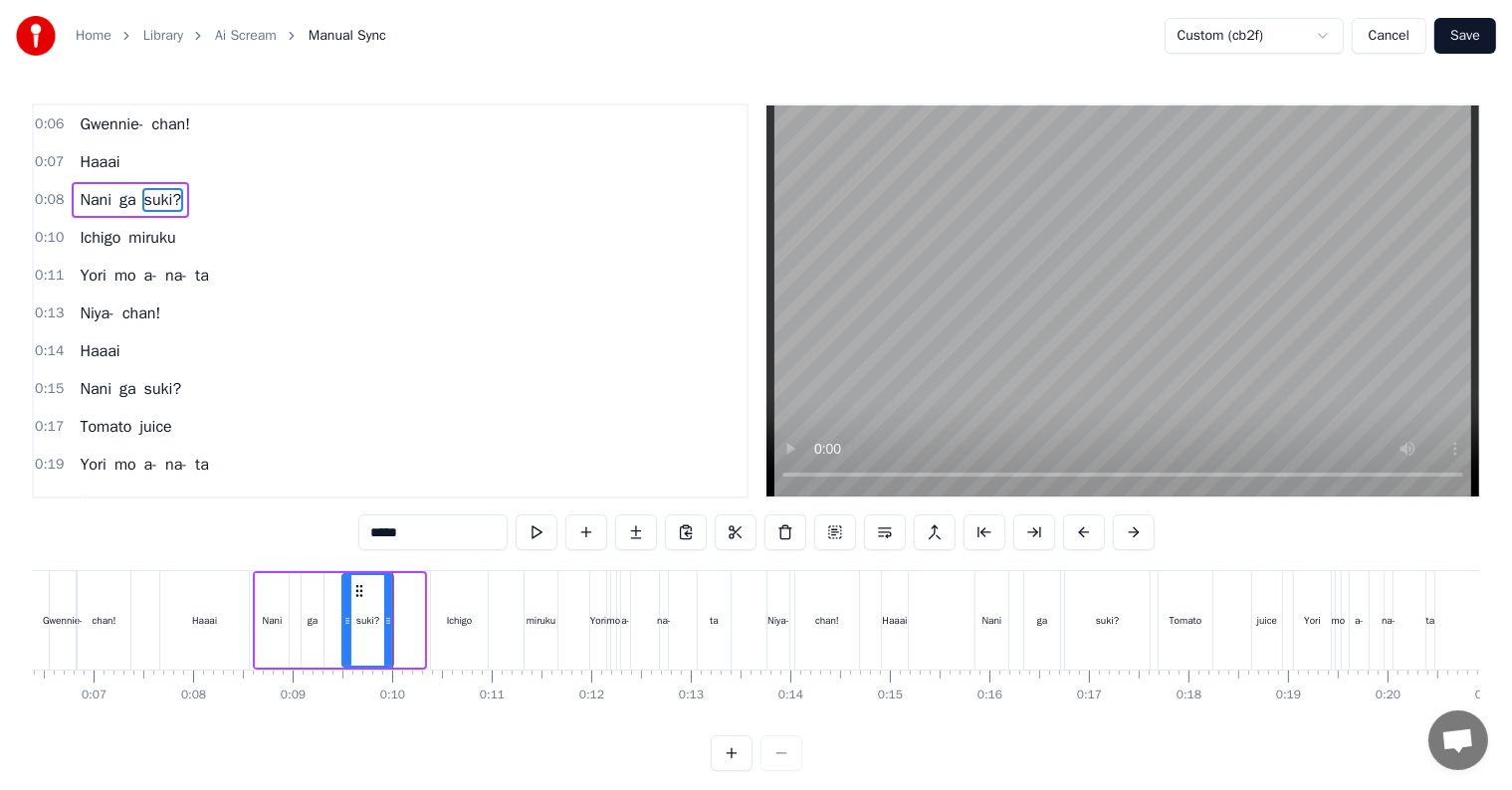 drag, startPoint x: 421, startPoint y: 613, endPoint x: 386, endPoint y: 627, distance: 37.696154 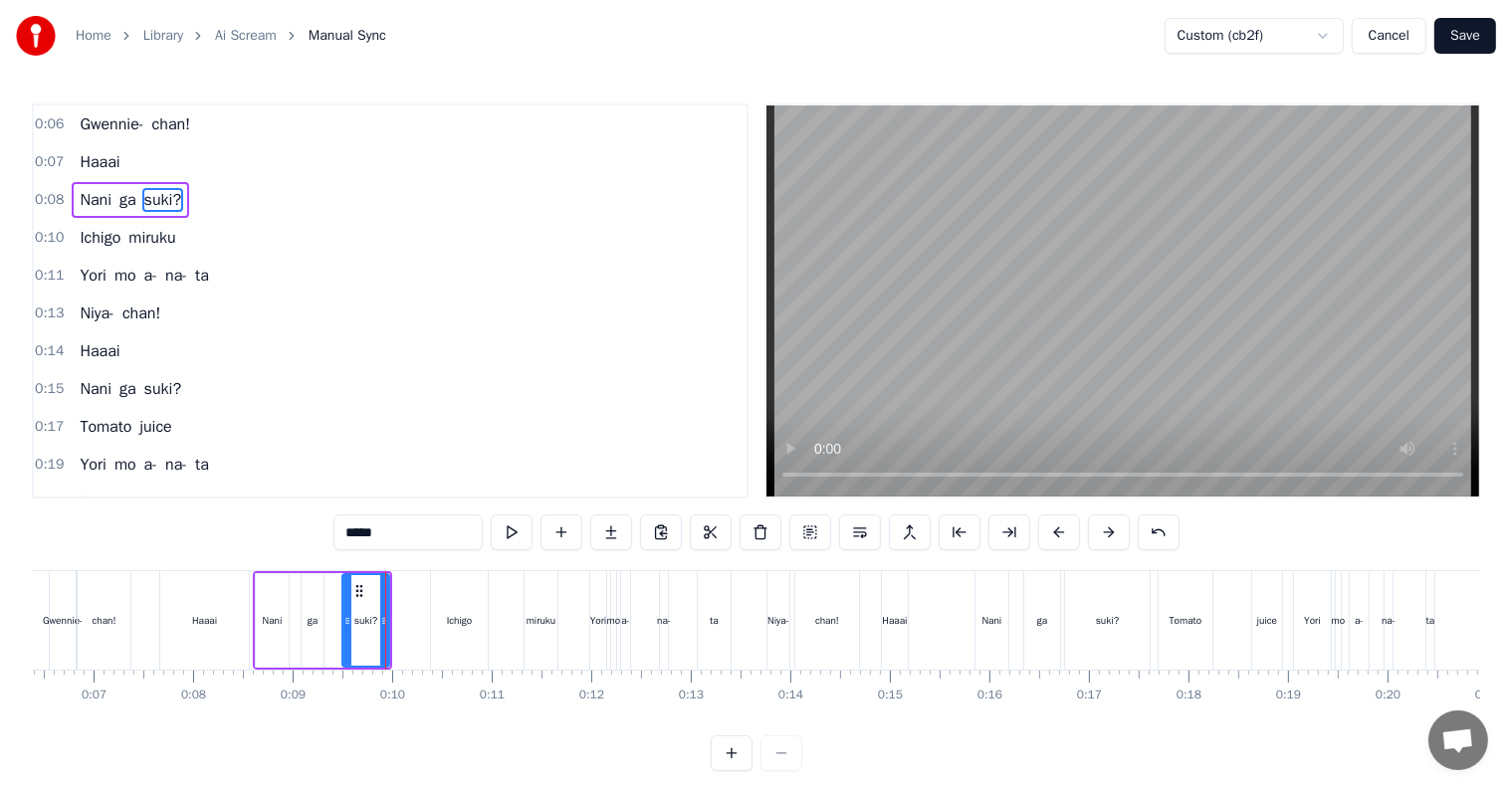 click on "Haaai" at bounding box center [204, 620] 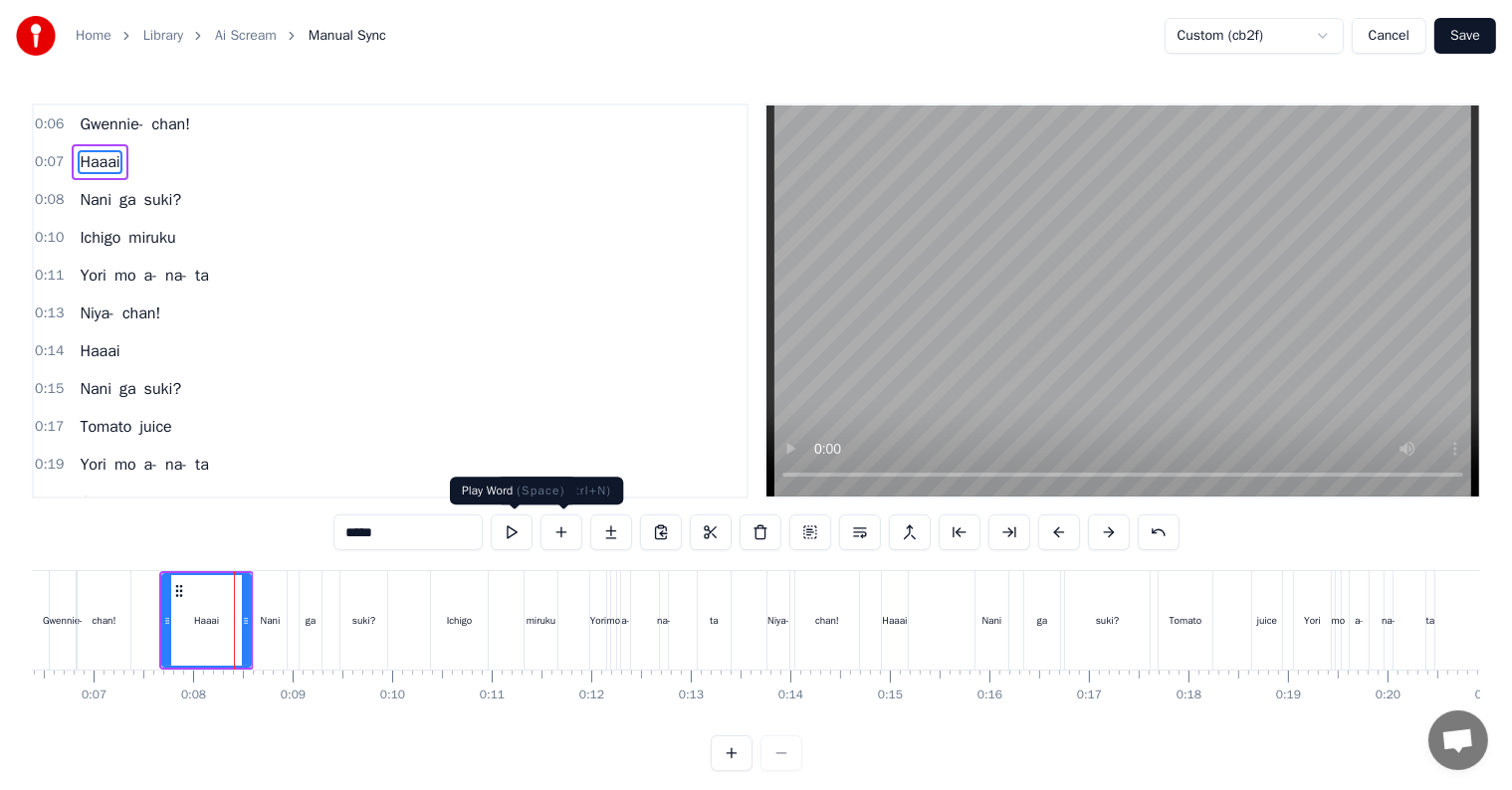 click on "*****" at bounding box center (756, 532) 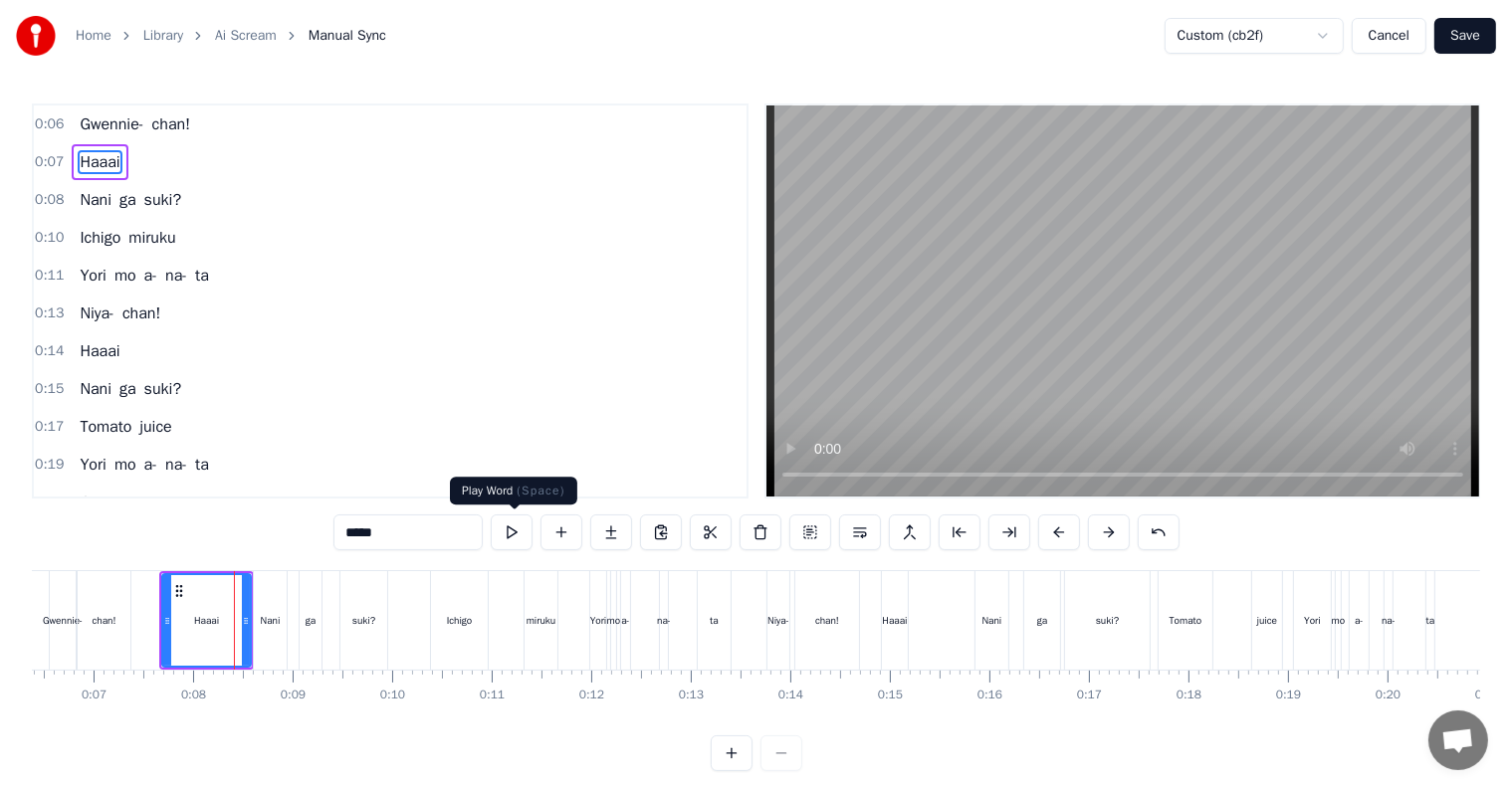 click at bounding box center [512, 532] 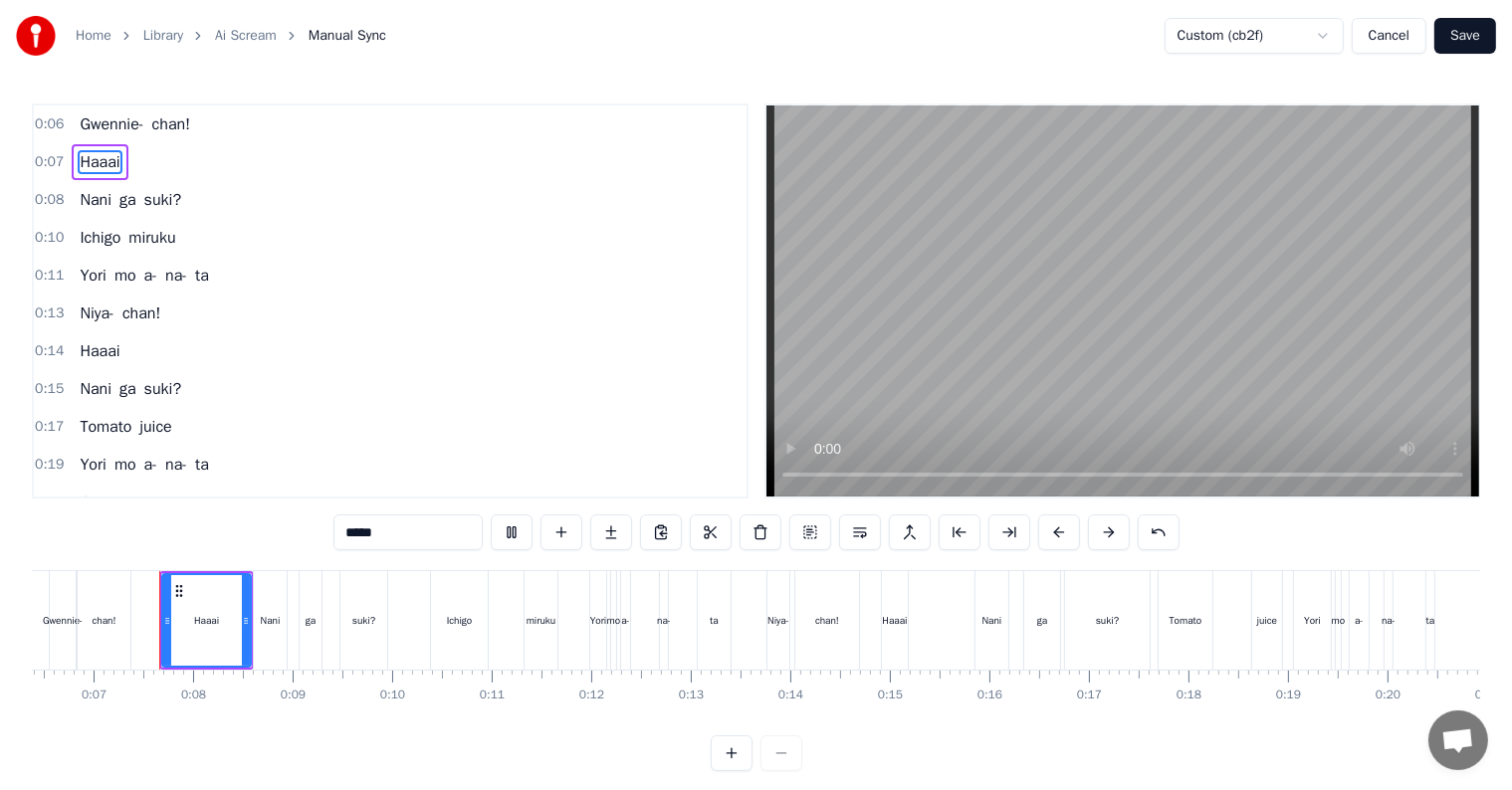 click at bounding box center [512, 532] 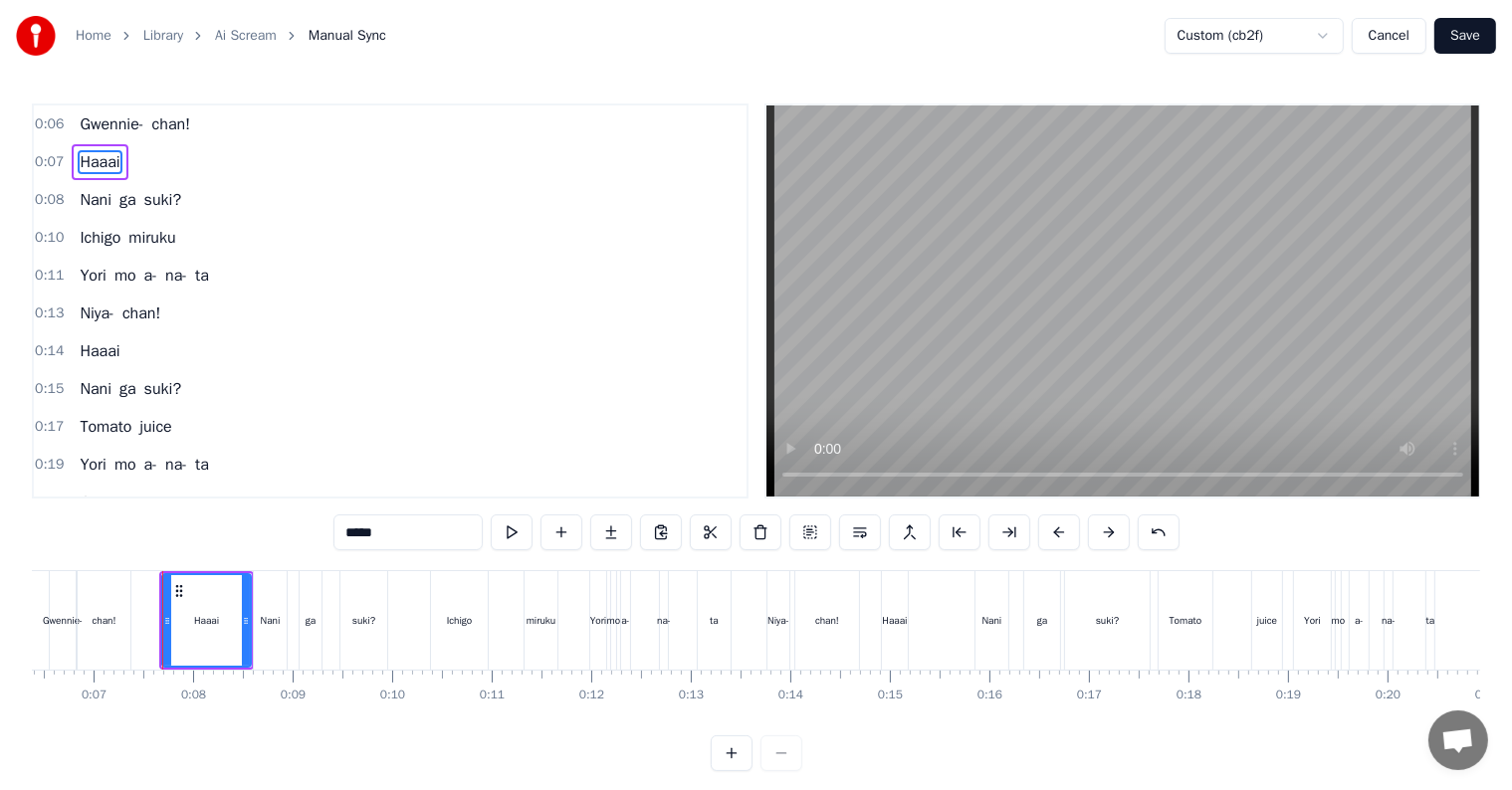 click at bounding box center [512, 532] 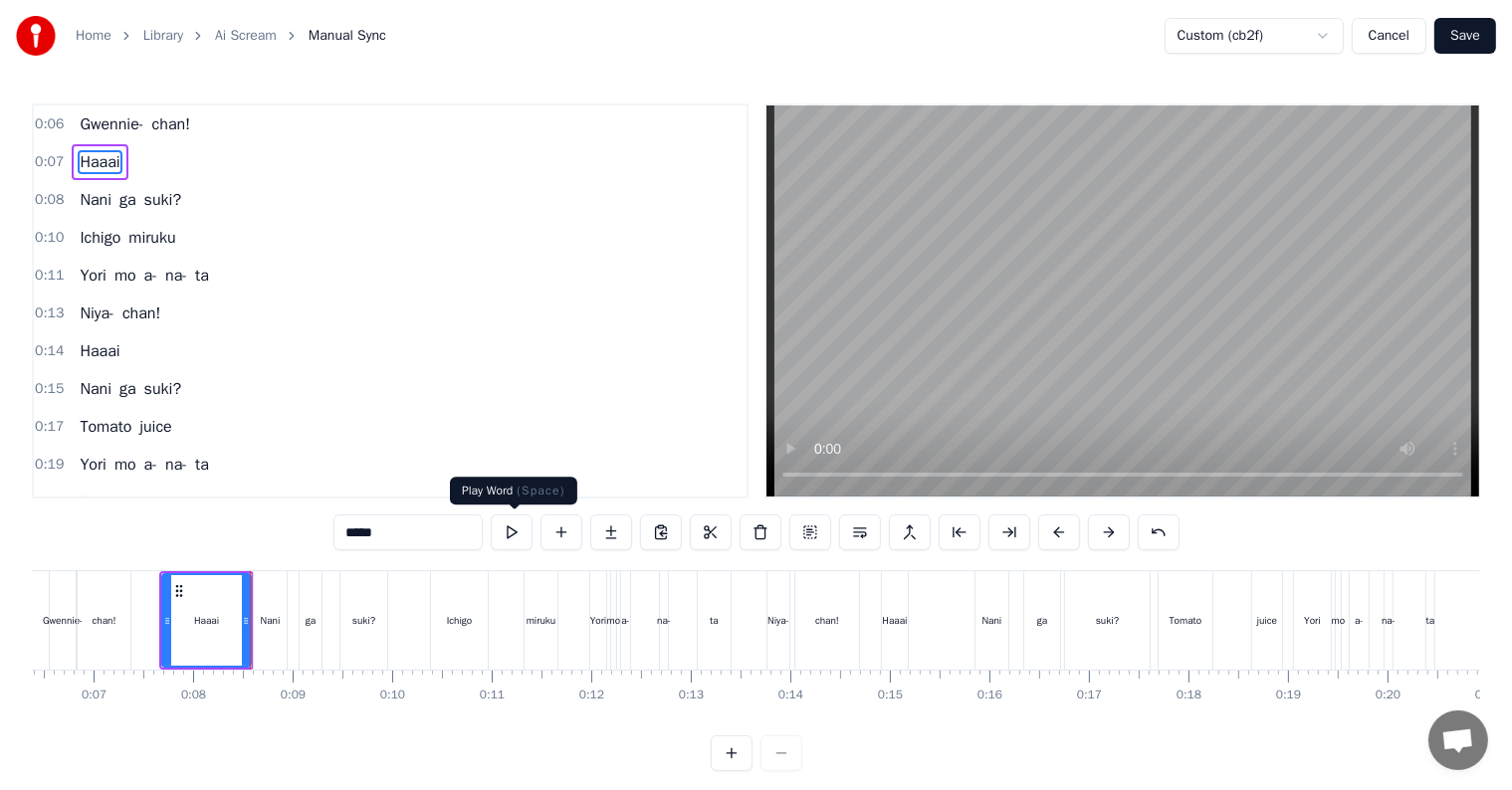 click at bounding box center [512, 532] 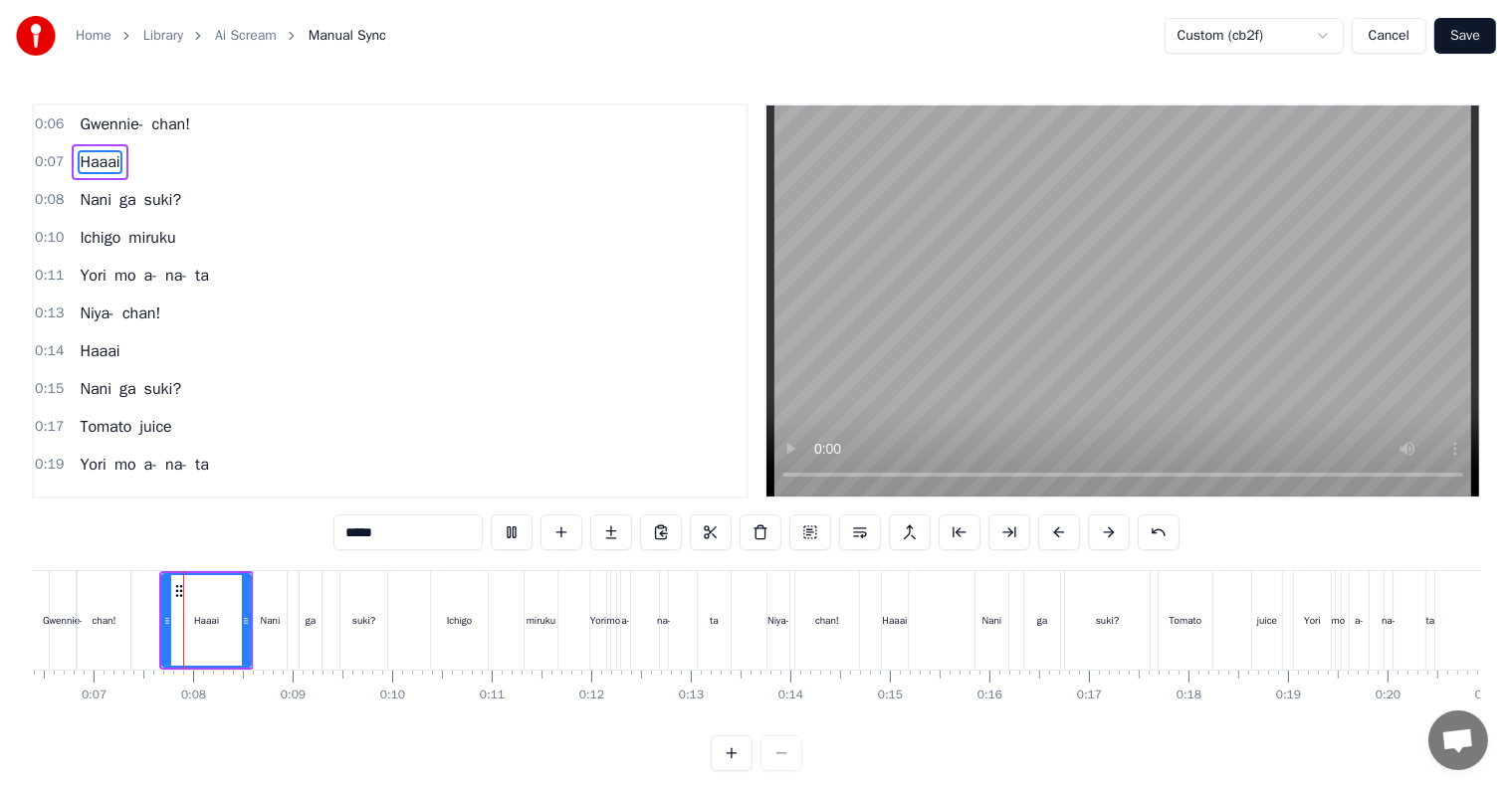 click at bounding box center (1213, 620) 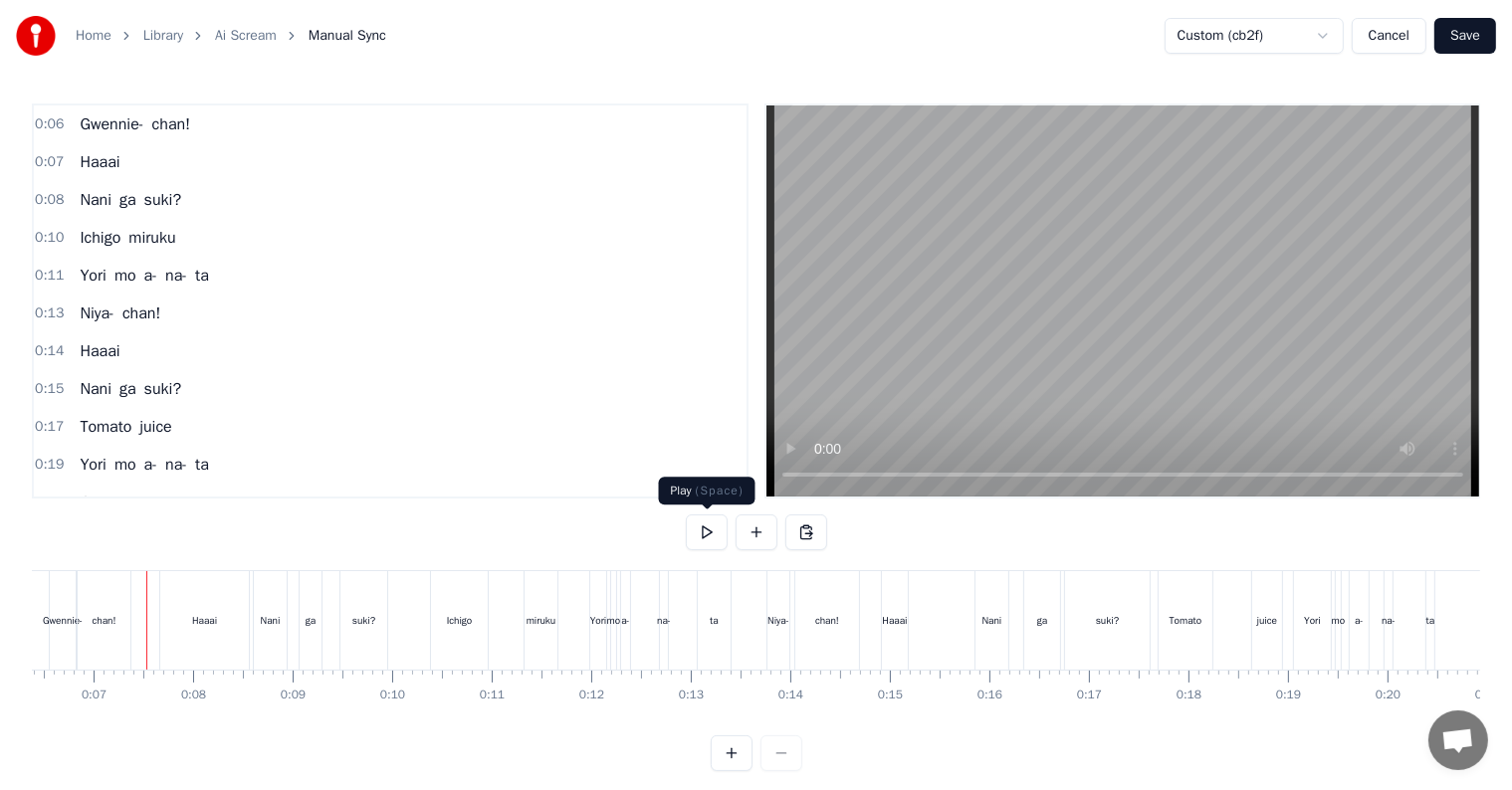 click at bounding box center [707, 532] 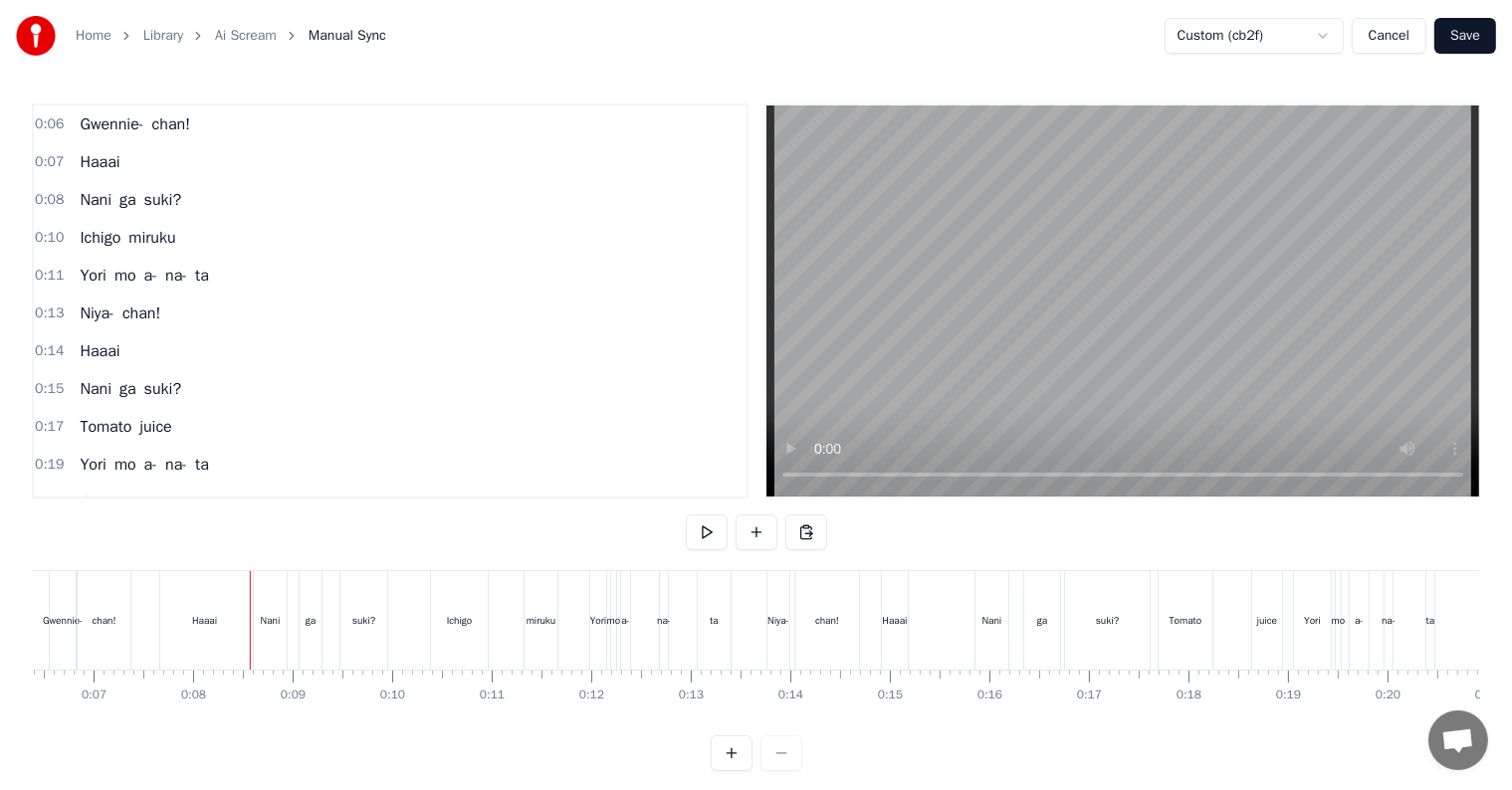 click at bounding box center (1213, 620) 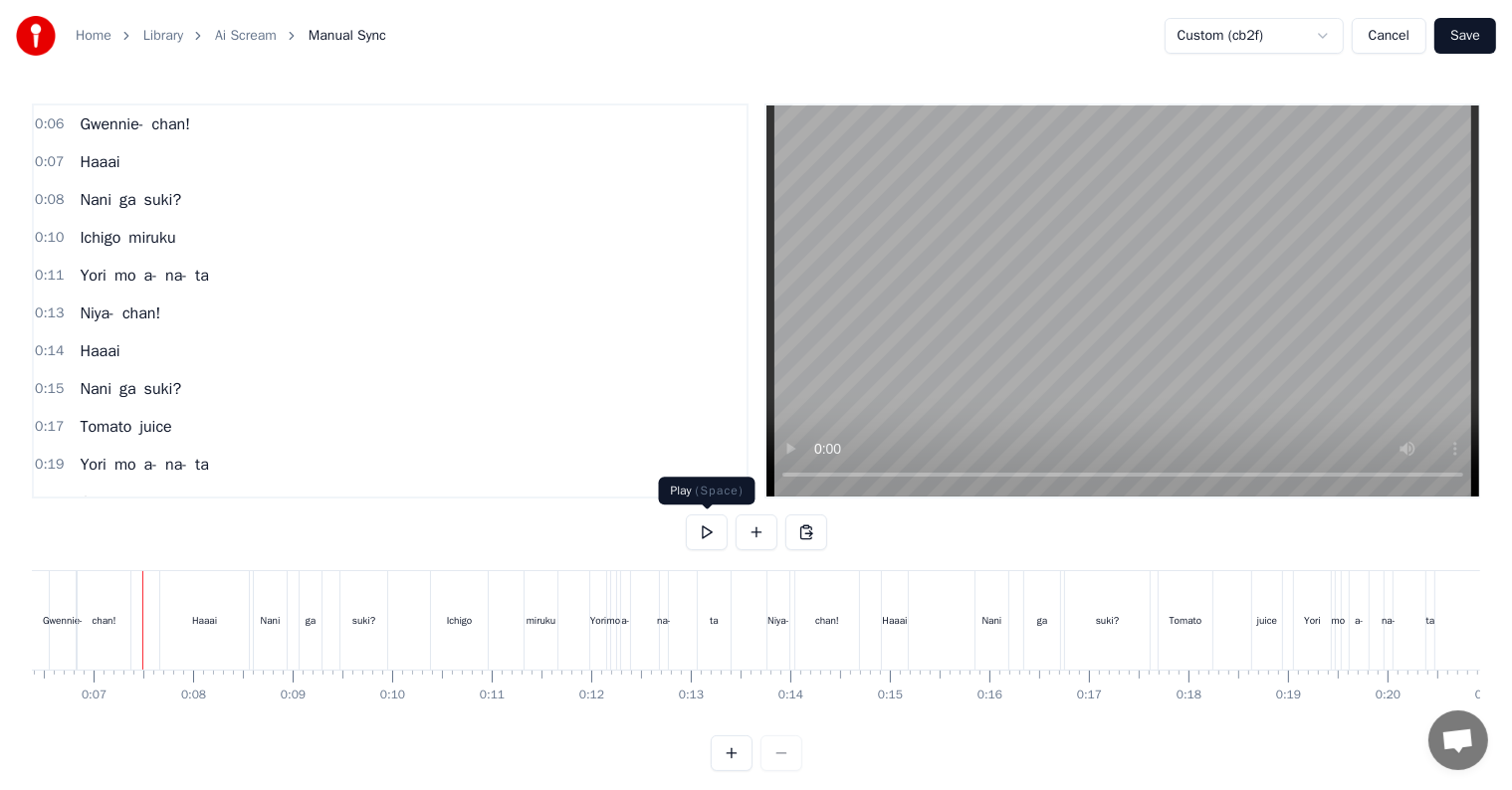 click at bounding box center (707, 532) 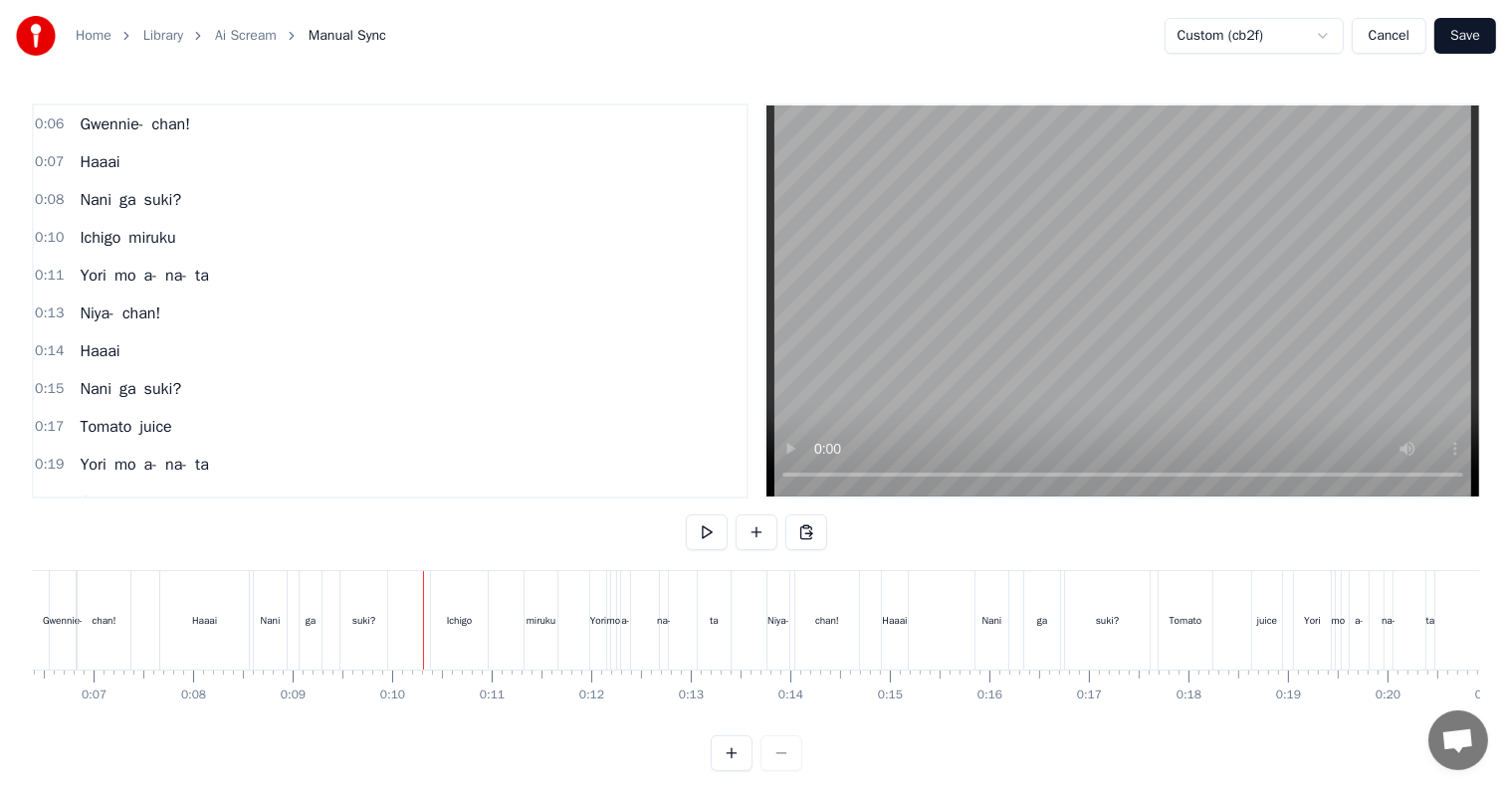 click at bounding box center [707, 532] 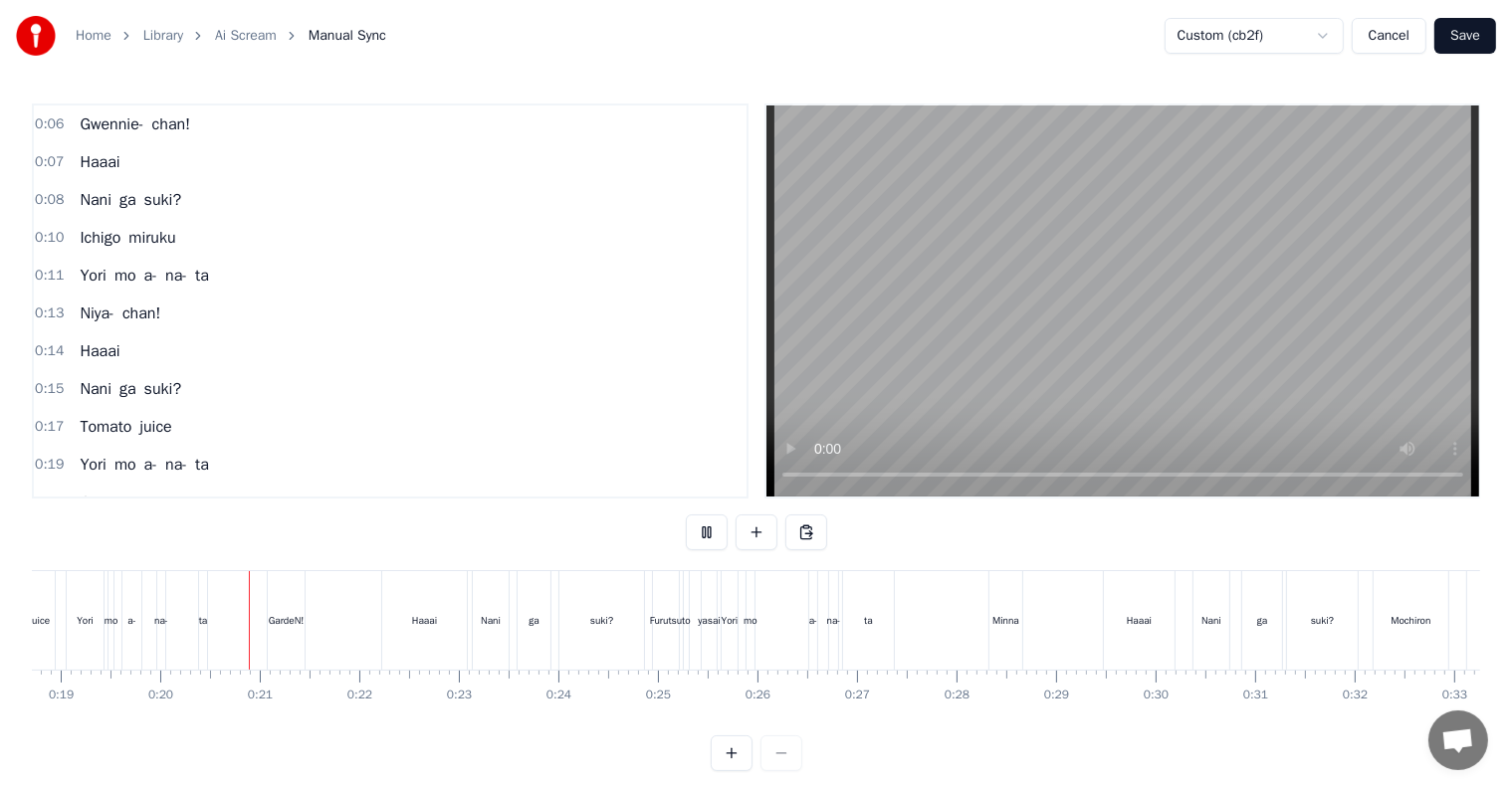 scroll, scrollTop: 0, scrollLeft: 1899, axis: horizontal 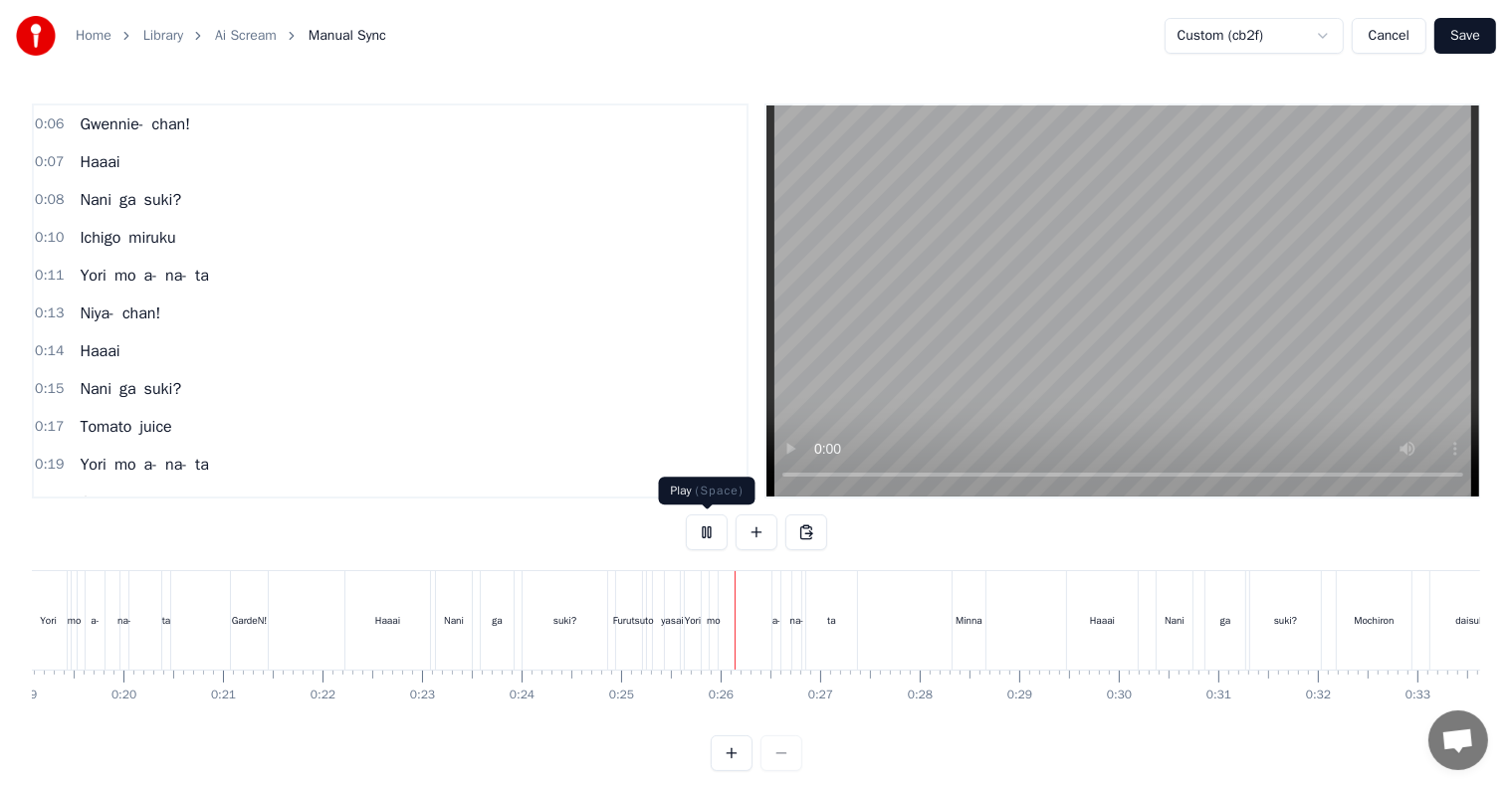click at bounding box center [707, 532] 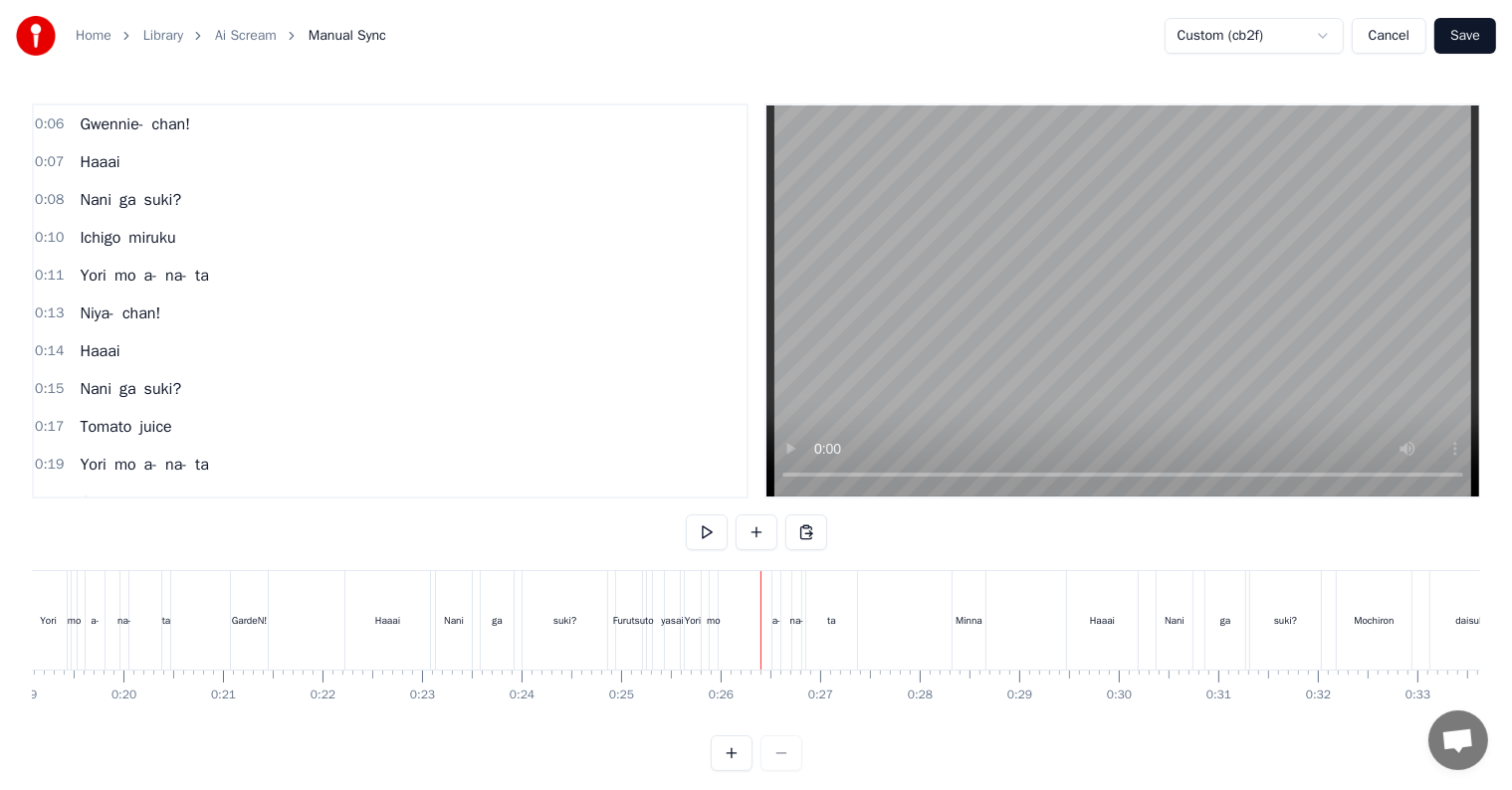 type 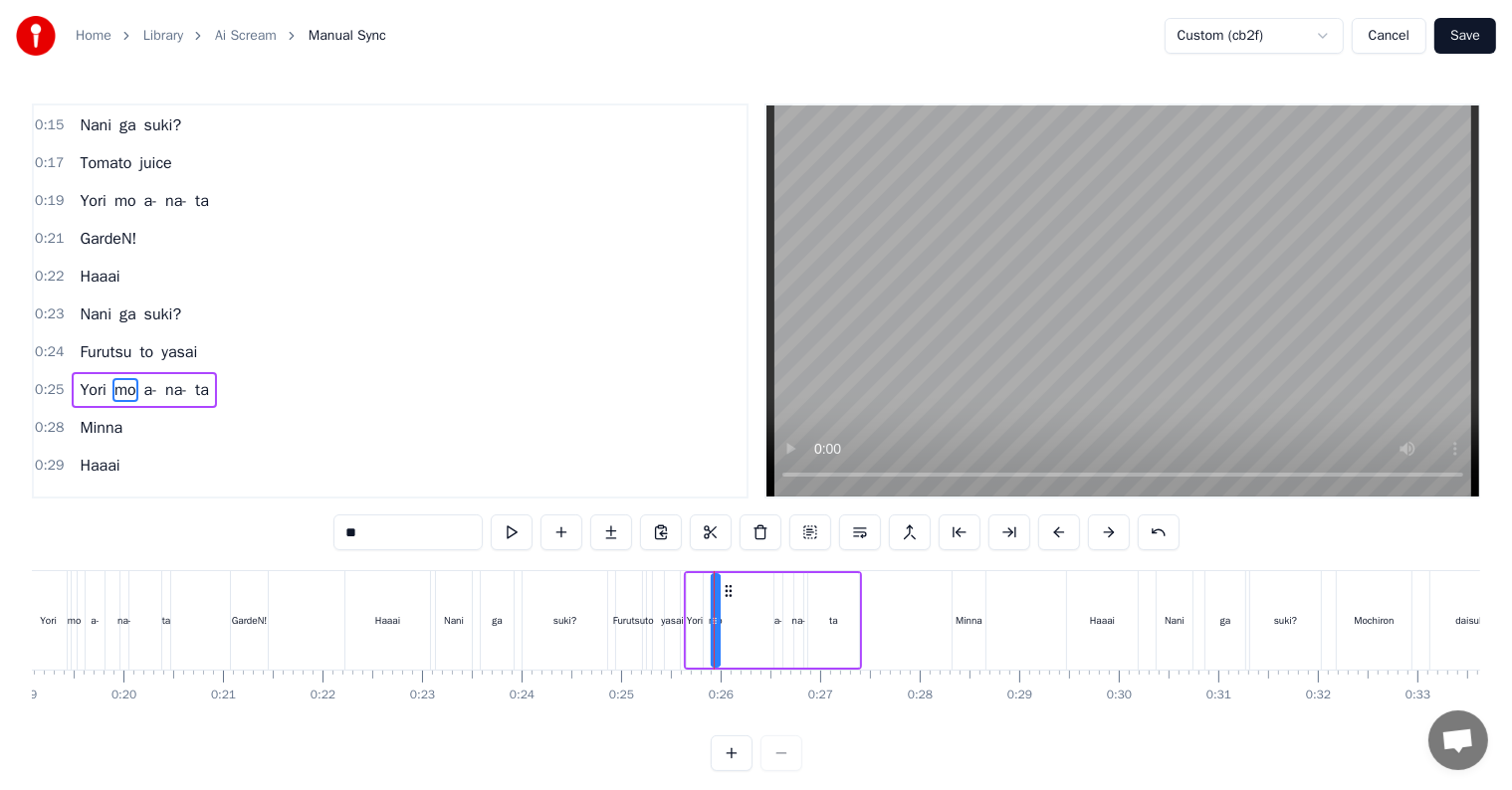 scroll, scrollTop: 334, scrollLeft: 0, axis: vertical 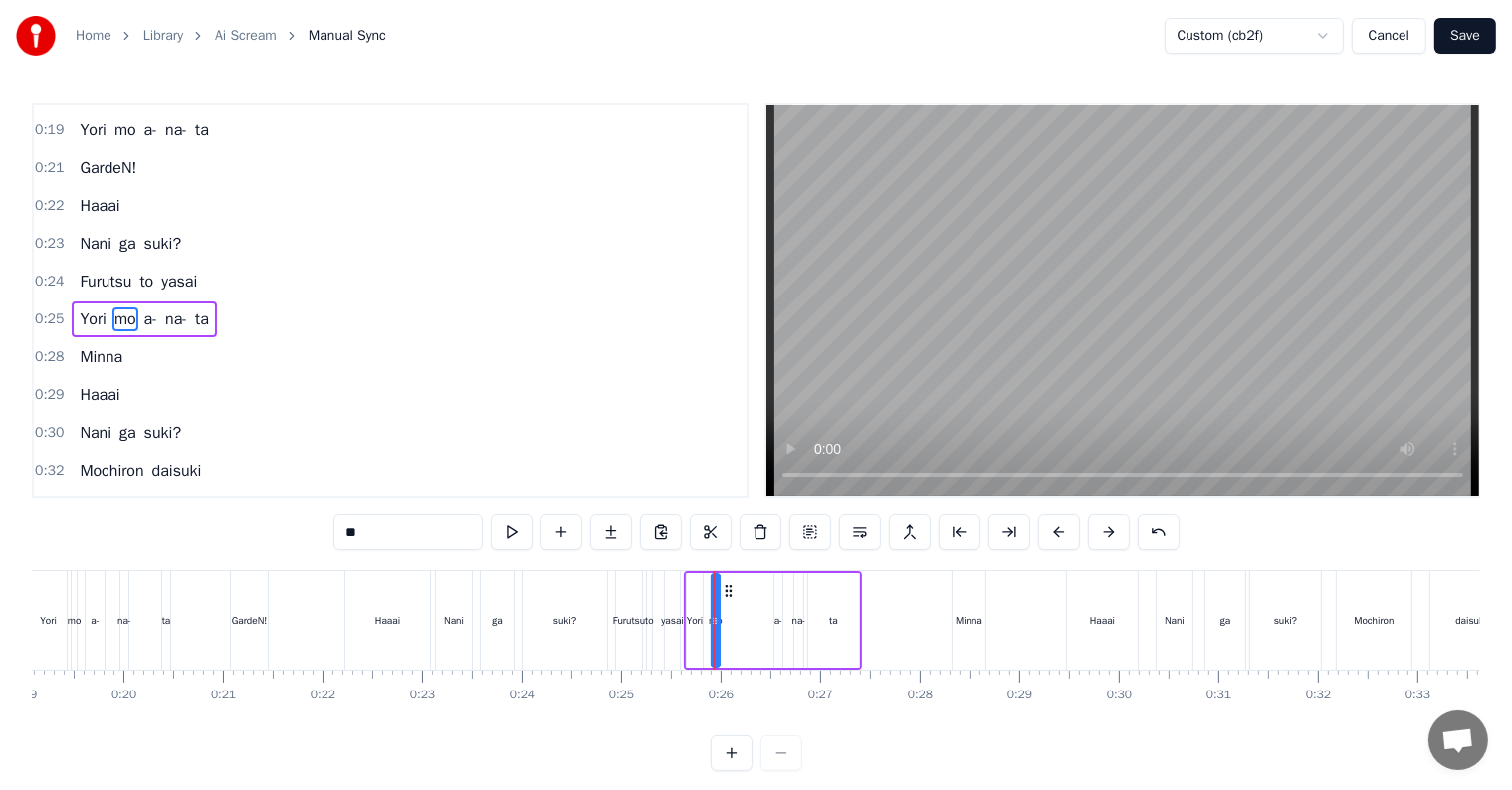 click on "Yori mo a- na- ta" at bounding box center (772, 620) 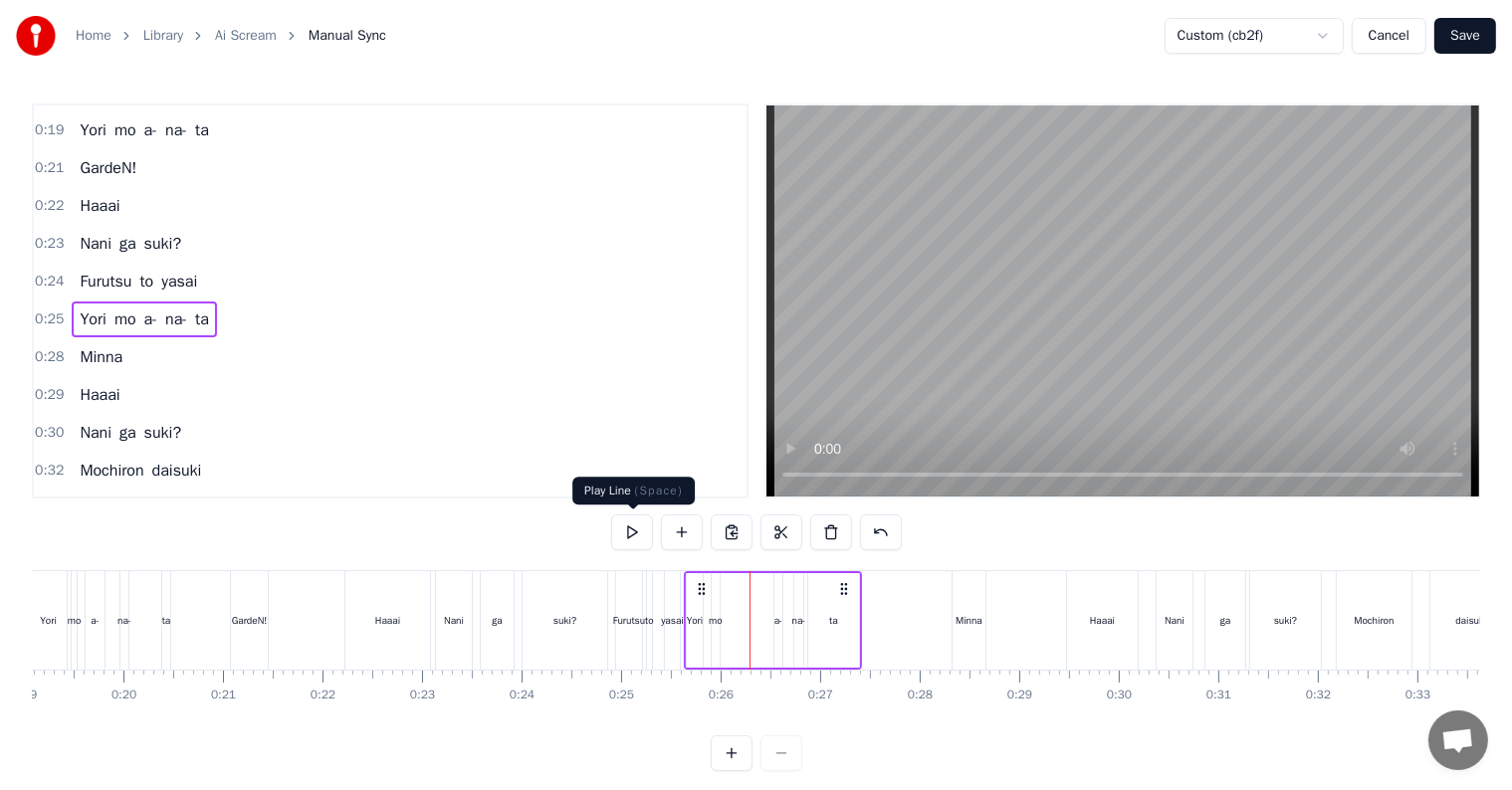 click at bounding box center [632, 532] 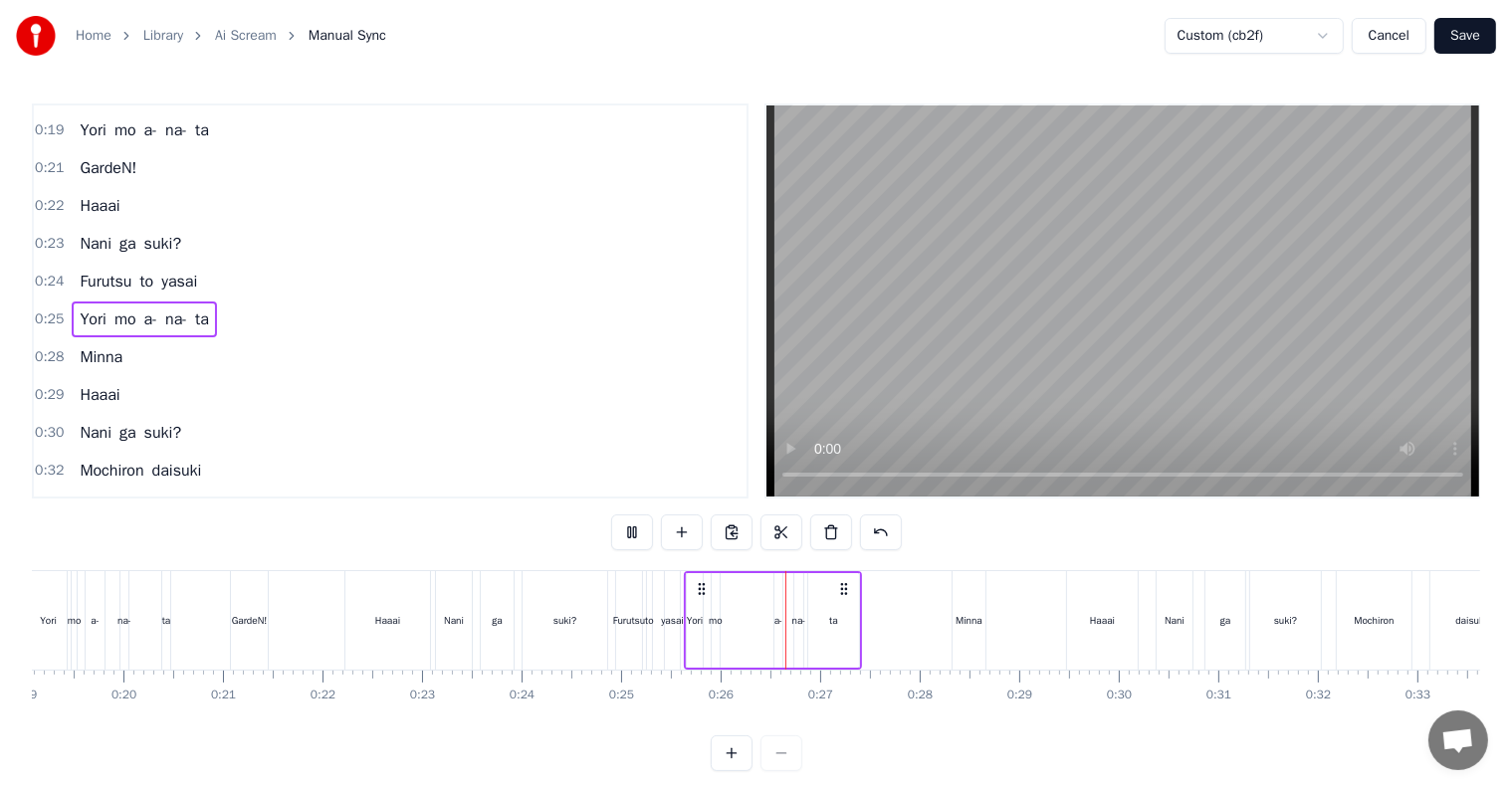 click at bounding box center (632, 532) 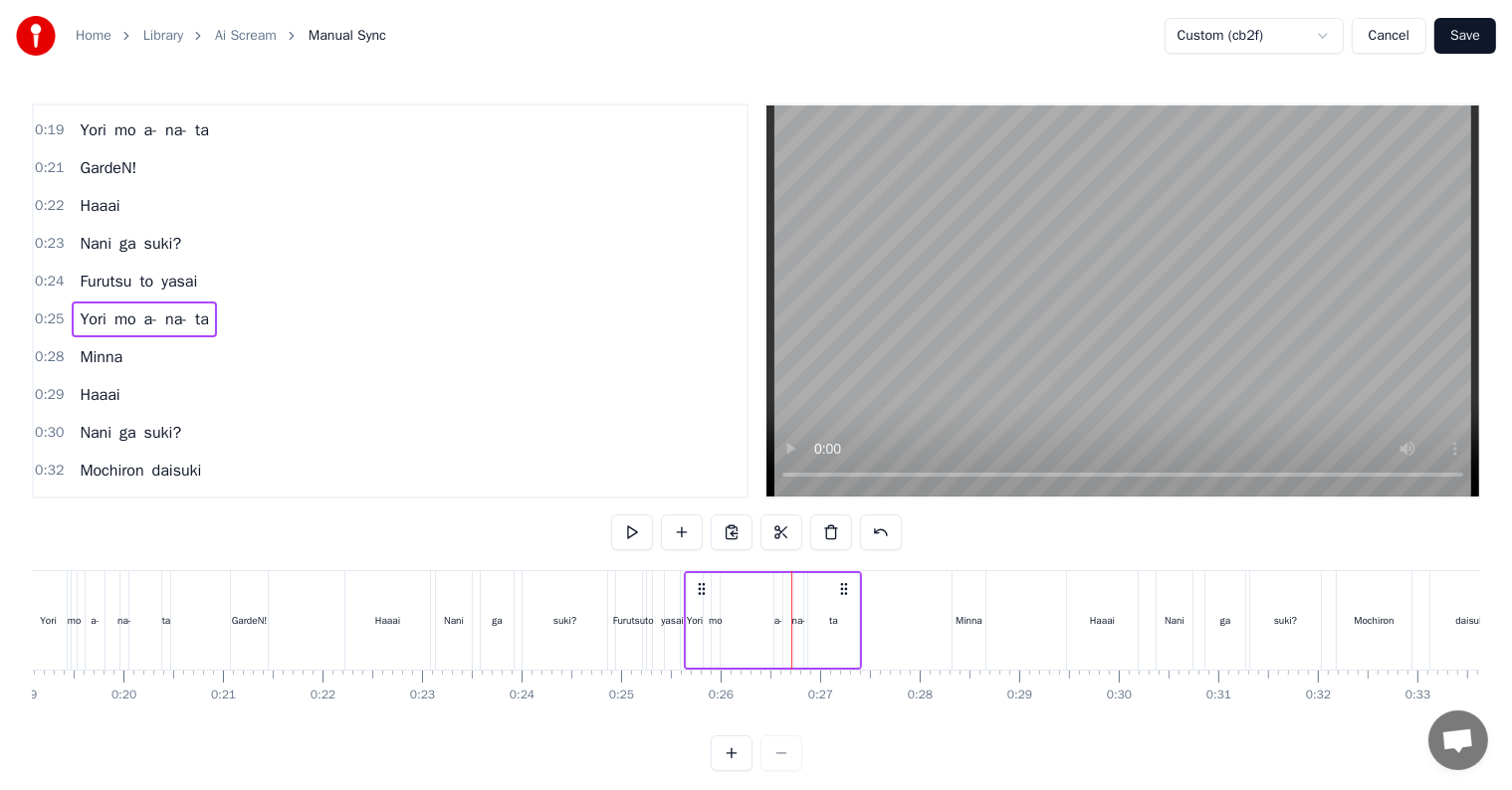 click at bounding box center (632, 532) 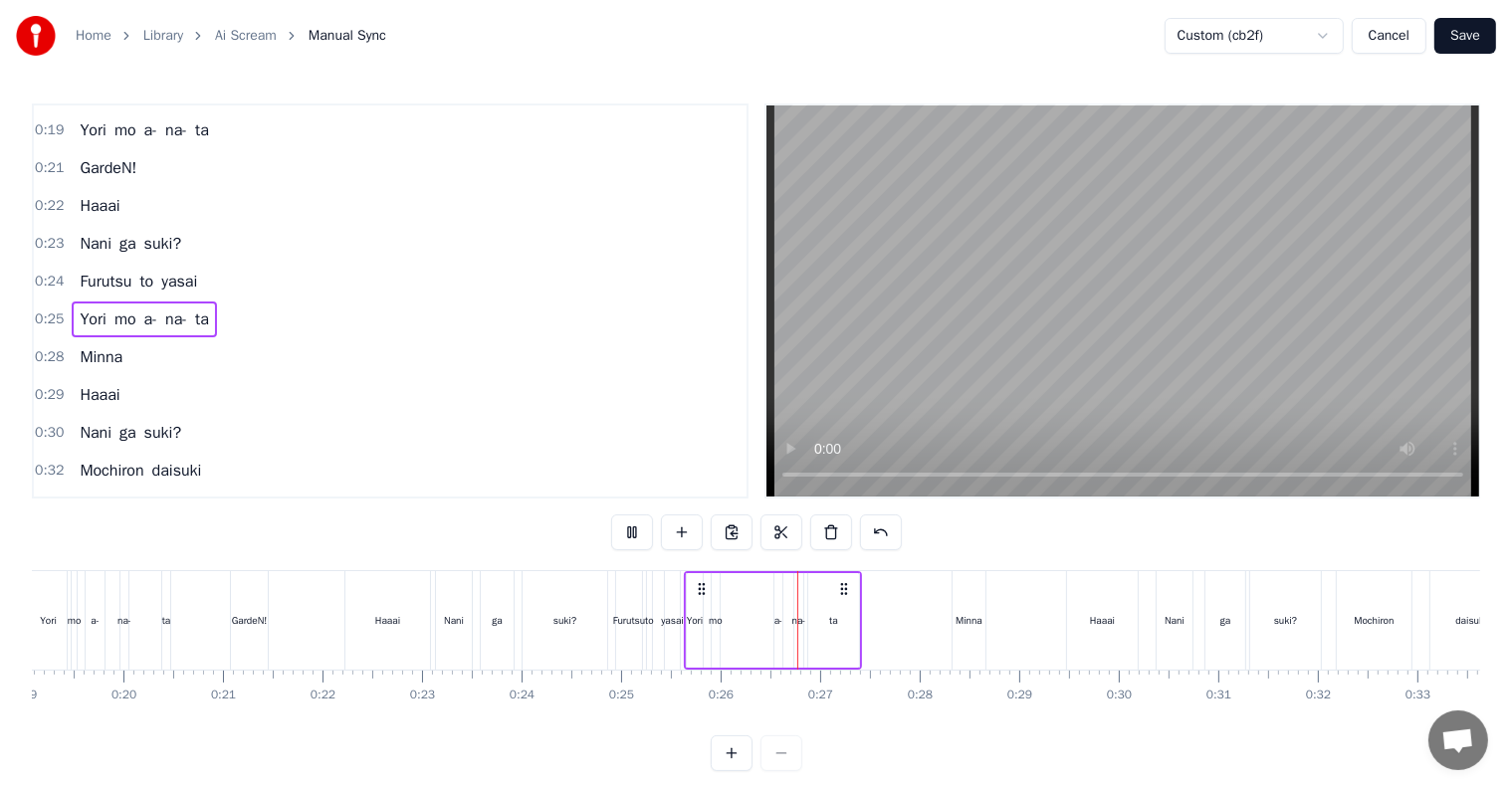 click at bounding box center [632, 532] 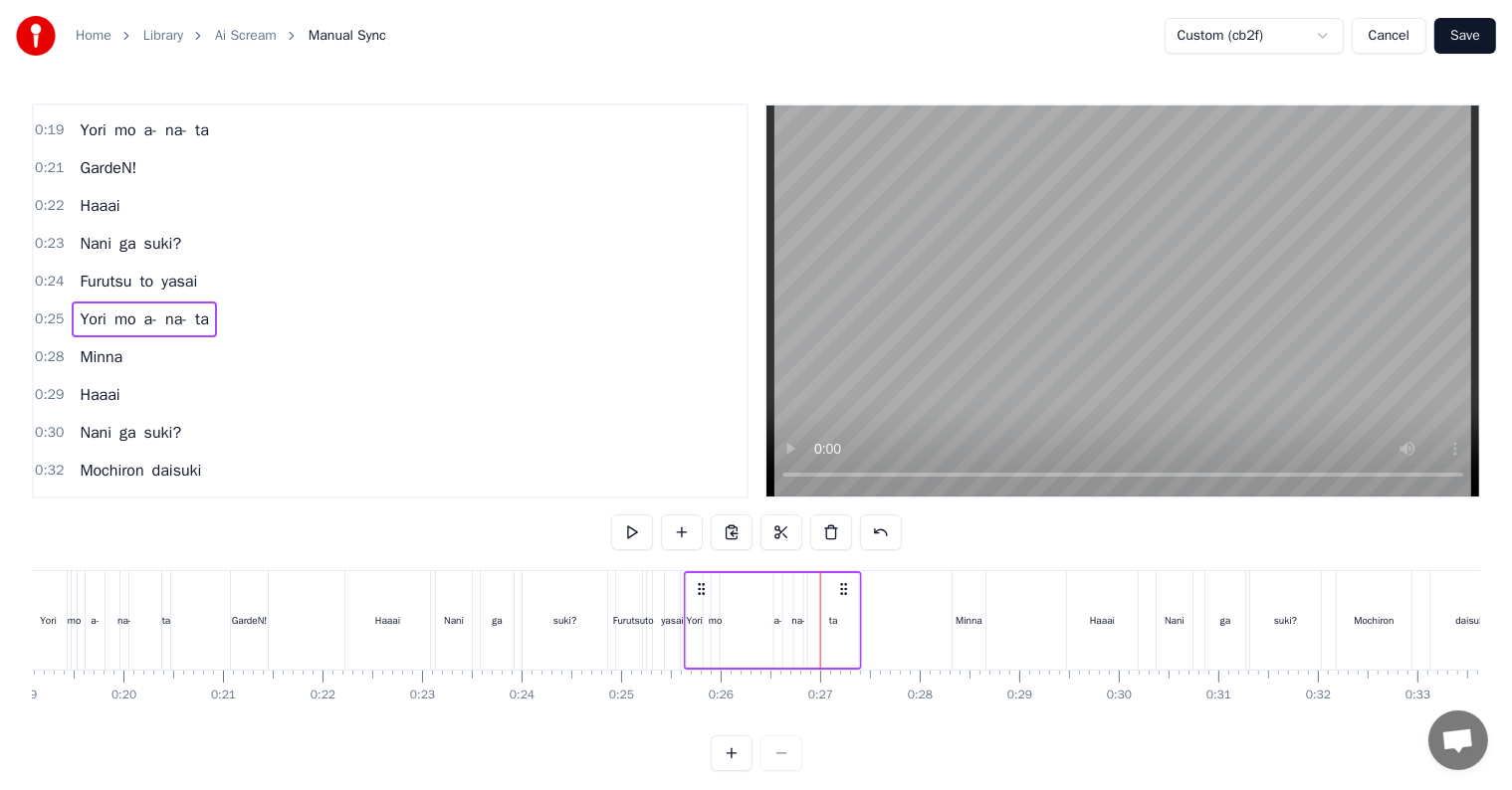 click 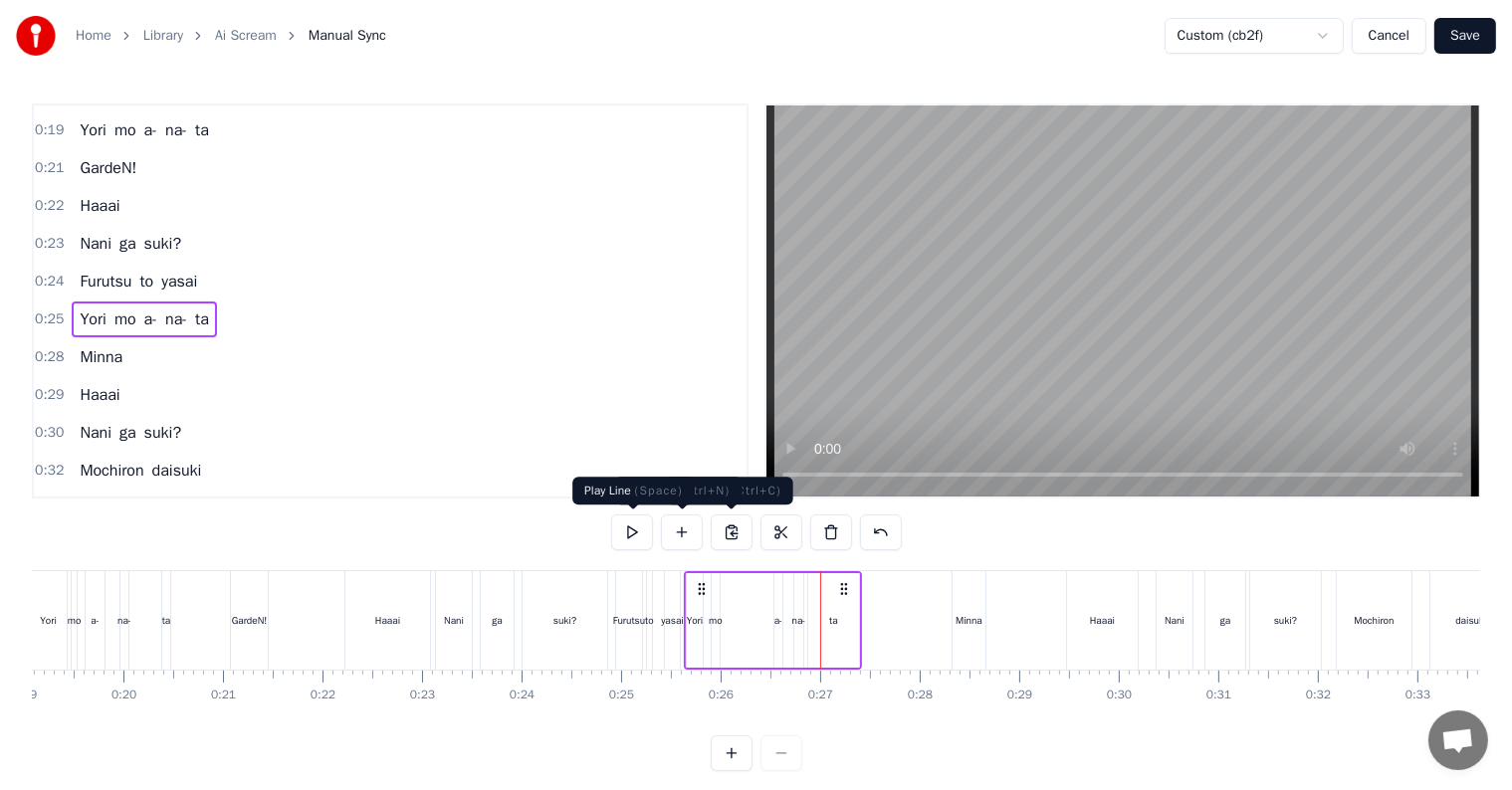 click at bounding box center (632, 532) 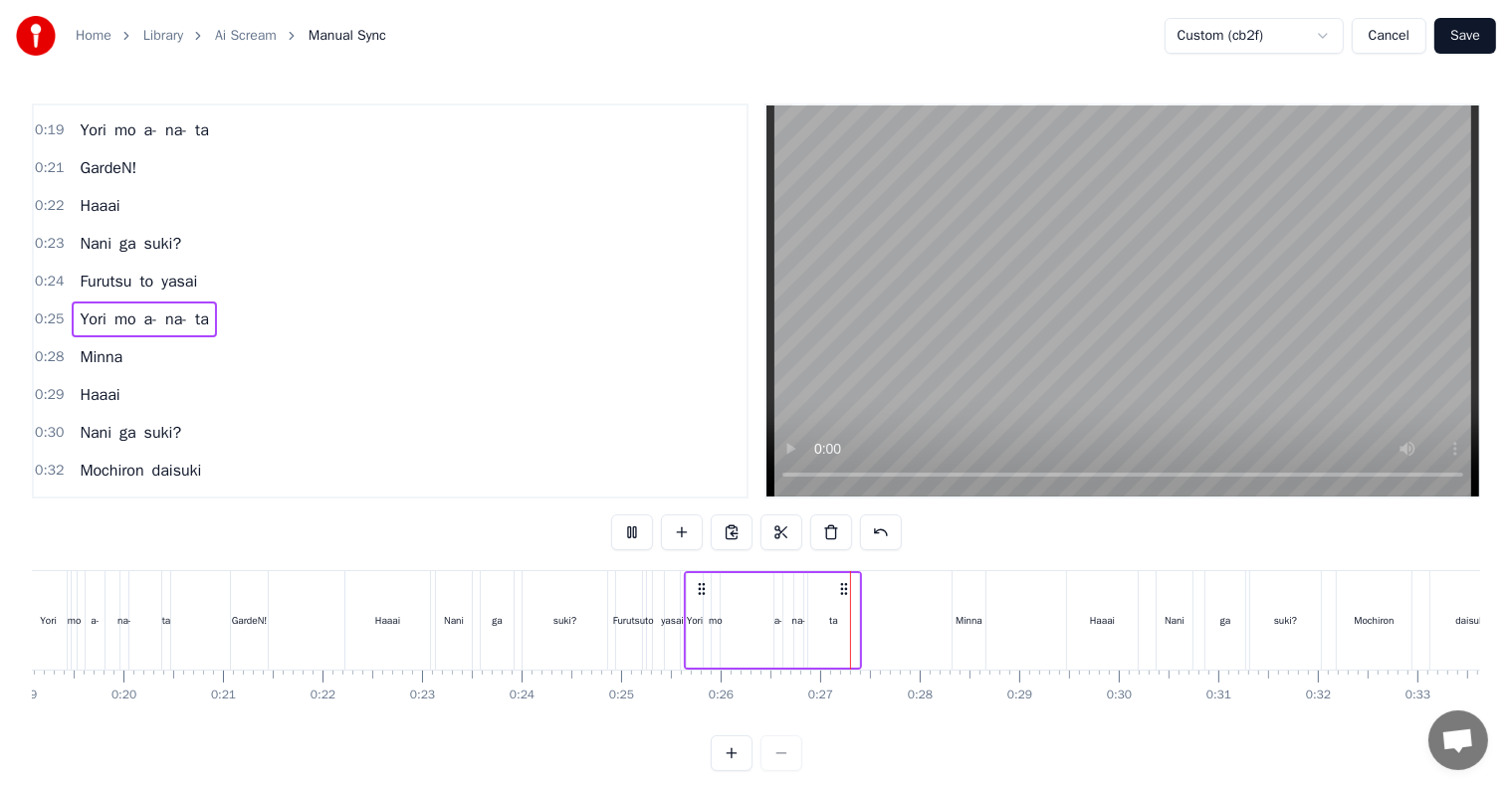 click at bounding box center [632, 532] 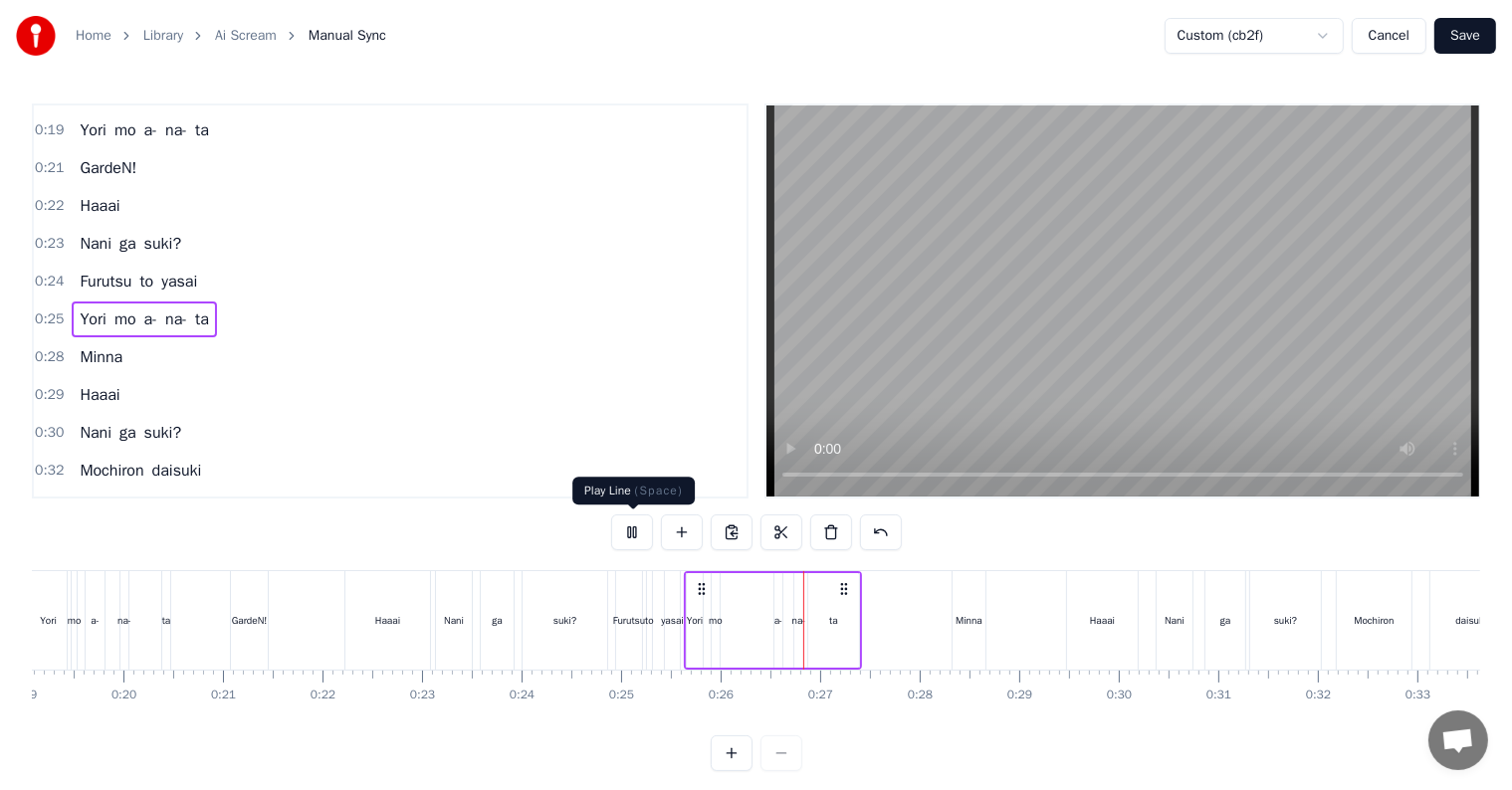 click at bounding box center [632, 532] 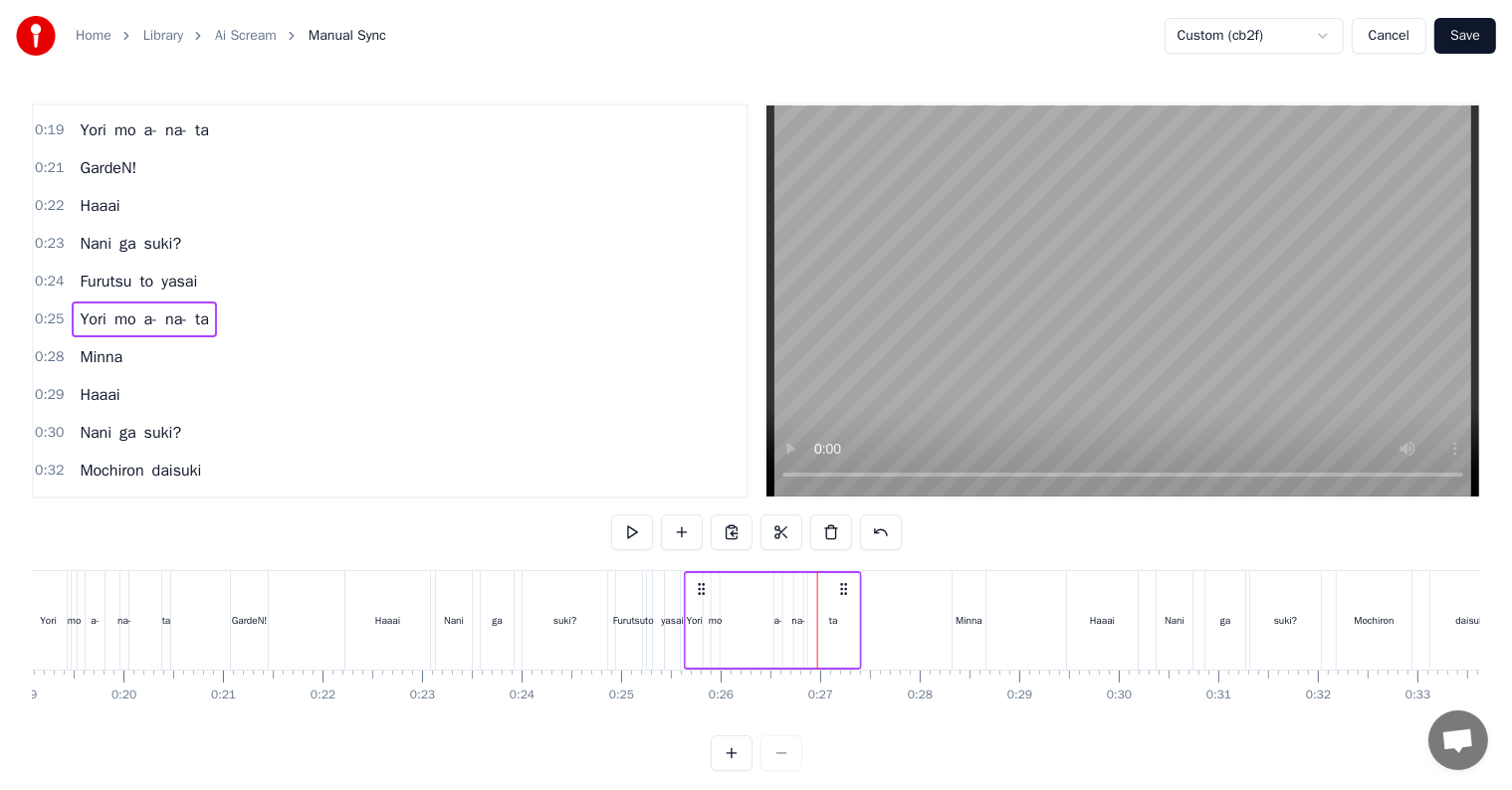 click 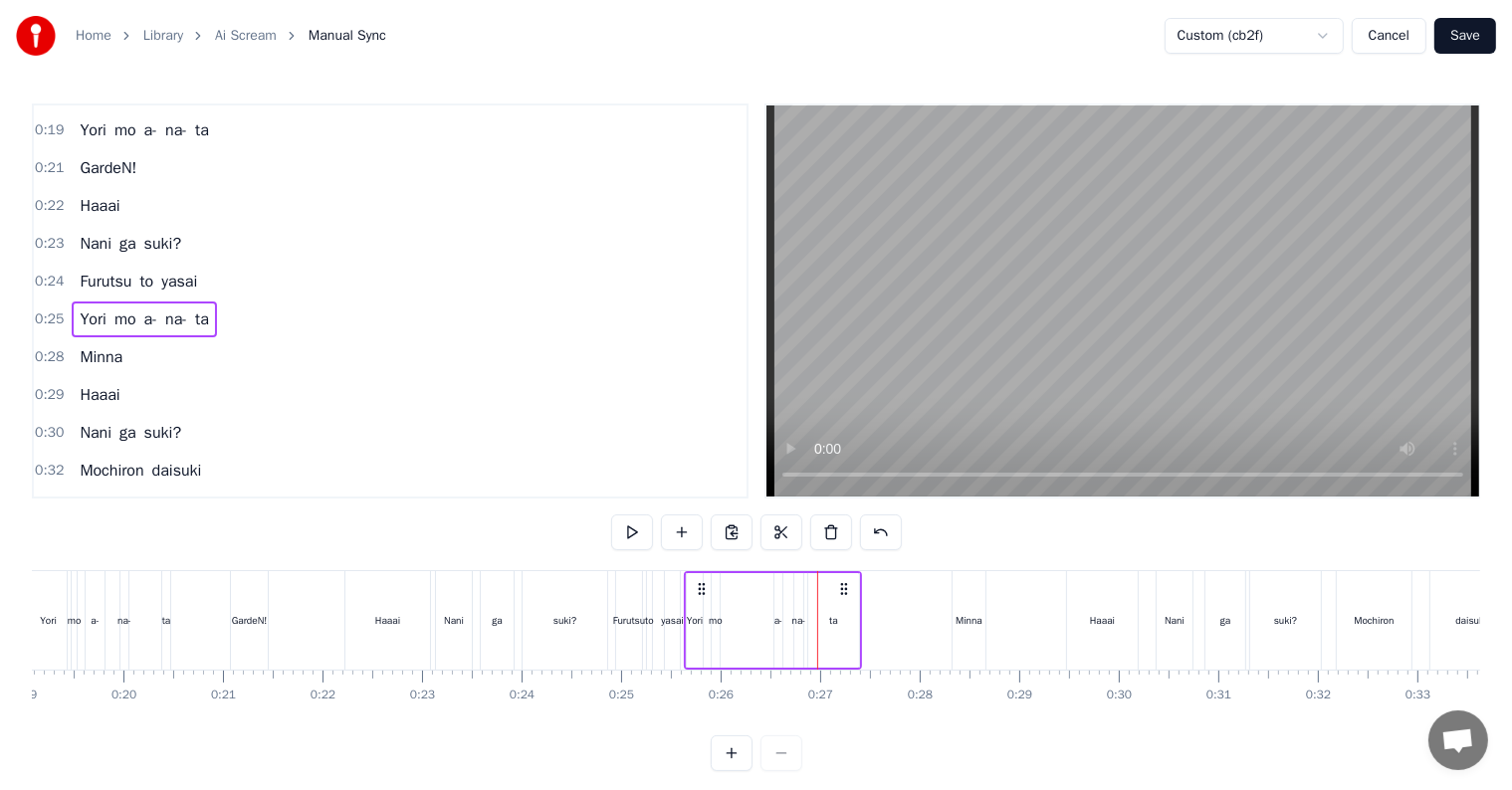 click on "Yori mo a- na- ta" at bounding box center [772, 620] 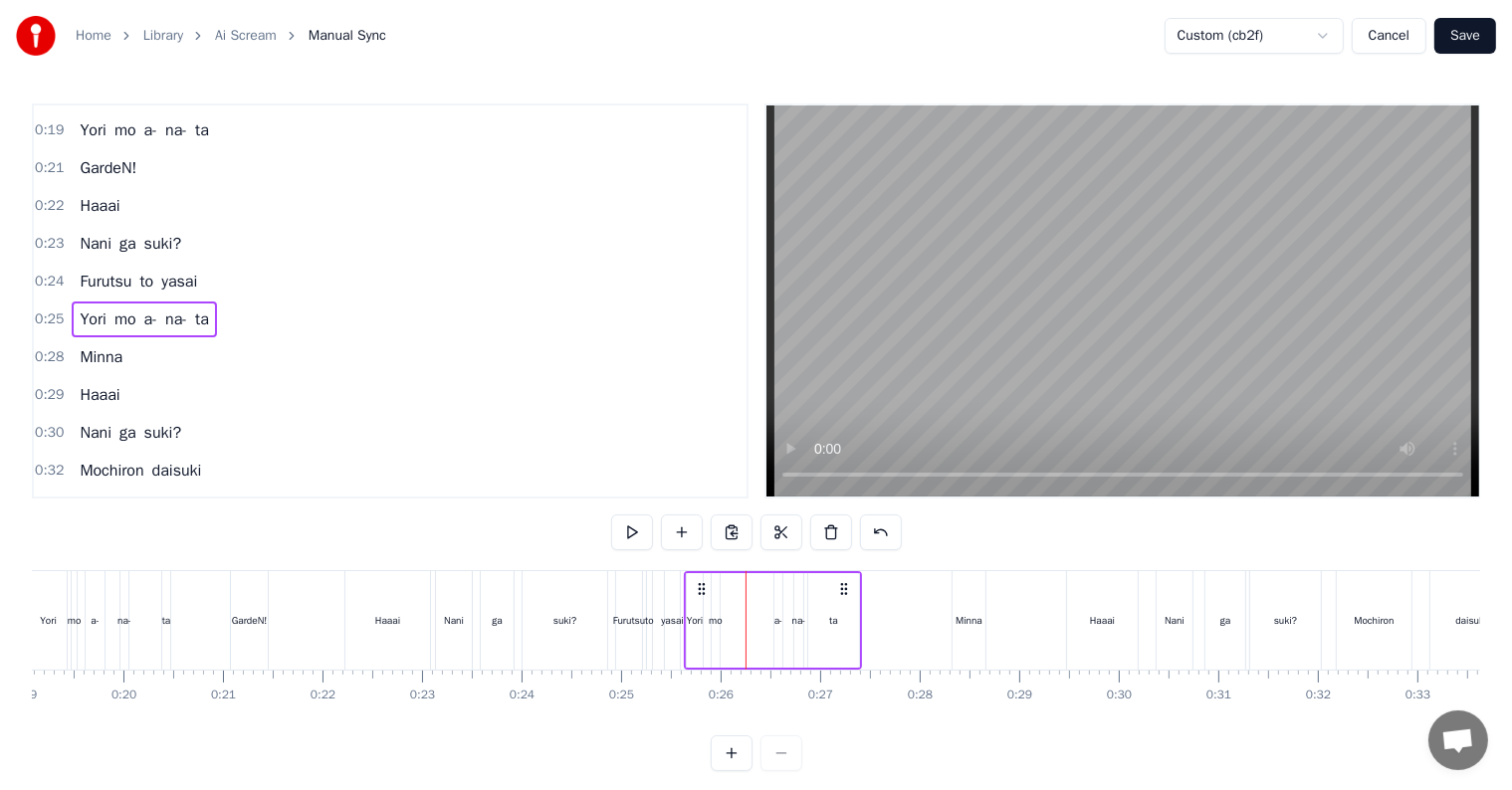 click on "Yori" at bounding box center [695, 620] 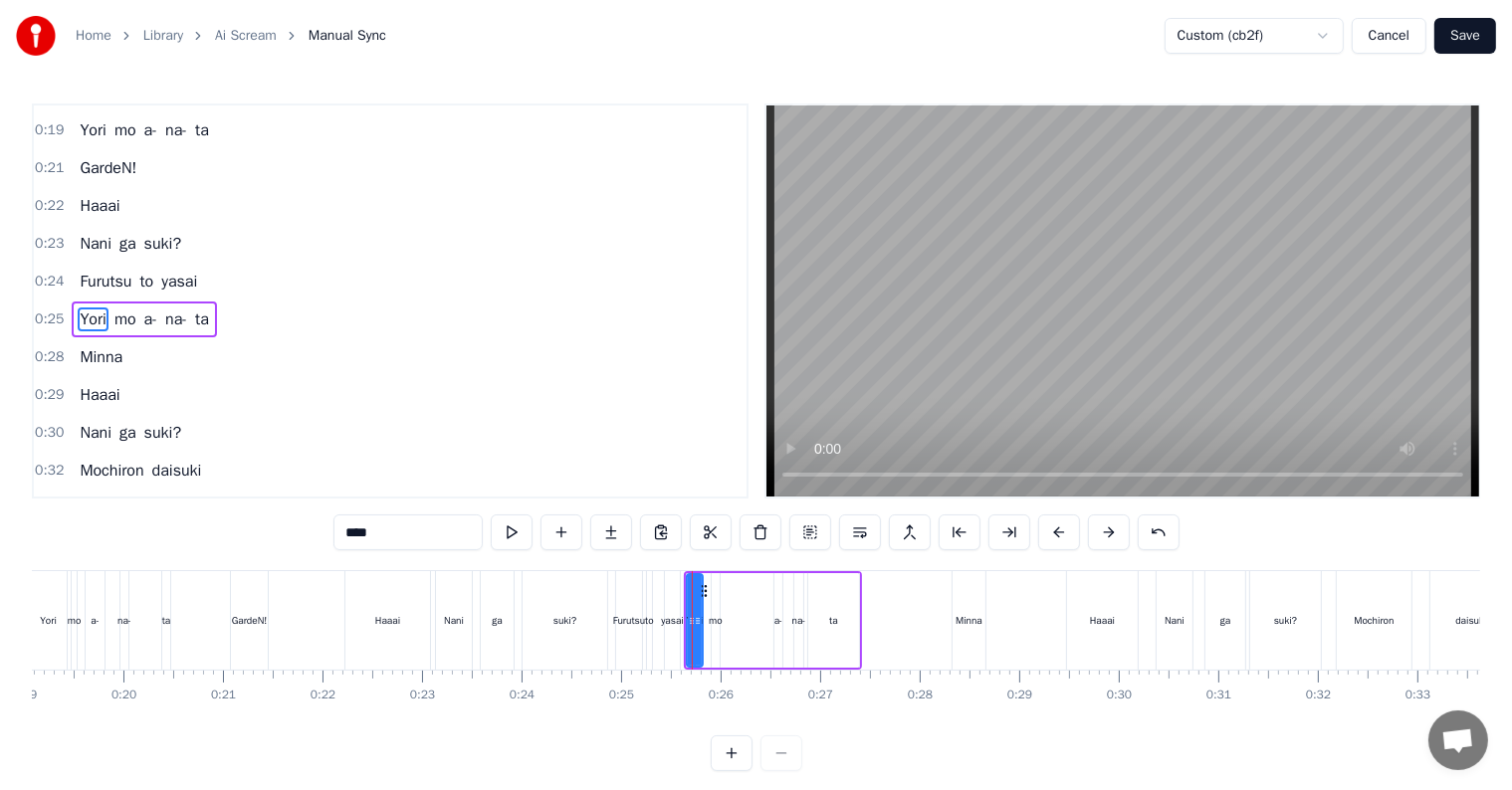 click 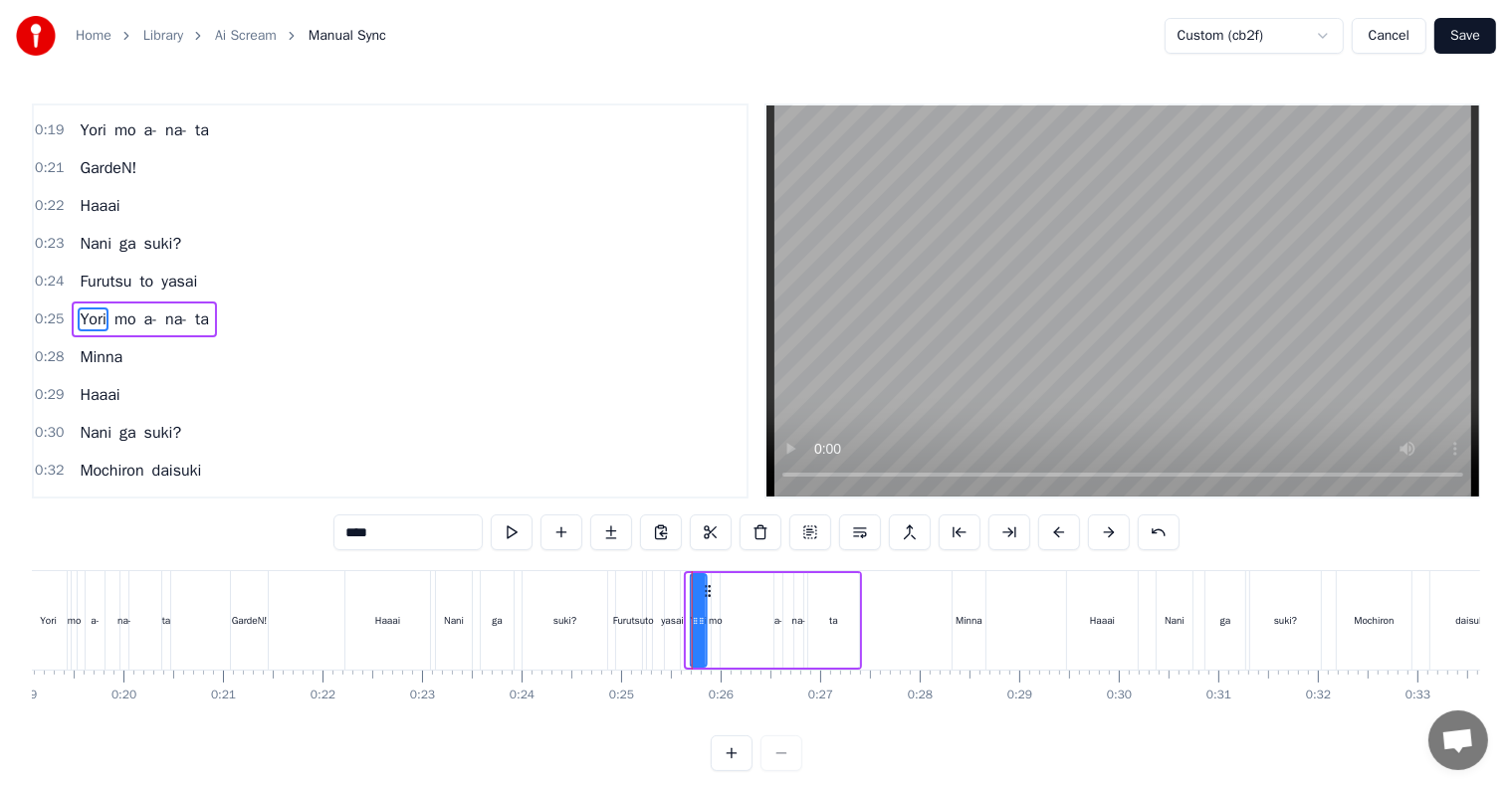 click 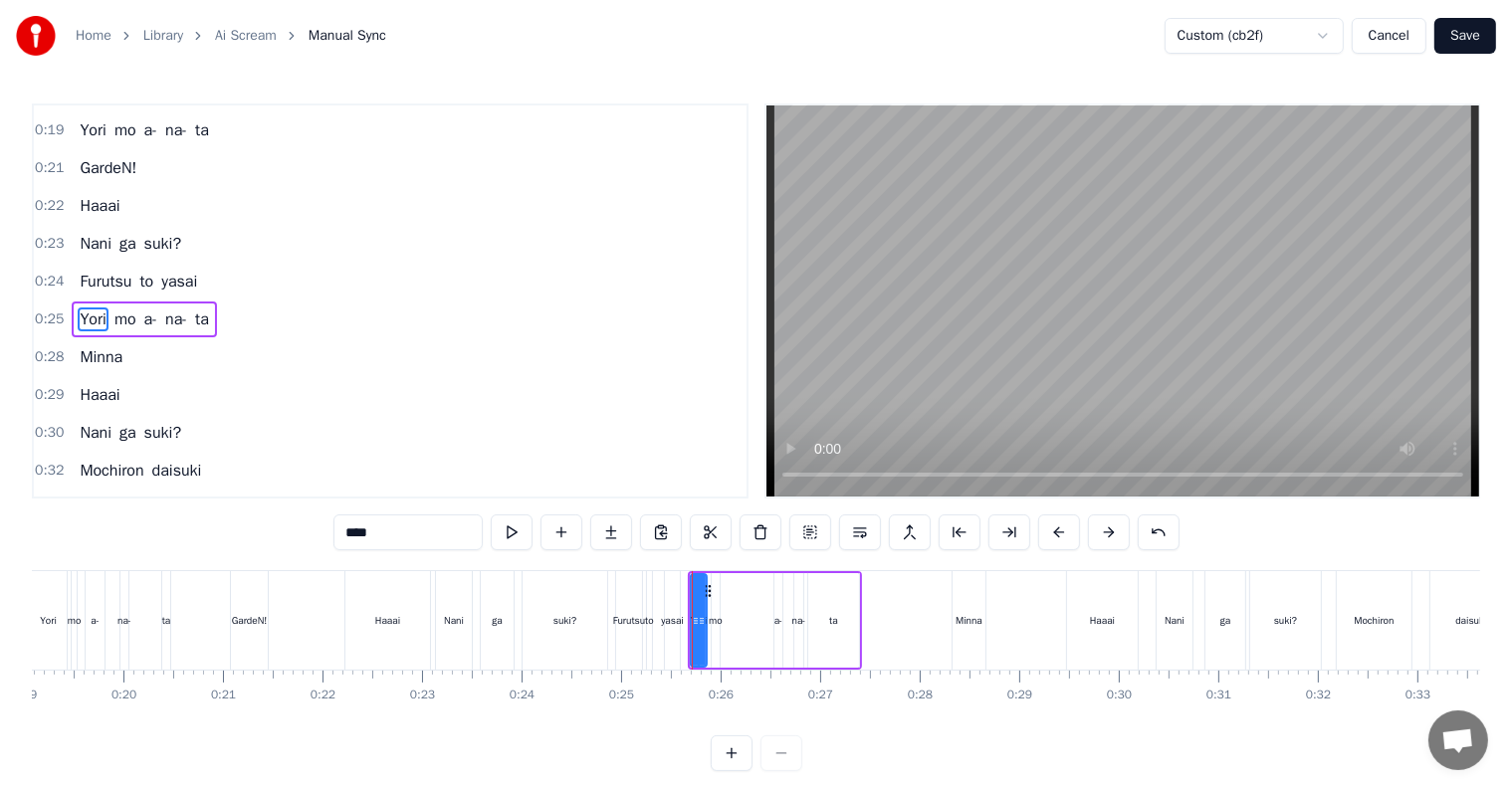 click on "Yori mo a- na- ta" at bounding box center [774, 620] 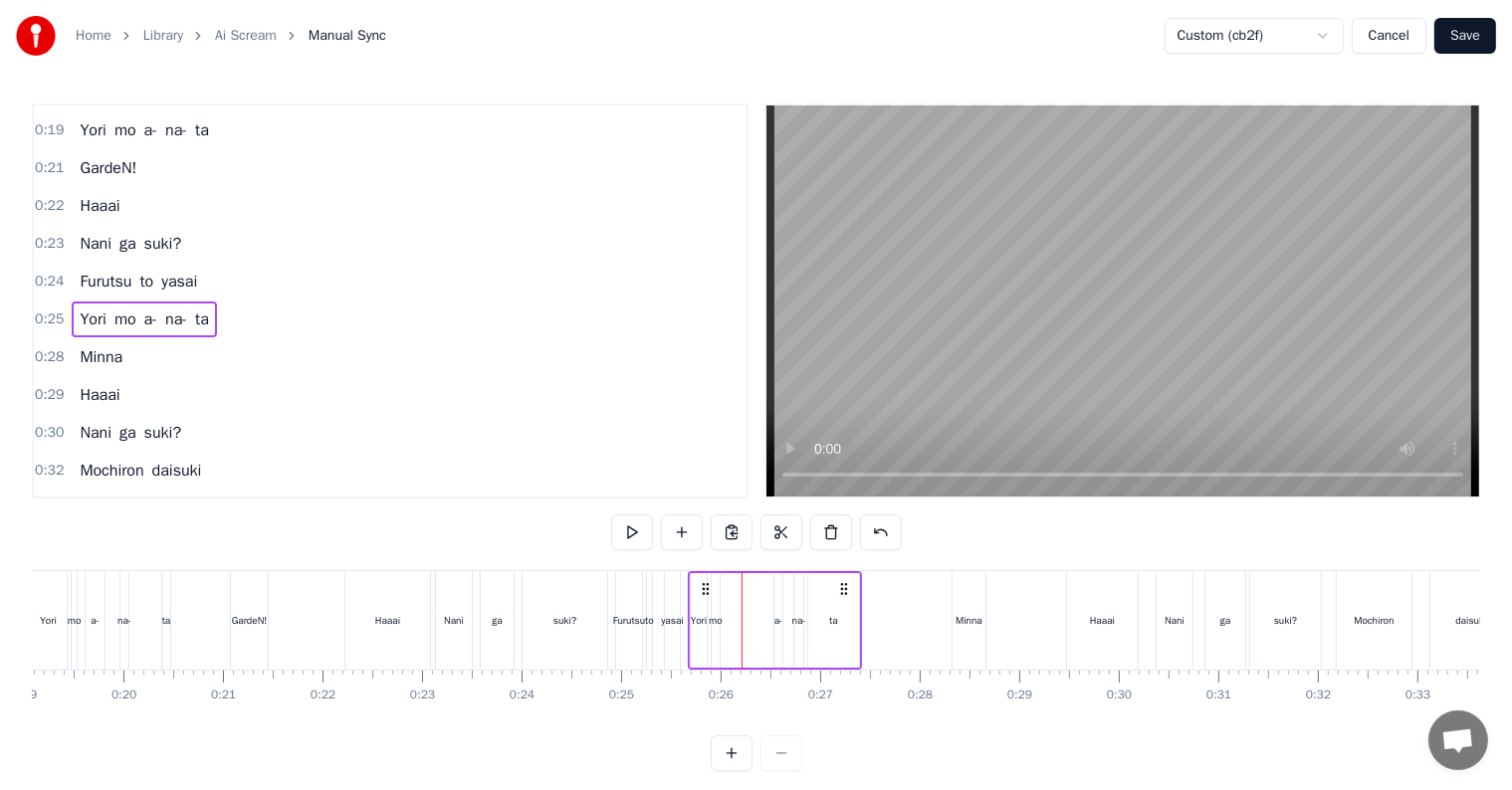 scroll, scrollTop: 30, scrollLeft: 0, axis: vertical 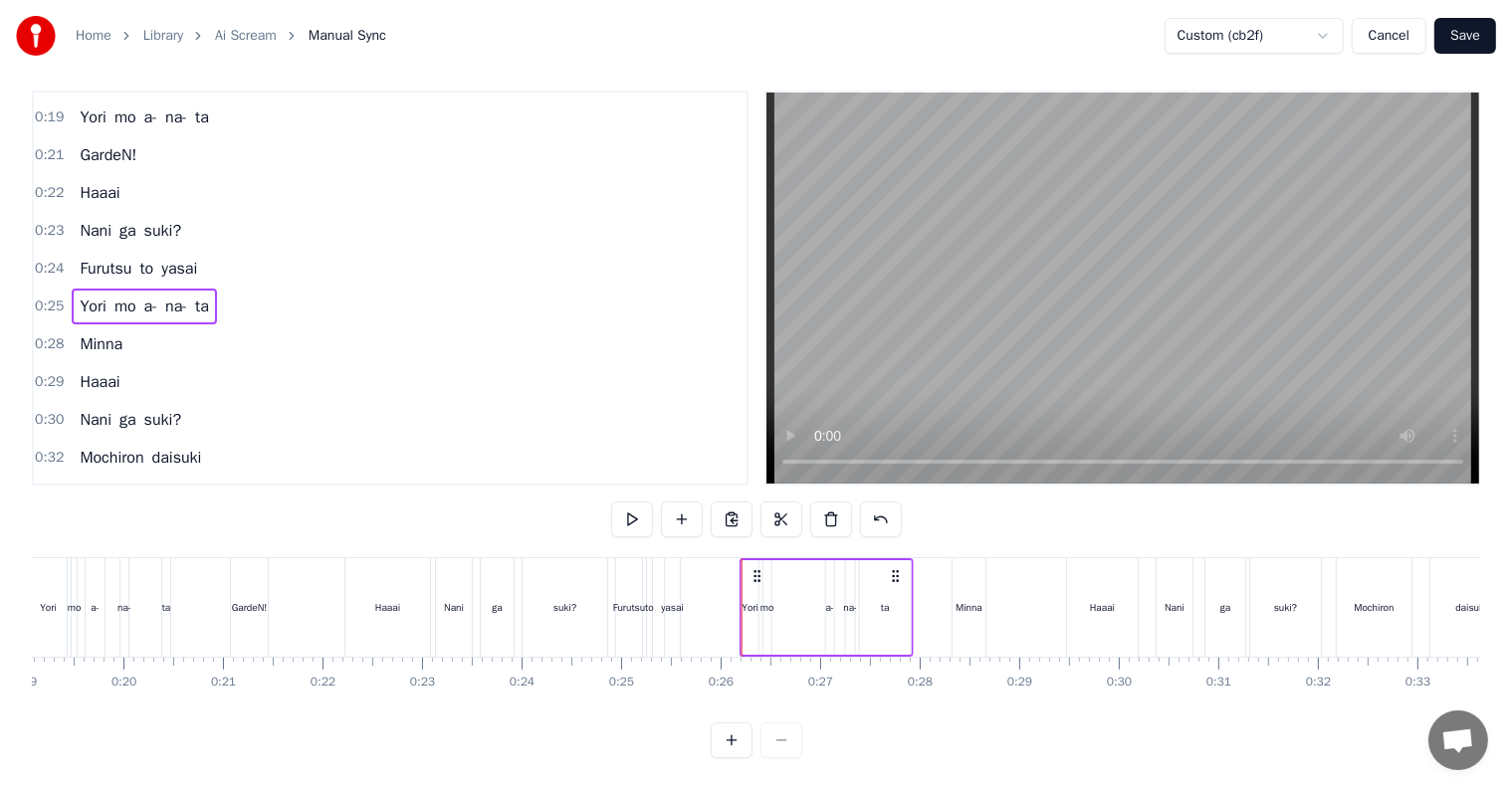 drag, startPoint x: 840, startPoint y: 557, endPoint x: 892, endPoint y: 568, distance: 53.15073 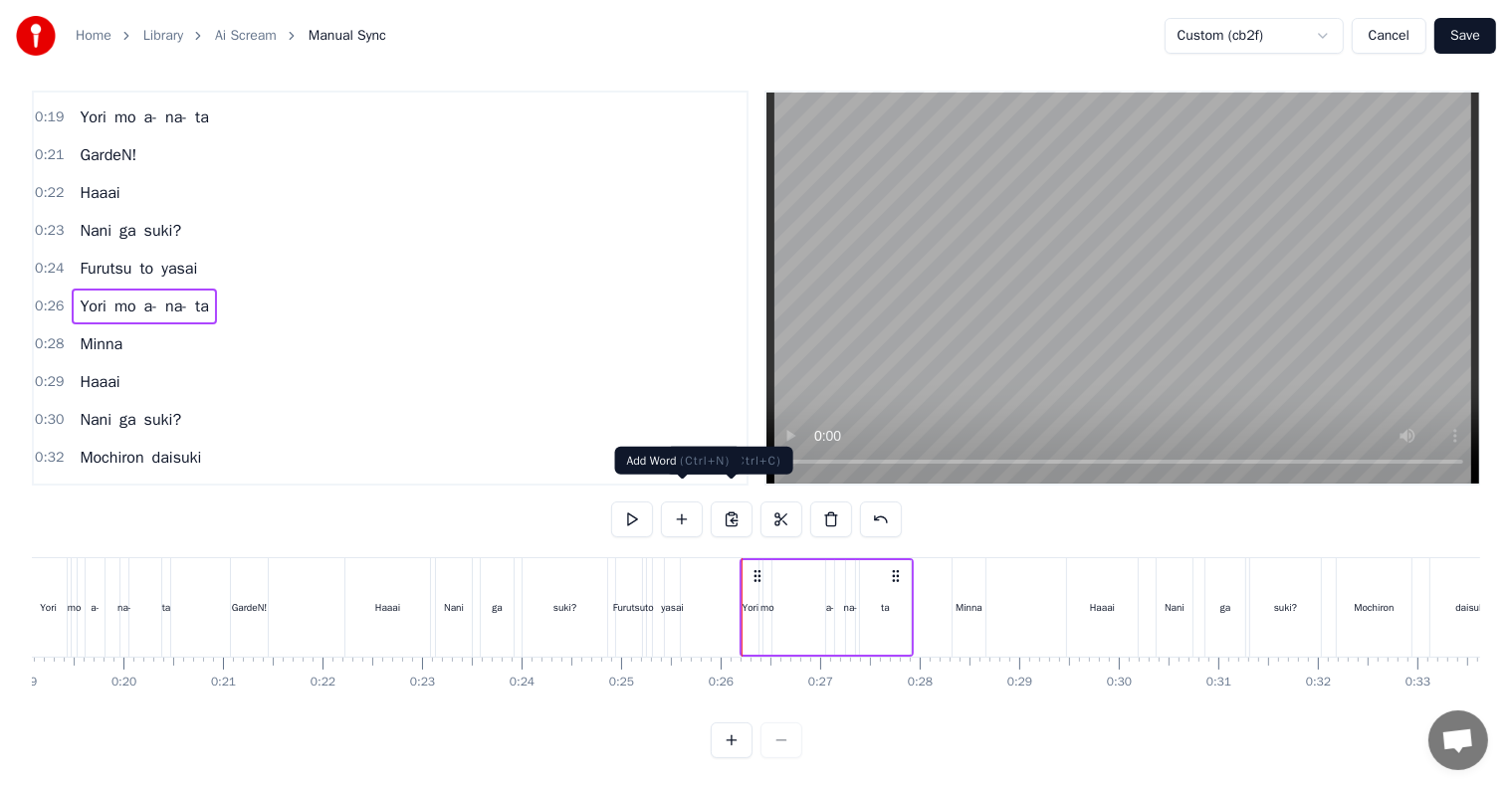 click at bounding box center (632, 519) 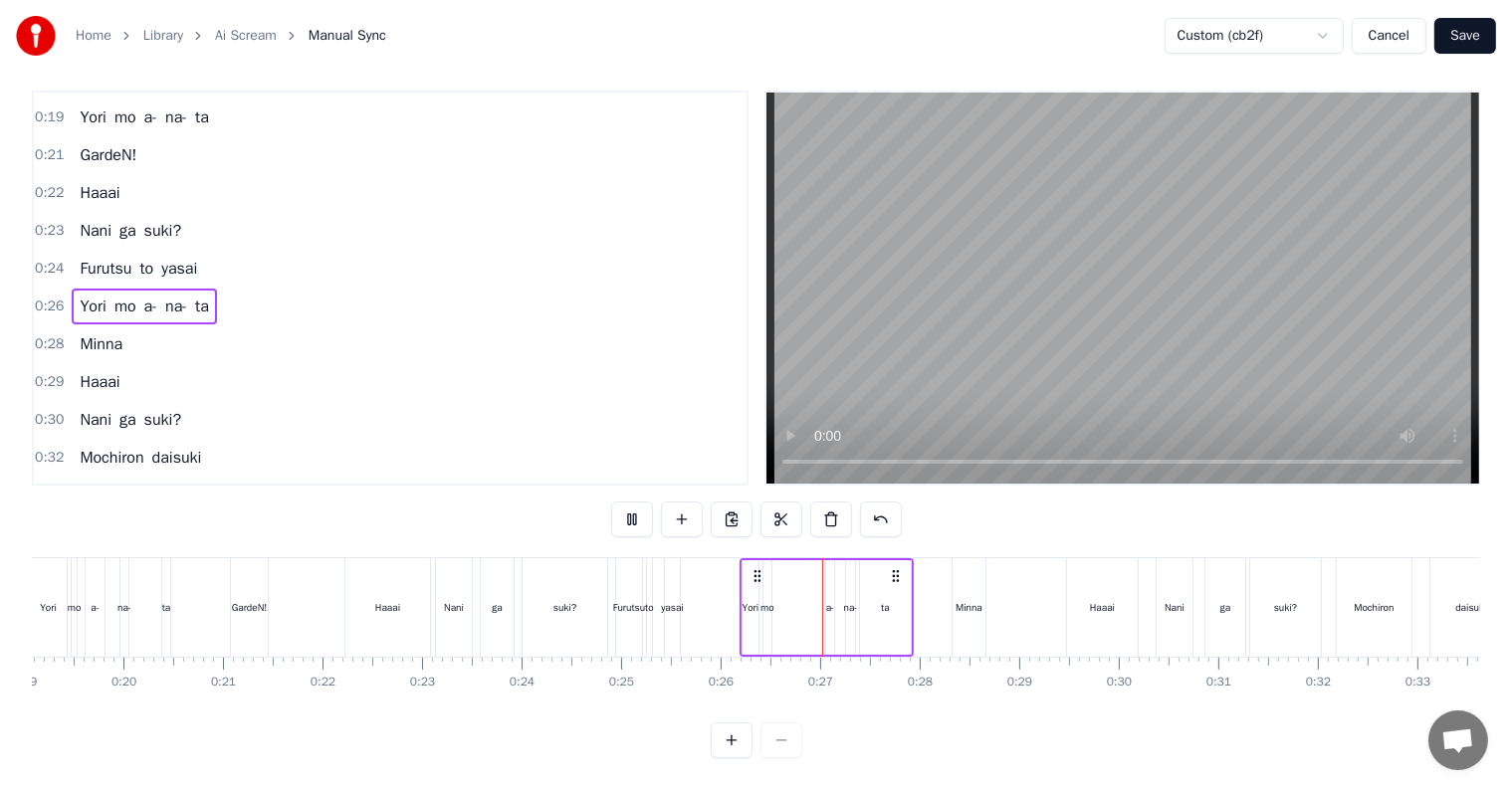 click at bounding box center [632, 519] 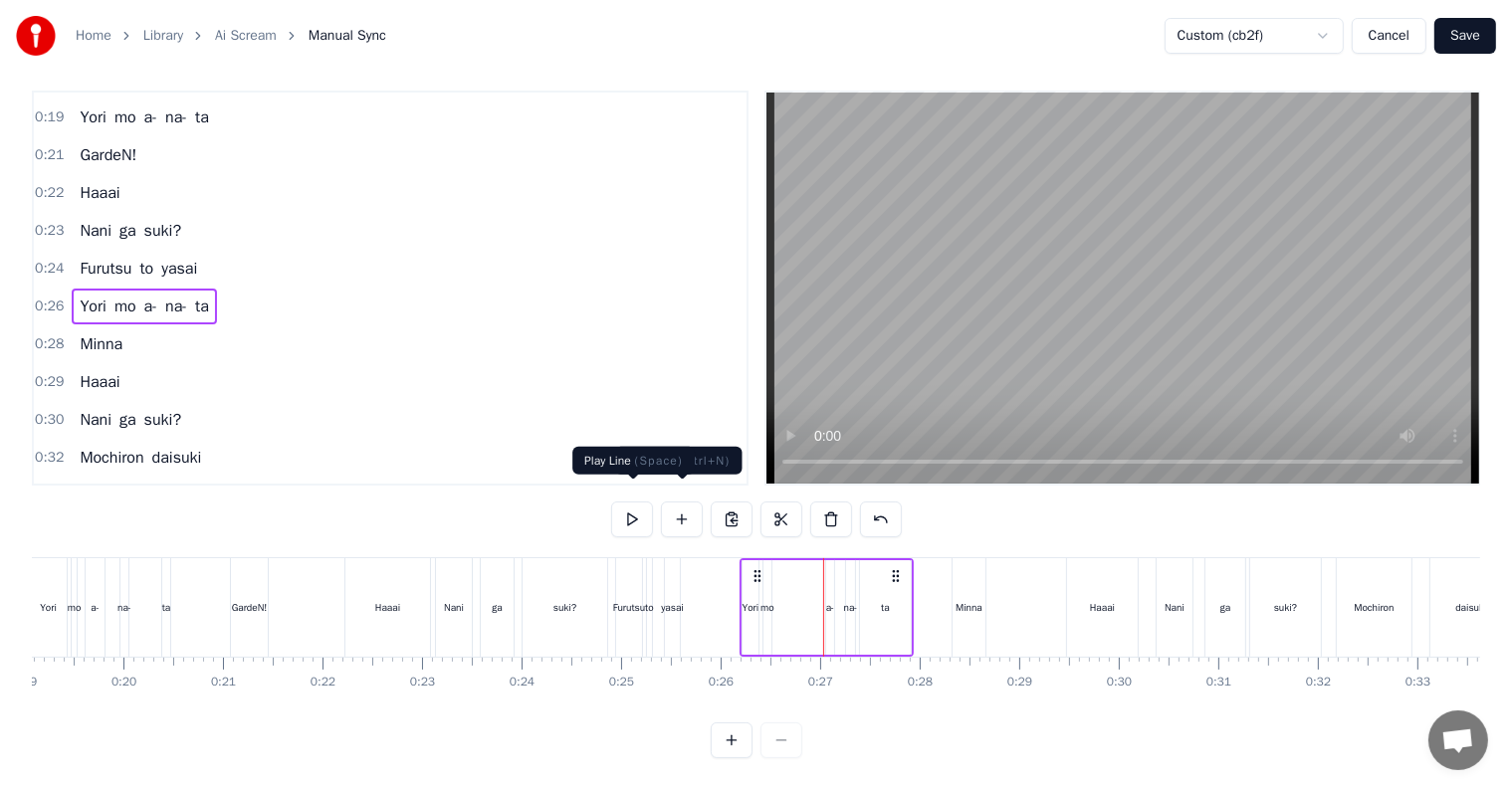 click at bounding box center (632, 519) 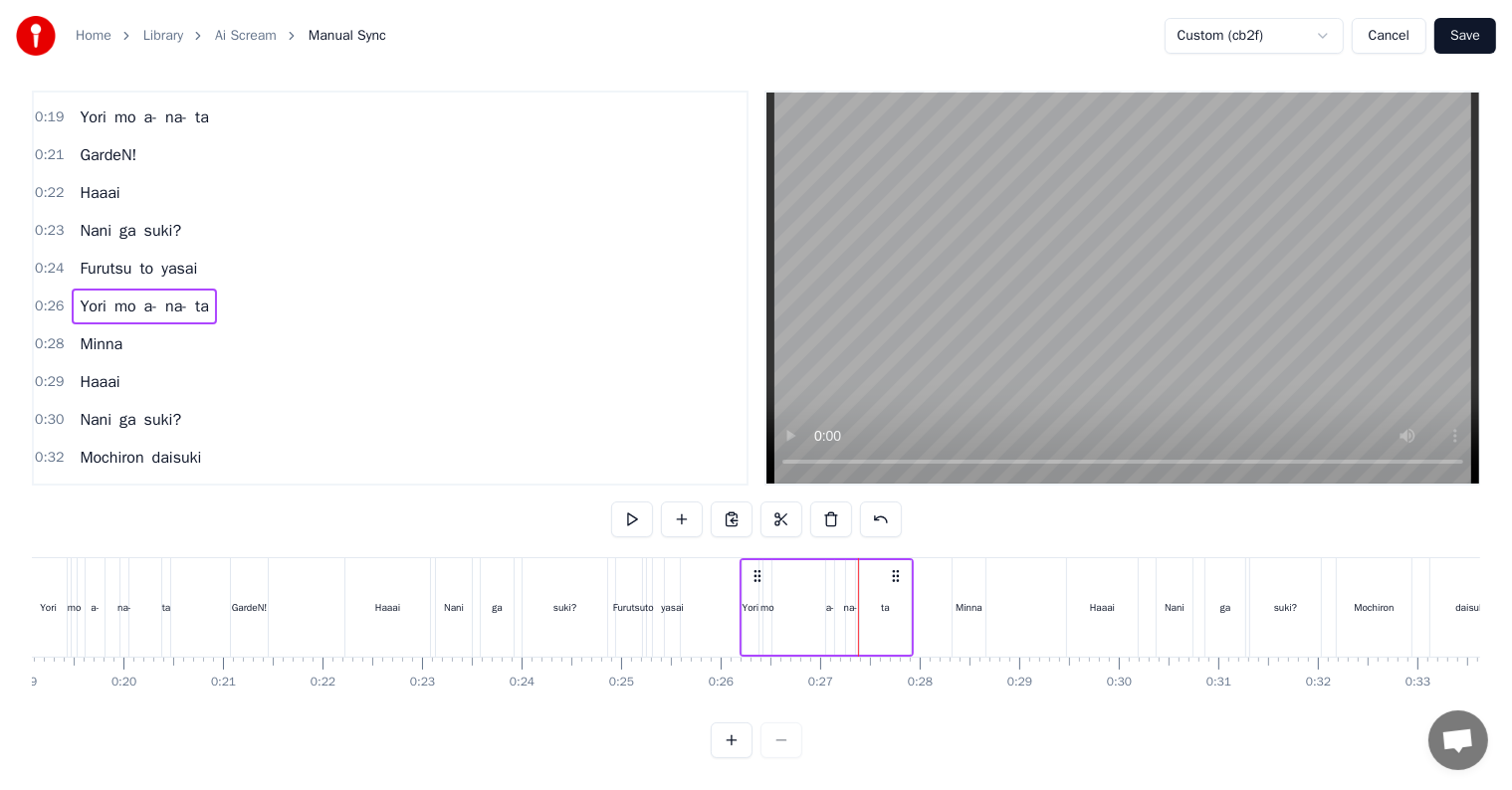 click at bounding box center [632, 519] 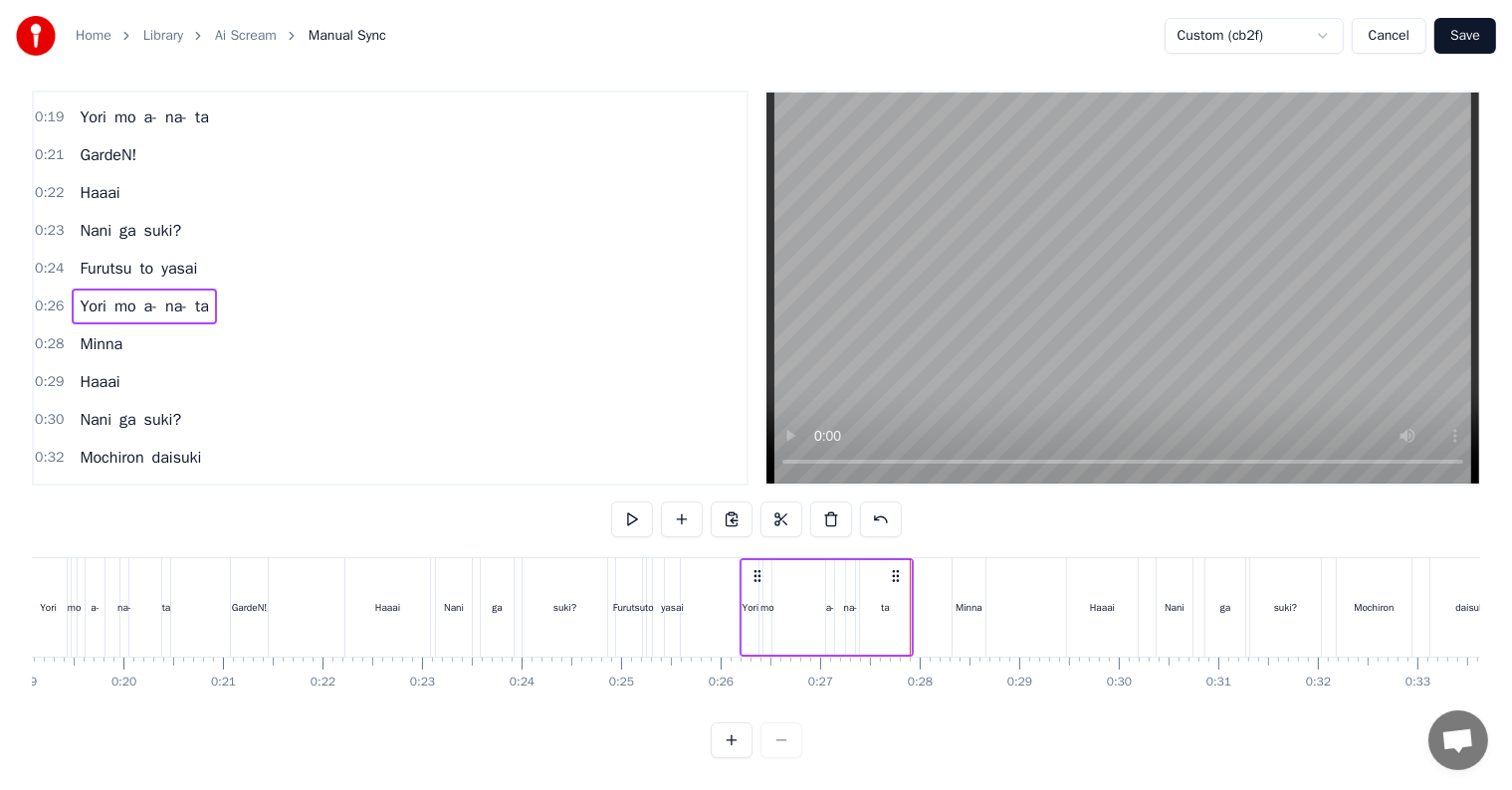 click at bounding box center [632, 519] 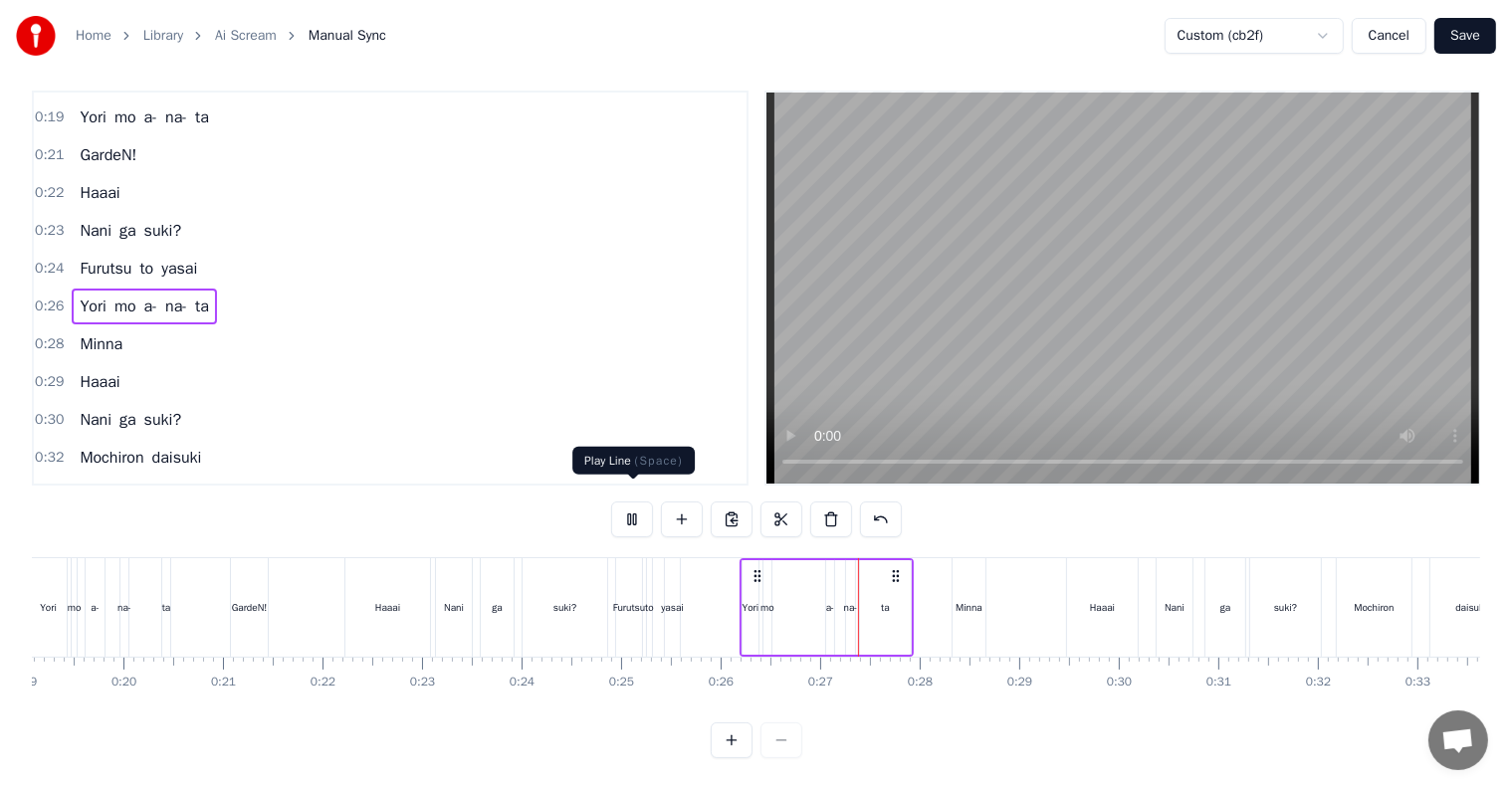 click at bounding box center [632, 519] 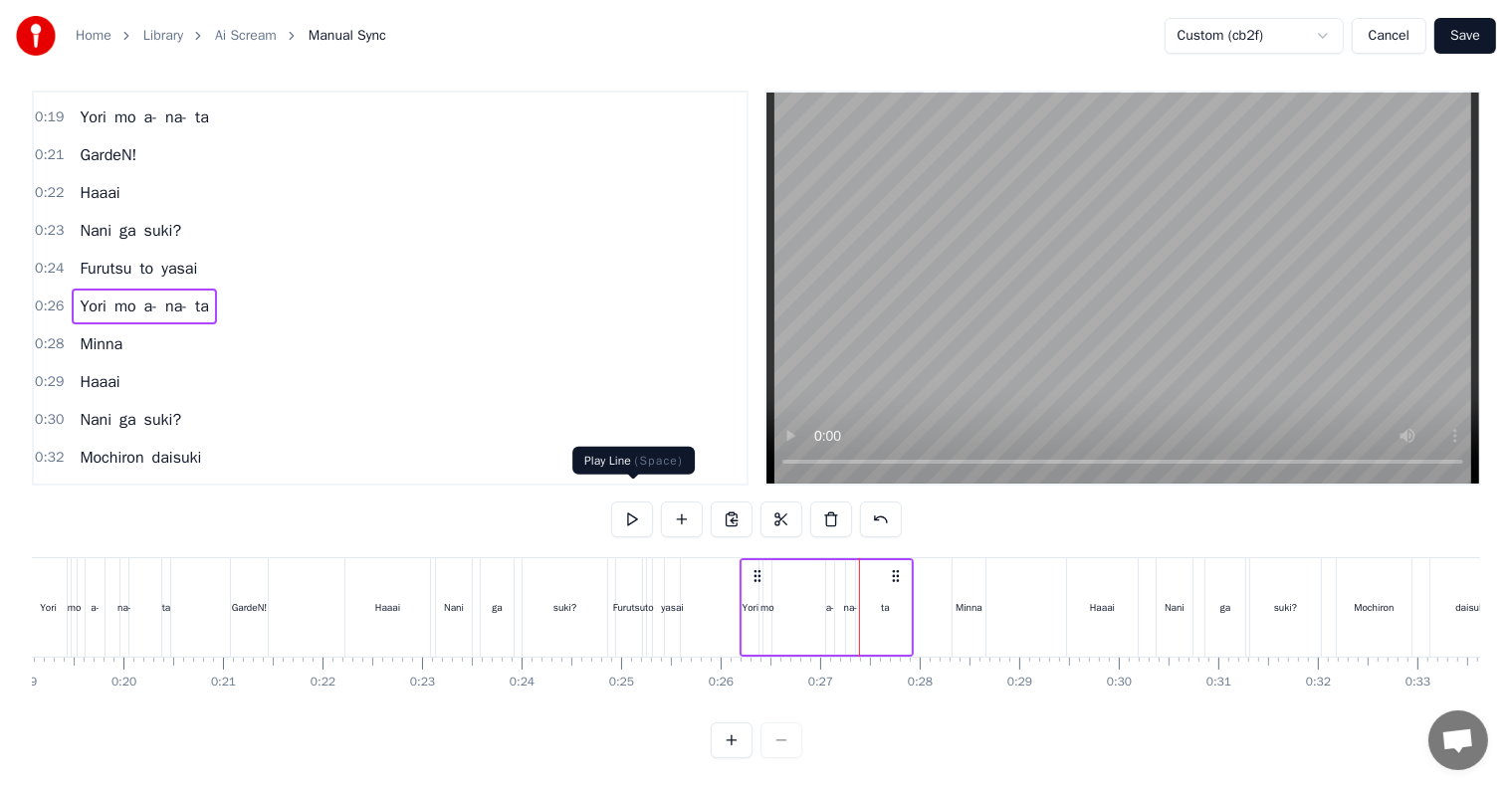 click at bounding box center [632, 519] 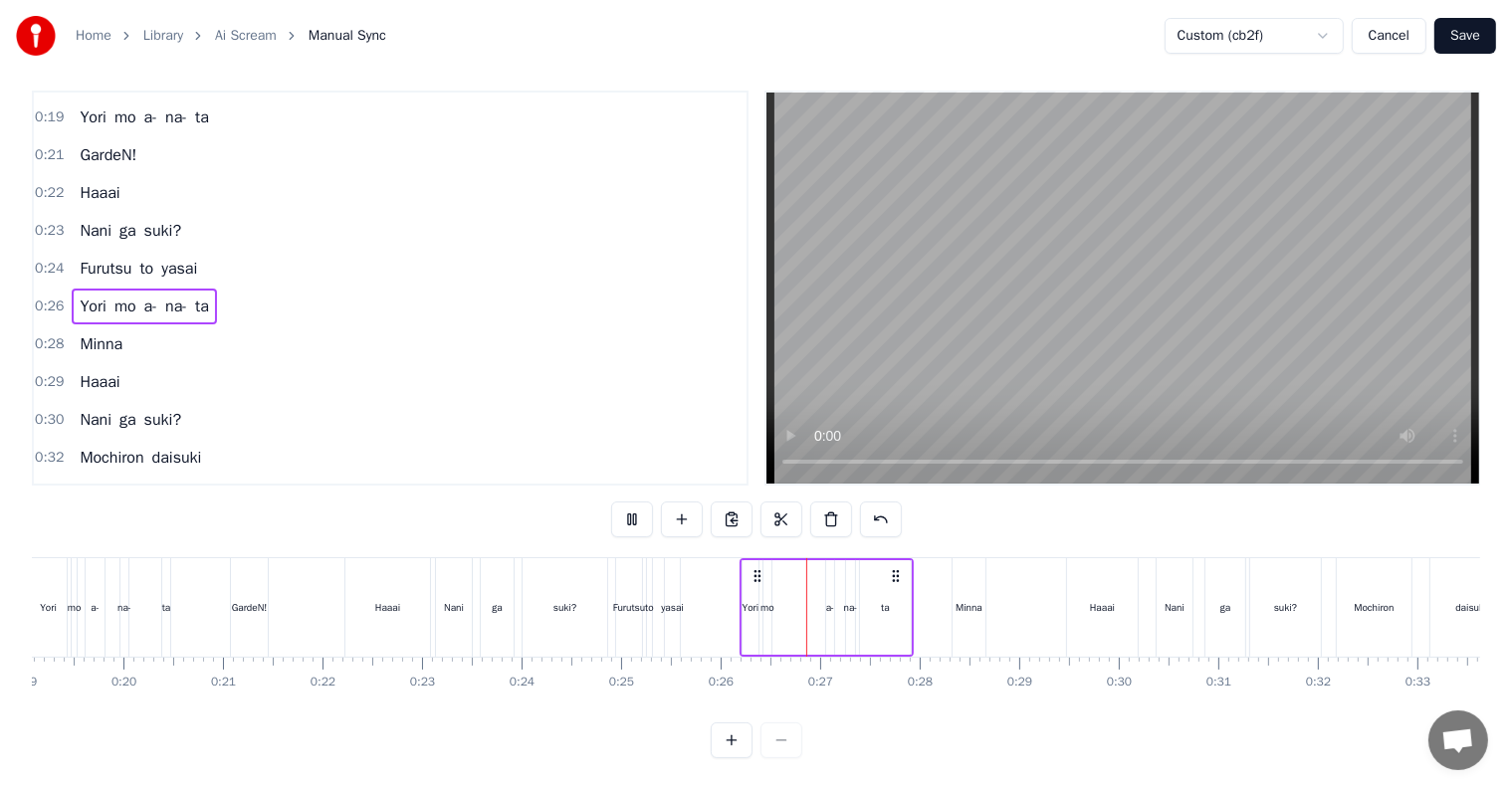click at bounding box center [632, 519] 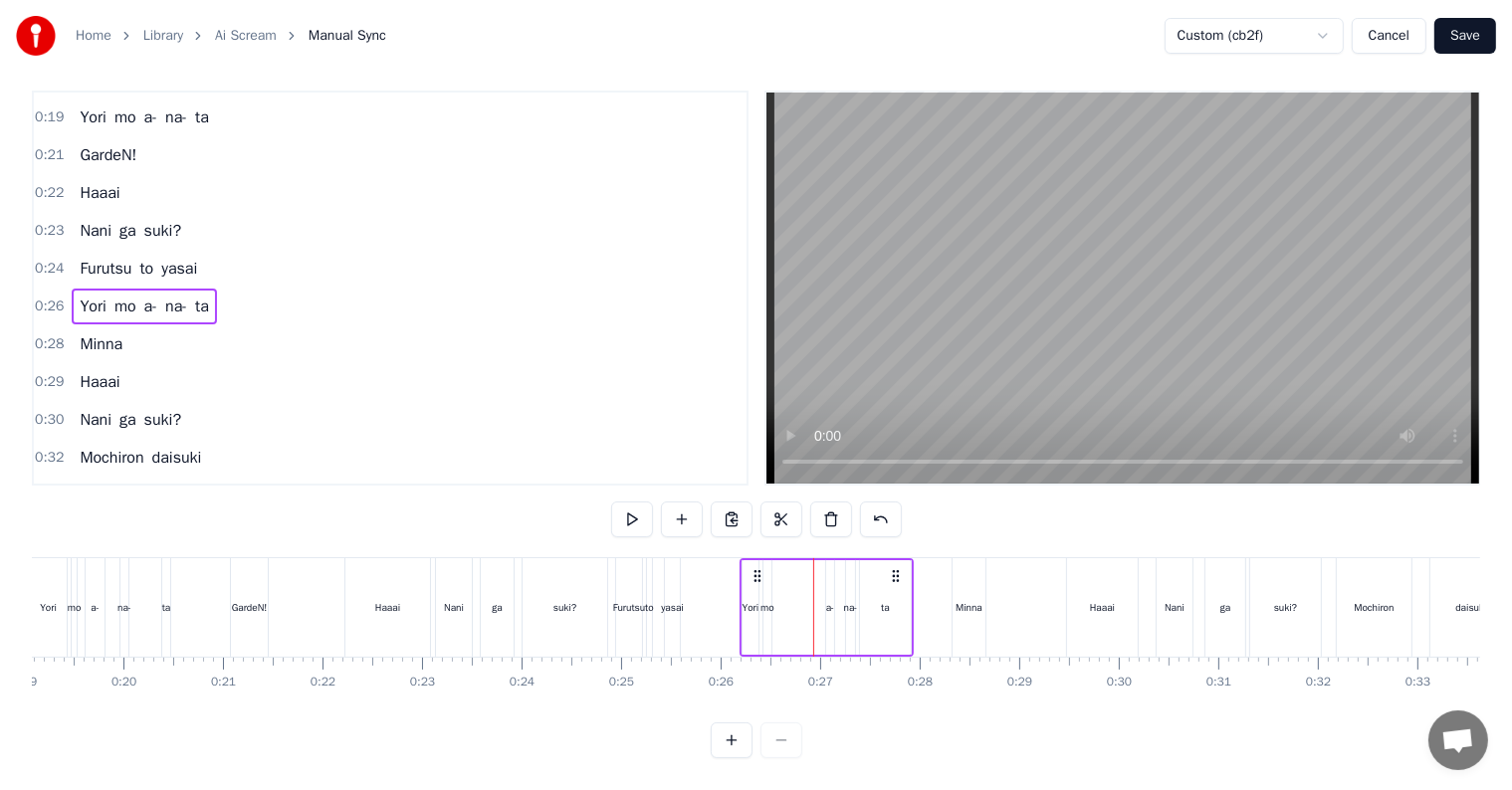 click on "mo" at bounding box center (767, 607) 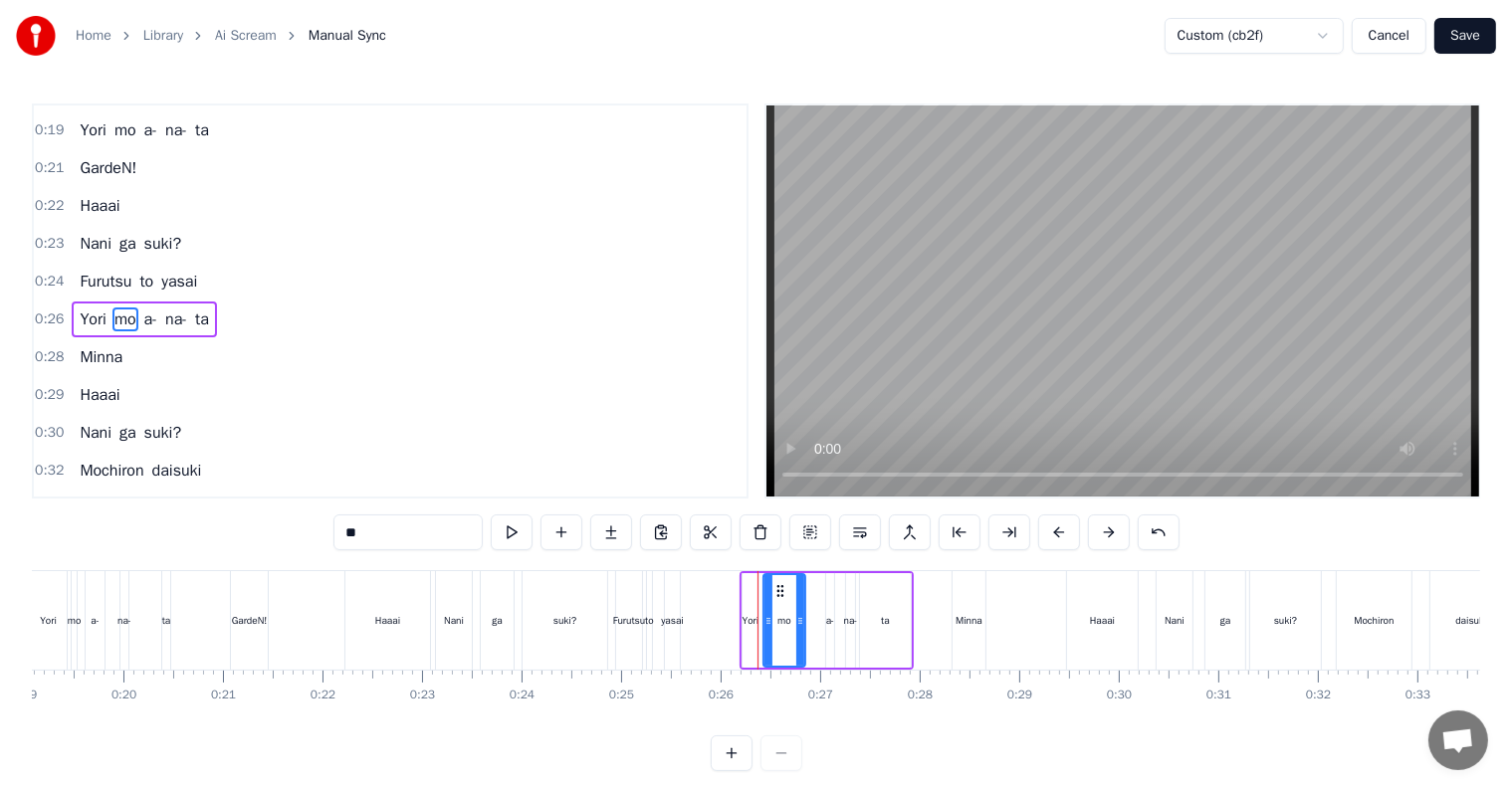 drag, startPoint x: 762, startPoint y: 617, endPoint x: 796, endPoint y: 617, distance: 34 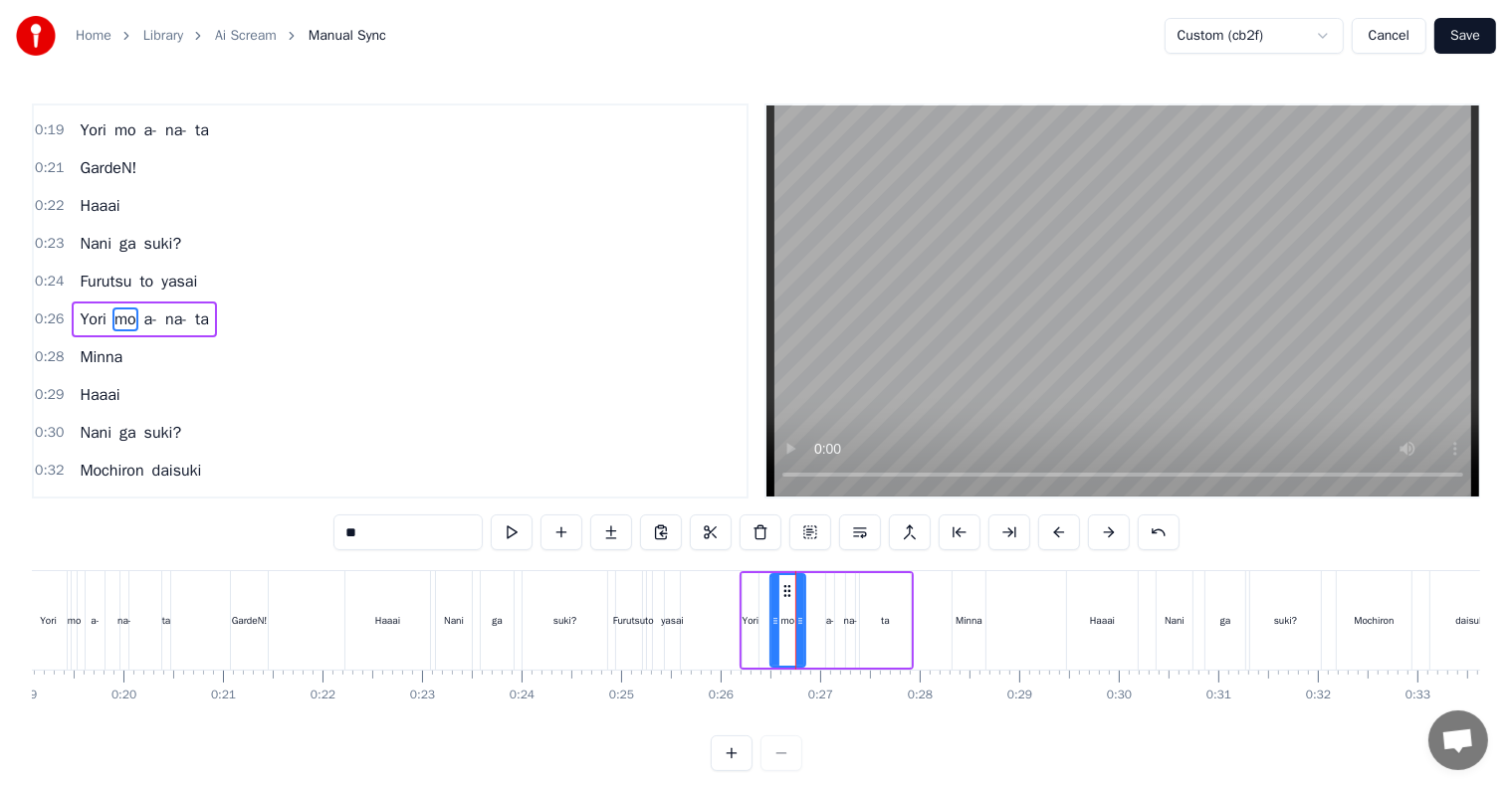 drag, startPoint x: 766, startPoint y: 623, endPoint x: 773, endPoint y: 633, distance: 12.206556 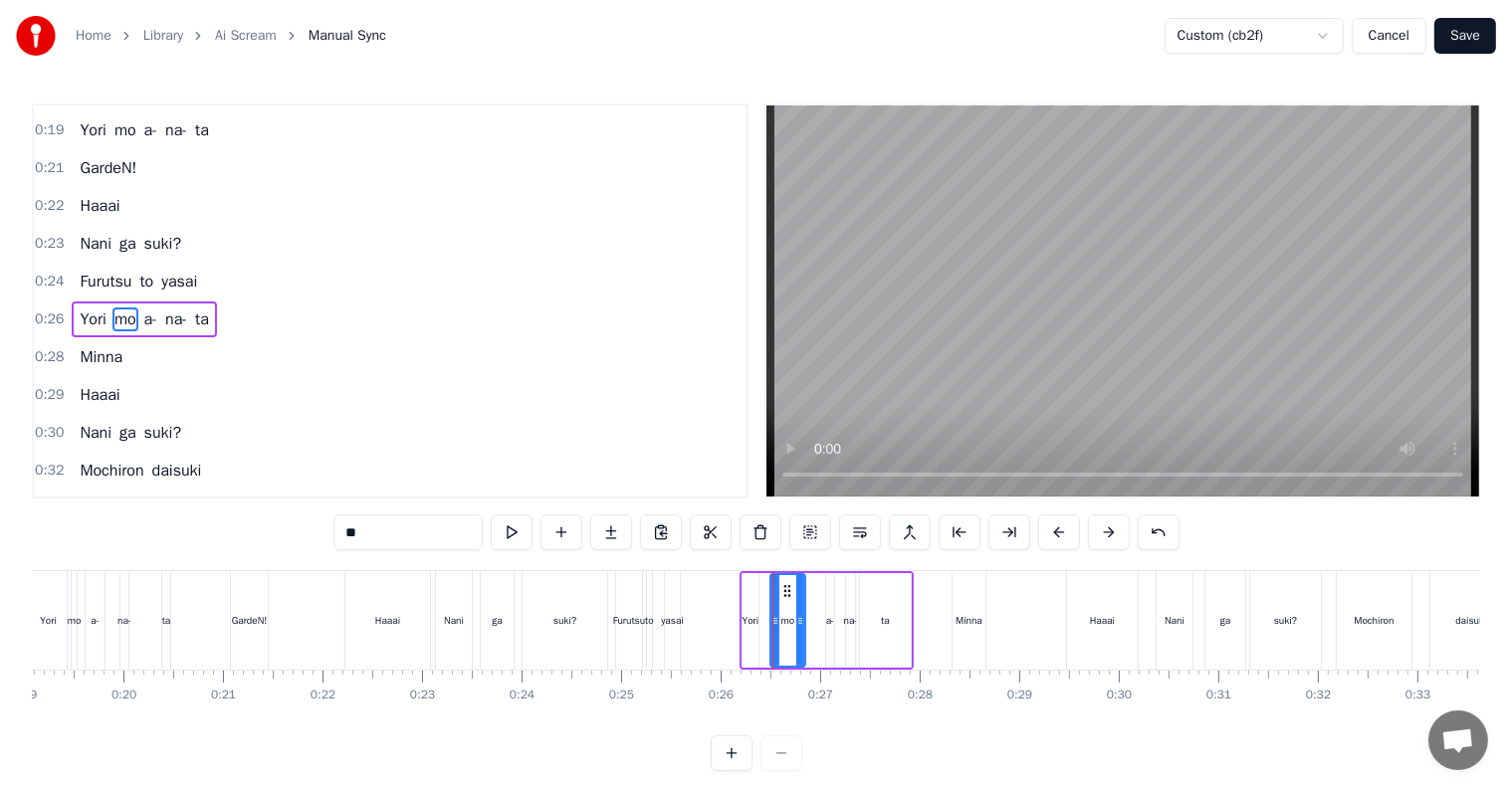 drag, startPoint x: 786, startPoint y: 628, endPoint x: 811, endPoint y: 648, distance: 32.01562 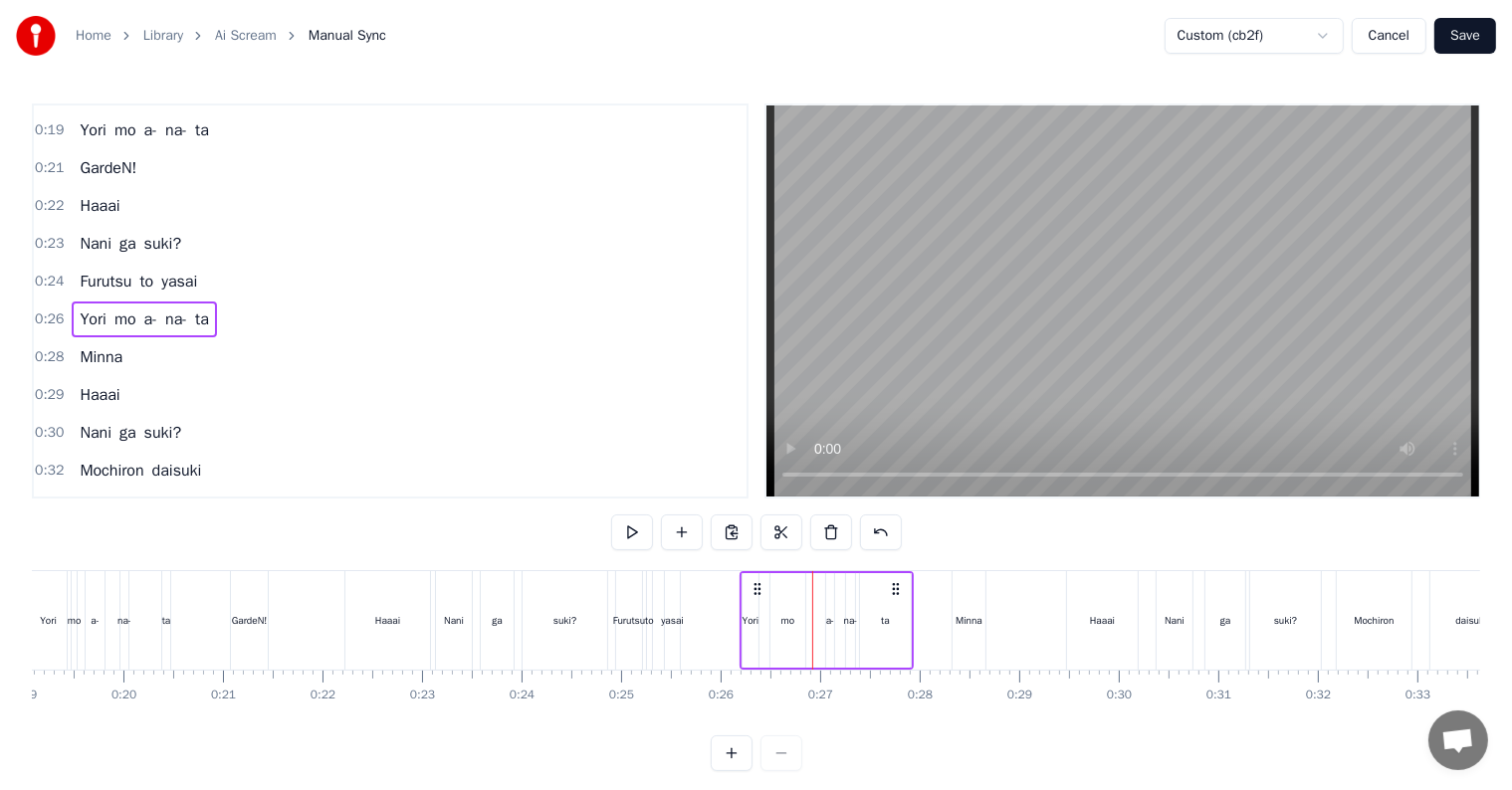 click on "mo" at bounding box center (788, 620) 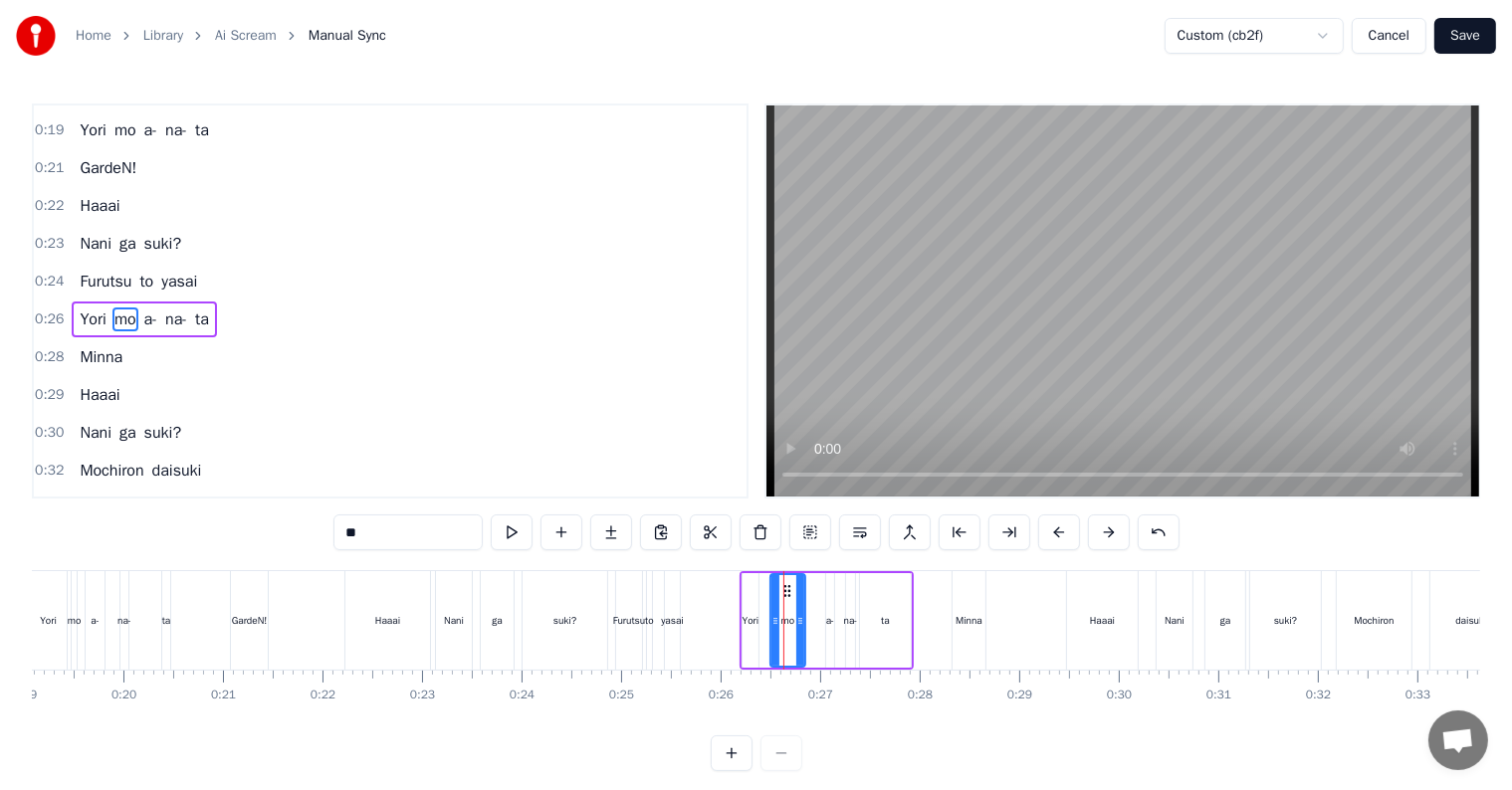 drag, startPoint x: 784, startPoint y: 617, endPoint x: 773, endPoint y: 575, distance: 43.416587 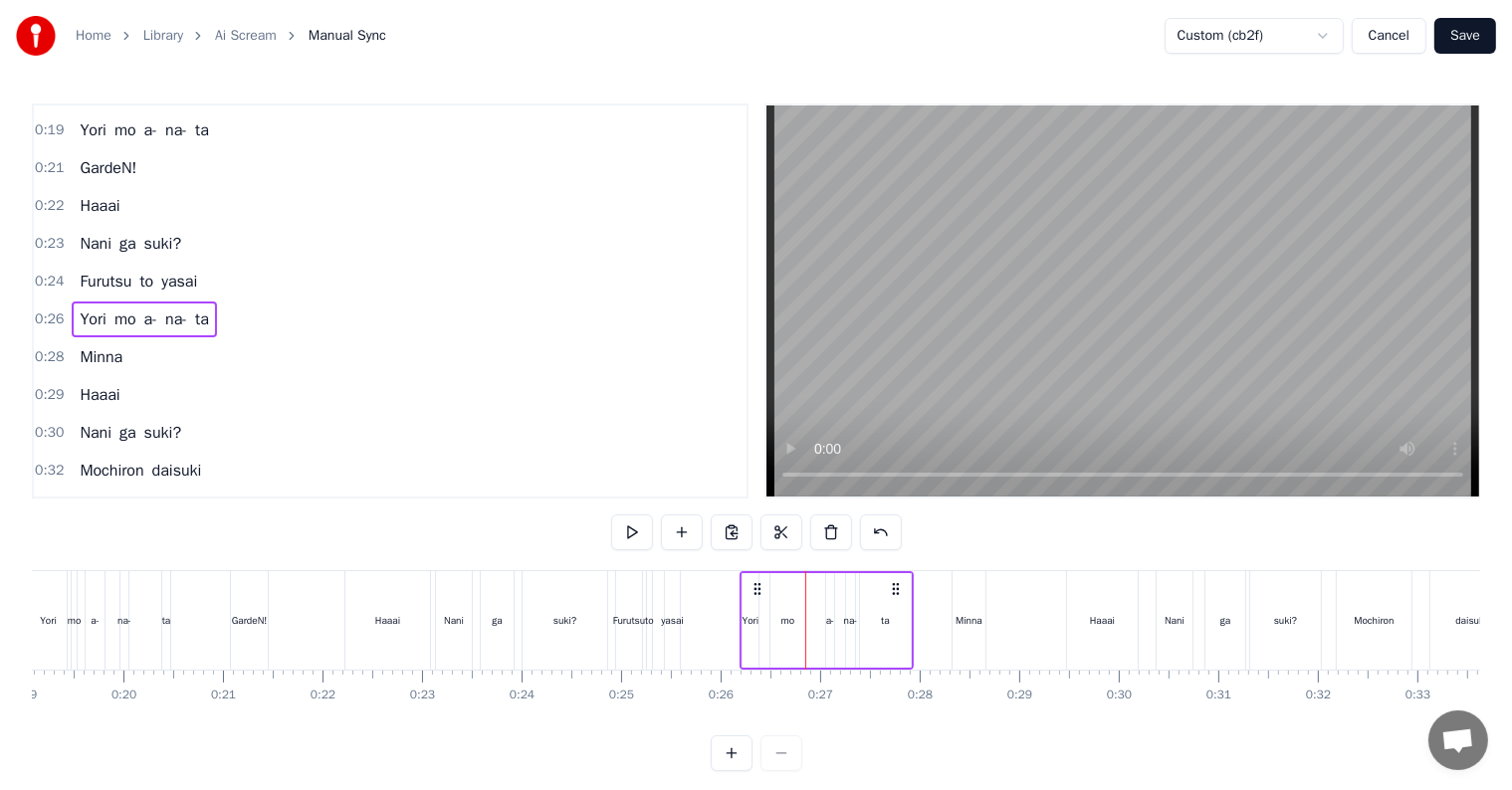 click on "mo" at bounding box center (787, 620) 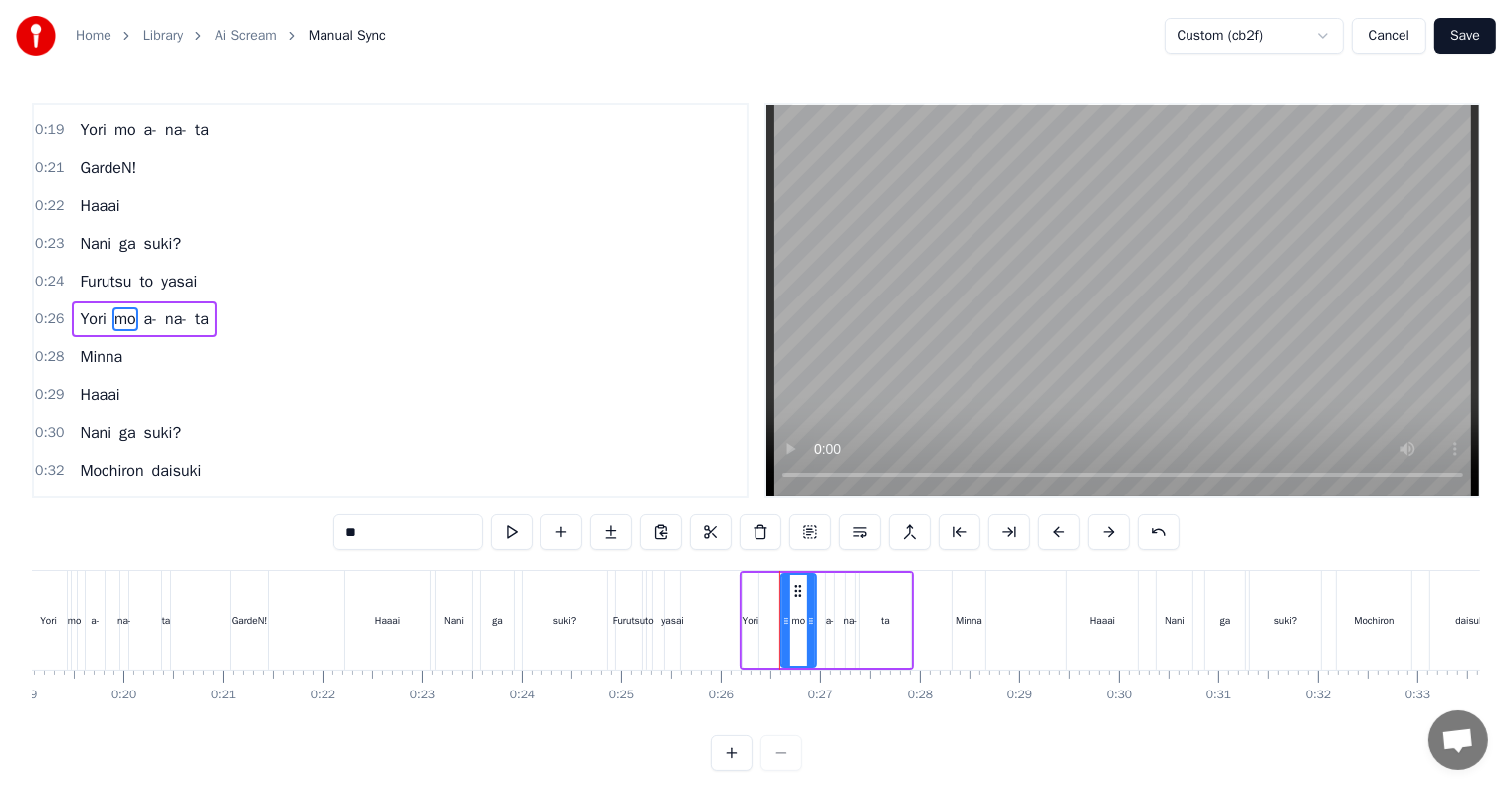 drag, startPoint x: 786, startPoint y: 585, endPoint x: 797, endPoint y: 602, distance: 20.248457 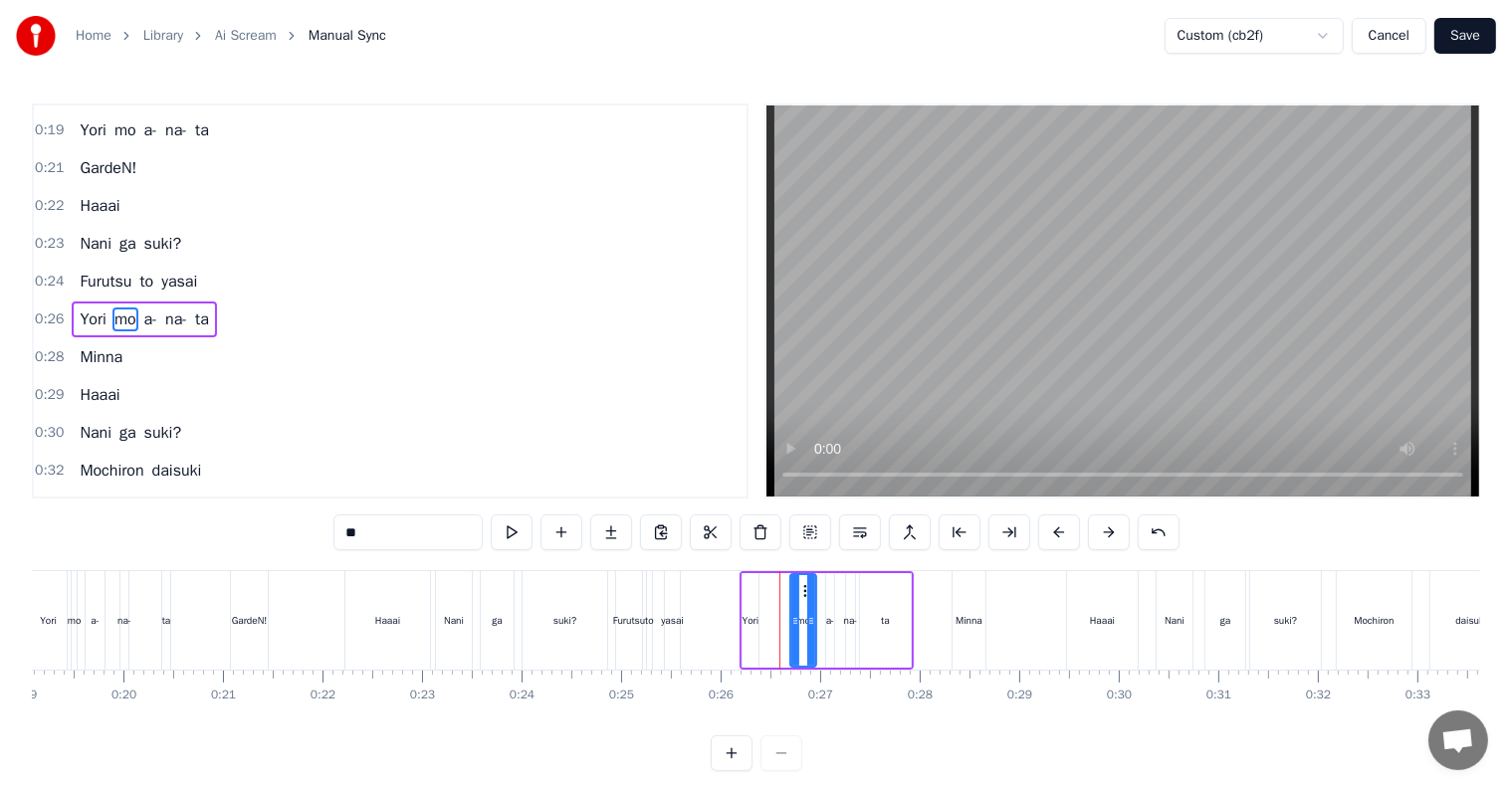 drag, startPoint x: 784, startPoint y: 605, endPoint x: 793, endPoint y: 669, distance: 64.629715 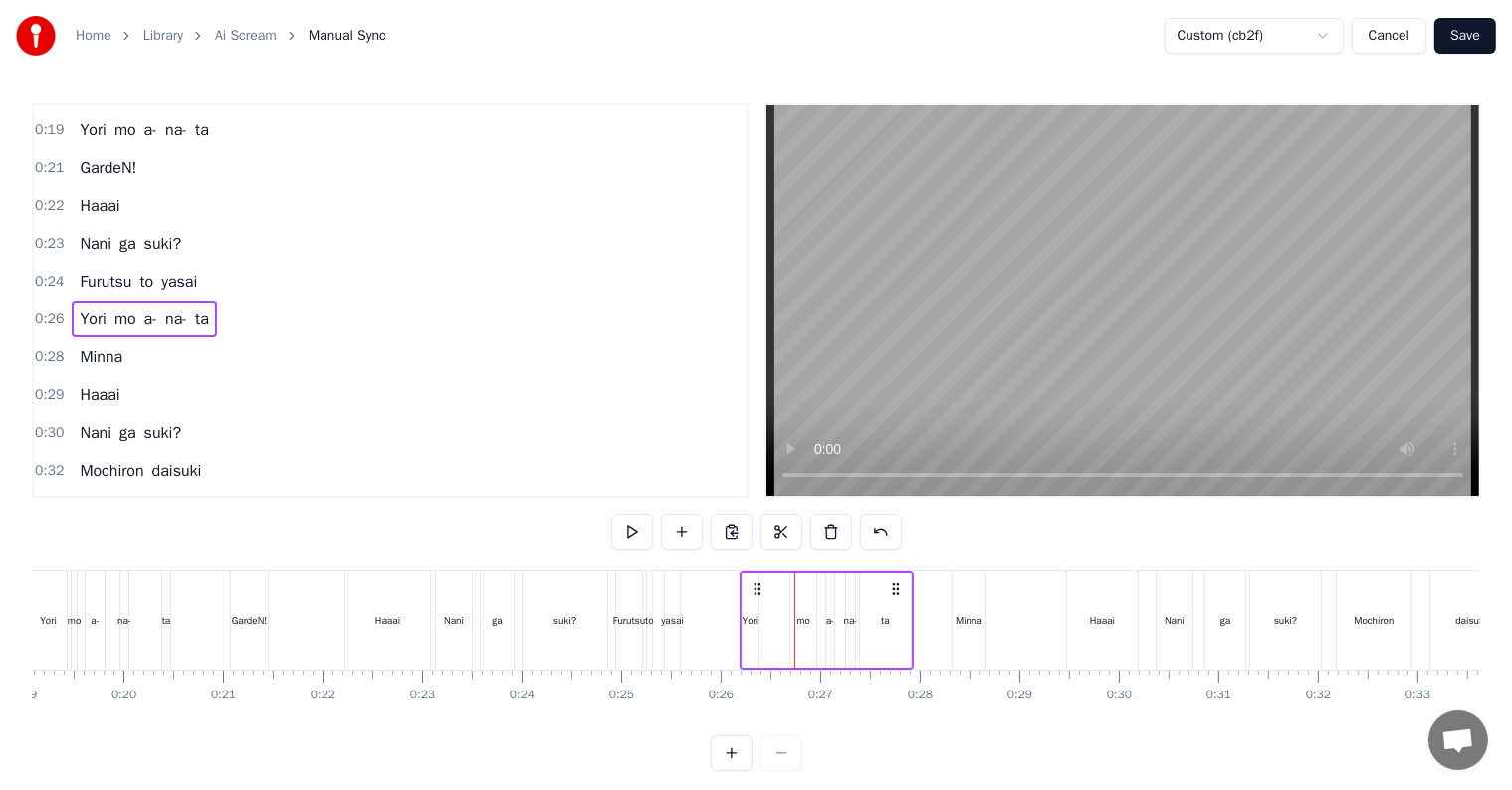click on "Yori" at bounding box center [751, 620] 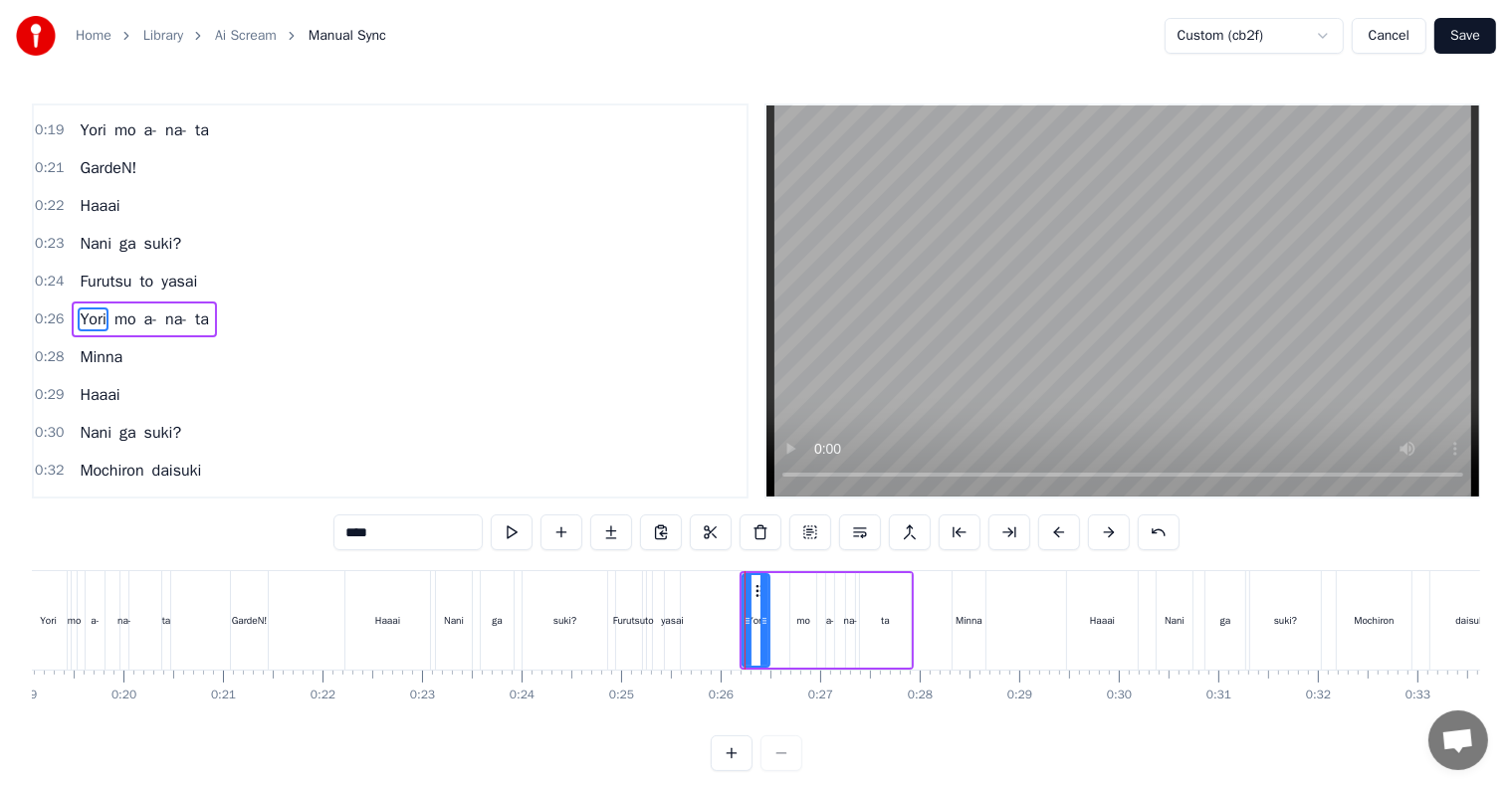 drag, startPoint x: 756, startPoint y: 589, endPoint x: 766, endPoint y: 595, distance: 11.661904 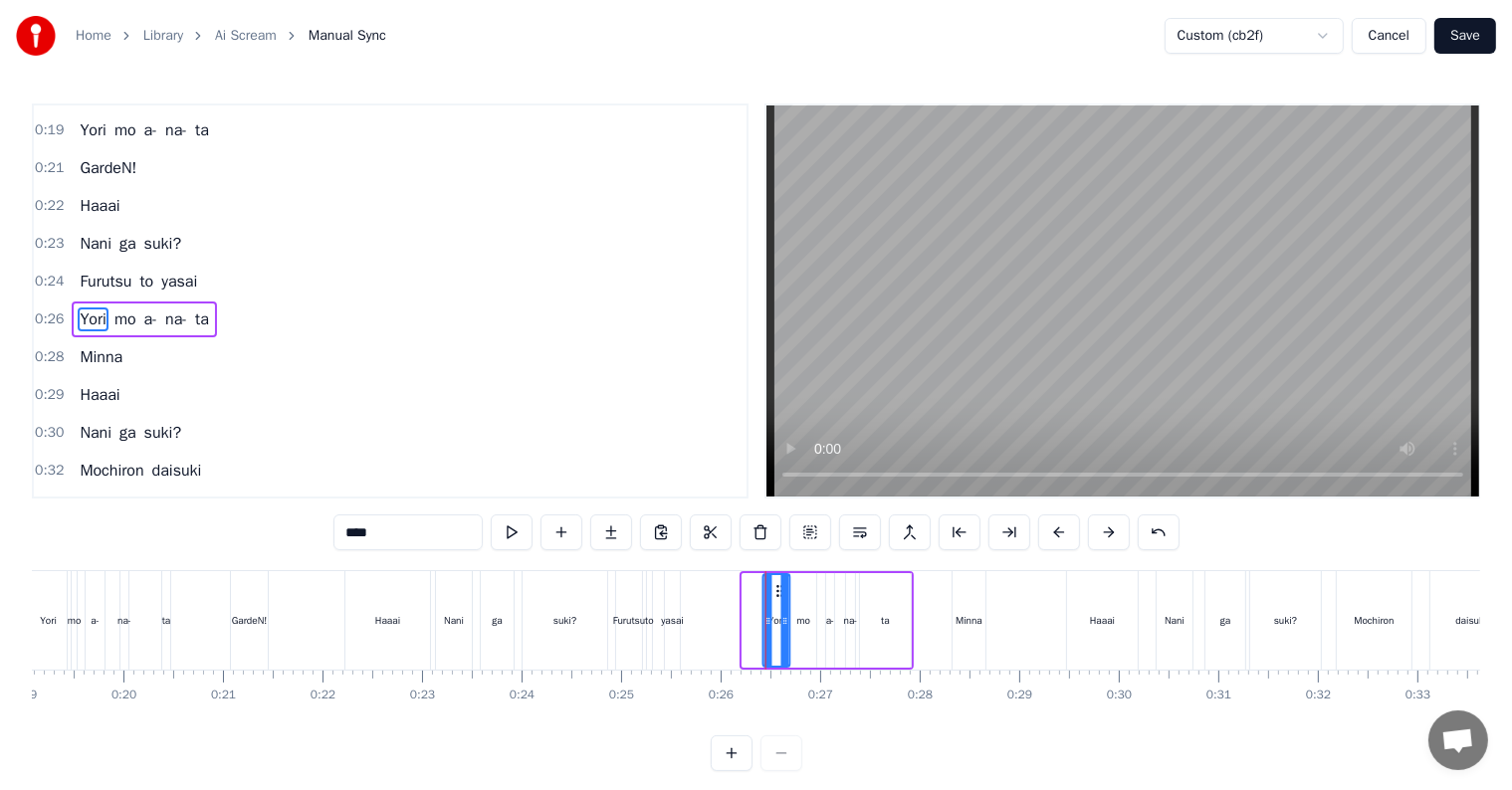 drag, startPoint x: 753, startPoint y: 595, endPoint x: 772, endPoint y: 605, distance: 21.47091 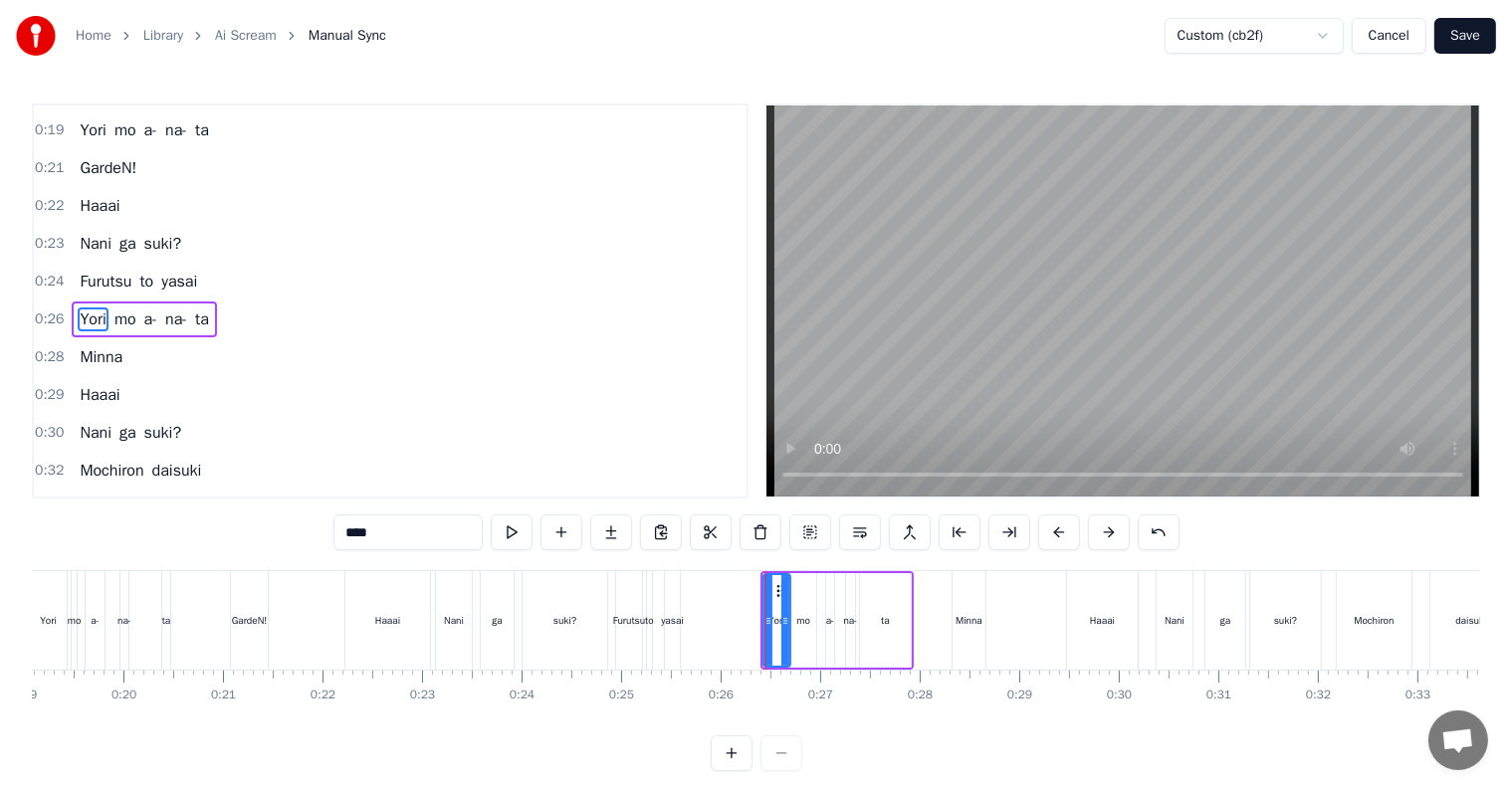 click at bounding box center (-51, 620) 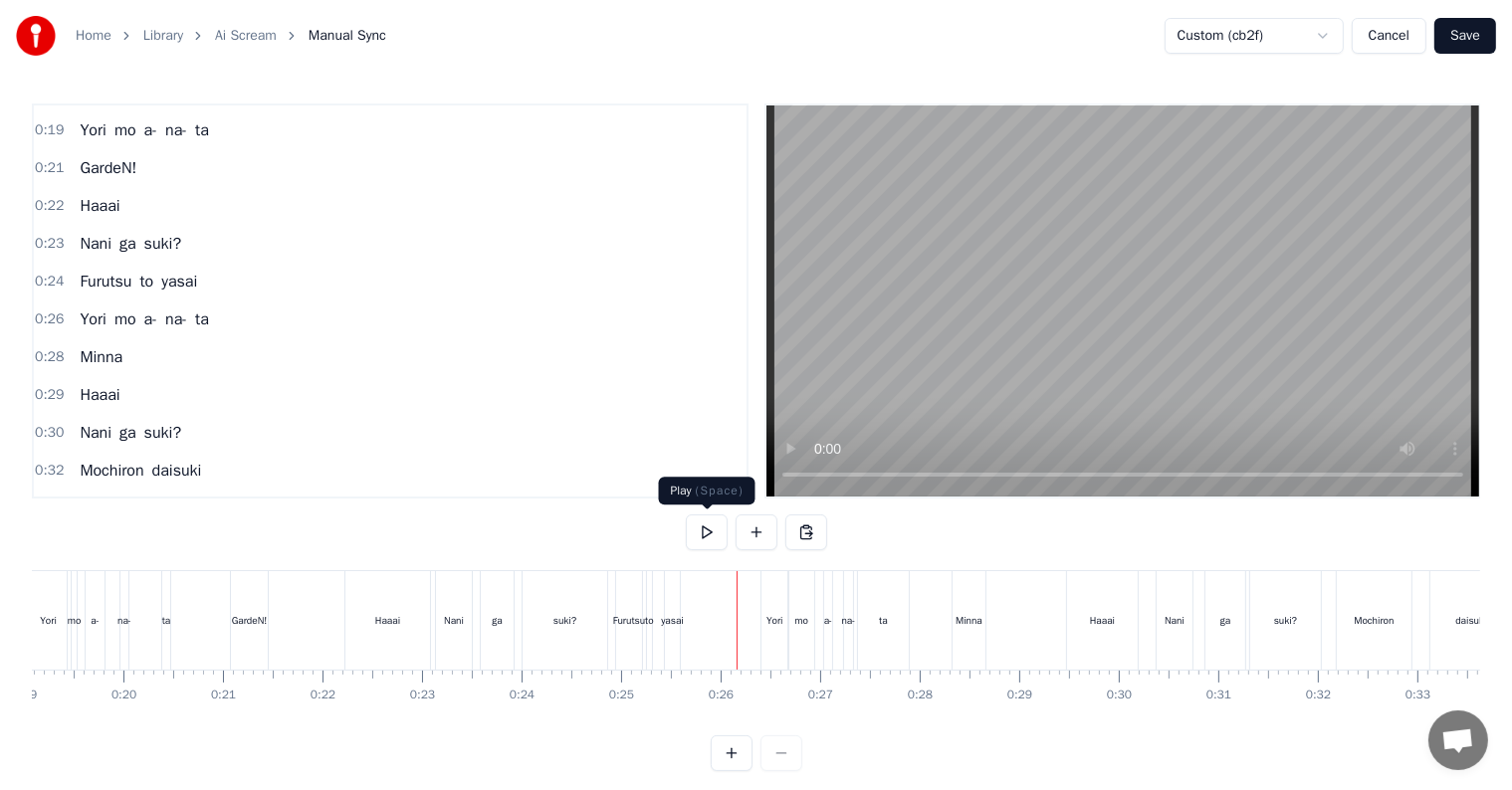 click at bounding box center [707, 532] 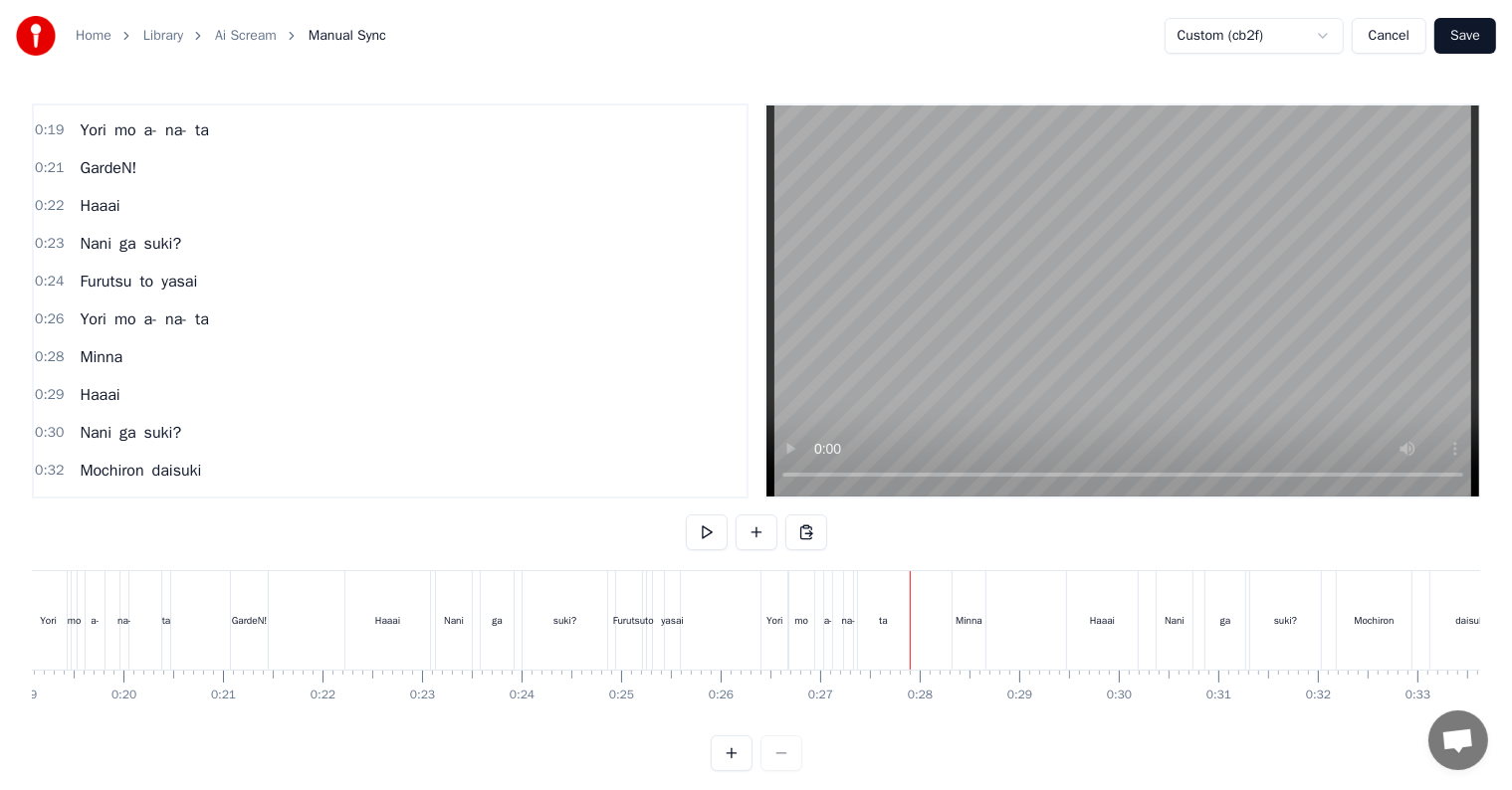 click at bounding box center [756, 534] 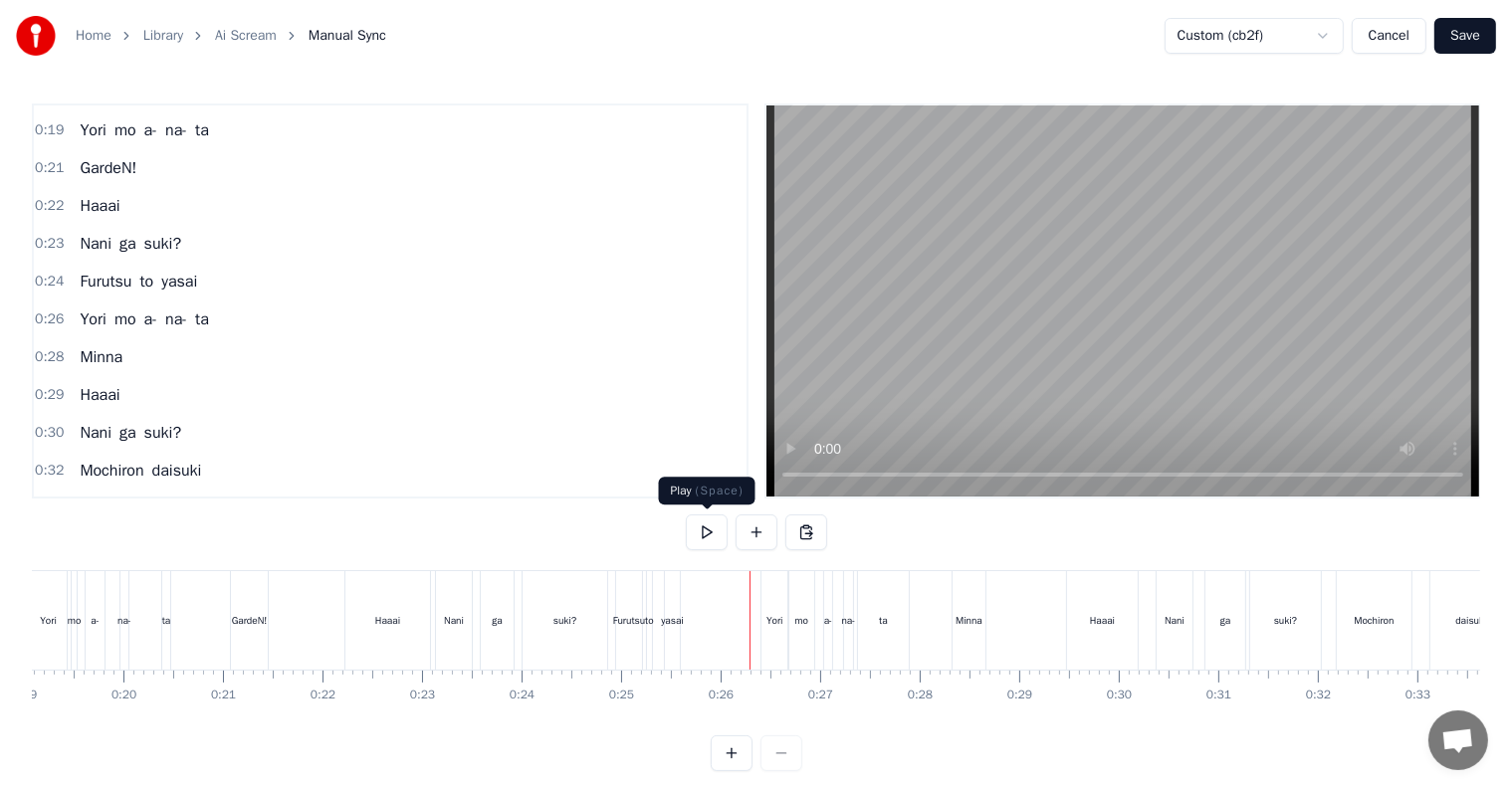 click at bounding box center [707, 532] 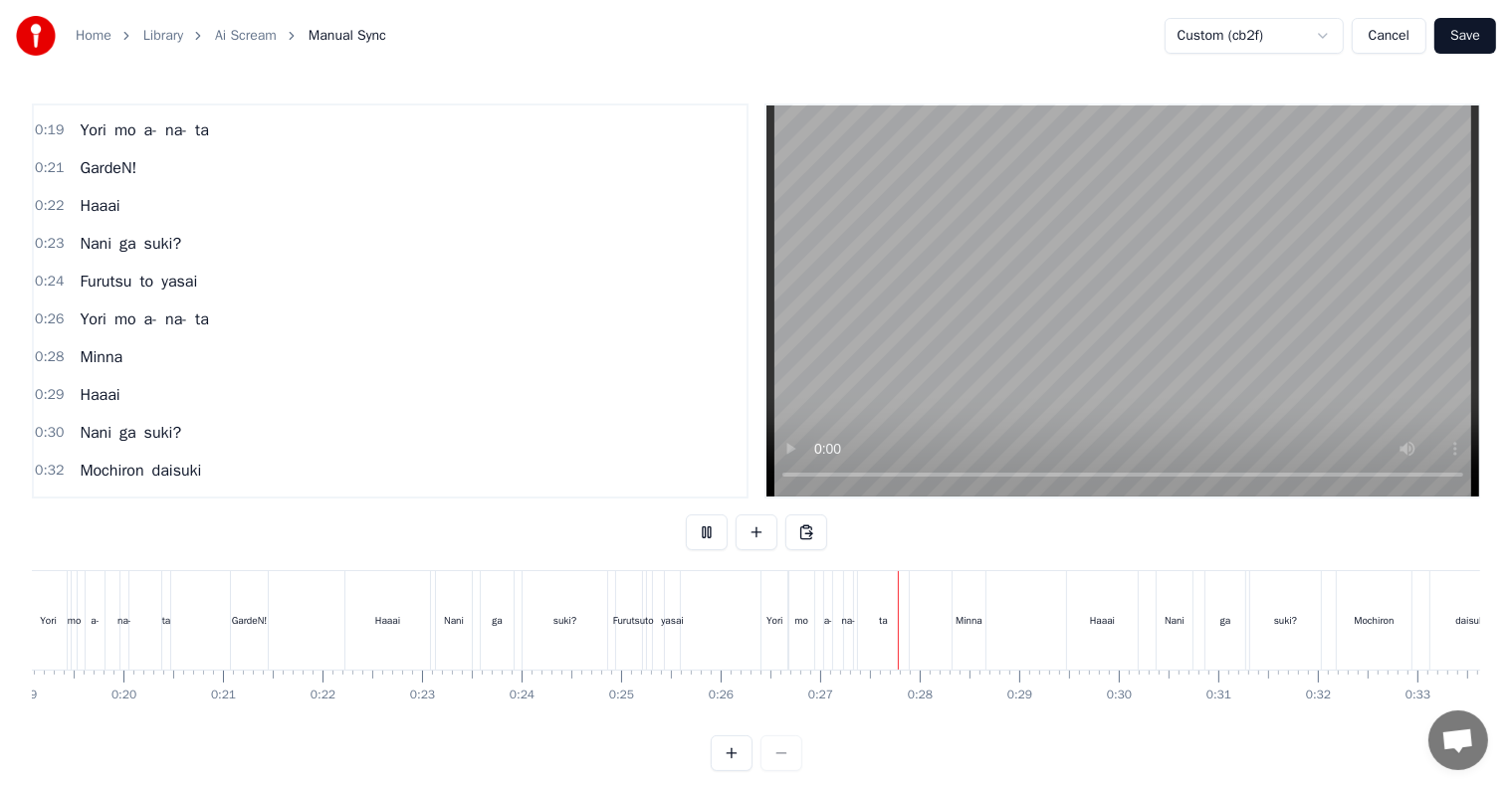 click at bounding box center [707, 532] 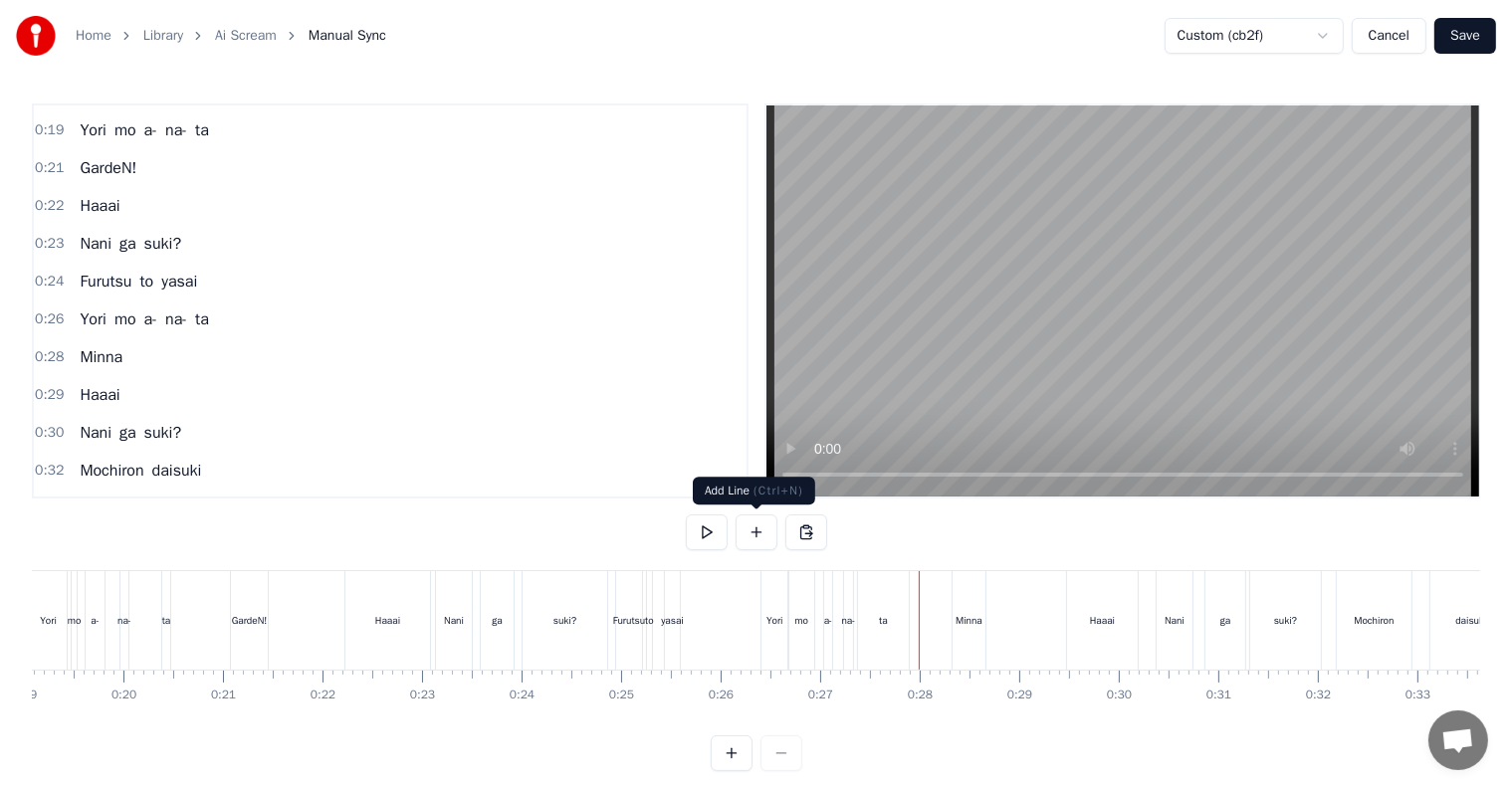 click on "ta" at bounding box center [883, 620] 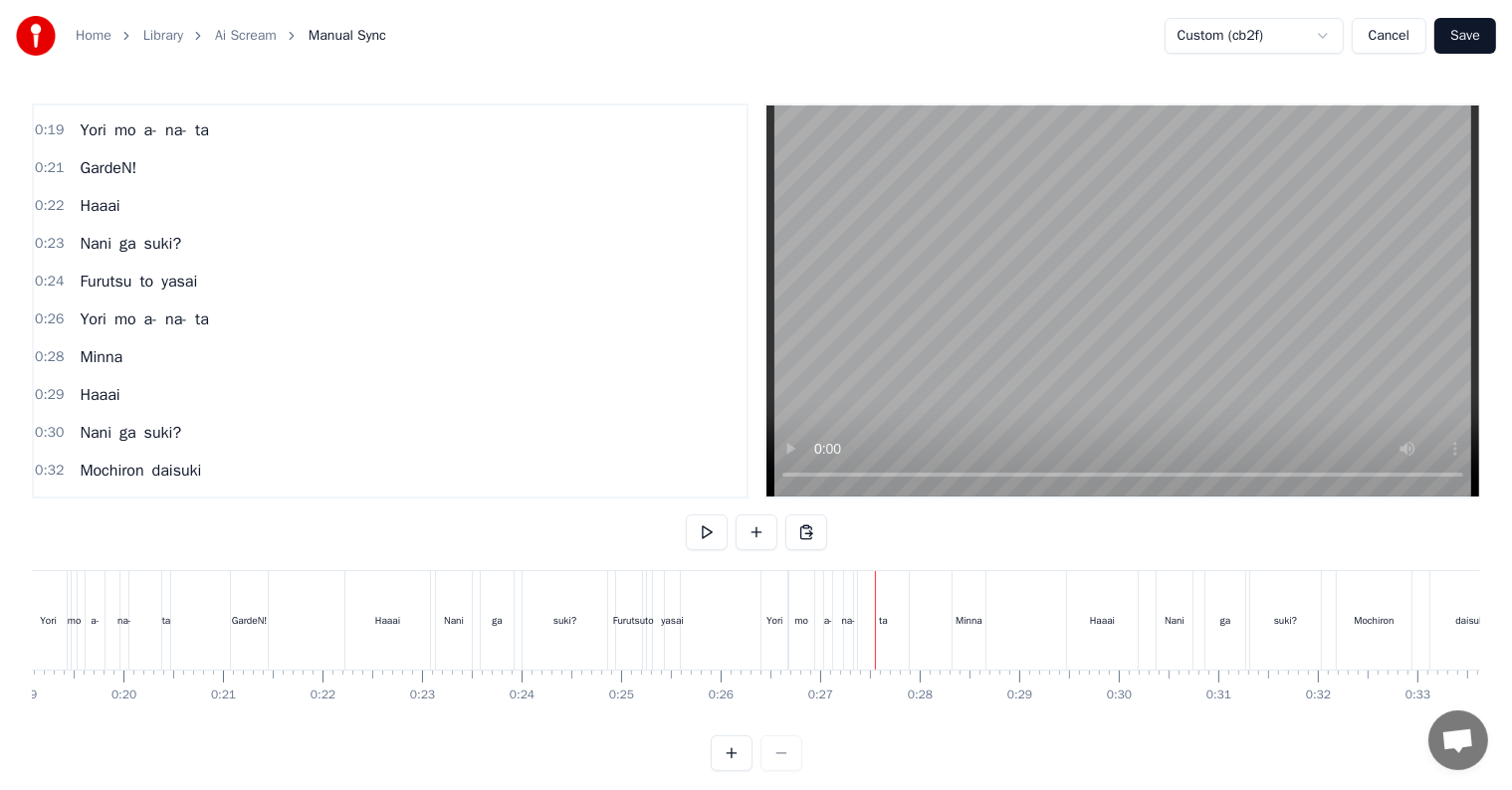 click on "ta" at bounding box center (883, 620) 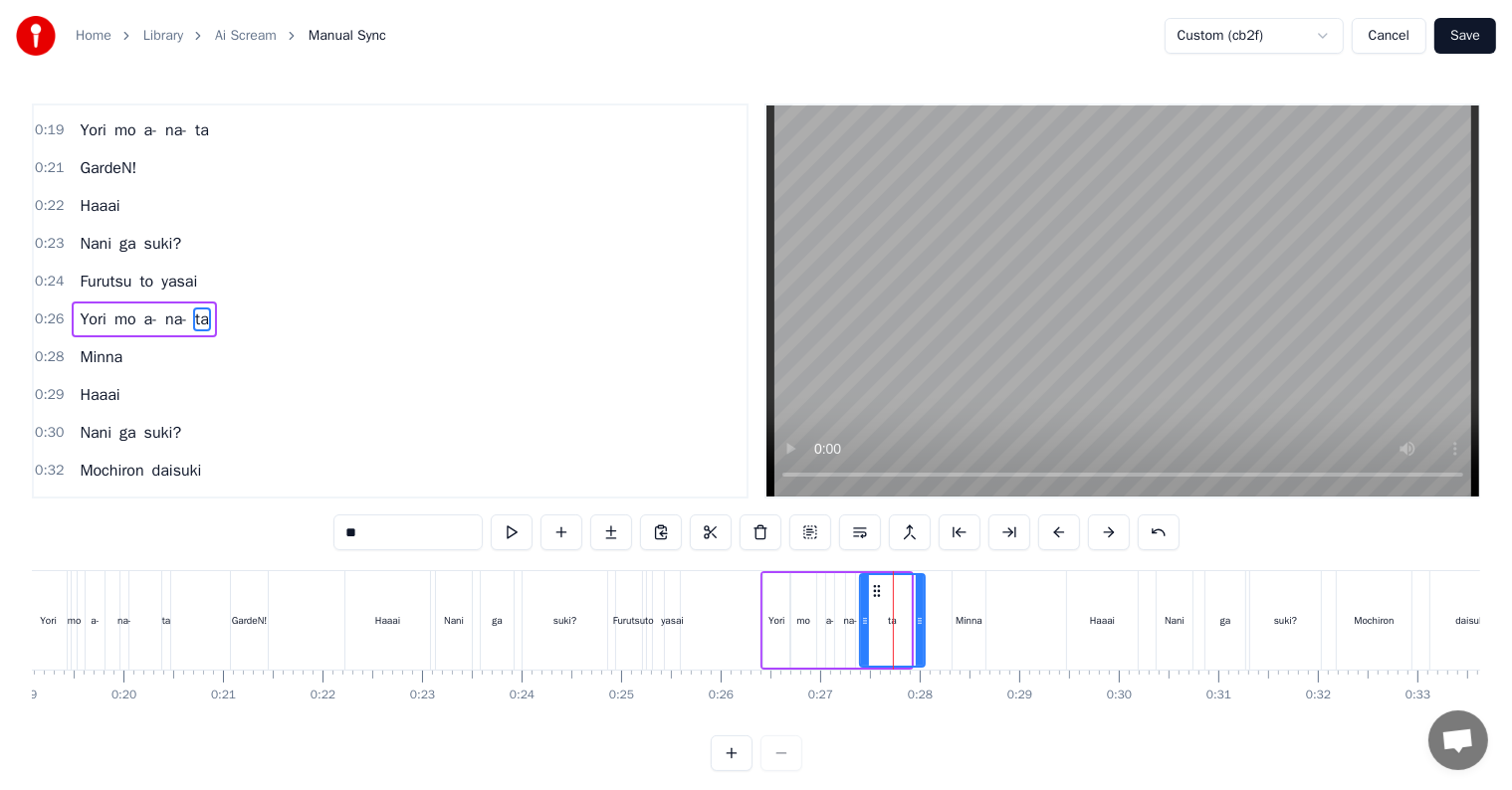drag, startPoint x: 902, startPoint y: 620, endPoint x: 916, endPoint y: 623, distance: 14.3178211 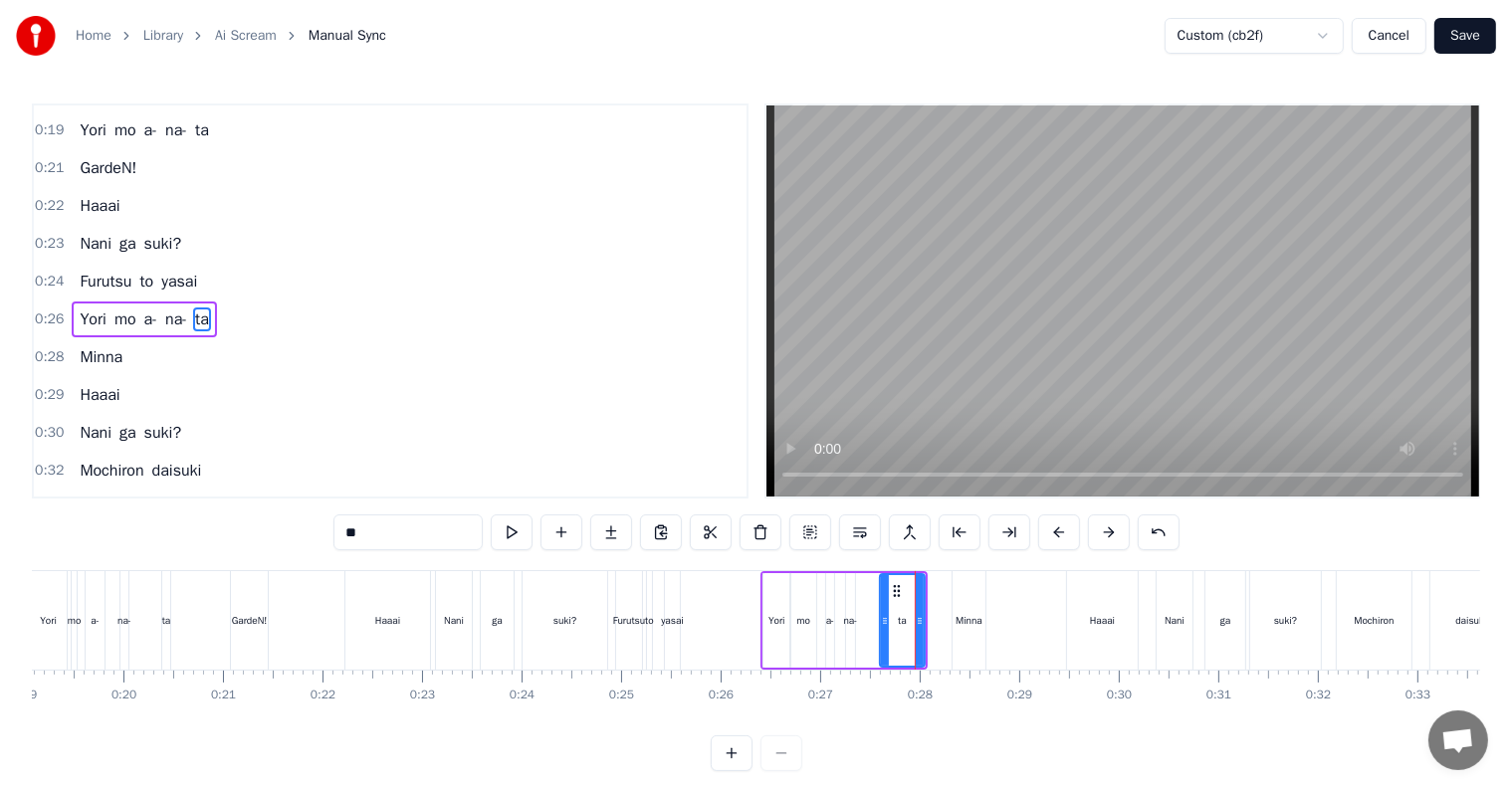 drag, startPoint x: 860, startPoint y: 623, endPoint x: 880, endPoint y: 627, distance: 20.396078 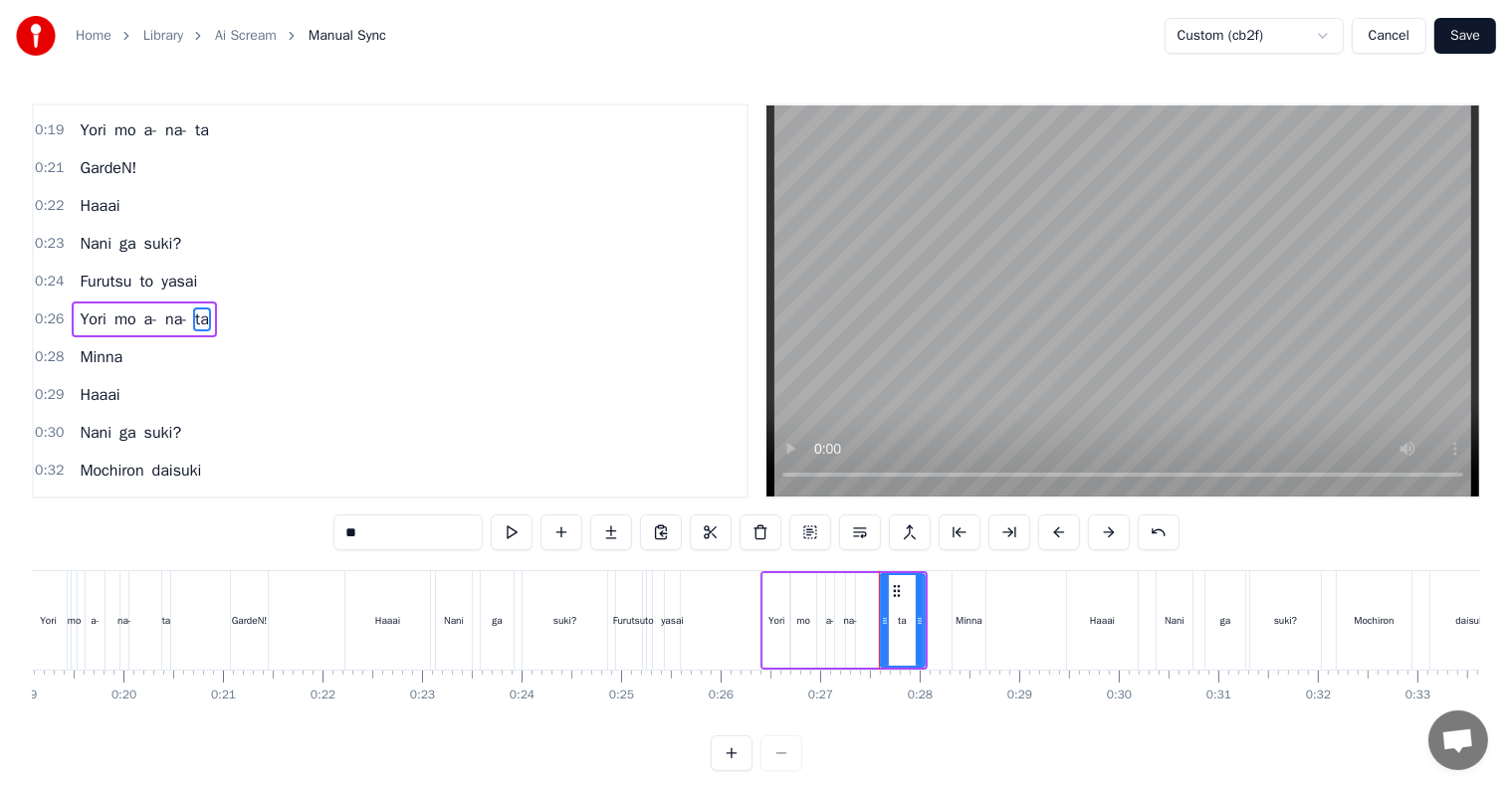 click on "na-" at bounding box center [851, 620] 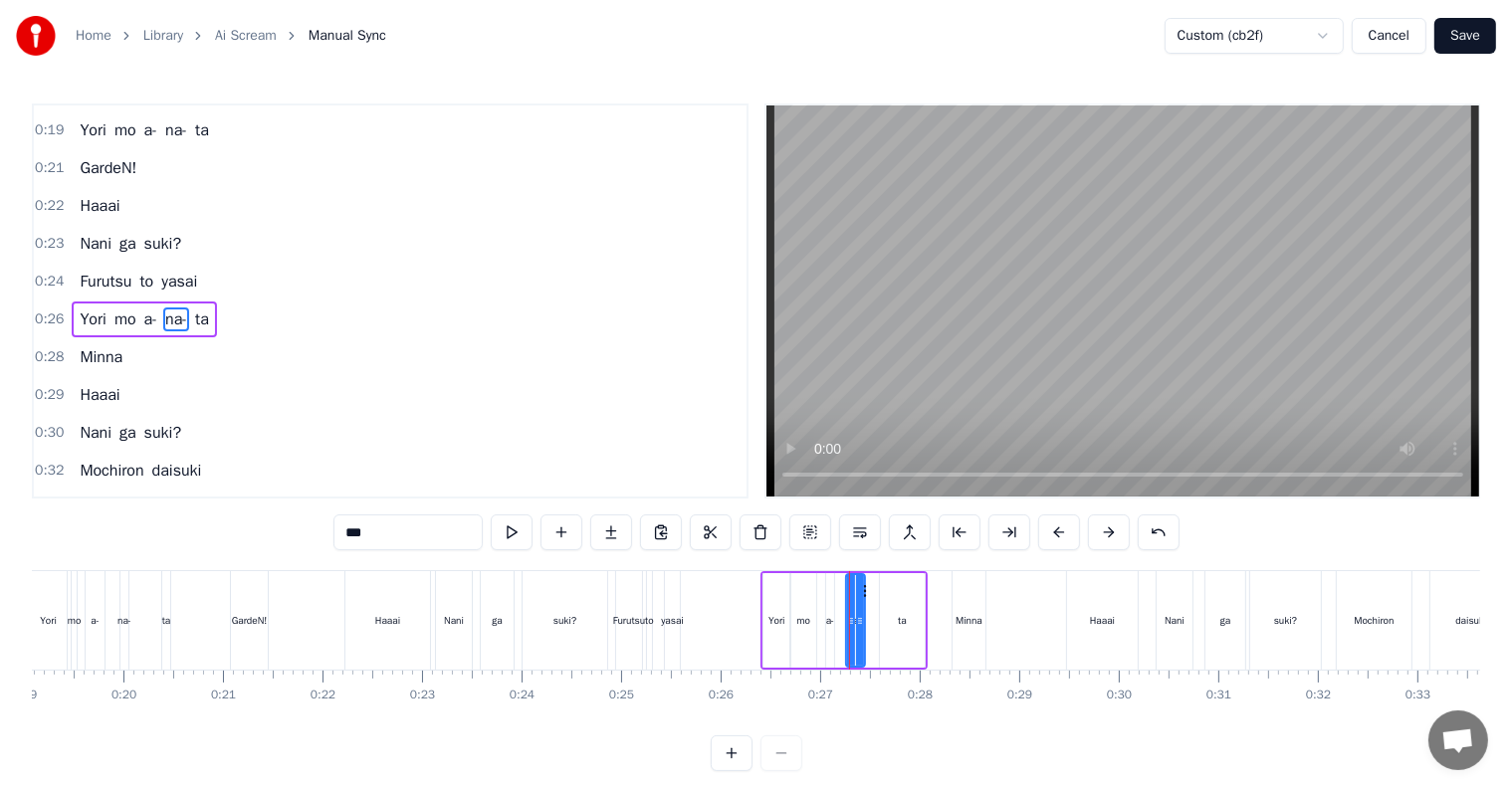 drag, startPoint x: 850, startPoint y: 624, endPoint x: 860, endPoint y: 627, distance: 10.440307 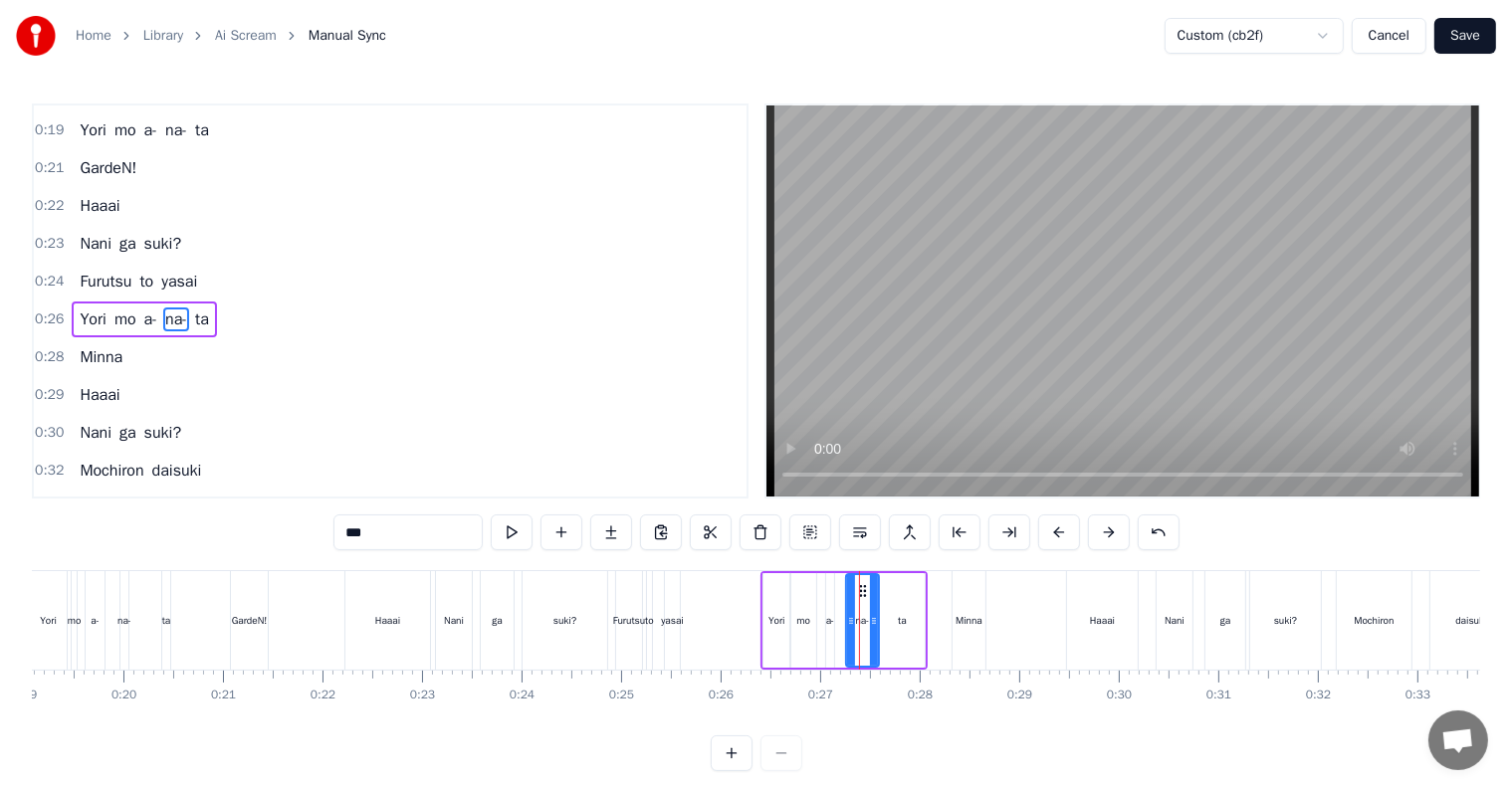 drag, startPoint x: 856, startPoint y: 627, endPoint x: 870, endPoint y: 630, distance: 14.3178211 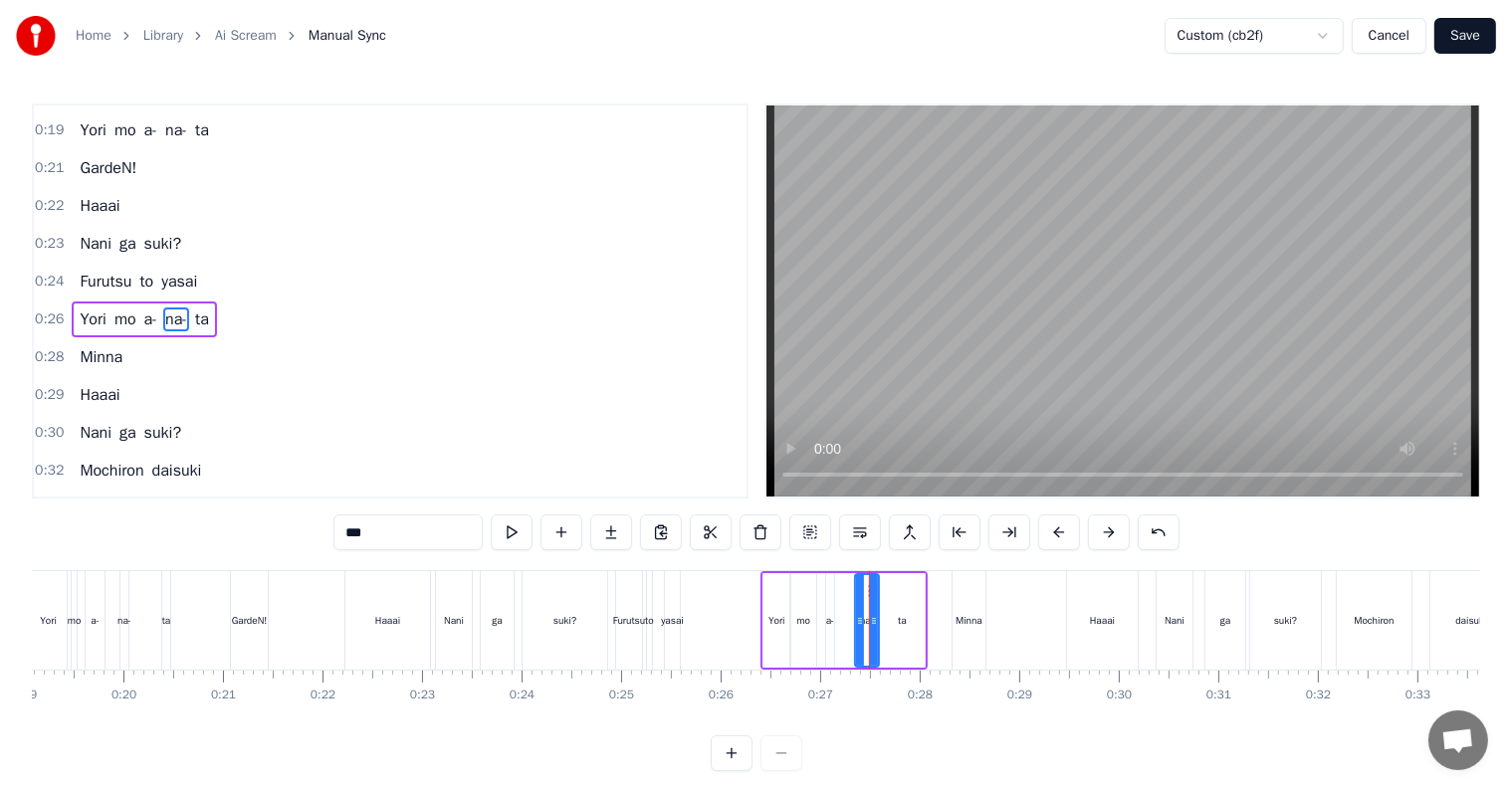 drag, startPoint x: 847, startPoint y: 630, endPoint x: 860, endPoint y: 633, distance: 13.341664 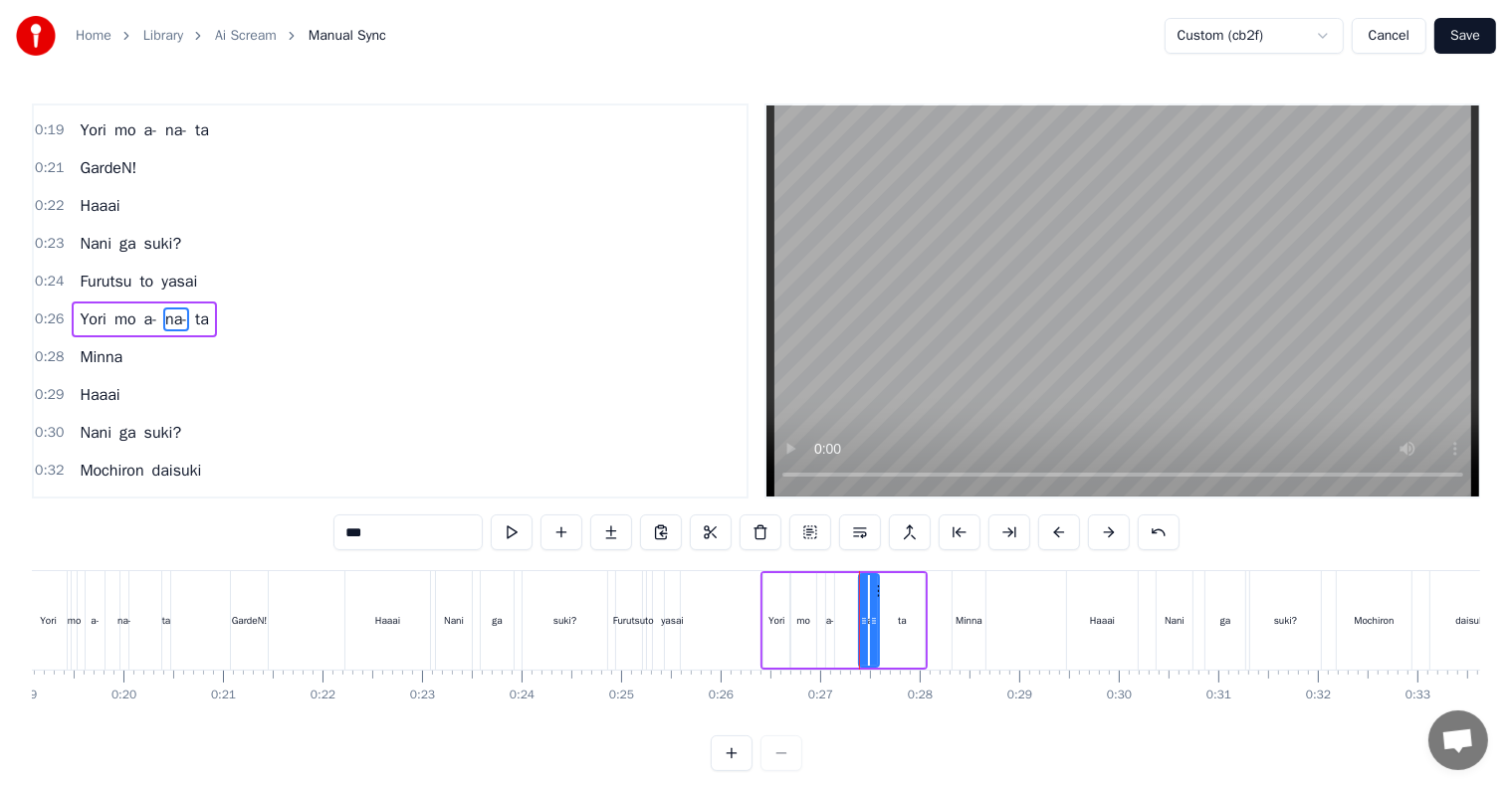 click on "a-" at bounding box center (830, 620) 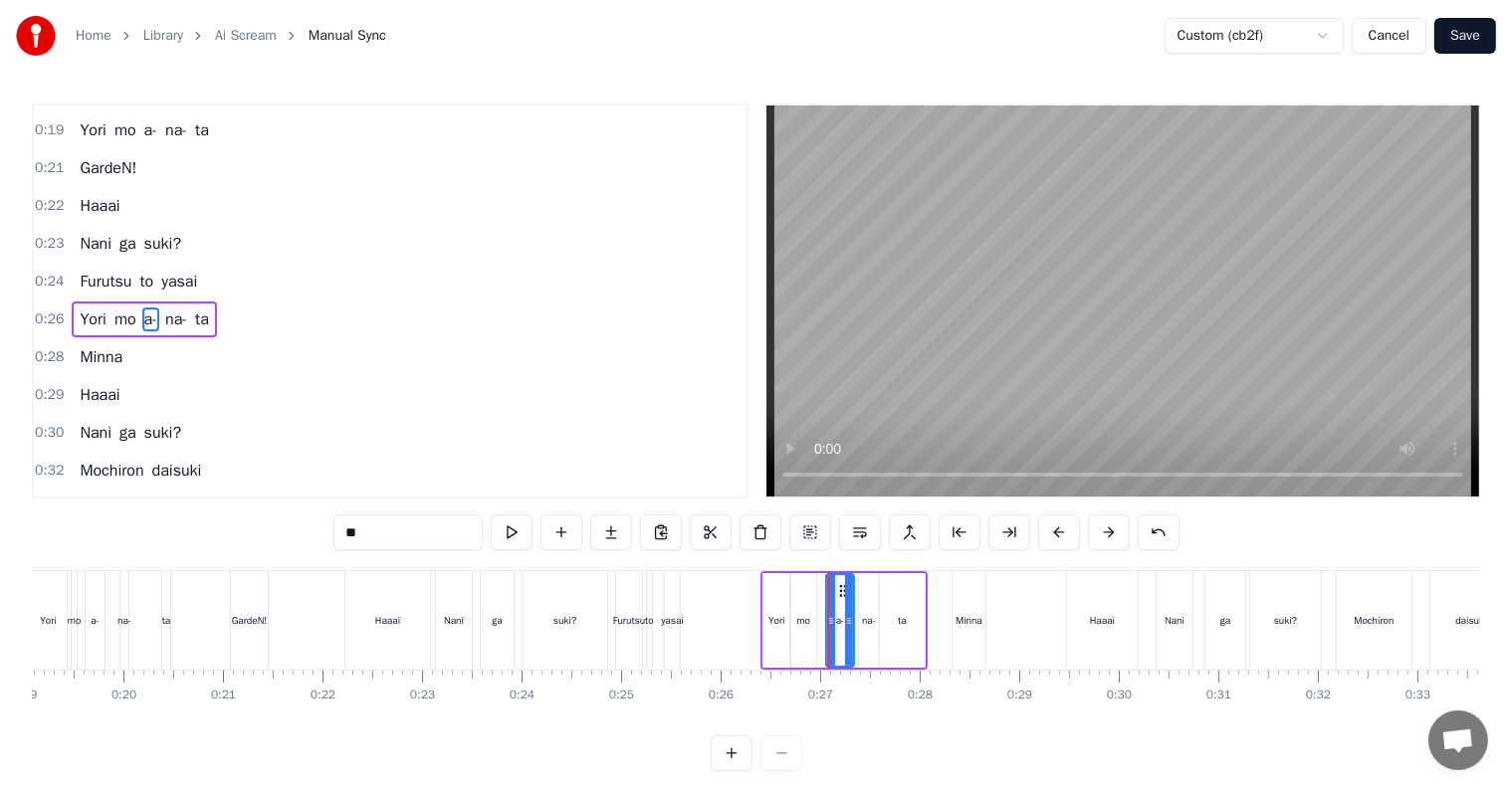 drag, startPoint x: 829, startPoint y: 628, endPoint x: 849, endPoint y: 633, distance: 20.615528 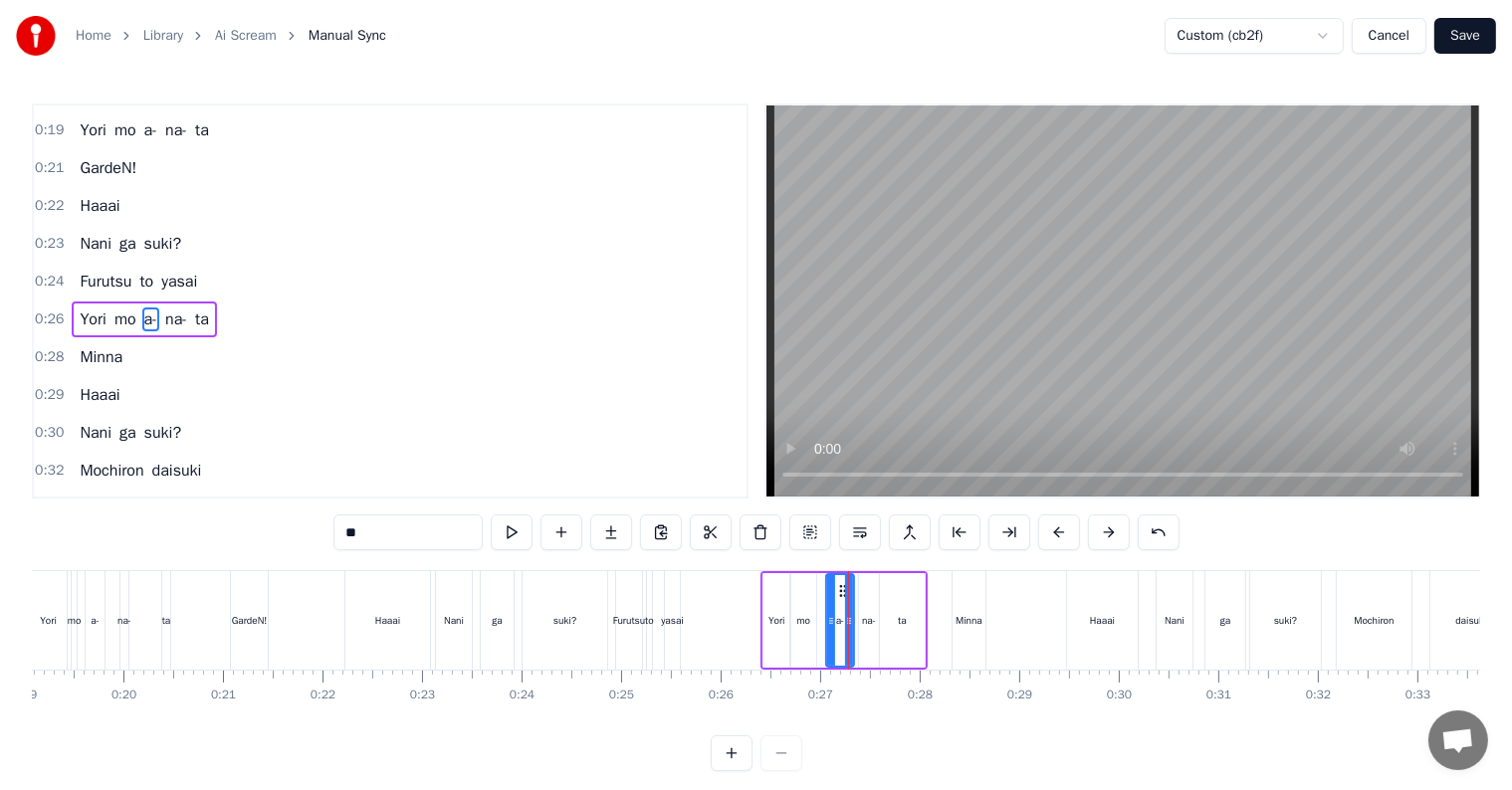 click at bounding box center [-51, 620] 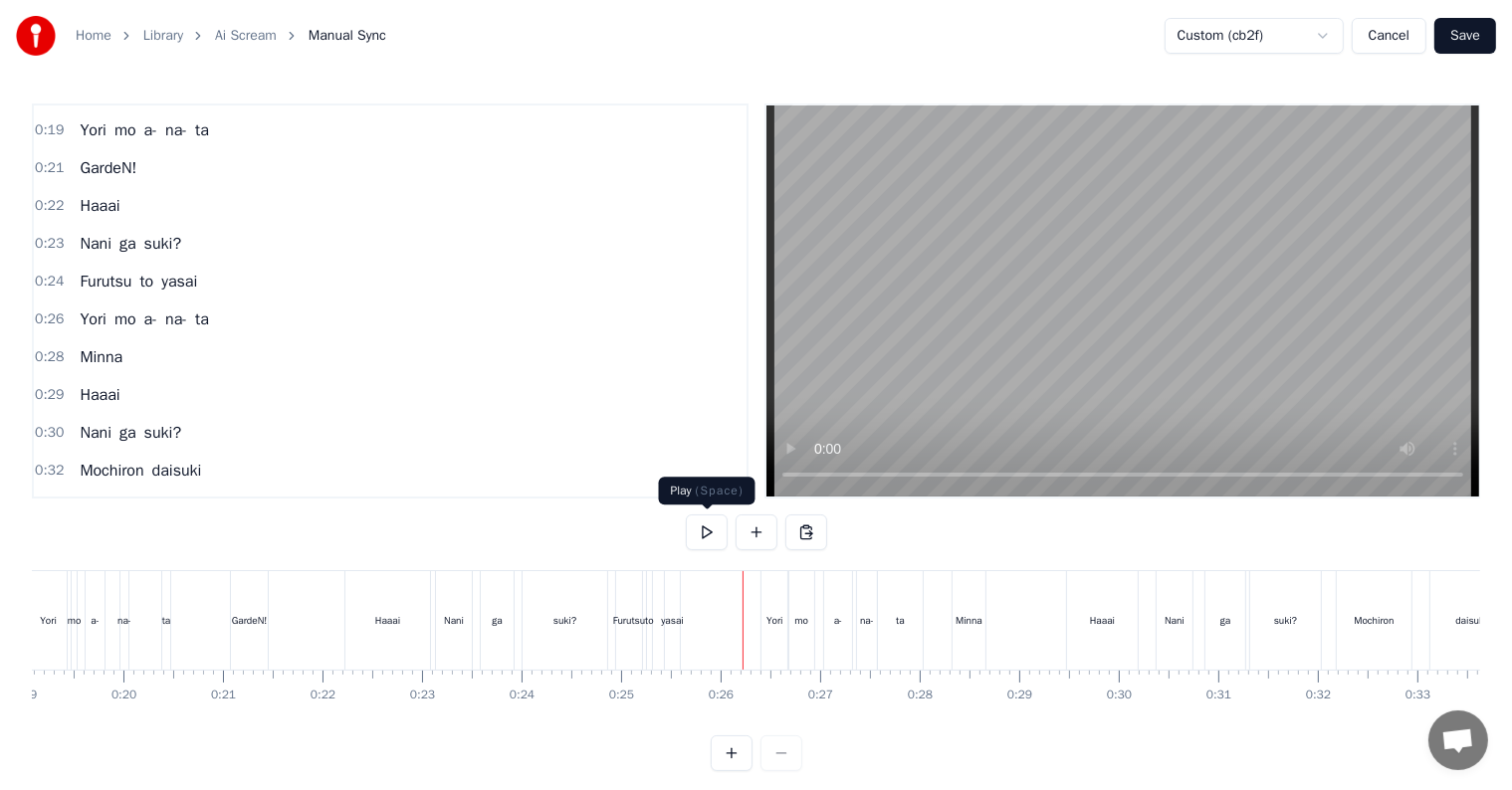 click at bounding box center [707, 532] 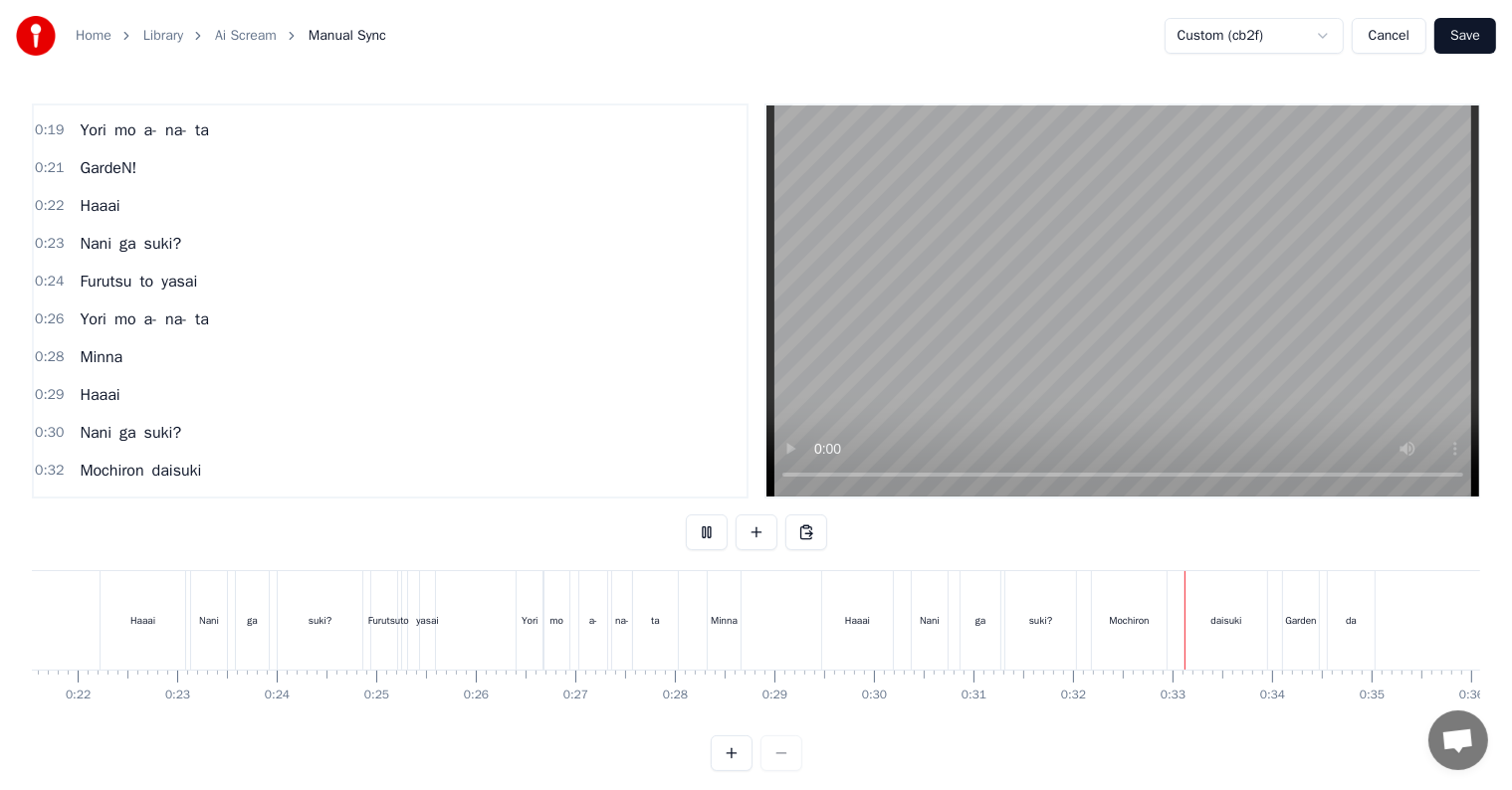 scroll, scrollTop: 0, scrollLeft: 2185, axis: horizontal 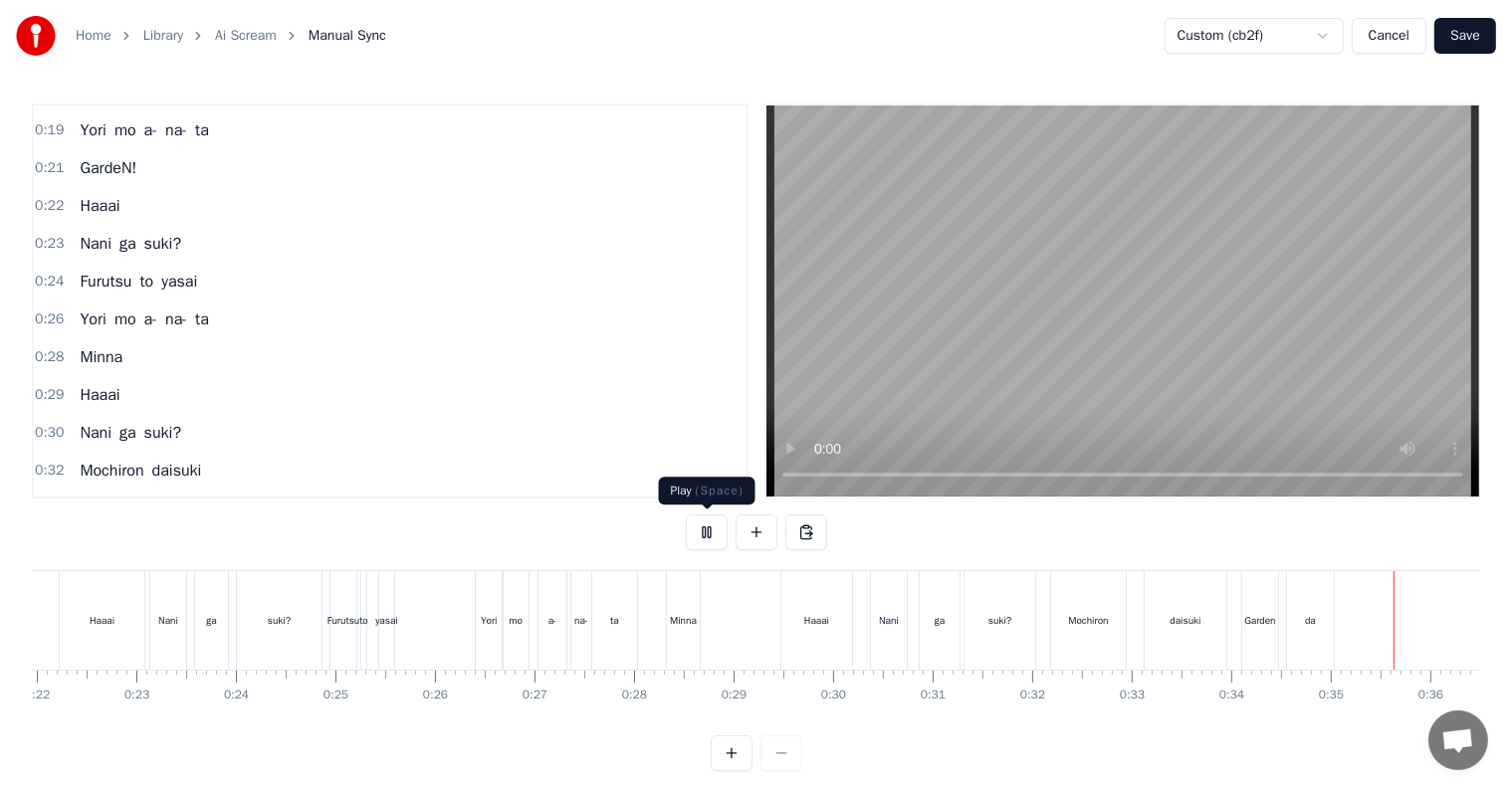 click at bounding box center [707, 532] 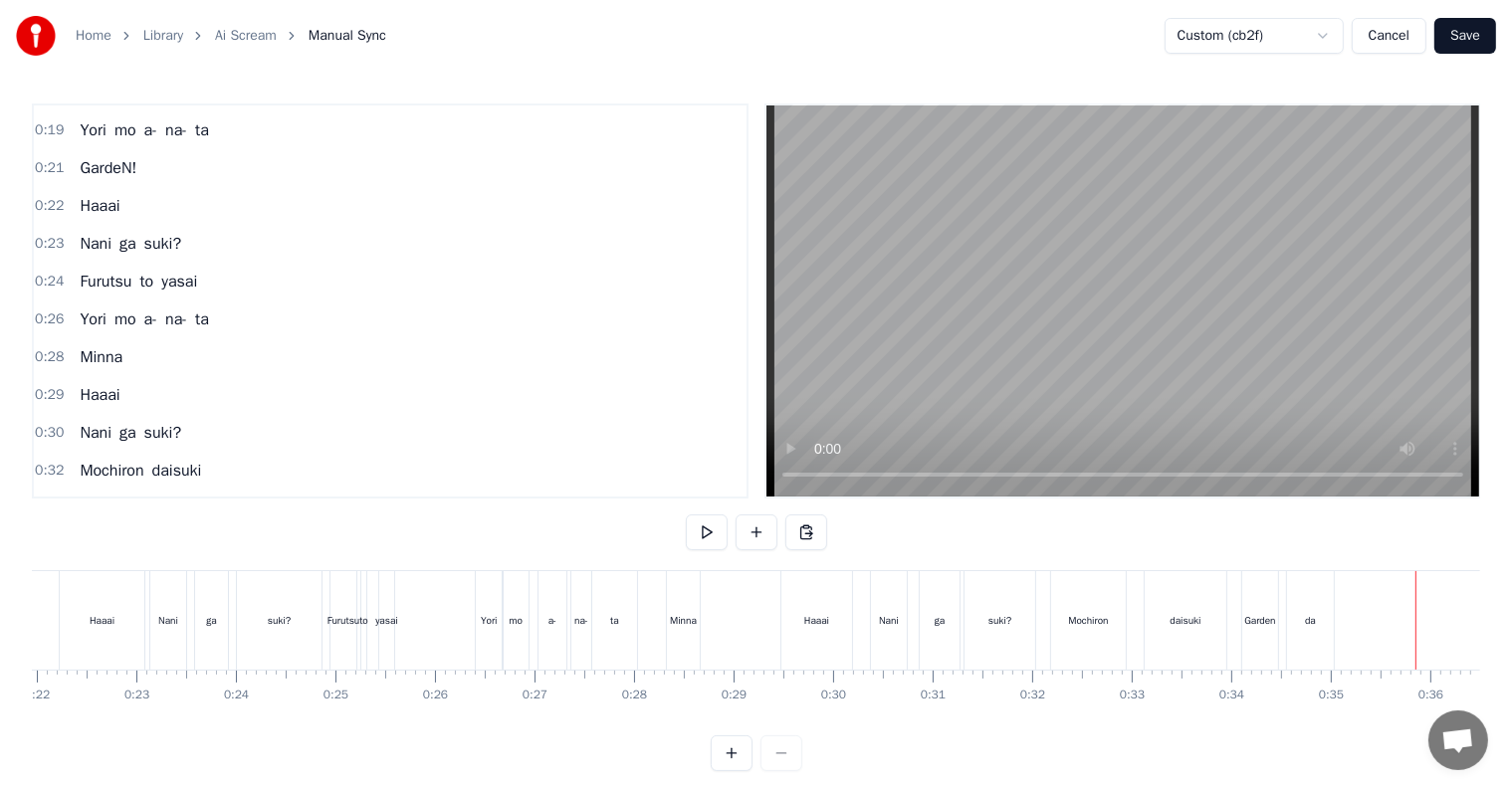click on "Save" at bounding box center (1465, 36) 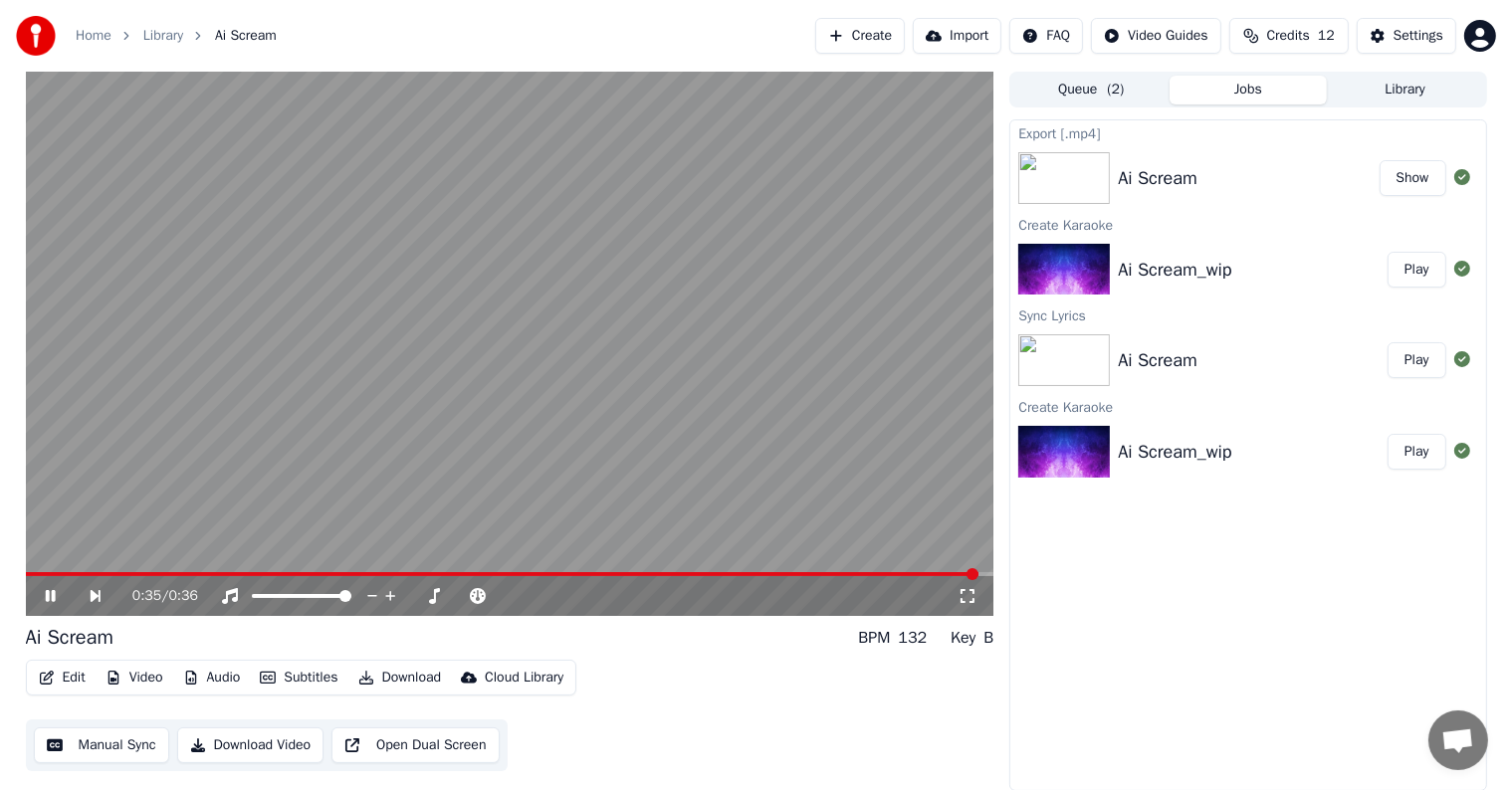 click 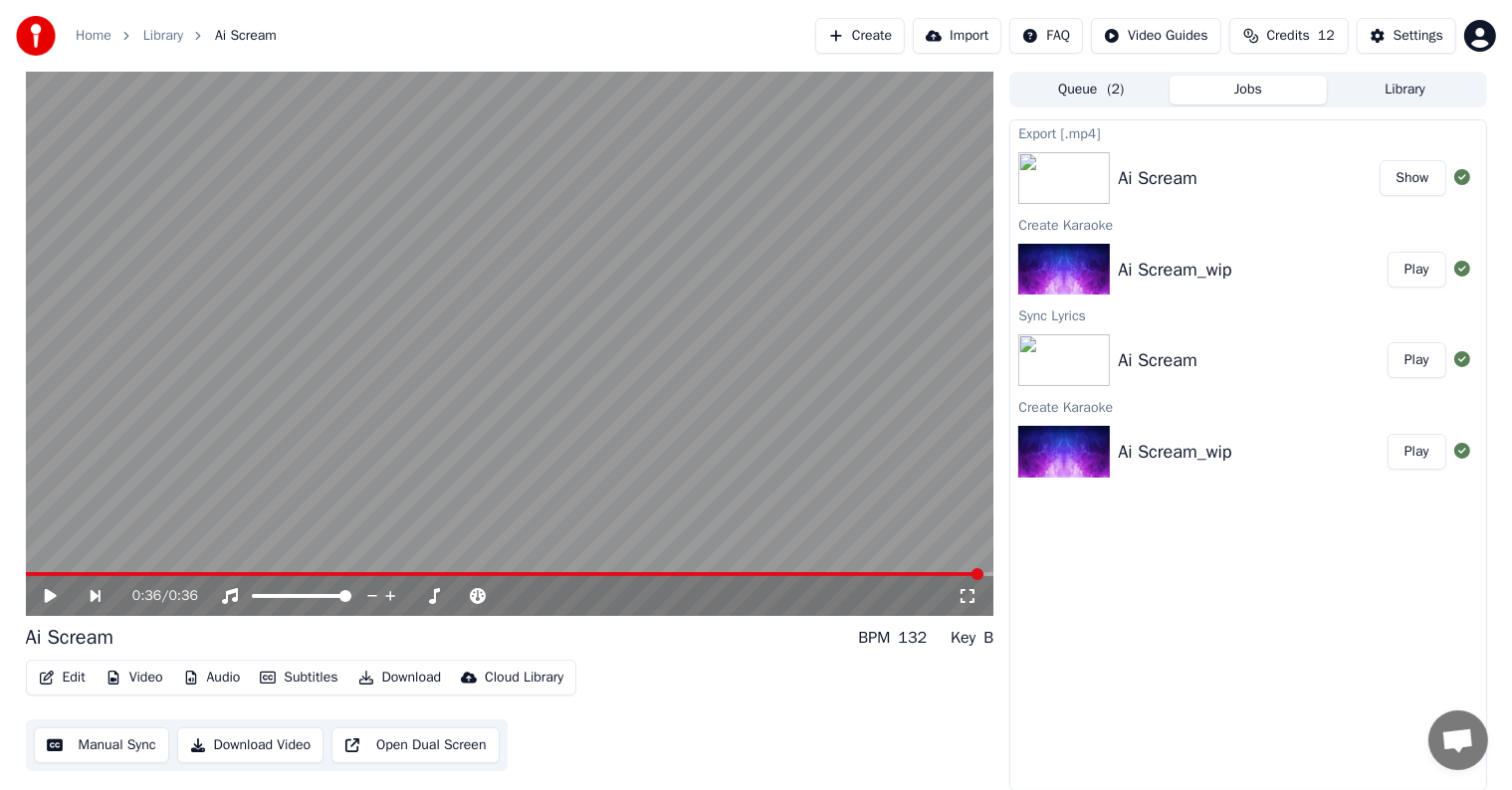 click on "Download" at bounding box center (400, 678) 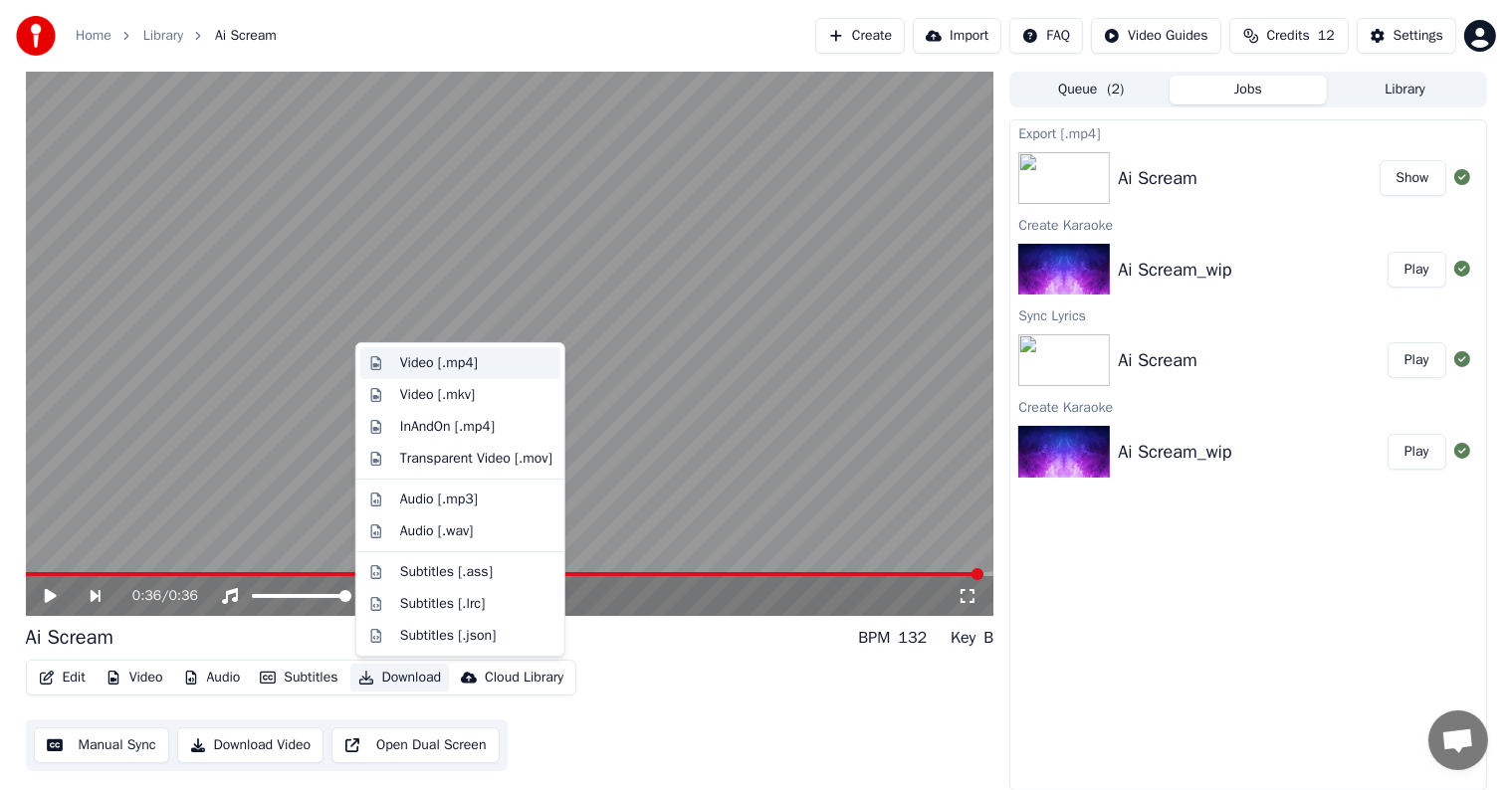 click on "Video [.mp4]" at bounding box center (439, 363) 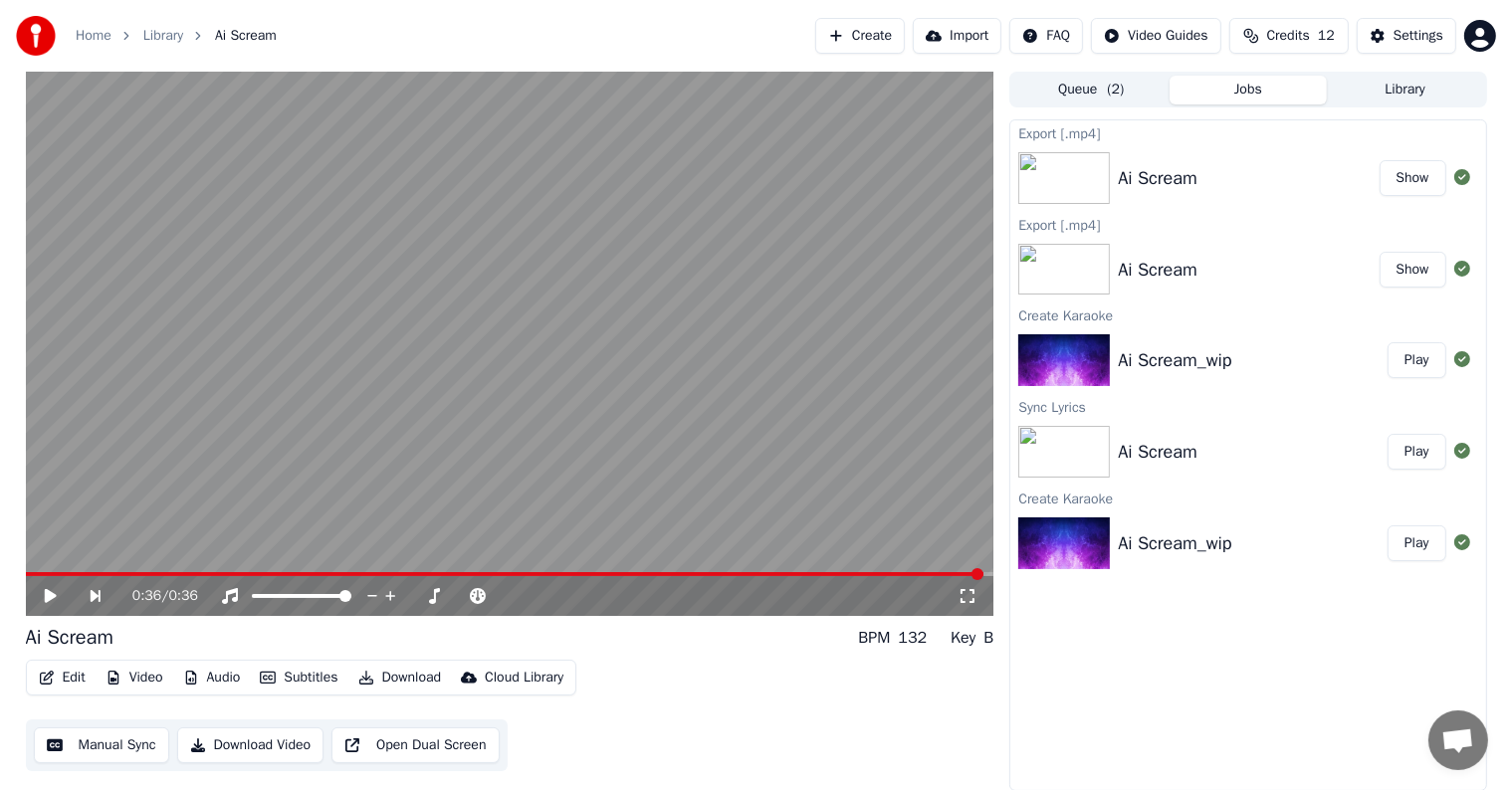 click on "Show" at bounding box center (1412, 178) 